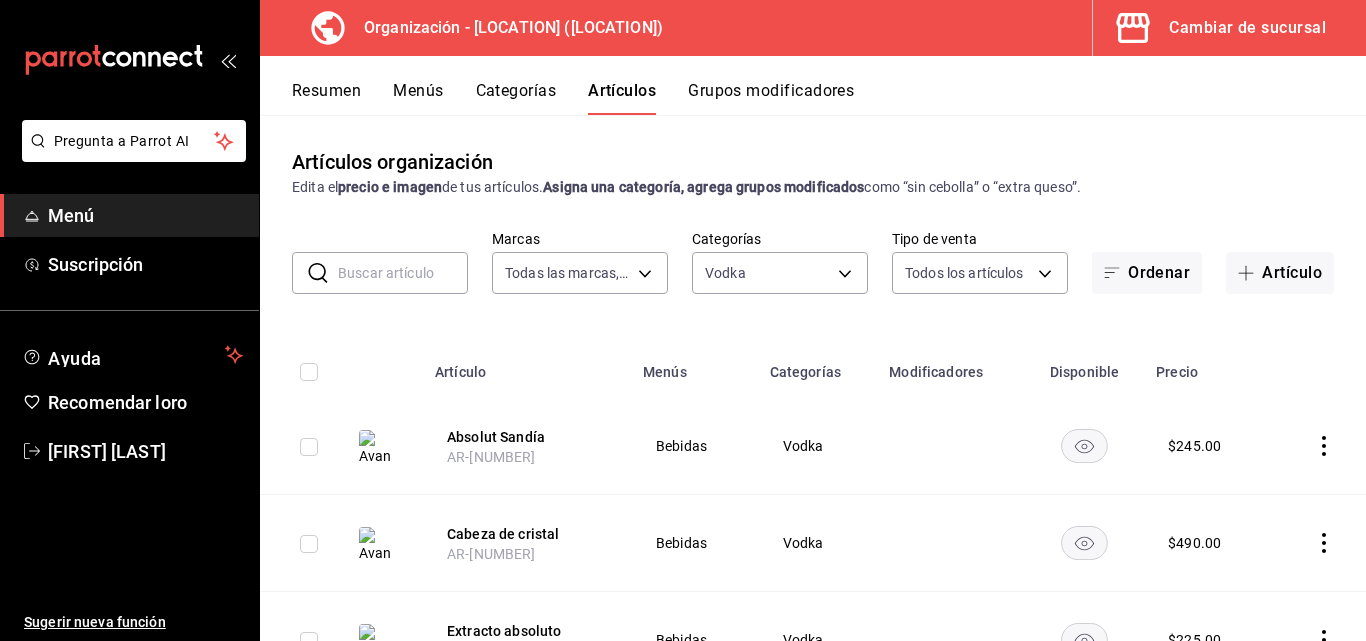 scroll, scrollTop: 0, scrollLeft: 0, axis: both 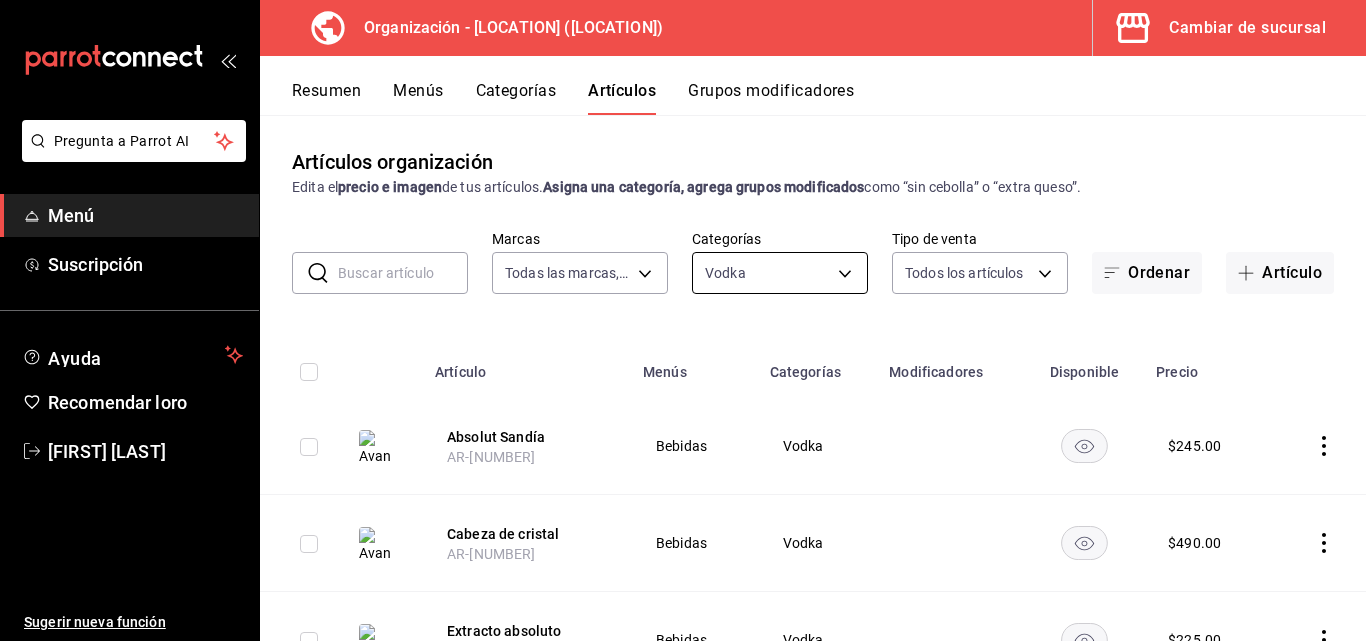 click on "Absolut Sandía AR-[NUMBER] Bebidas Vodka $  245.00 Cabeza de cristal AR-[NUMBER] Bebidas Vodka $  490.00 Extracto absoluto AR-[NUMBER] Bebidas Vodka $  225.00 Melocotón Naranja Blos Ketel AR-[NUMBER] Bebidas Vodka $  255.00 Ketel de pepino y menta AR-[NUMBER] Bebidas Vodka $  255.00 Rose Ketel Pomelo AR-[NUMBER] Bebidas Vodka $  255.00" at bounding box center [683, 320] 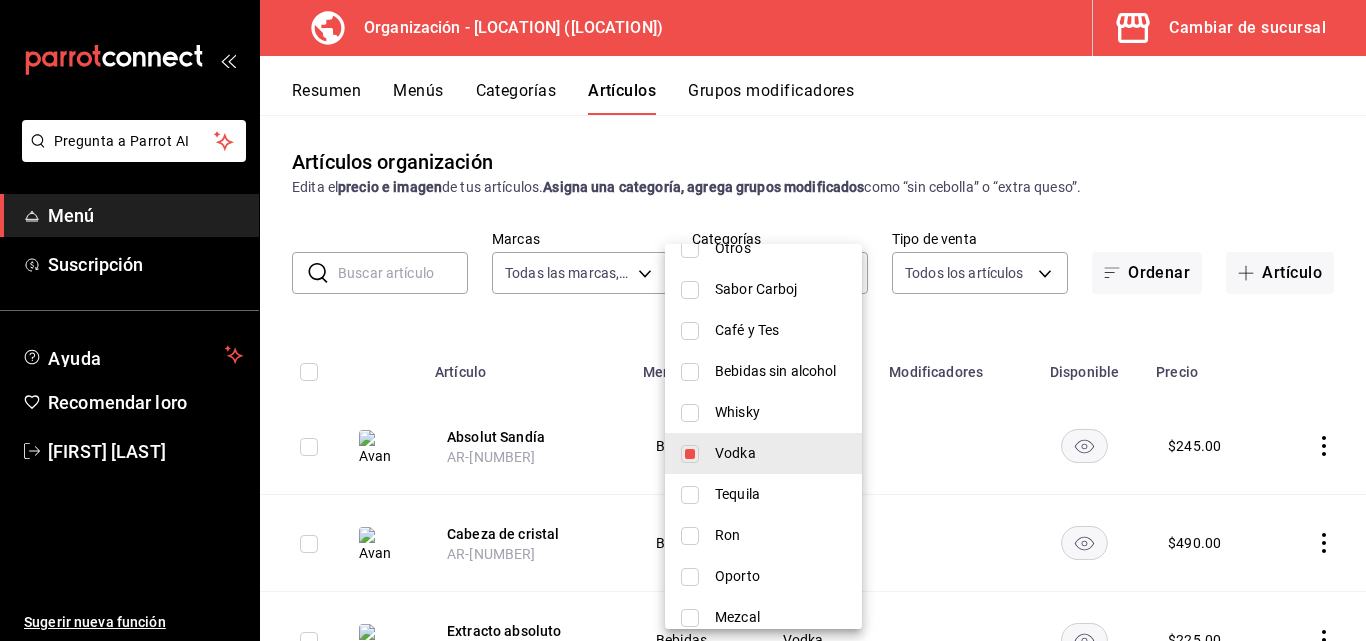 scroll, scrollTop: 1255, scrollLeft: 0, axis: vertical 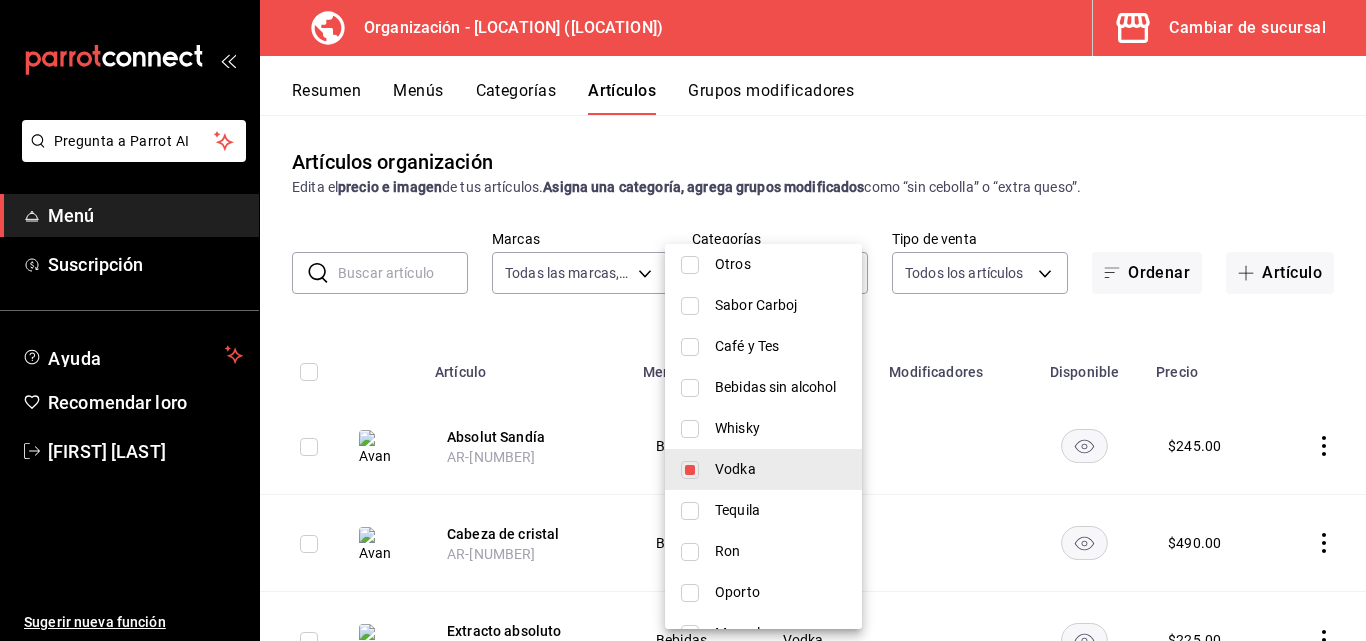 click on "Vodka" at bounding box center [735, 469] 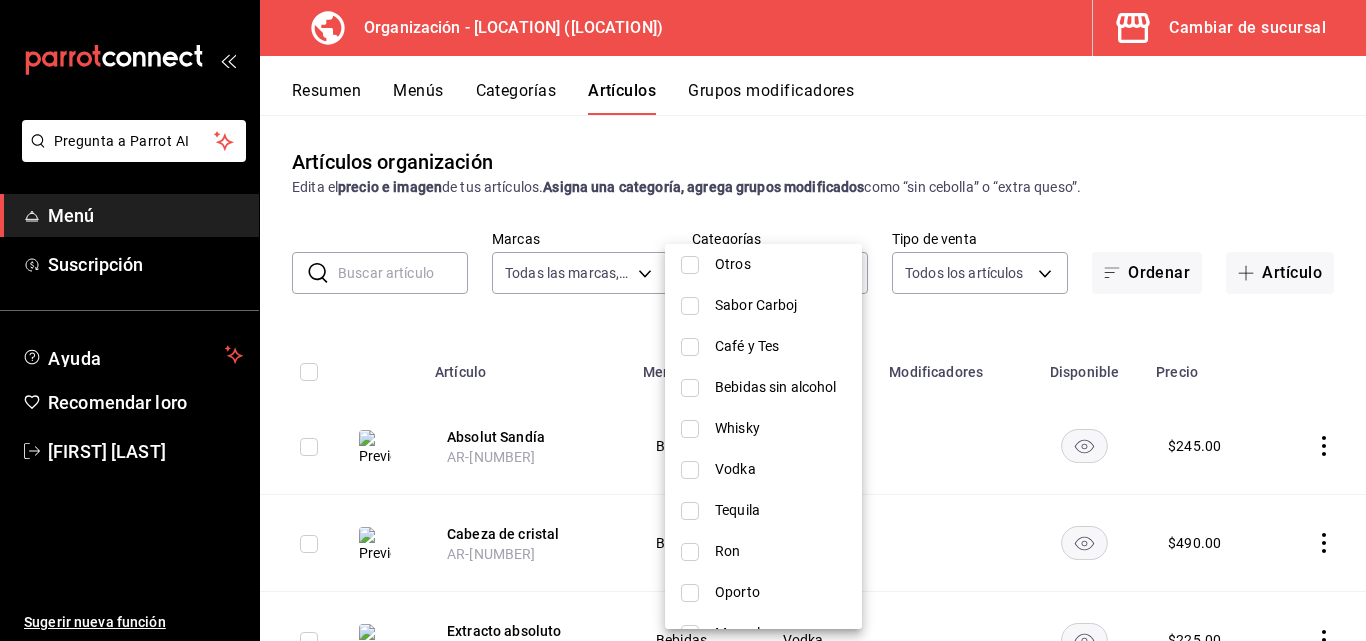 click at bounding box center (683, 320) 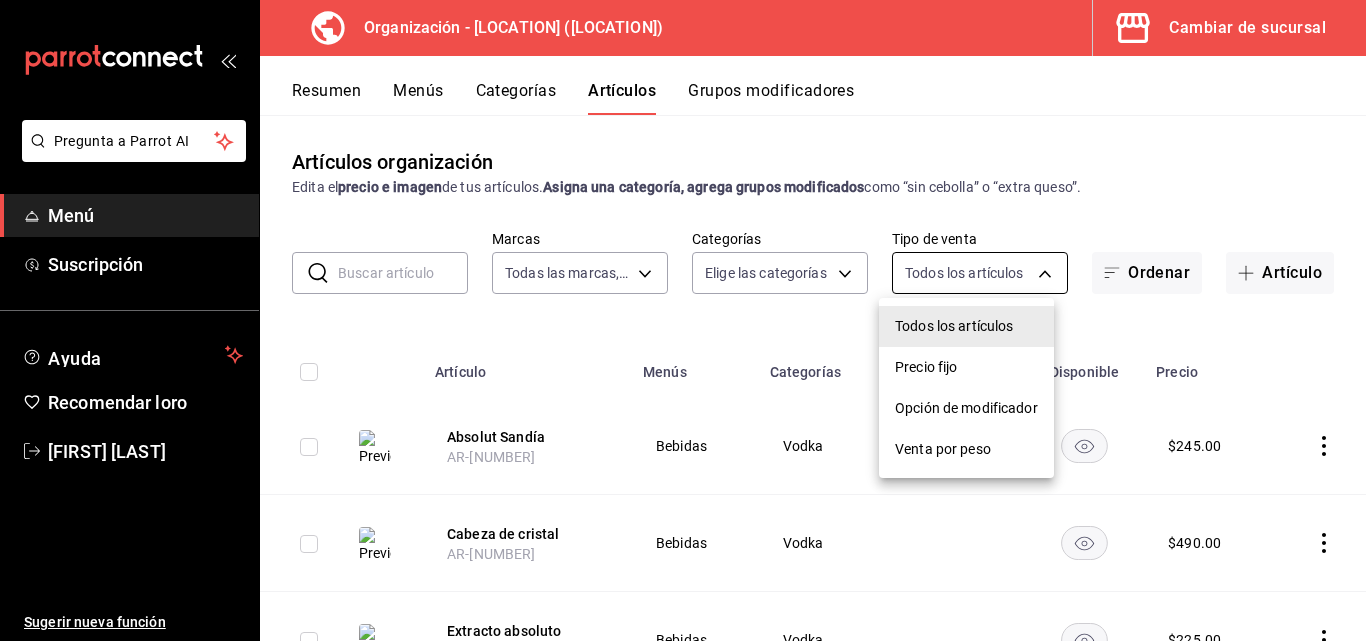 click on "Absolut Sandía AR-[NUMBER] Bebidas Vodka $  245.00 Cabeza de cristal AR-[NUMBER] Bebidas Vodka $  490.00 Extracto absoluto AR-[NUMBER] Bebidas Vodka $  225.00 Melocotón Naranja Blos Ketel AR-[NUMBER] Bebidas Vodka $  255.00 Ketel de pepino y menta AR-[NUMBER] Bebidas Vodka $  255.00 Rose Ketel Pomelo AR-[NUMBER] Bebidas Vodka $  255.00 Vodka Titos Bebidas $" at bounding box center (683, 320) 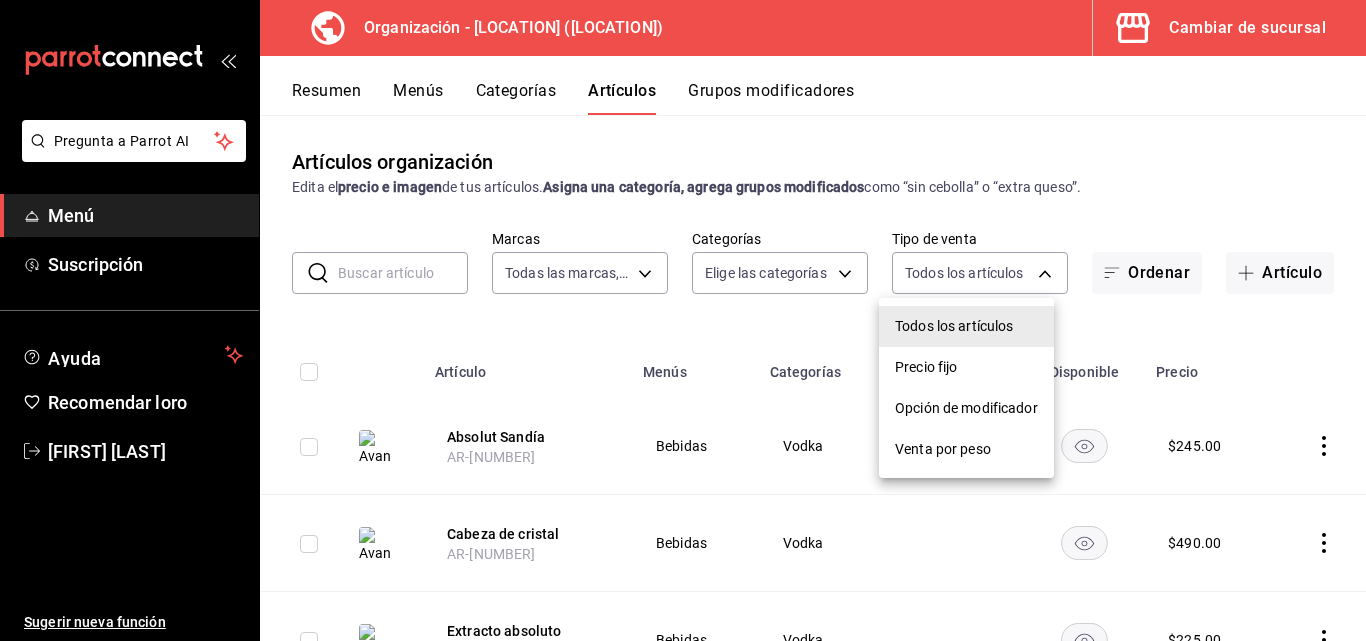 click at bounding box center [683, 320] 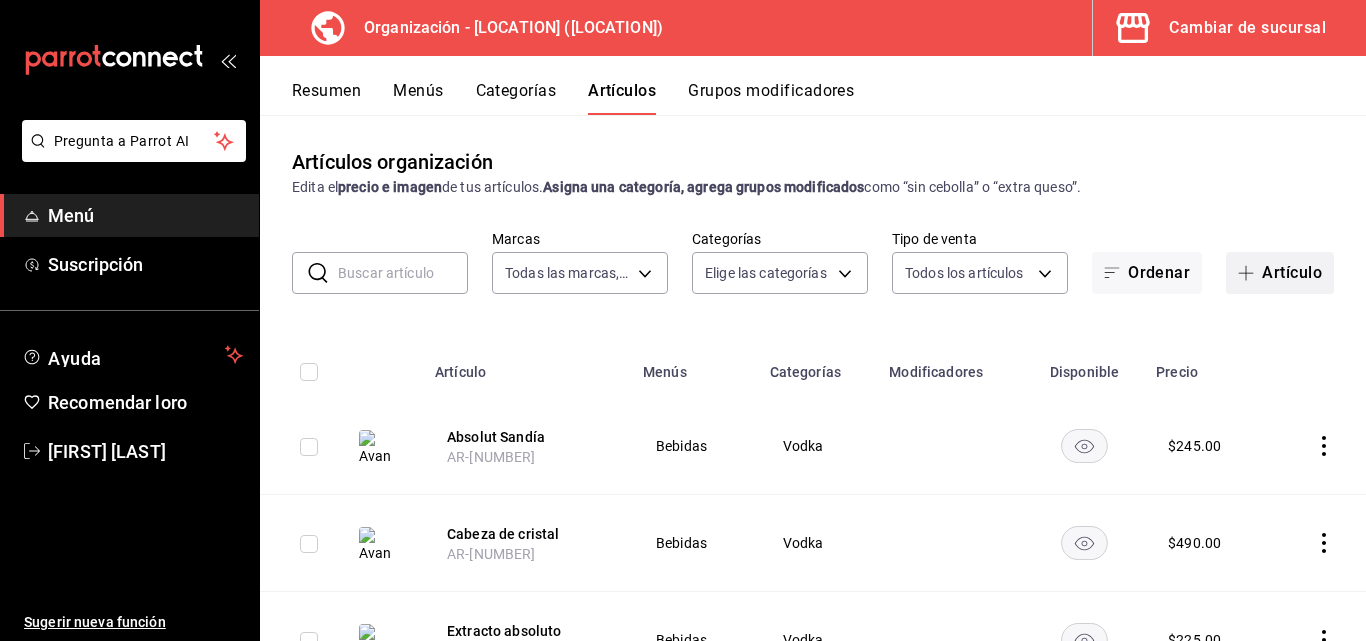 click on "Artículo" at bounding box center (1280, 273) 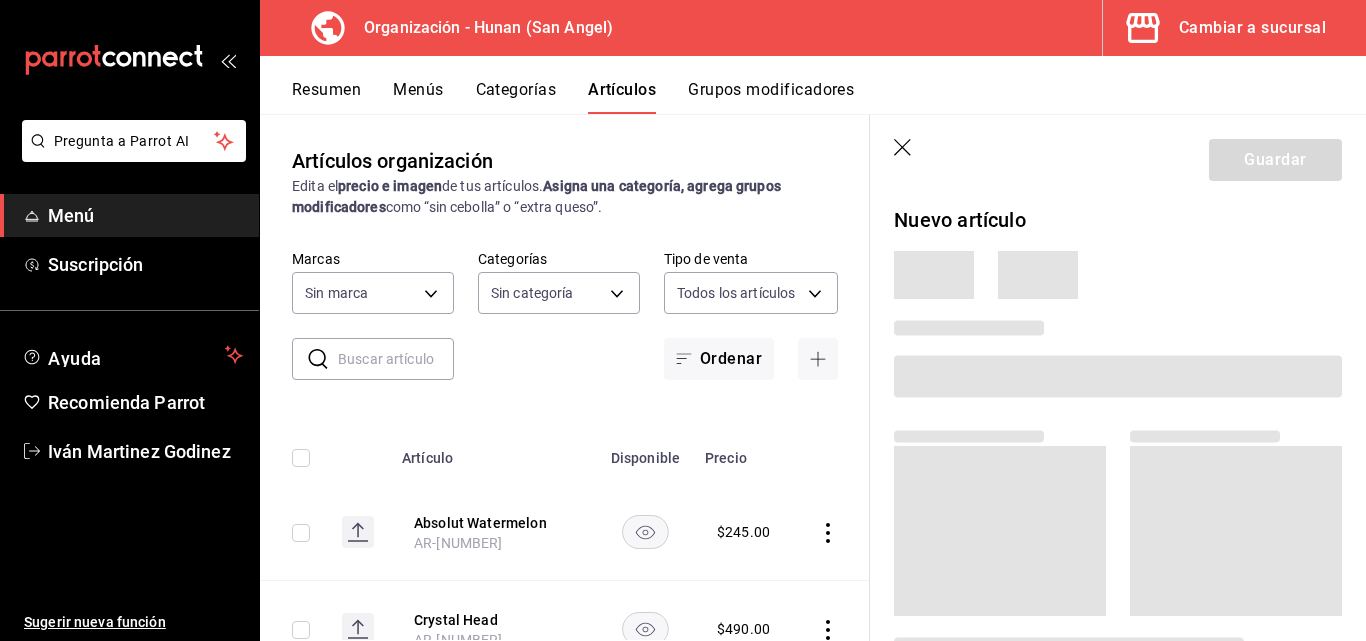 type on "5e6c8ed4-bdf8-42e8-816b-d39911e12aa6,1cac5387-84ff-42b0-b512-876f76fa8552,4df8252f-8381-4e4b-aa36-cbf6799b9b19,66c890f6-31da-4825-873c-06ad82b2a8d1,42138e37-9094-49a3-9b1d-d8bd571e538f,6c974f5b-64a1-4db4-9329-f8007736791e,8f9a5257-0753-41f6-908c-b25ff31d048a,d43900f8-5062-4f3a-931c-f4693d6acd48,0f03c763-f264-4281-b2e6-084ea7303955,7c1312d1-d61e-4024-9980-e59e50ff31fe,74f692cd-2d9d-4422-8d8b-c1d16f937b06,2abbedeb-6956-444c-8311-af12ab2f48cf,45acaf2d-1a5d-4869-8095-20515bade5f2,d2e1e135-9b60-490d-a190-91b5254c9e3f,6e7b6b96-f09b-429d-86c0-6dfadc554d16,1981e156-6f71-485c-aa99-da763a422a7e,7dd48d4e-9a72-4f43-975c-517530808e20,8235b652-b3e0-4365-9283-4a1a7ce3d654,542dcf18-e5bb-4dfd-811b-dde650df56d2,153b917f-3aae-4ded-87c3-ae1f0e41e87a,a83457d1-f450-41d8-829a-5c954141f3d6,119f2a60-242e-4e16-a87b-7d977e585b68,6a4bf5ff-1286-47ca-a9ed-be9c72c96a48,65c0dfef-038a-4f78-a7ec-44366e865eba,821c8703-2032-4a64-9509-4b99b9262e77,43aa3d75-9ced-4ca3-8a60-36cc8ae8679b,15ef8ebb-4127-47dc-8e29-c05443de52b5,a684563e-7796-44d5-b98..." 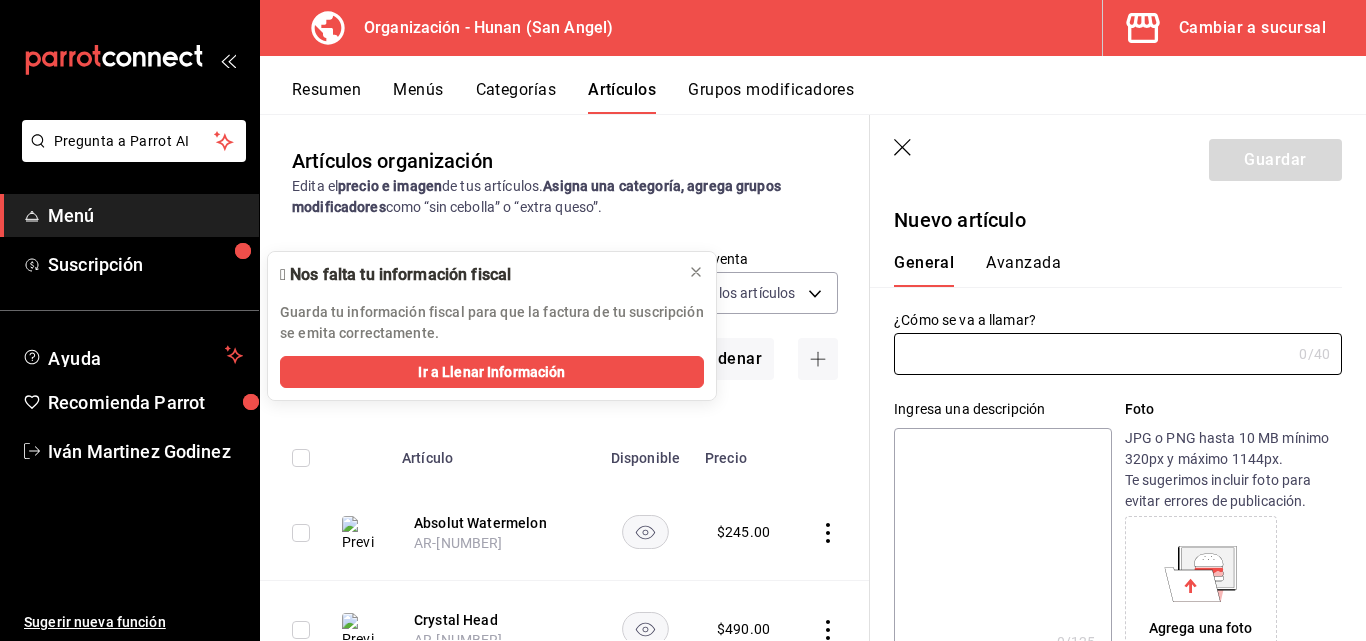 scroll, scrollTop: 0, scrollLeft: 0, axis: both 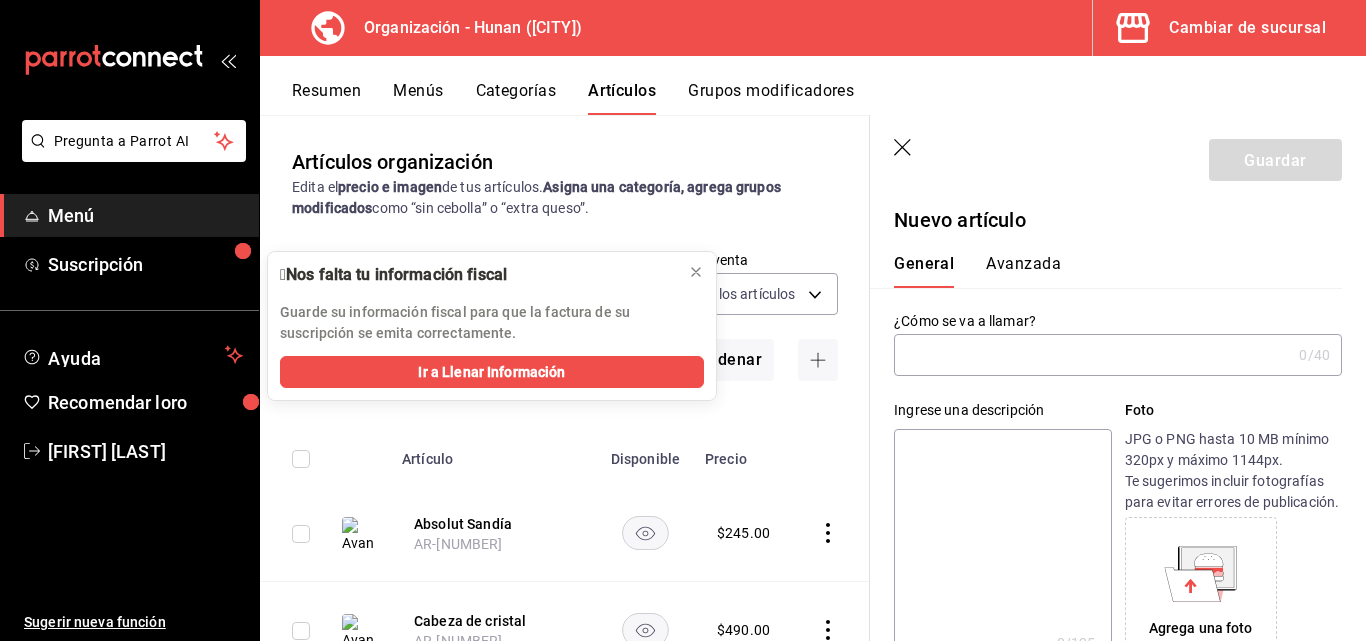 click at bounding box center (1092, 355) 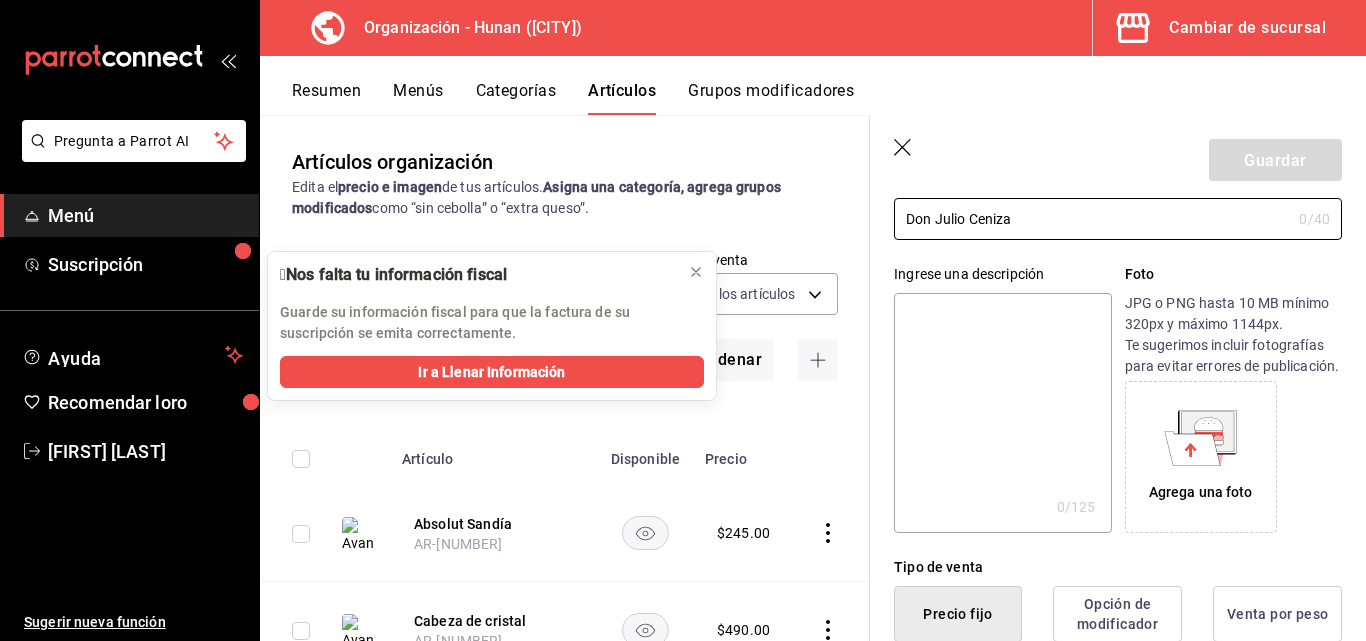 scroll, scrollTop: 141, scrollLeft: 0, axis: vertical 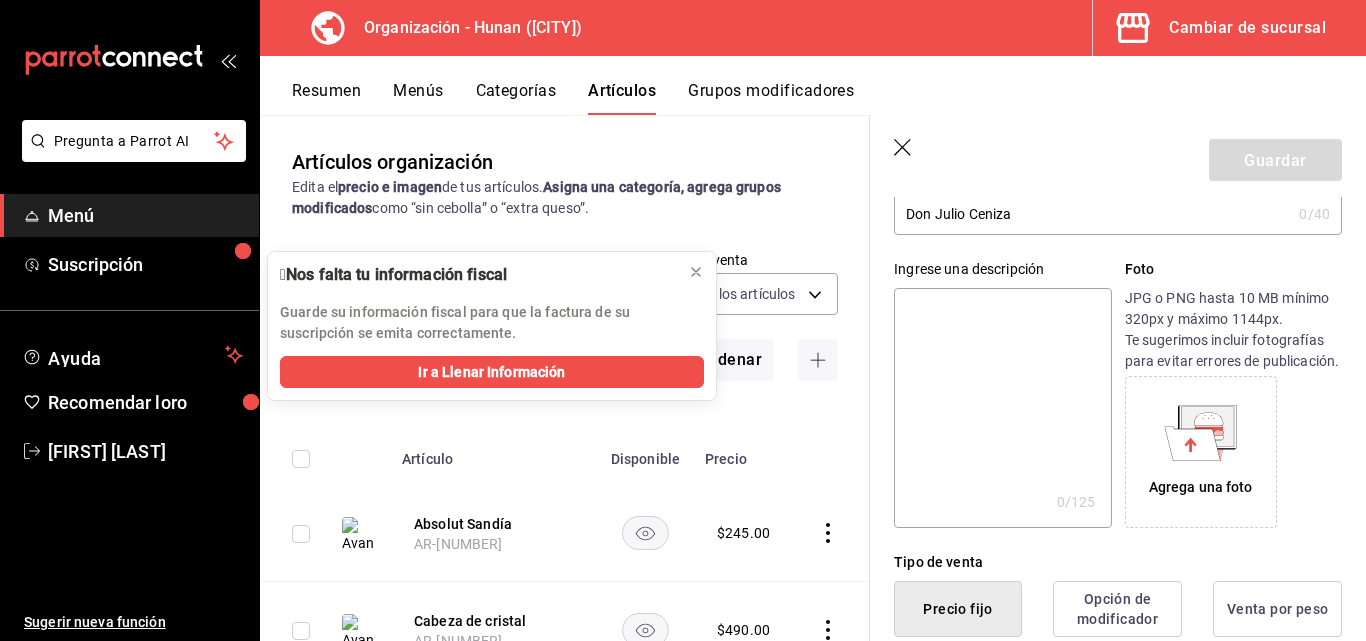 click on "Don Julio Ceniza" at bounding box center [1092, 214] 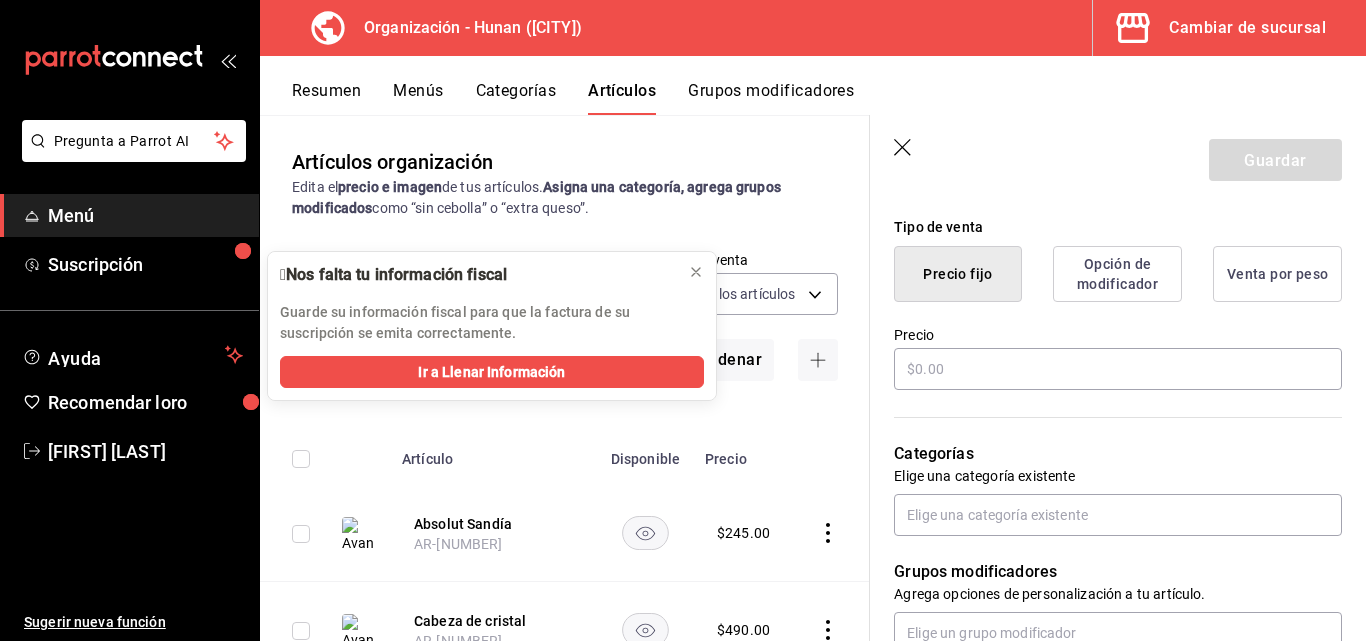 scroll, scrollTop: 479, scrollLeft: 0, axis: vertical 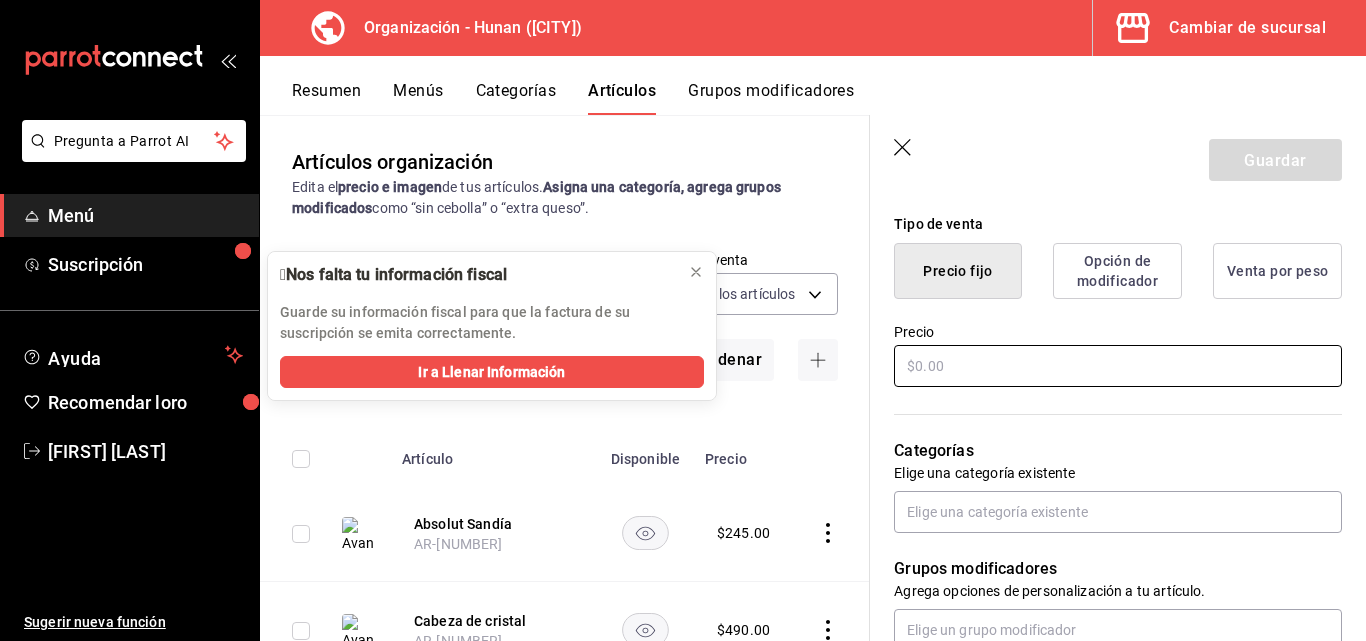 type on "Don Julio Ceniza 700ml" 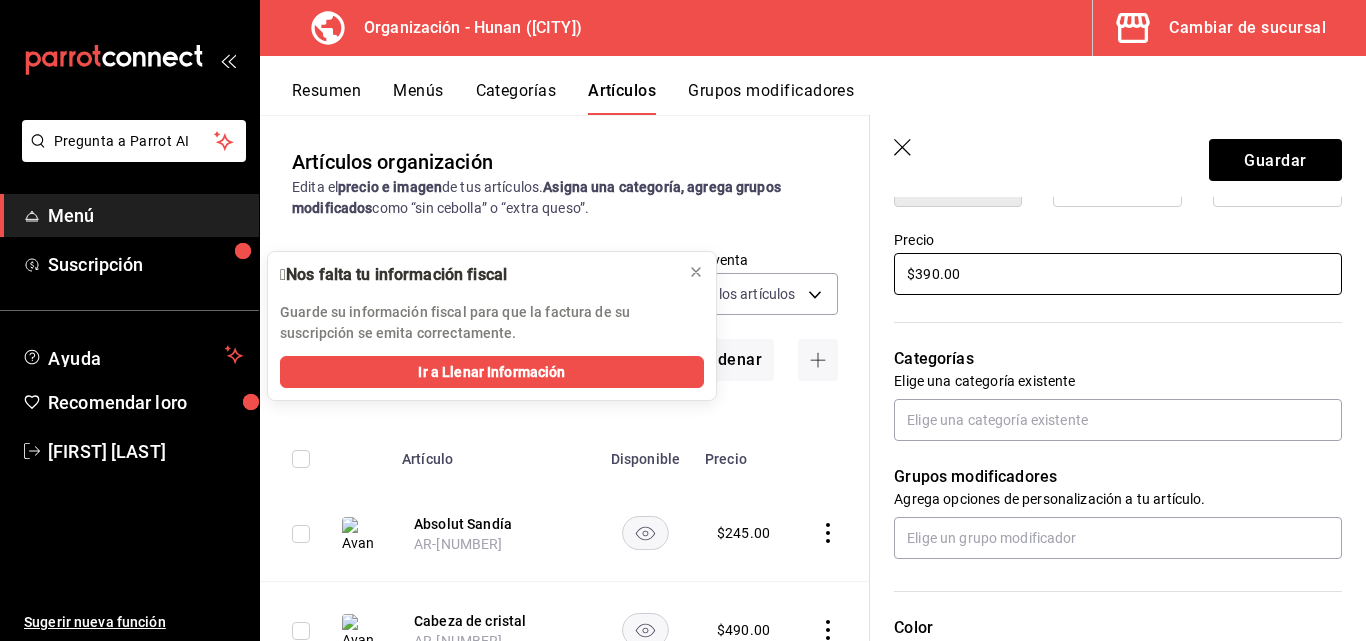 scroll, scrollTop: 590, scrollLeft: 0, axis: vertical 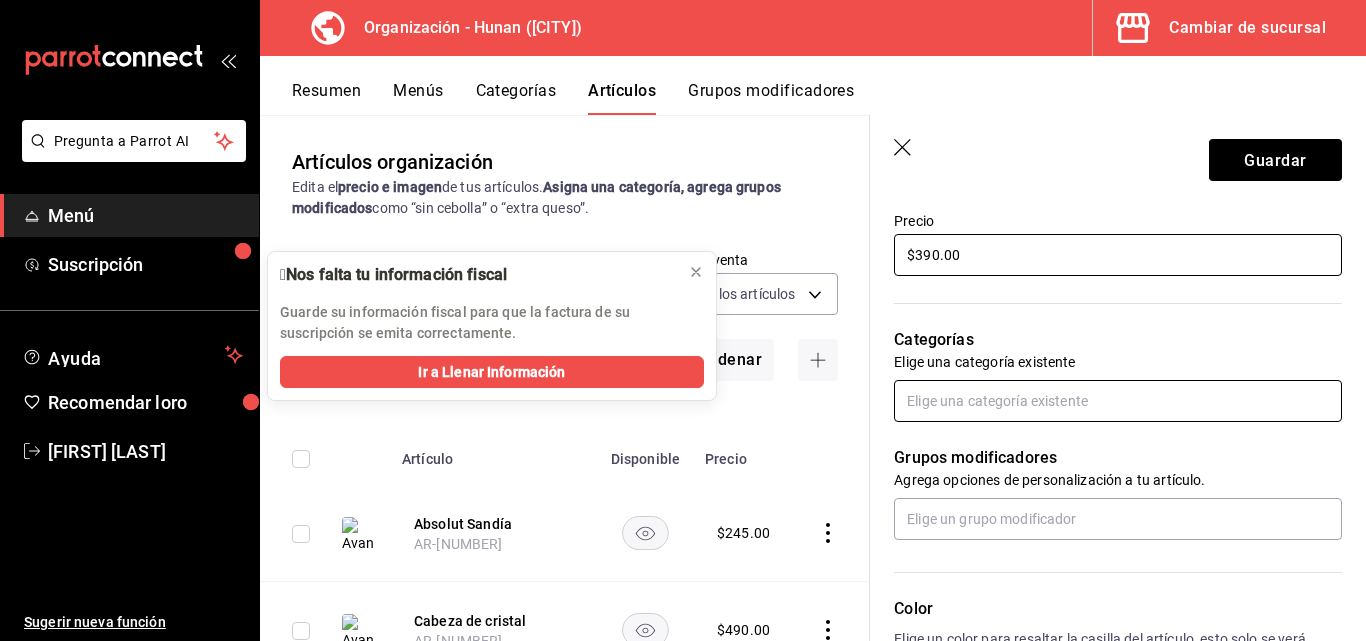 type on "$390.00" 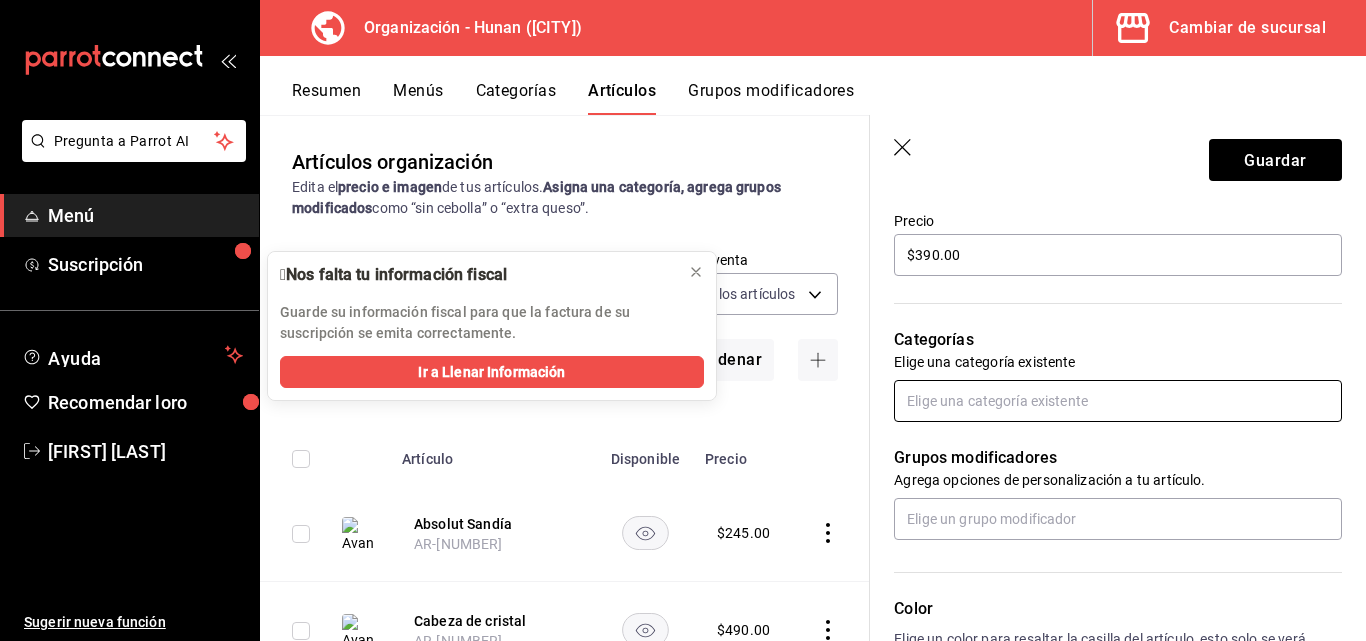 click at bounding box center [1118, 401] 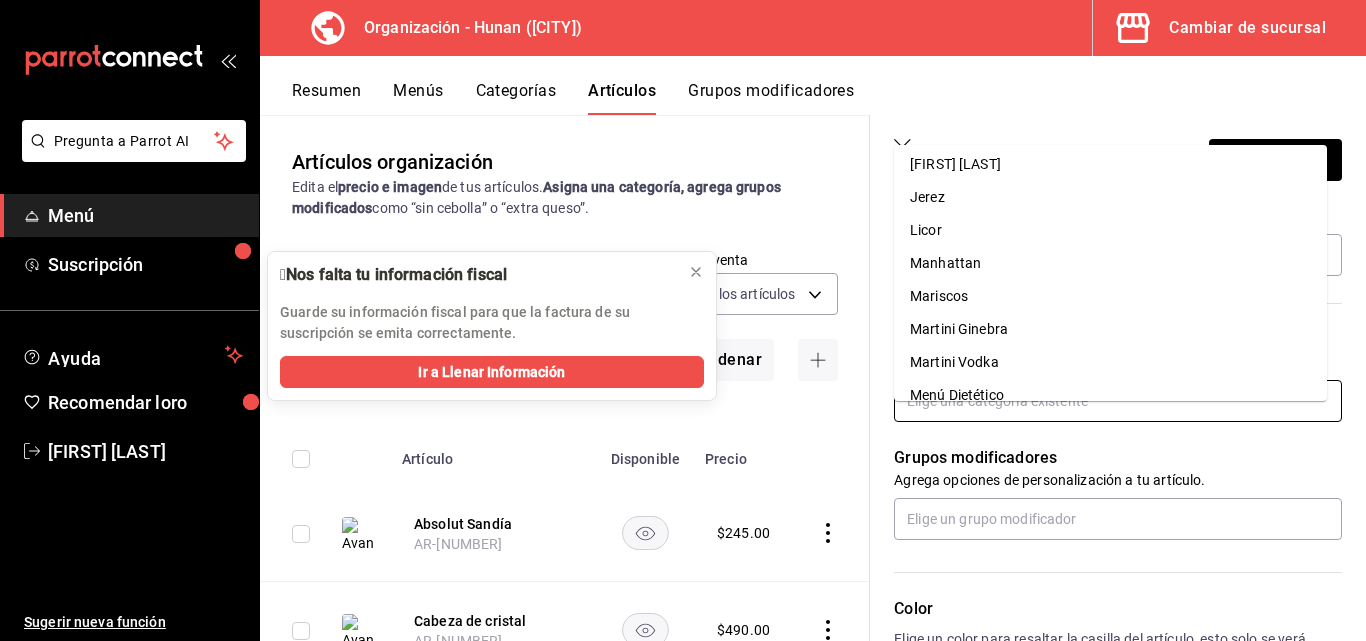 scroll, scrollTop: 1792, scrollLeft: 0, axis: vertical 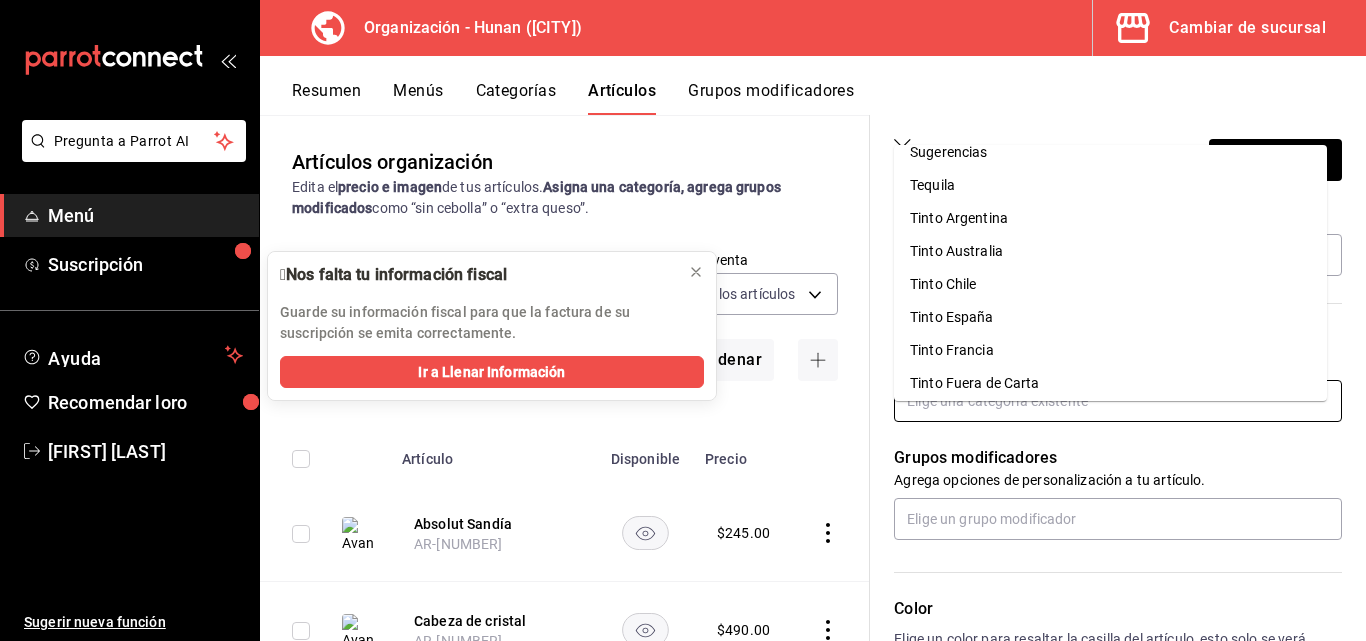 click on "Tequila" at bounding box center [1110, 185] 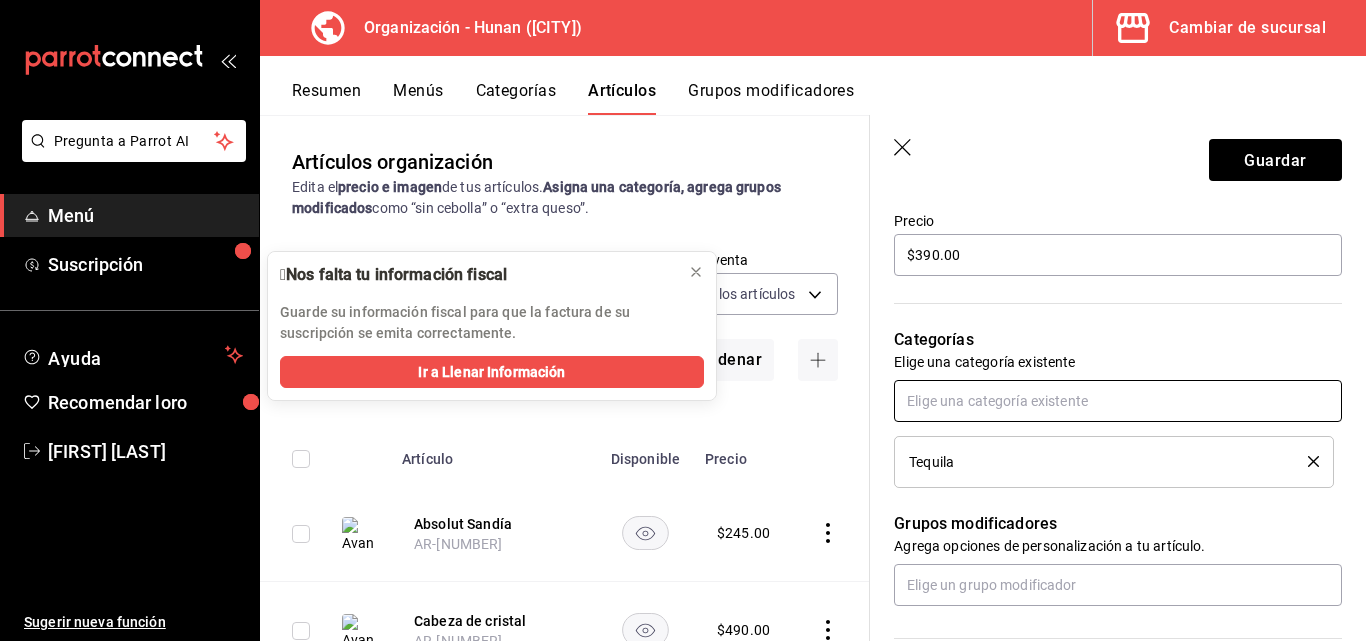 scroll, scrollTop: 0, scrollLeft: 0, axis: both 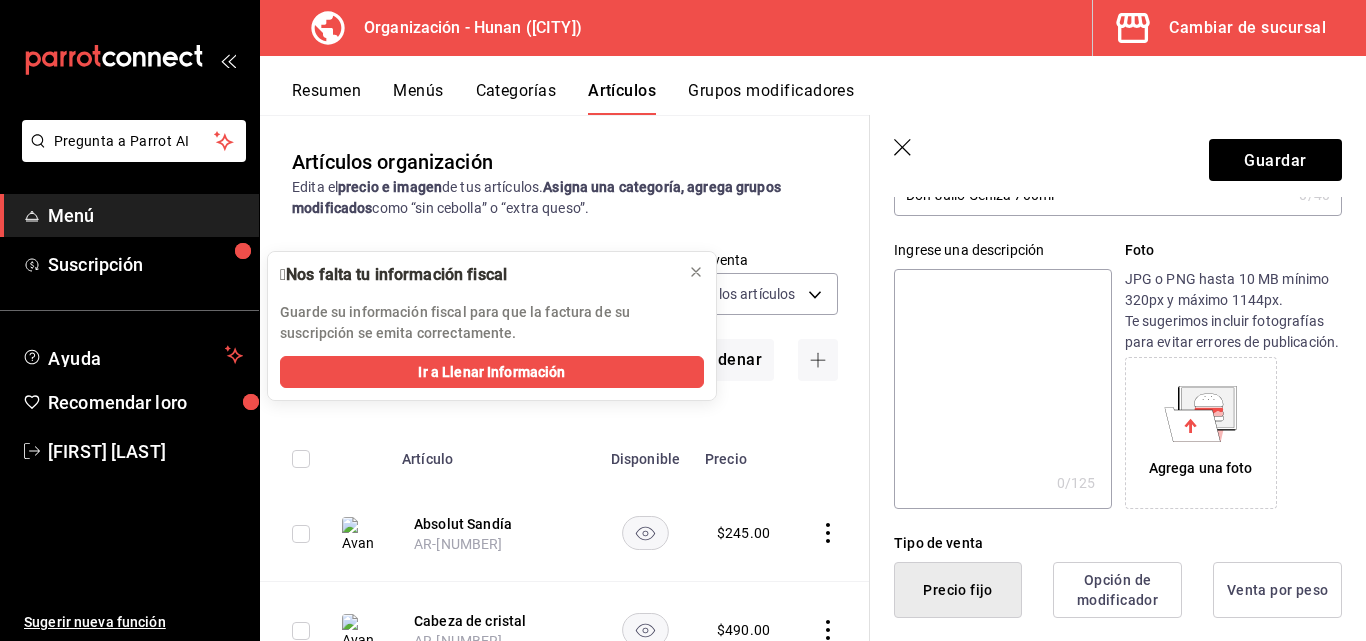 click 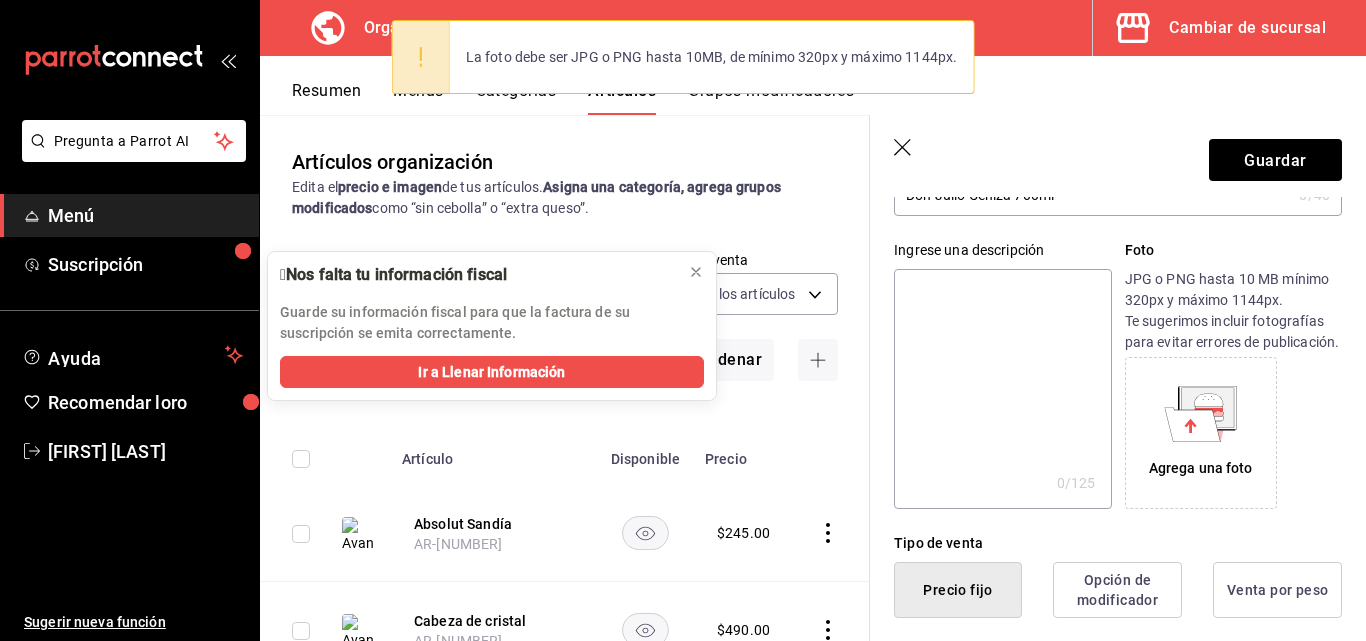 click on "Agrega una foto" at bounding box center (1201, 433) 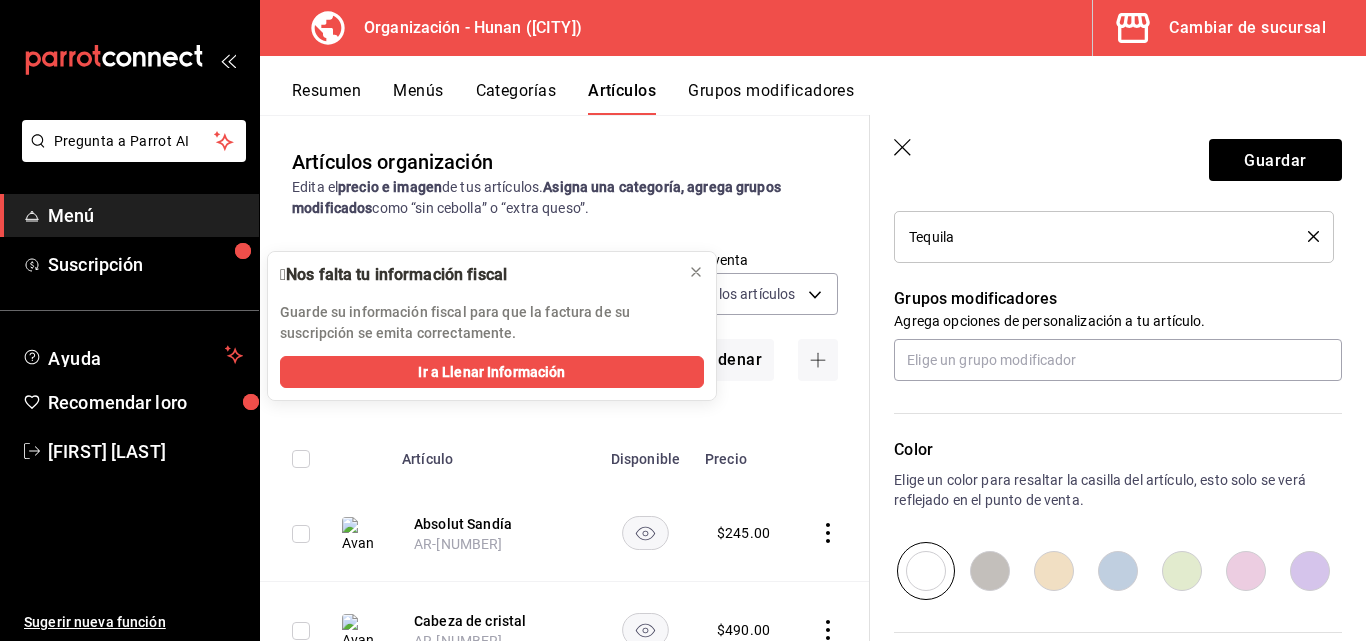 scroll, scrollTop: 1046, scrollLeft: 0, axis: vertical 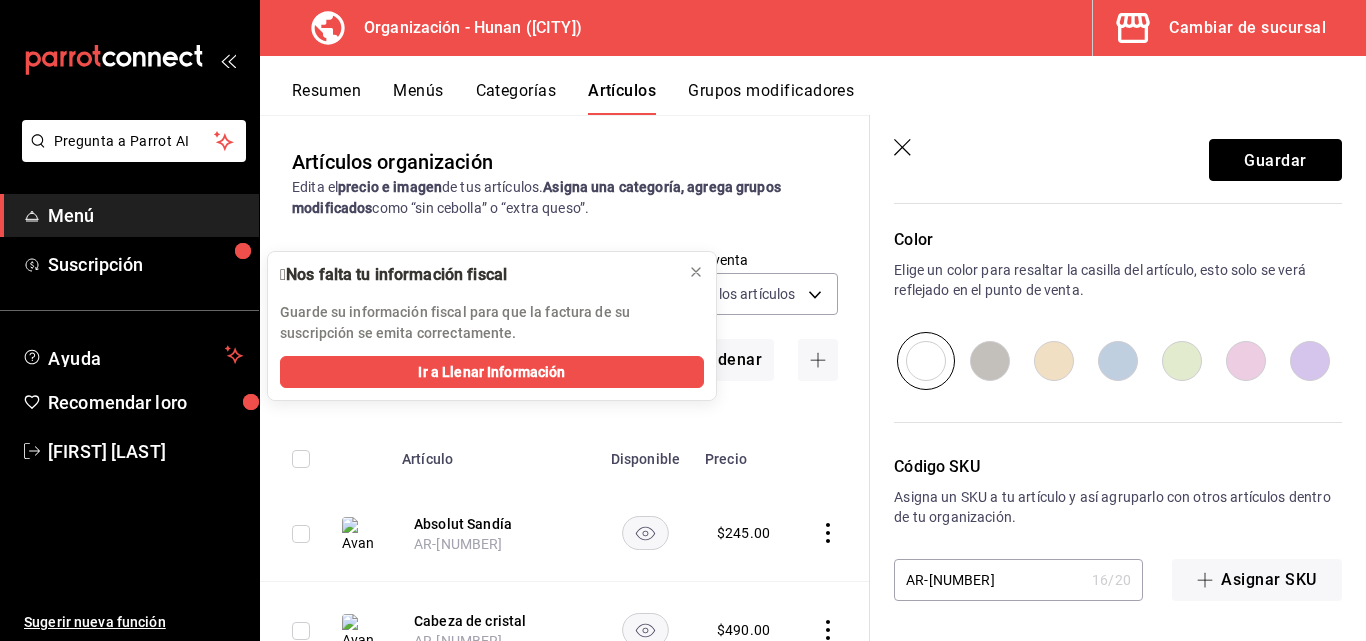 click on "Guardar" at bounding box center (1275, 160) 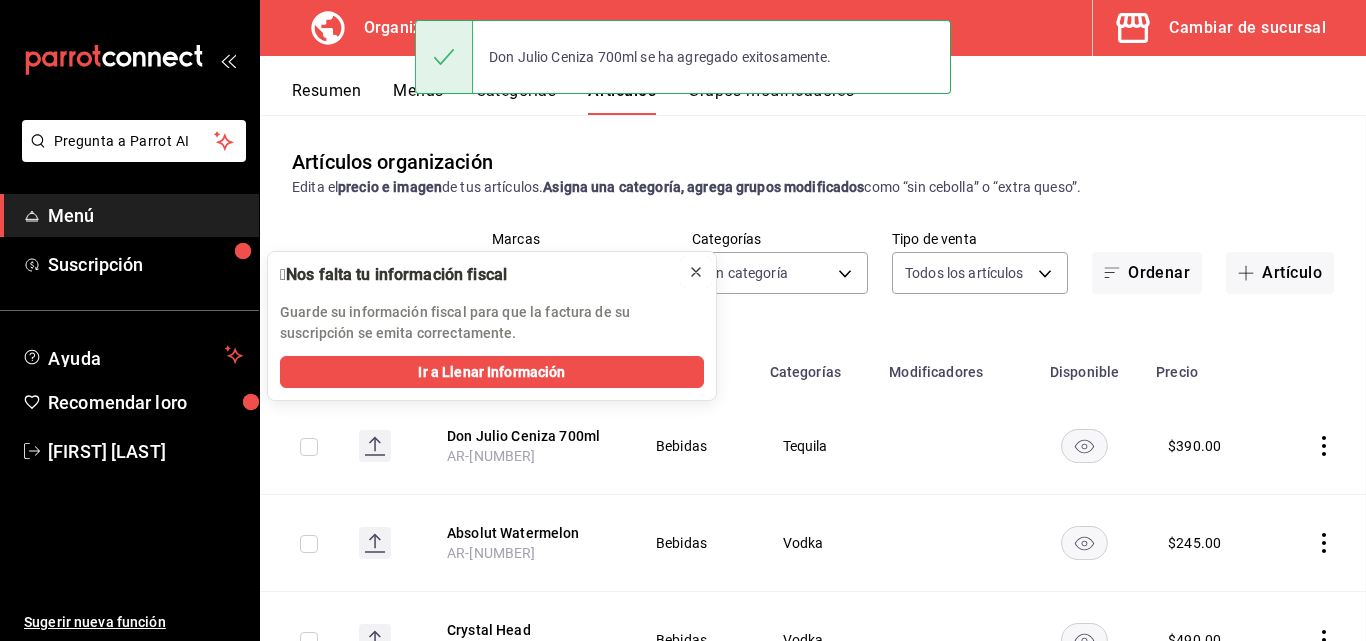 click 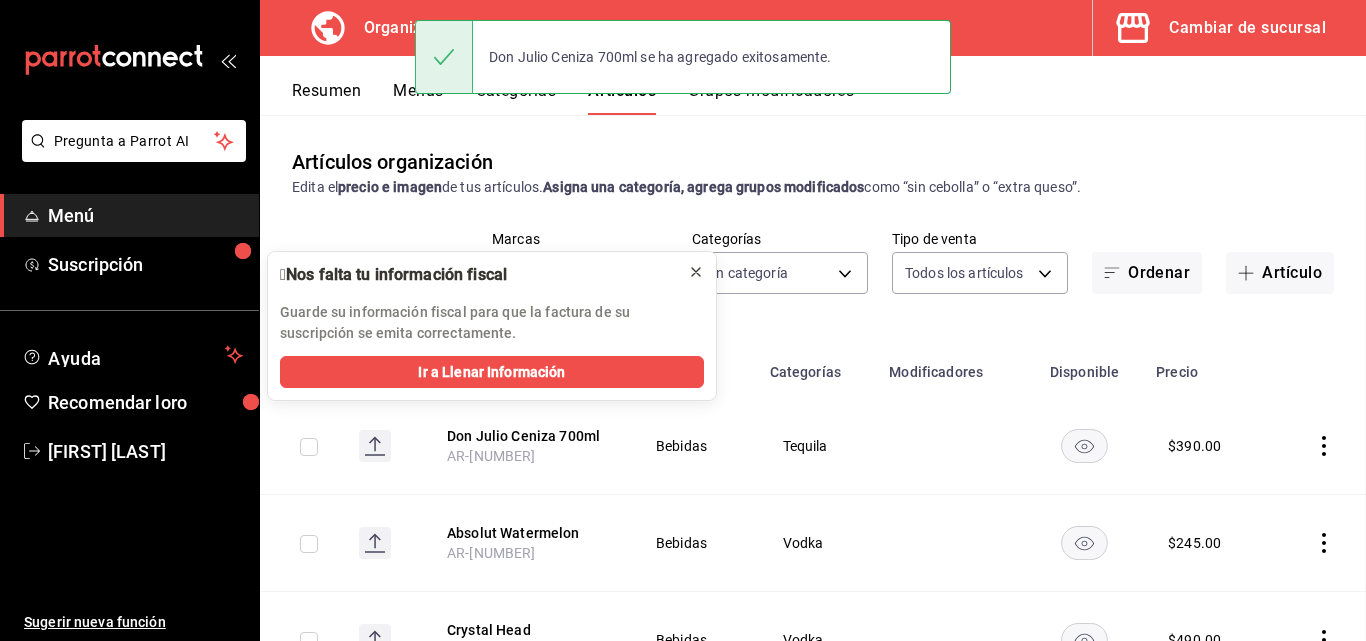 scroll, scrollTop: 0, scrollLeft: 0, axis: both 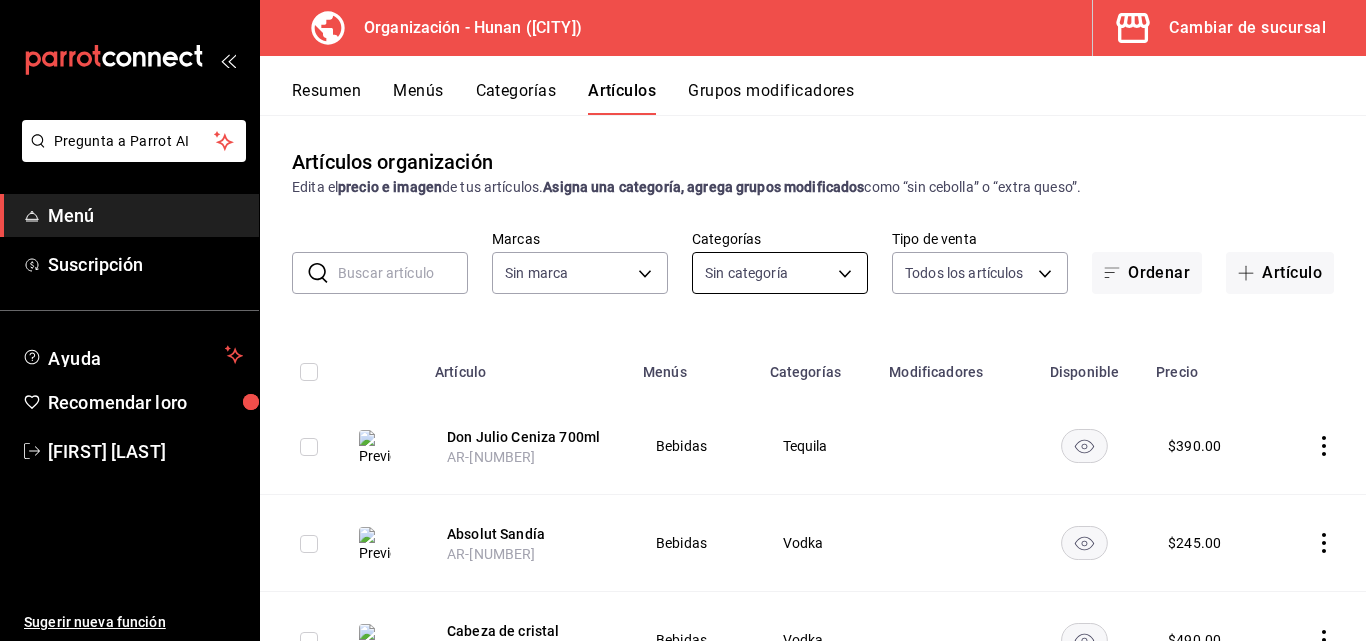click on "Pregunta a Parrot AI Menú   Suscripción   Ayuda Recomendar loro   Iván Martínez Godínez   Sugerir nueva función   Organización - Hunan (San Ángel) Cambiar de sucursal Resumen Menús Categorías Artículos Grupos modificadores Artículos organización Edita el  precio e imagen  de tus artículos.  Asigna una categoría, agrega grupos modificados  como “sin cebolla” o “extra queso”. ​ ​ Marcas Sin marca d384c8d0-66a7-43b9-ac0d-3f995a6be0a8 Categorías Sin categoría Tipo de venta Todos los artículos ALL Ordenar Artículo Artículo Menús Categorías Modificadores Disponible Precio Don Julio Ceniza 700ml AR-1754719824888 Bebidas Tequila $  390.00 Absolut Sandía AR-1754710803155 Bebidas Vodka $  245.00 Cabeza de cristal AR-1754710732928 Bebidas Vodka $  490.00 Extracto absoluto AR-1754710650031 Bebidas Vodka $  225.00 Melocotón Naranja Blos Ketel AR-1754710525907 Bebidas Vodka $  255.00 Ketel de pepino y menta AR-1754710433260 Bebidas Vodka $  255.00 Rose Ketel Pomelo AR-1754710177745 Vodka" at bounding box center (683, 320) 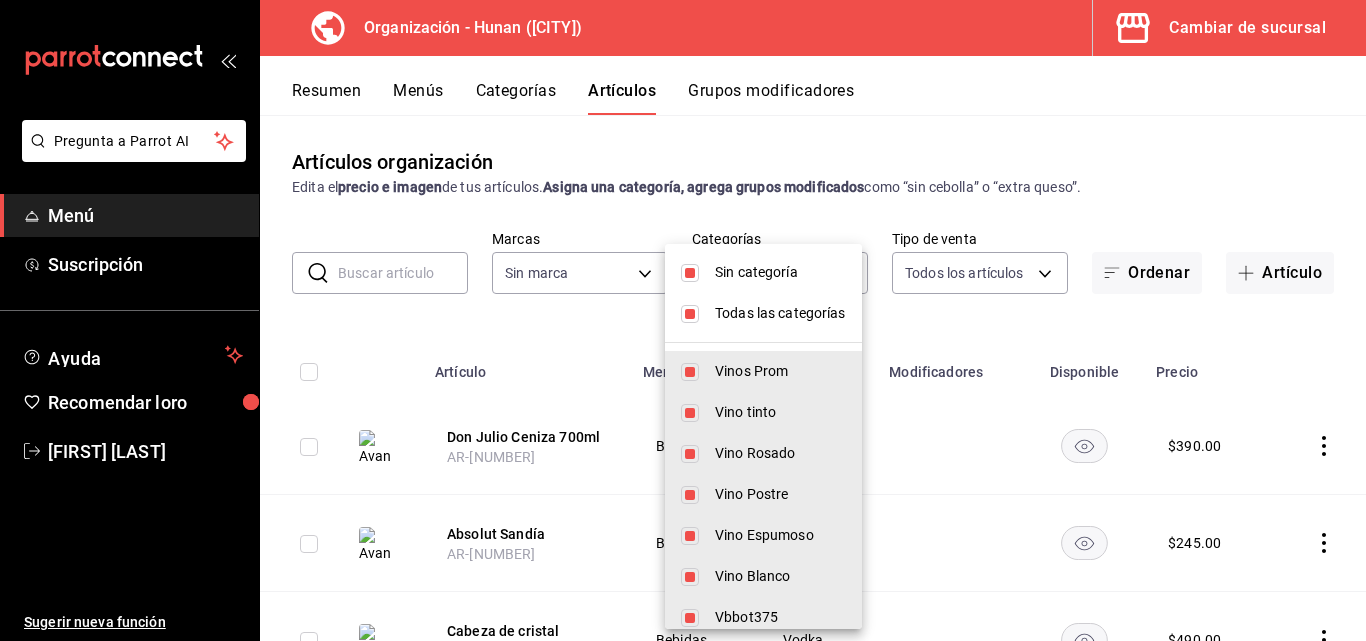 click on "Todas las categorías" at bounding box center [780, 313] 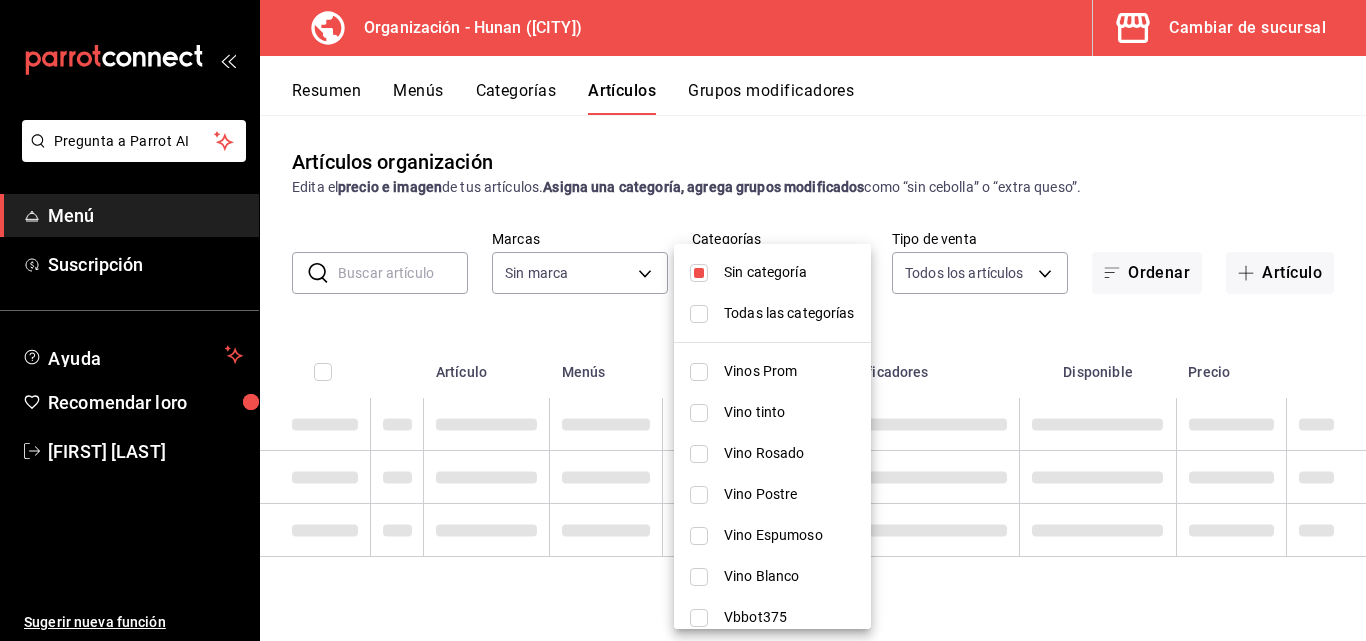 click on "Sin categoría" at bounding box center (772, 272) 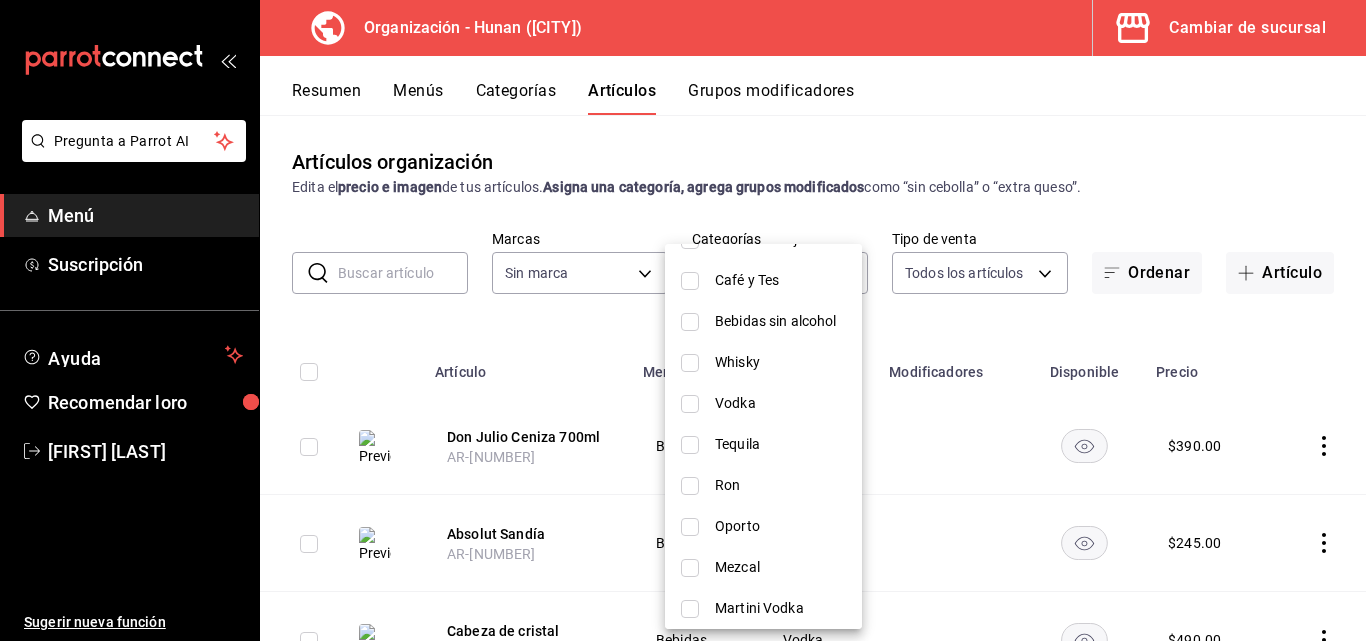 scroll, scrollTop: 1288, scrollLeft: 0, axis: vertical 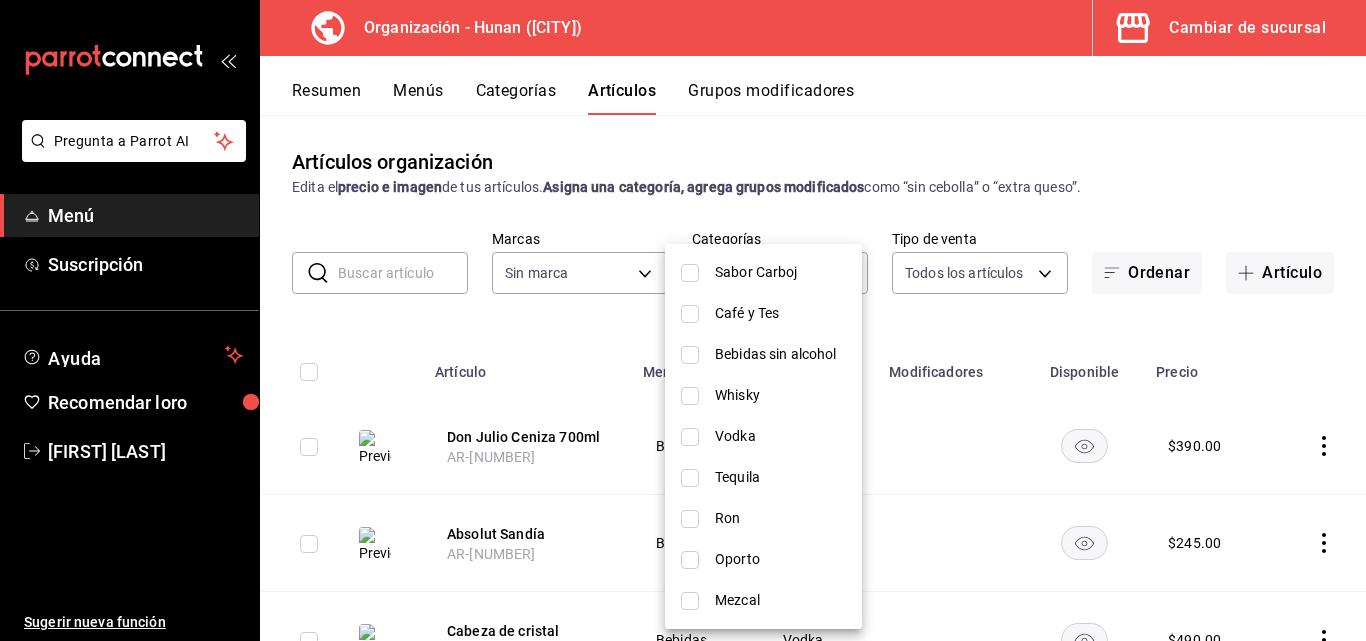 click on "Tequila" at bounding box center [737, 477] 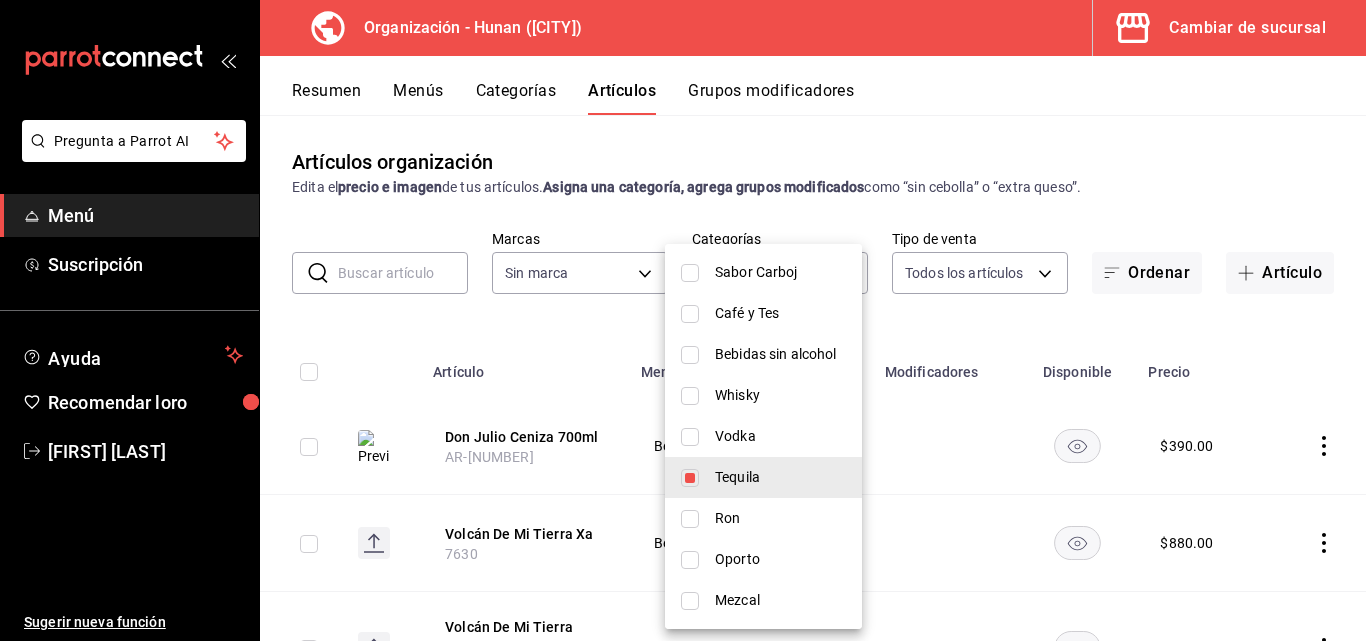 click at bounding box center [683, 320] 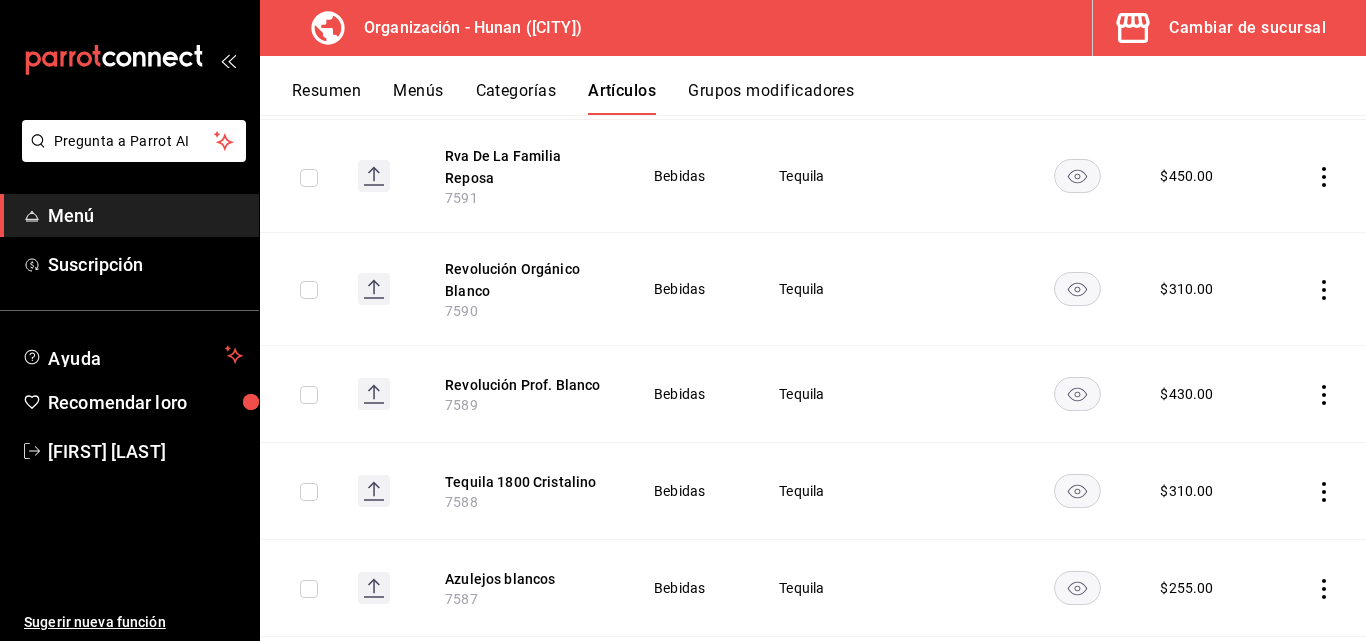 scroll, scrollTop: 1769, scrollLeft: 0, axis: vertical 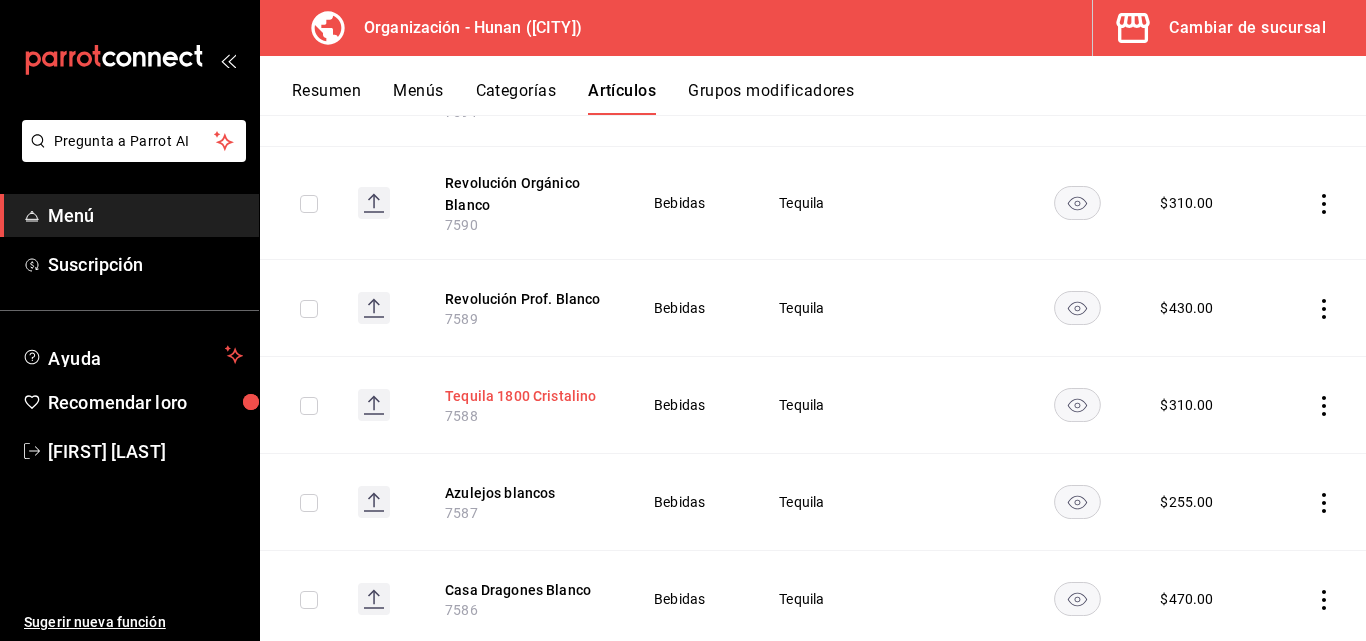 click on "Tequila 1800 Cristalino" at bounding box center (520, 396) 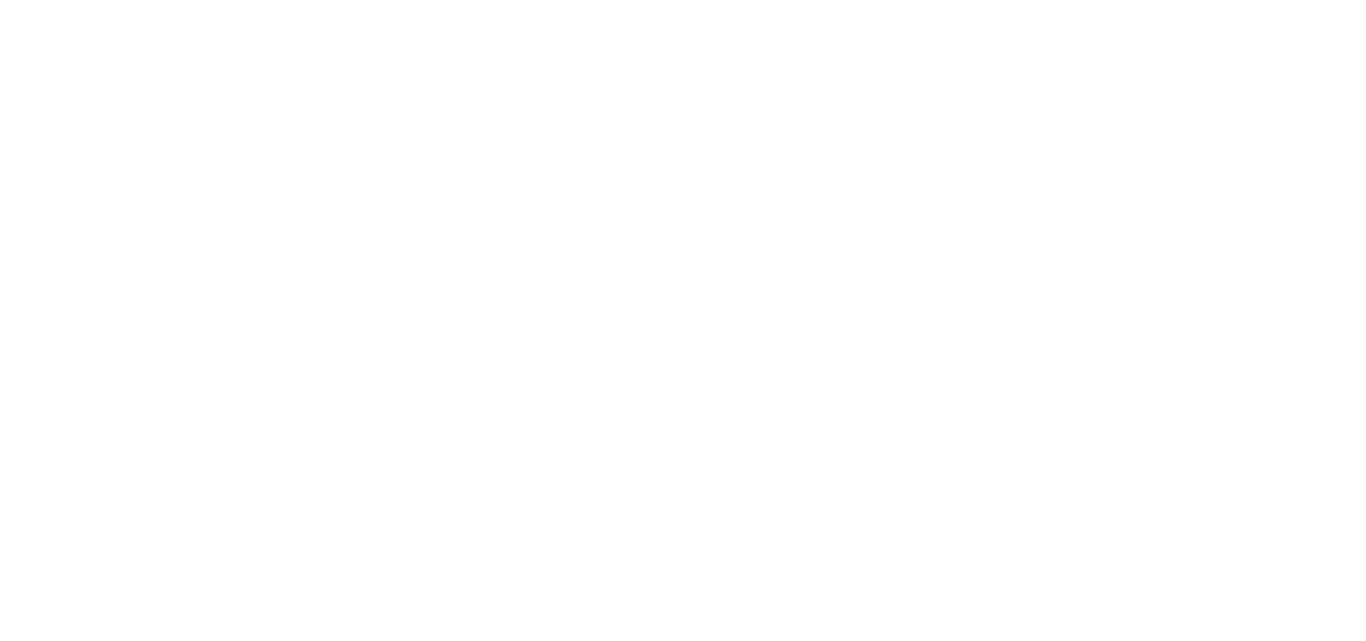 click on "Texto original Valora esta traducción Tu opinión servirá para ayudar a mejorar el Traductor de Google" at bounding box center (683, 4) 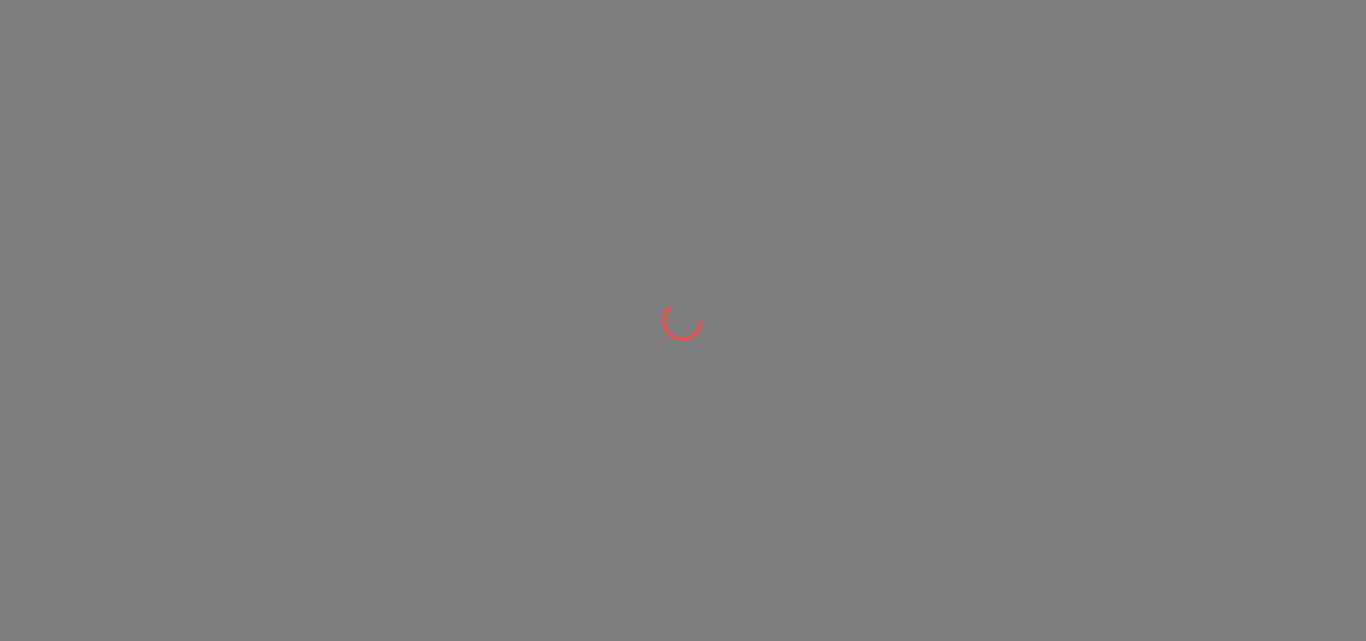 scroll, scrollTop: 0, scrollLeft: 0, axis: both 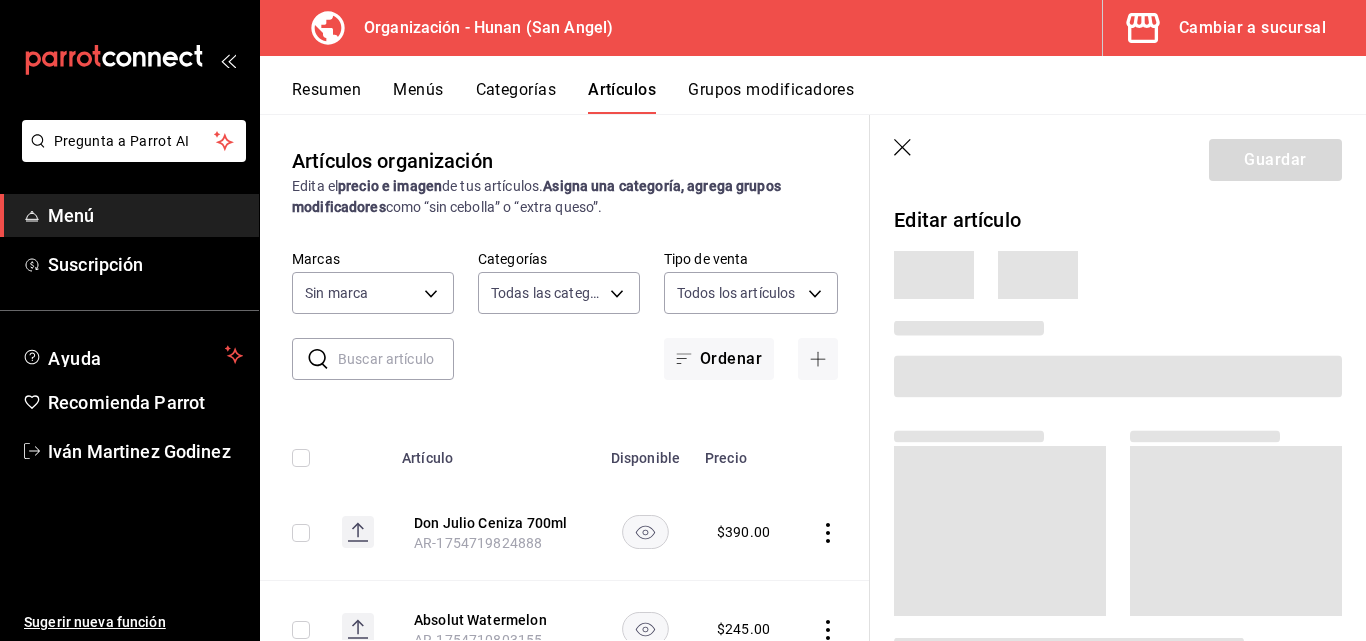 type on "5e6c8ed4-bdf8-42e8-816b-d39911e12aa6,1cac5387-84ff-42b0-b512-876f76fa8552,4df8252f-8381-4e4b-aa36-cbf6799b9b19,66c890f6-31da-4825-873c-06ad82b2a8d1,42138e37-9094-49a3-9b1d-d8bd571e538f,6c974f5b-64a1-4db4-9329-f8007736791e,8f9a5257-0753-41f6-908c-b25ff31d048a,d43900f8-5062-4f3a-931c-f4693d6acd48,0f03c763-f264-4281-b2e6-084ea7303955,7c1312d1-d61e-4024-9980-e59e50ff31fe,74f692cd-2d9d-4422-8d8b-c1d16f937b06,2abbedeb-6956-444c-8311-af12ab2f48cf,45acaf2d-1a5d-4869-8095-20515bade5f2,d2e1e135-9b60-490d-a190-91b5254c9e3f,6e7b6b96-f09b-429d-86c0-6dfadc554d16,1981e156-6f71-485c-aa99-da763a422a7e,7dd48d4e-9a72-4f43-975c-517530808e20,8235b652-b3e0-4365-9283-4a1a7ce3d654,542dcf18-e5bb-4dfd-811b-dde650df56d2,153b917f-3aae-4ded-87c3-ae1f0e41e87a,a83457d1-f450-41d8-829a-5c954141f3d6,119f2a60-242e-4e16-a87b-7d977e585b68,6a4bf5ff-1286-47ca-a9ed-be9c72c96a48,65c0dfef-038a-4f78-a7ec-44366e865eba,821c8703-2032-4a64-9509-4b99b9262e77,43aa3d75-9ced-4ca3-8a60-36cc8ae8679b,15ef8ebb-4127-47dc-8e29-c05443de52b5,a684563e-7796-44d5-b98..." 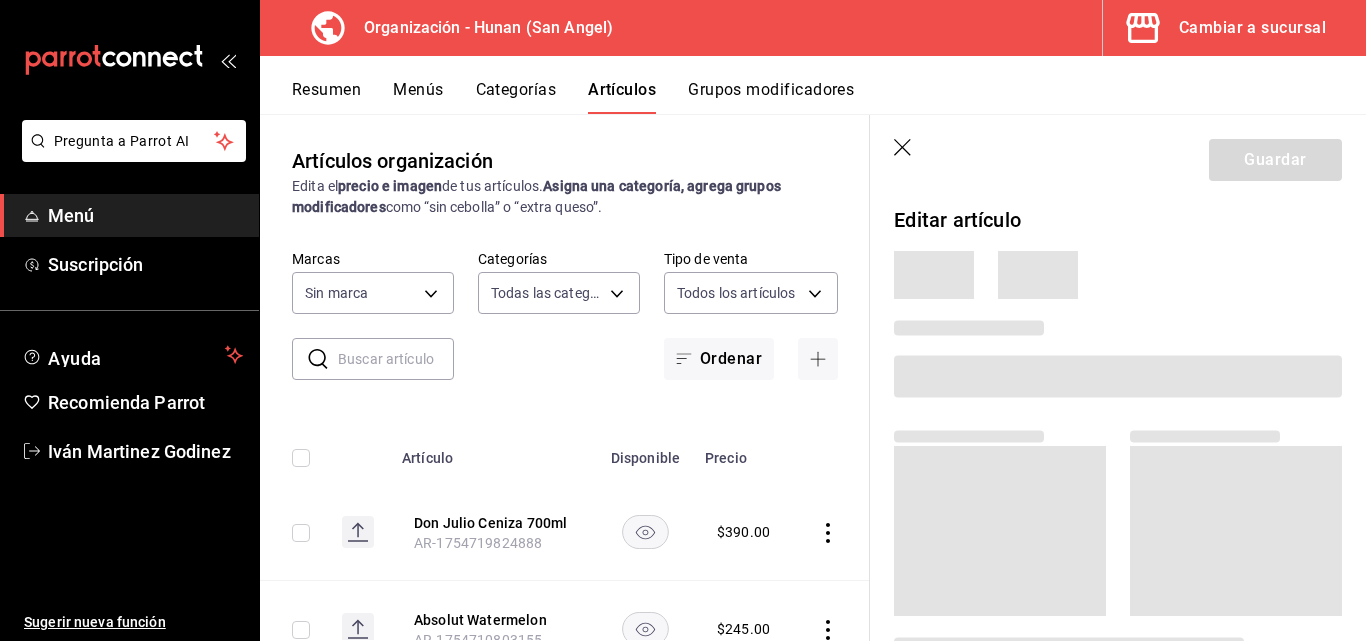 type on "d384c8d0-66a7-43b9-ac0d-3f995a6be0a8" 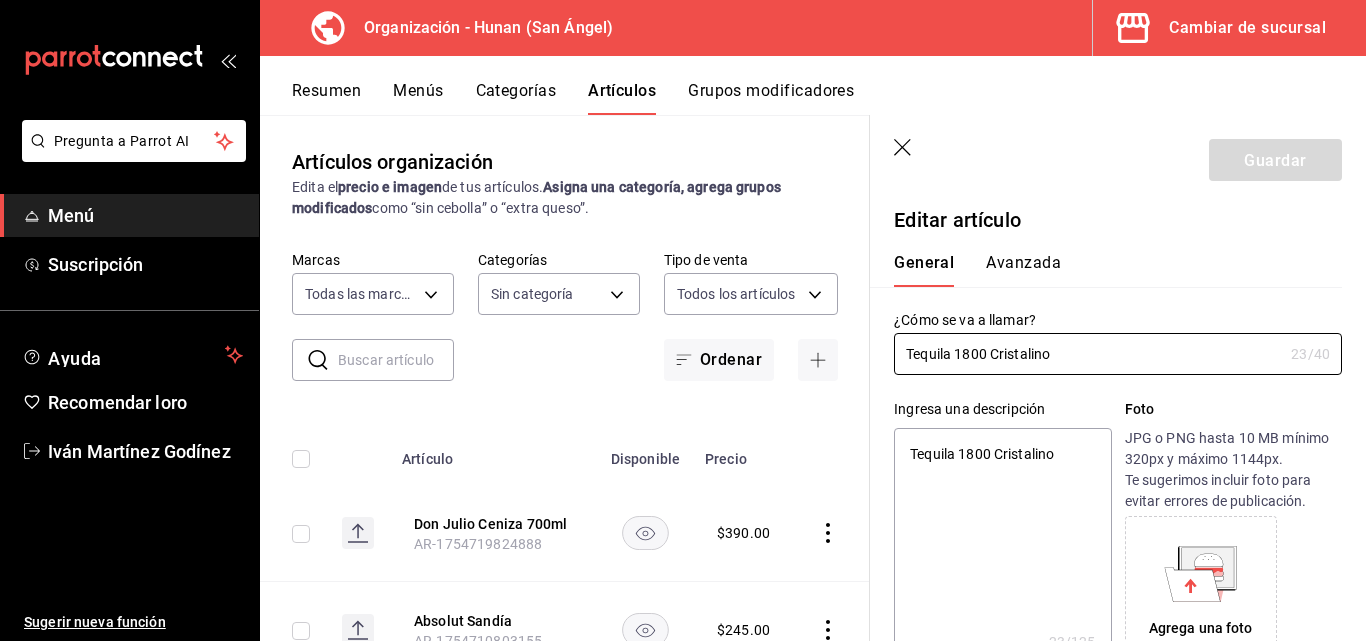 type on "x" 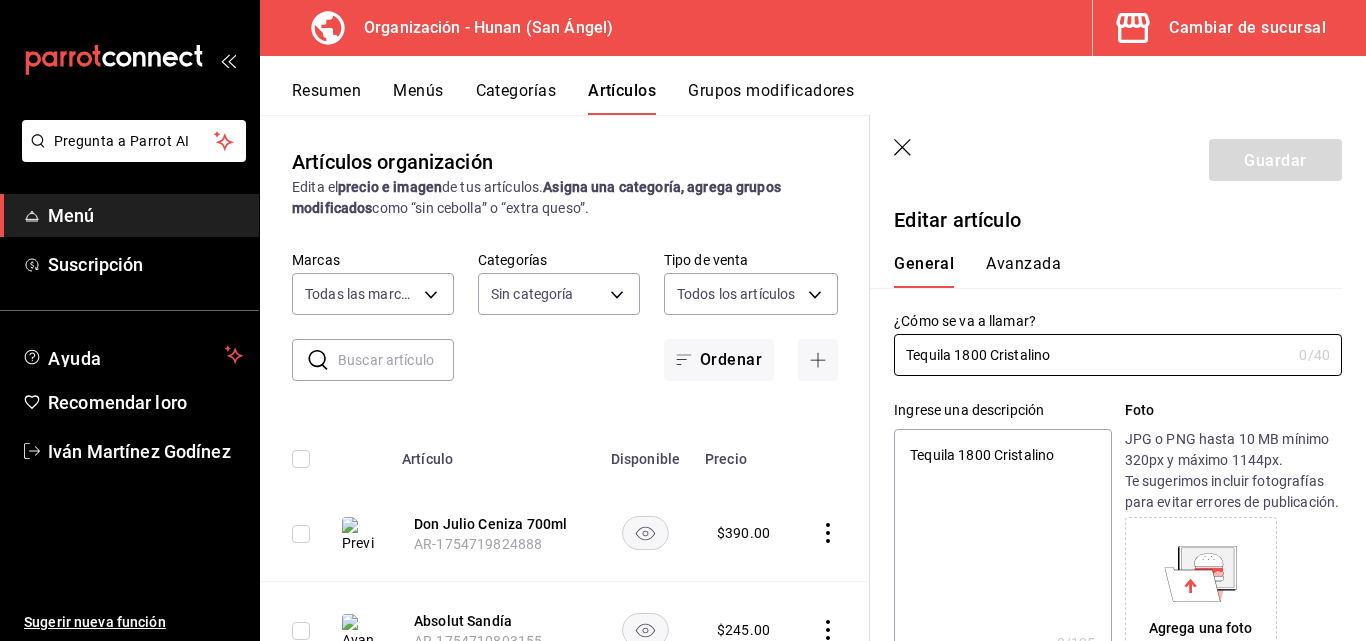 click 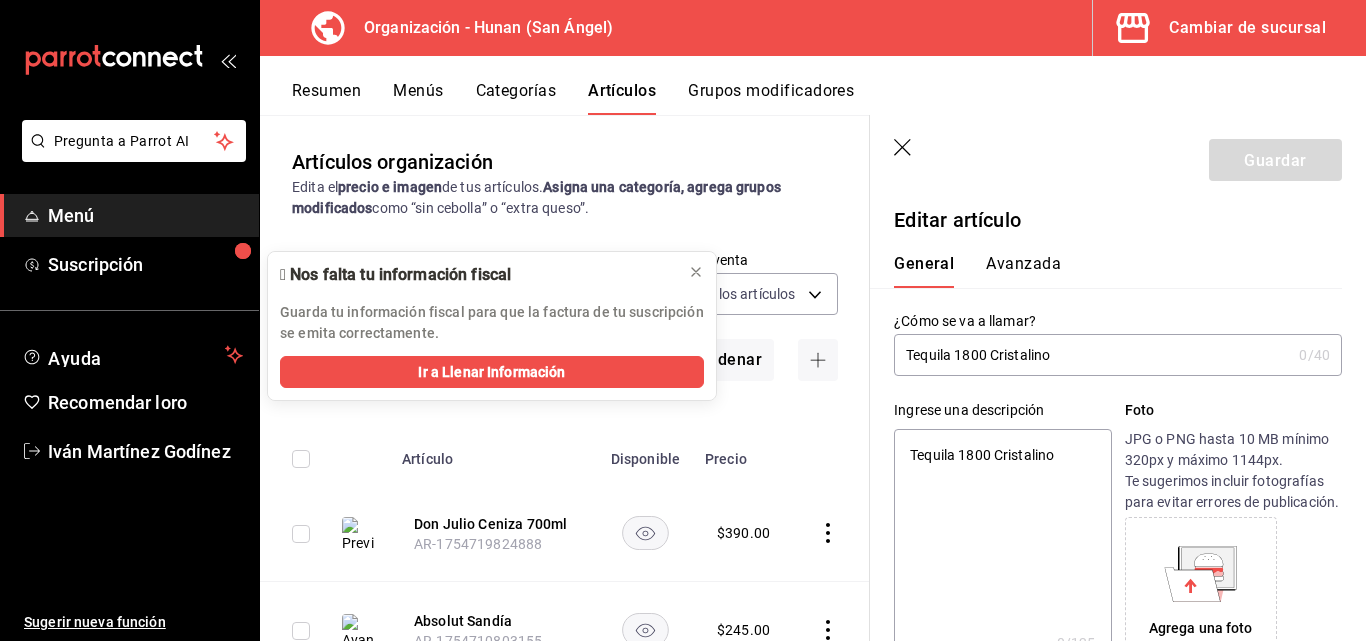scroll, scrollTop: 228, scrollLeft: 0, axis: vertical 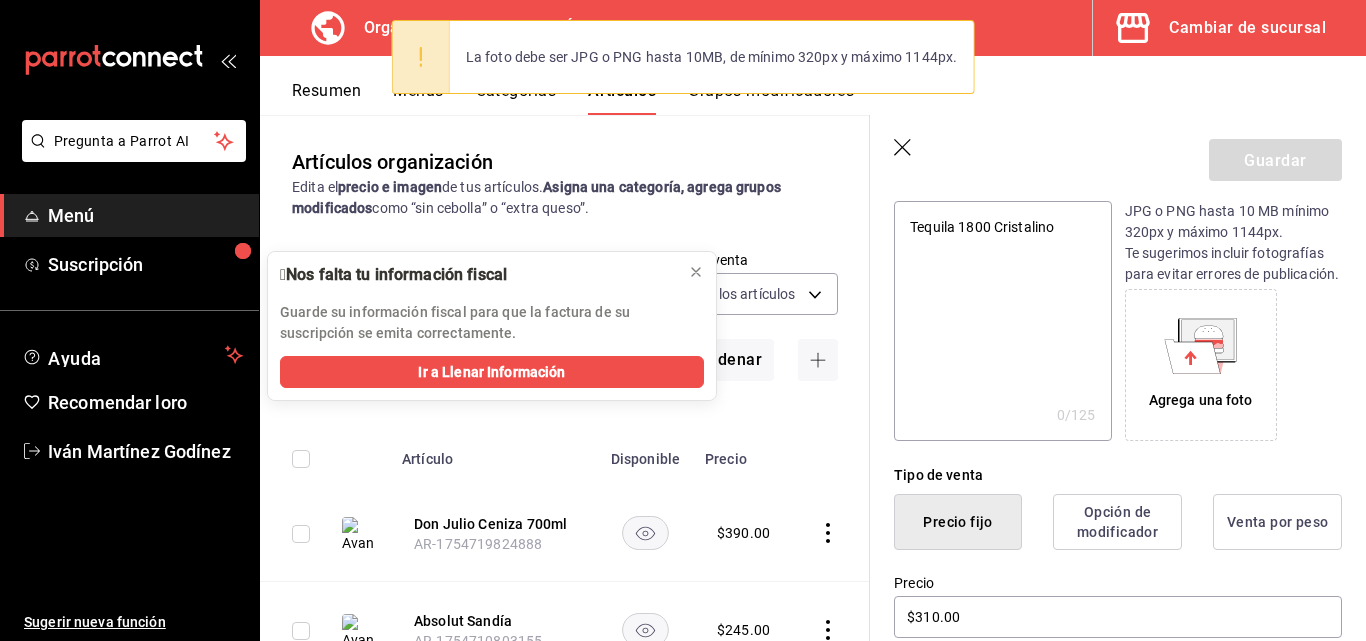 click 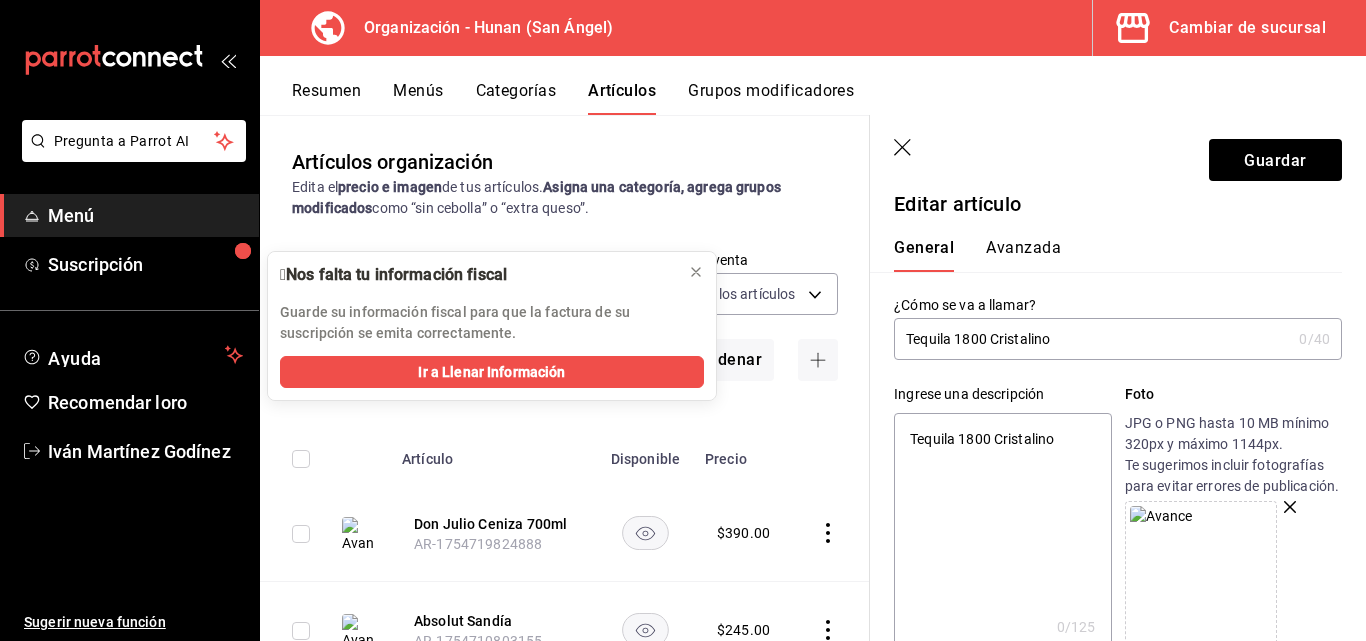 scroll, scrollTop: 0, scrollLeft: 0, axis: both 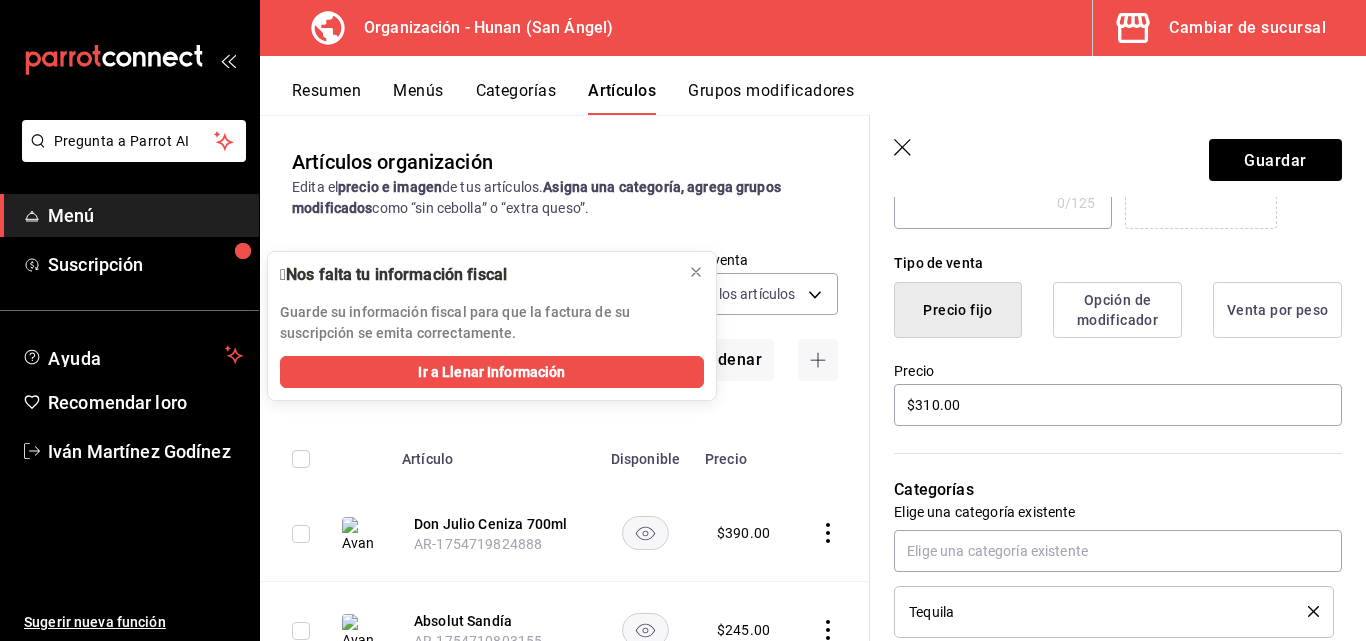 click on "Guardar" at bounding box center (1118, 156) 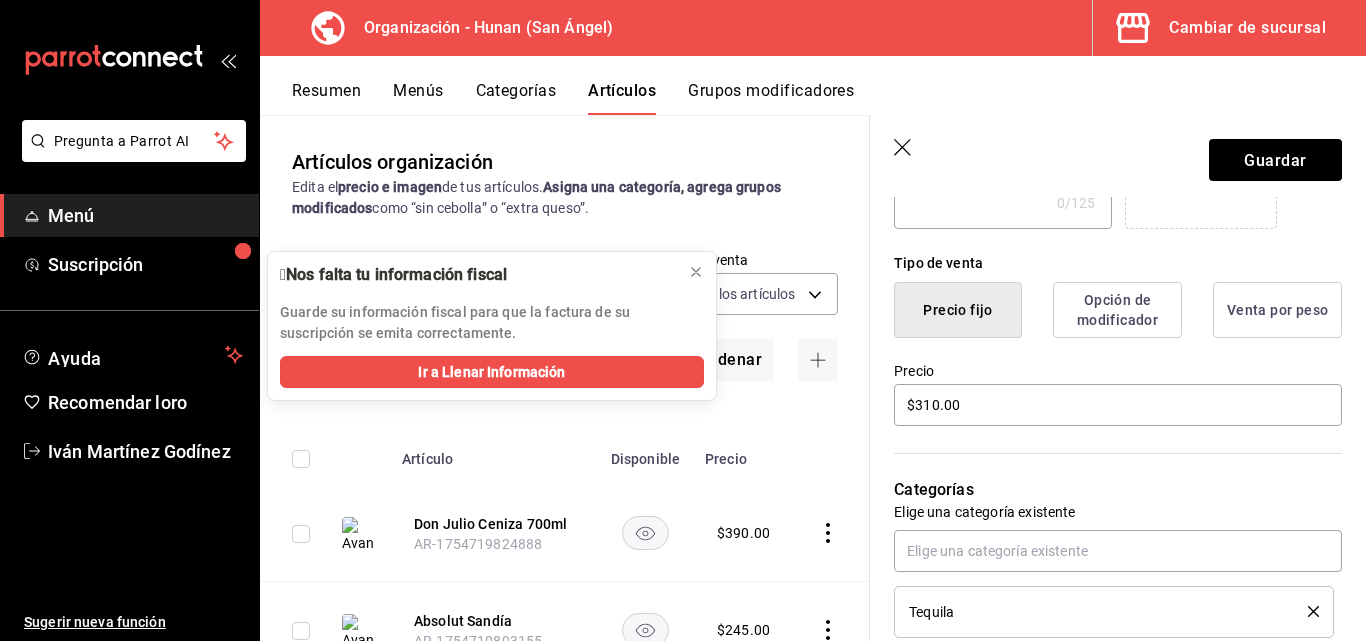 click on "Guardar" at bounding box center [1118, 156] 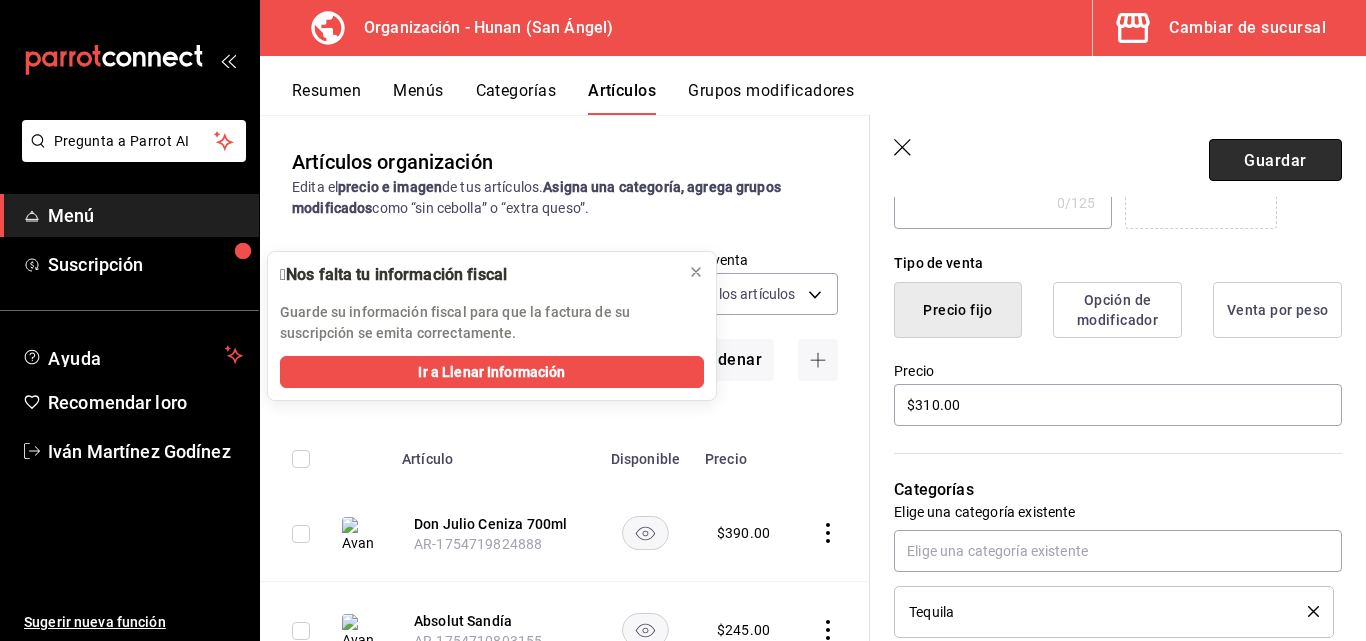 click on "Guardar" at bounding box center [1275, 159] 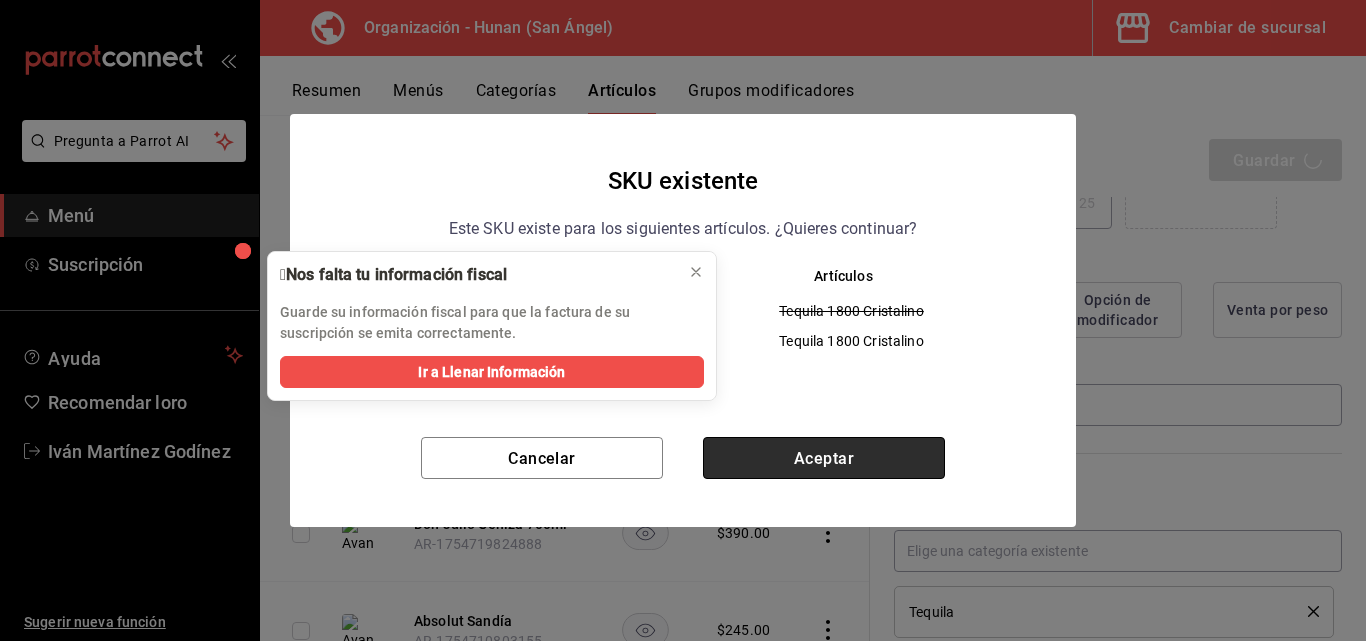 click on "Aceptar" at bounding box center [824, 458] 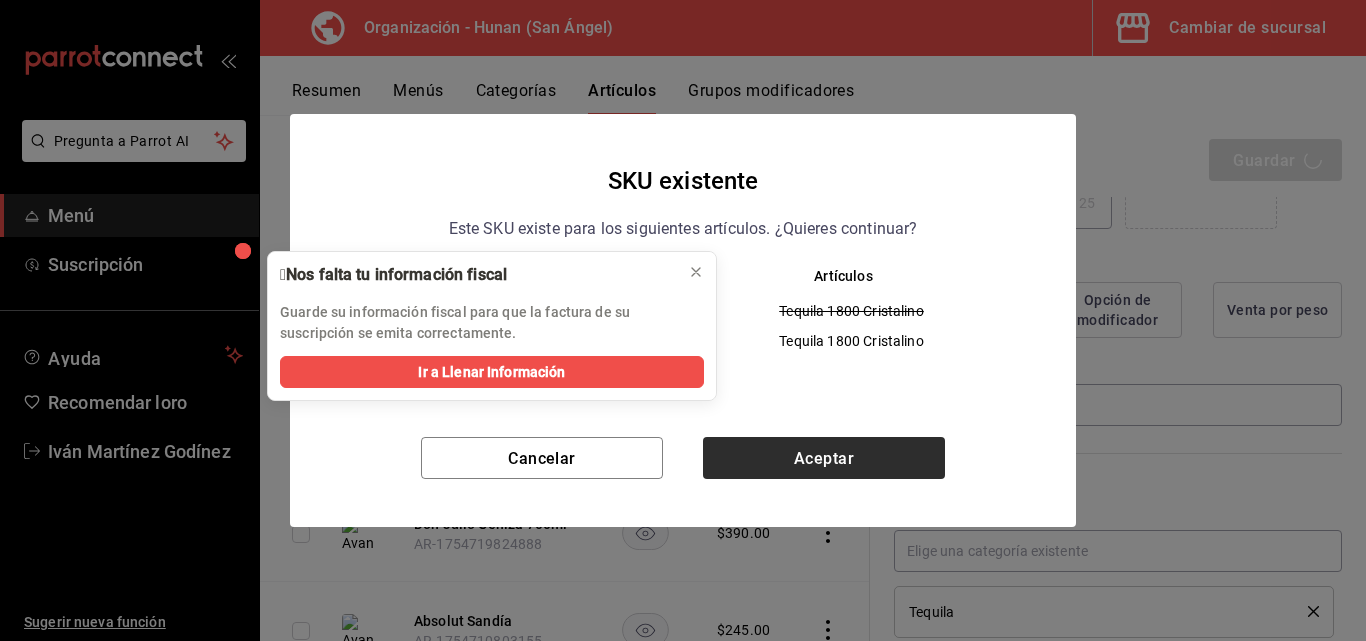 type on "x" 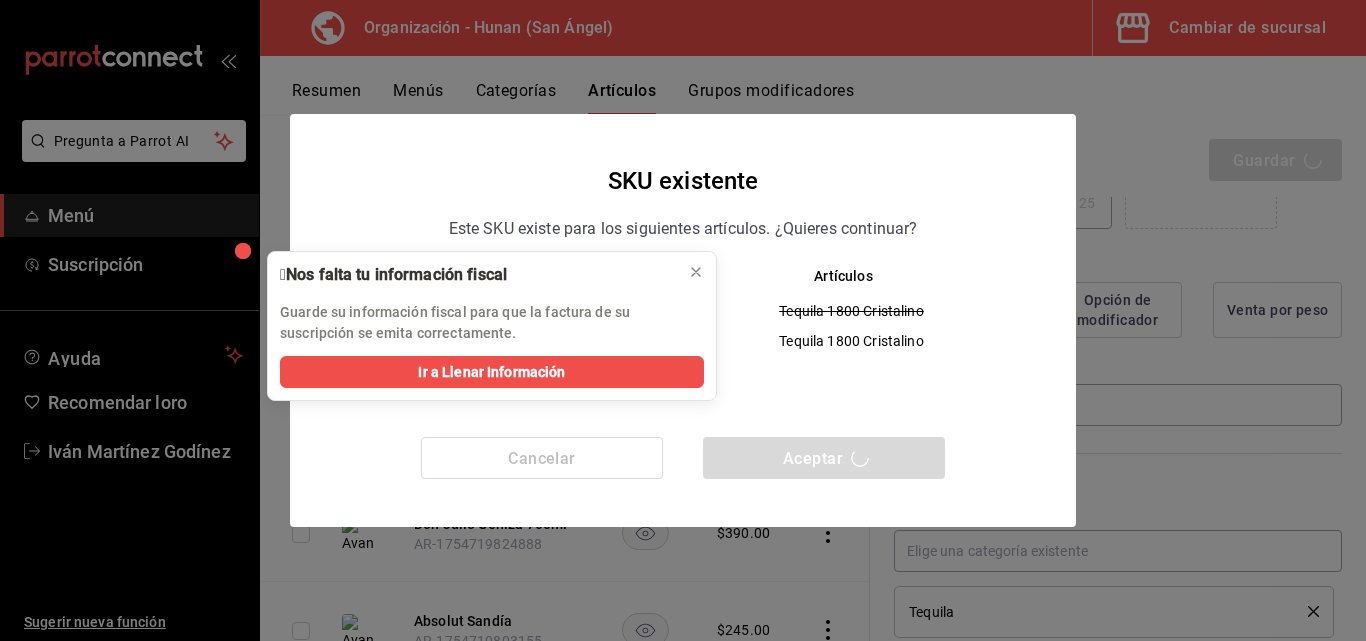 click 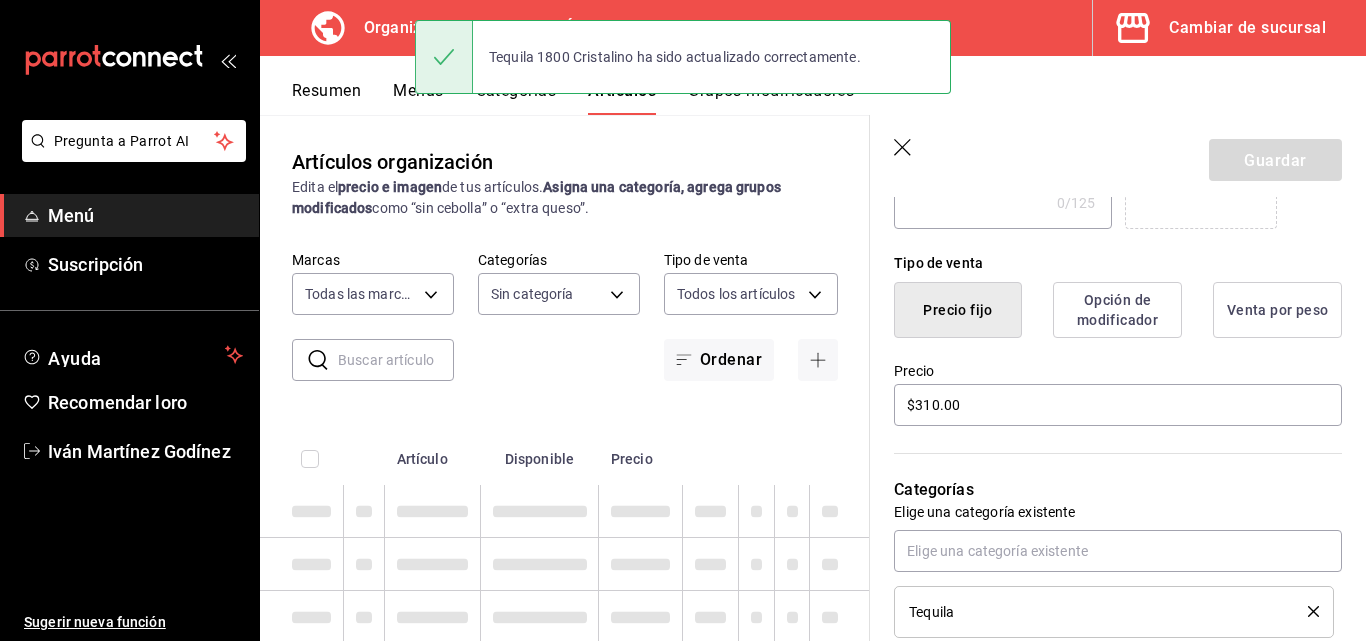 type 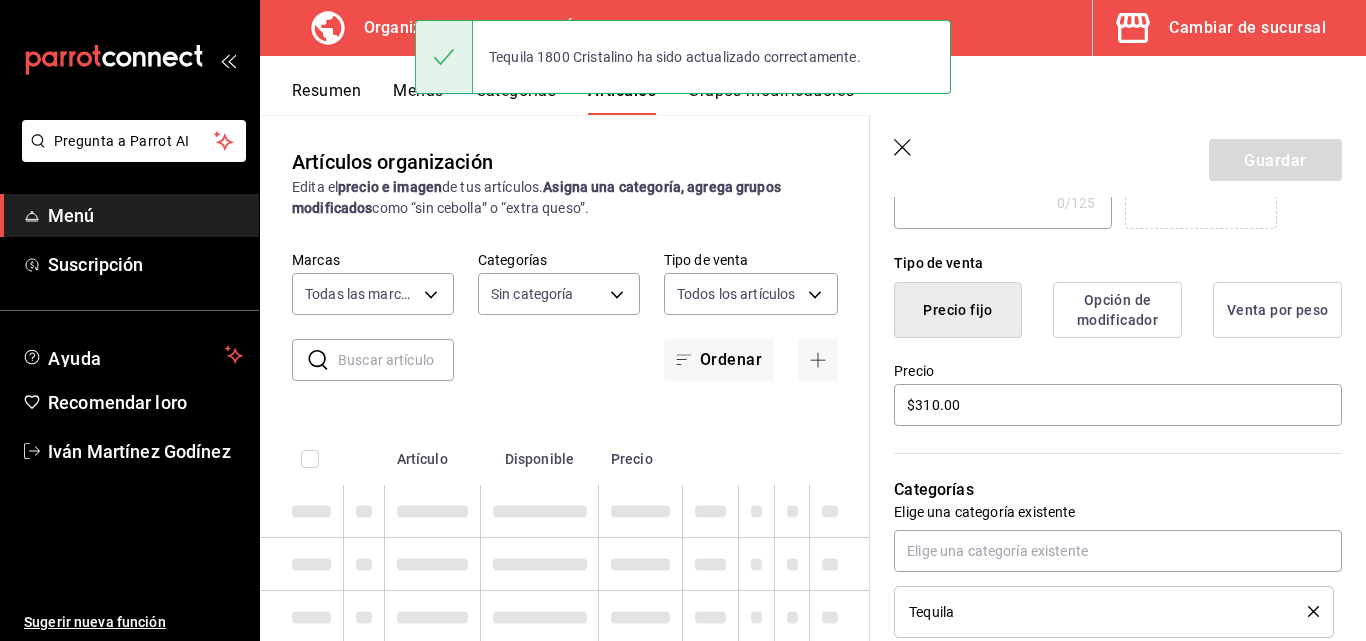 type 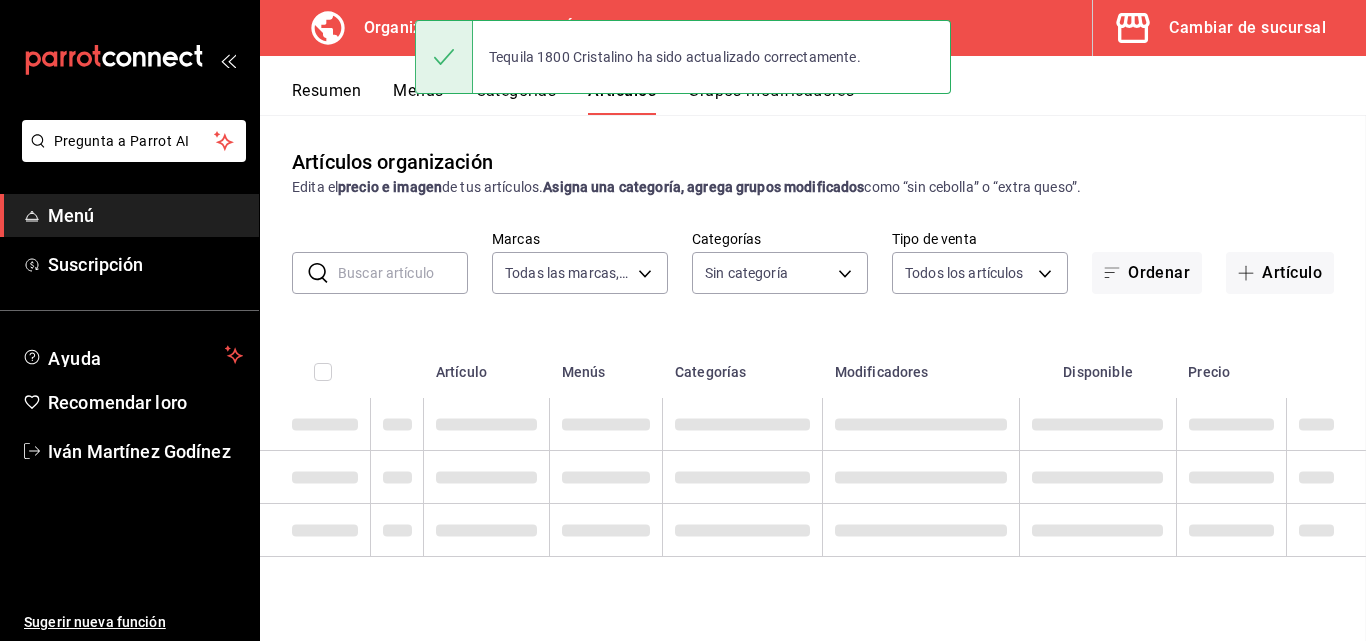 scroll, scrollTop: 0, scrollLeft: 0, axis: both 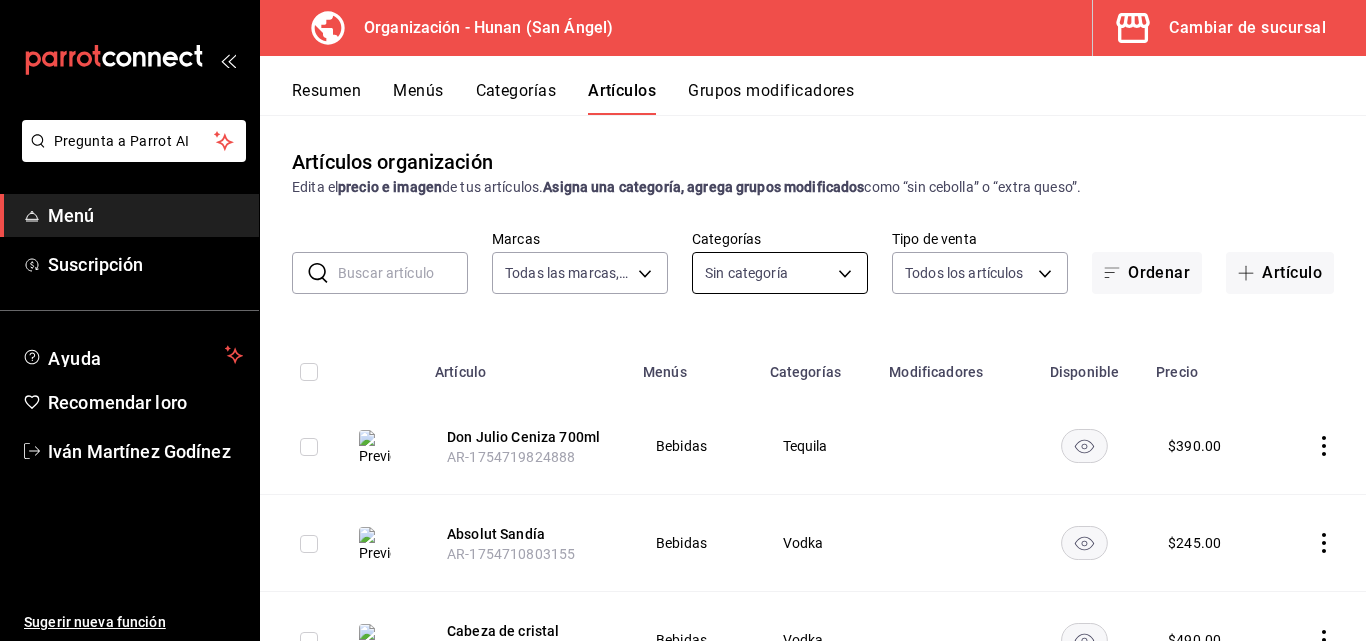 click on "Pregunta a Parrot AI Menú   Suscripción   Ayuda Recomendar loro   Iván Martínez Godínez   Sugerir nueva función   Organización - Hunan (San Ángel) Cambiar de sucursal Resumen Menús Categorías Artículos Grupos modificadores Artículos organización Edita el  precio e imagen  de tus artículos.  Asigna una categoría, agrega grupos modificados  como “sin cebolla” o “extra queso”. ​ ​ Marcas Todas las marcas, Sin marca d384c8d0-66a7-43b9-ac0d-3f995a6be0a8 Categorías Sin categoría Tipo de venta Todos los artículos ALL Ordenar Artículo Artículo Menús Categorías Modificadores Disponible Precio Don Julio Ceniza 700ml AR-1754719824888 Bebidas Tequila $  390.00 Absolut Sandía AR-1754710803155 Bebidas Vodka $  245.00 Cabeza de cristal AR-1754710732928 Bebidas Vodka $  490.00 Extracto absoluto AR-1754710650031 Bebidas Vodka $  225.00 Melocotón Naranja Blos Ketel AR-1754710525907 Bebidas Vodka $  255.00 Ketel de pepino y menta AR-1754710433260 Bebidas Vodka $  255.00 Rose Ketel Pomelo $" at bounding box center [683, 320] 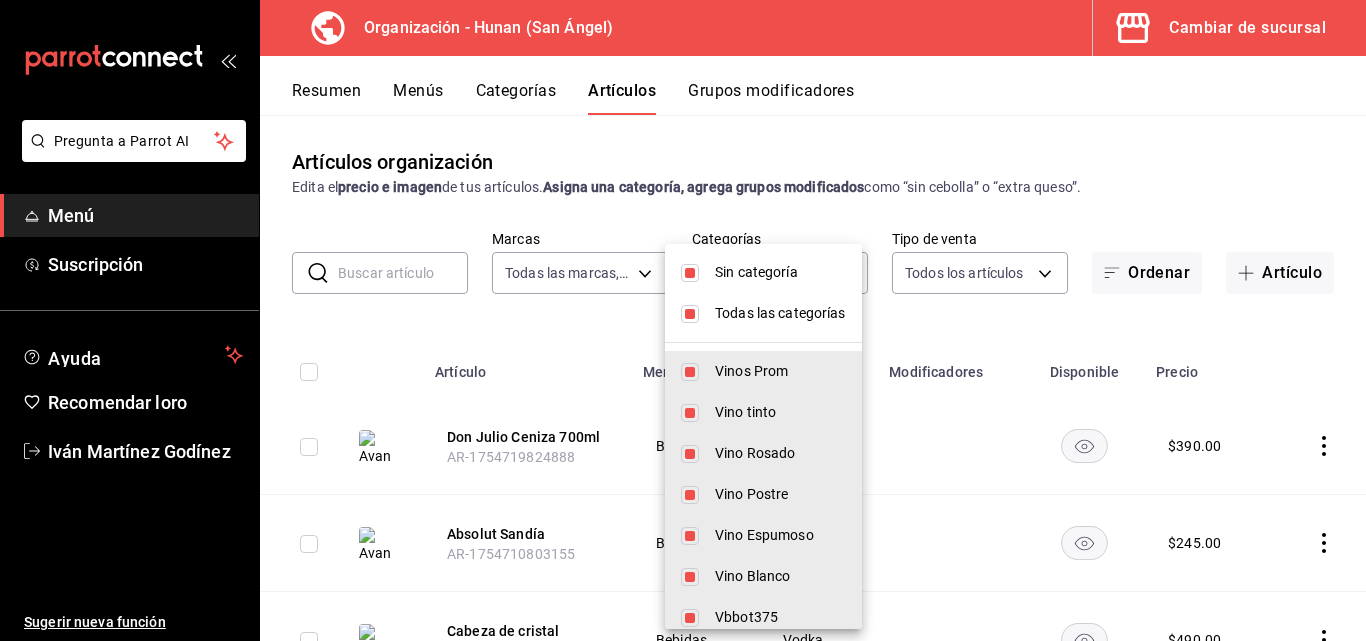 click on "Todas las categorías" at bounding box center [780, 313] 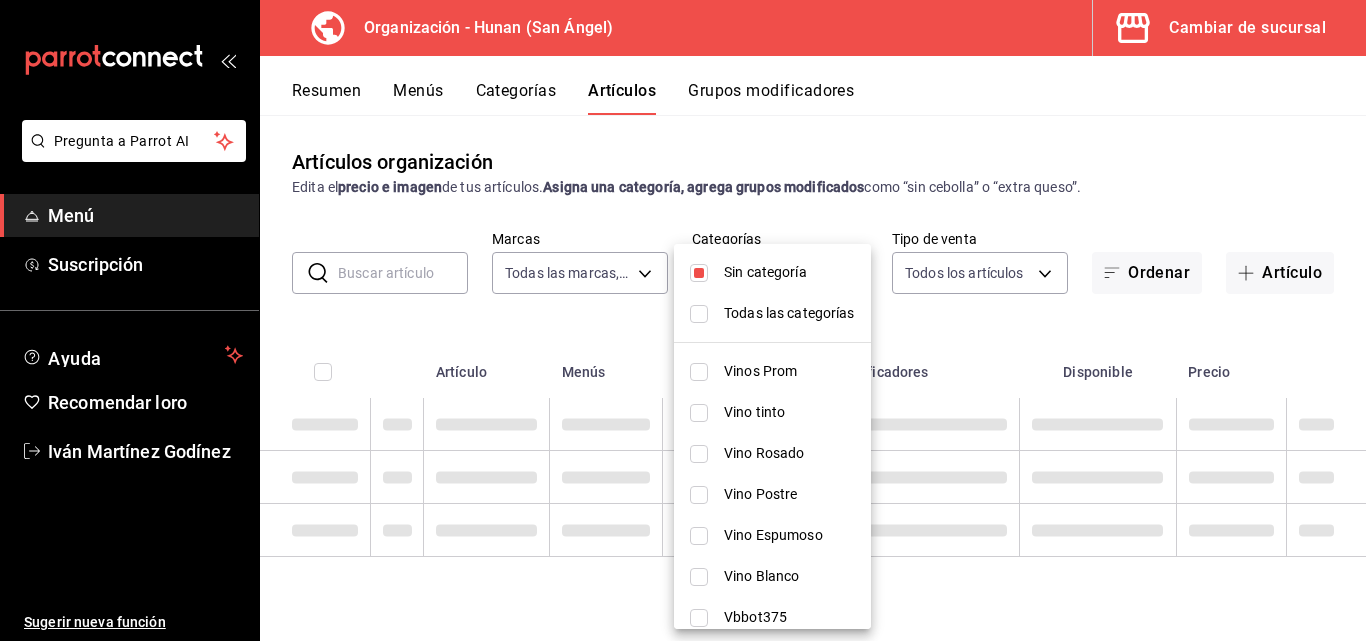 click on "Sin categoría" at bounding box center [765, 272] 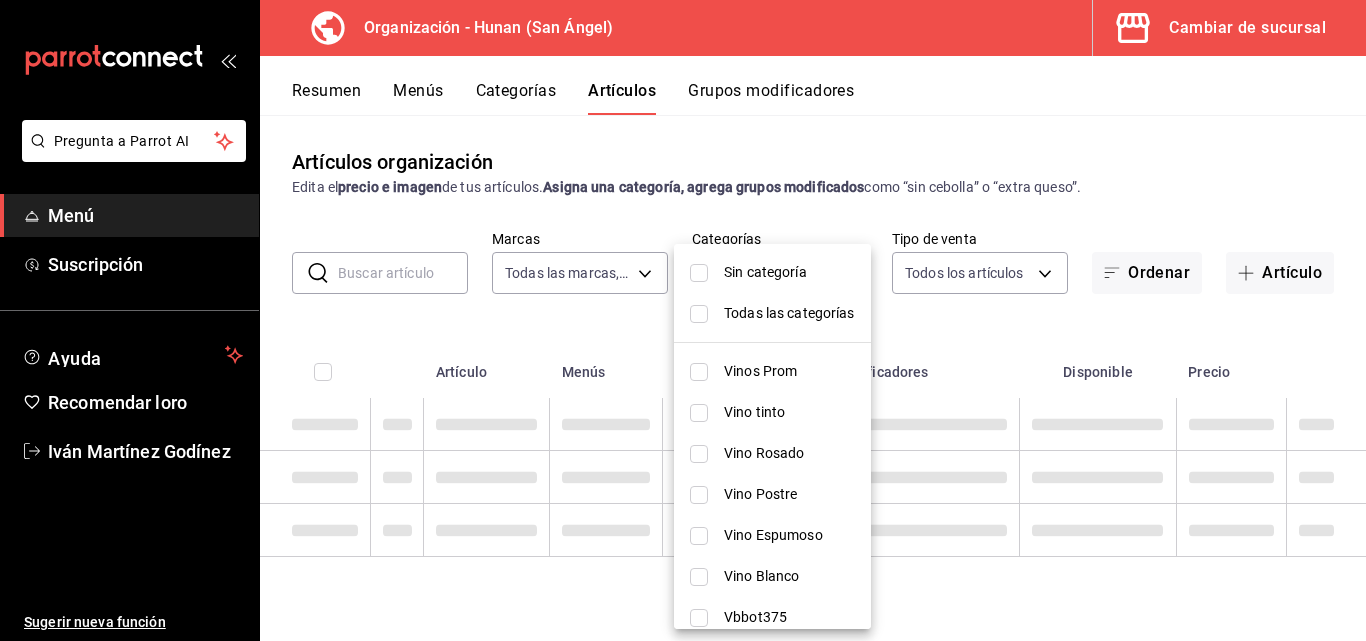 checkbox on "false" 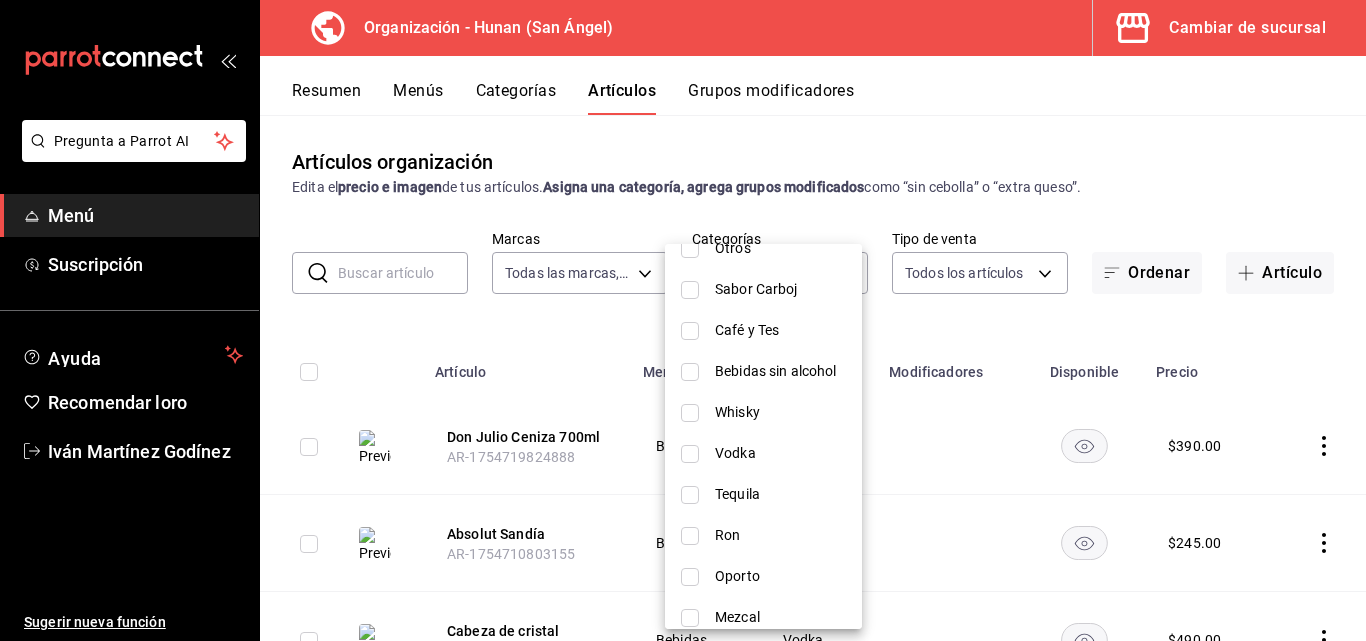 scroll, scrollTop: 1321, scrollLeft: 0, axis: vertical 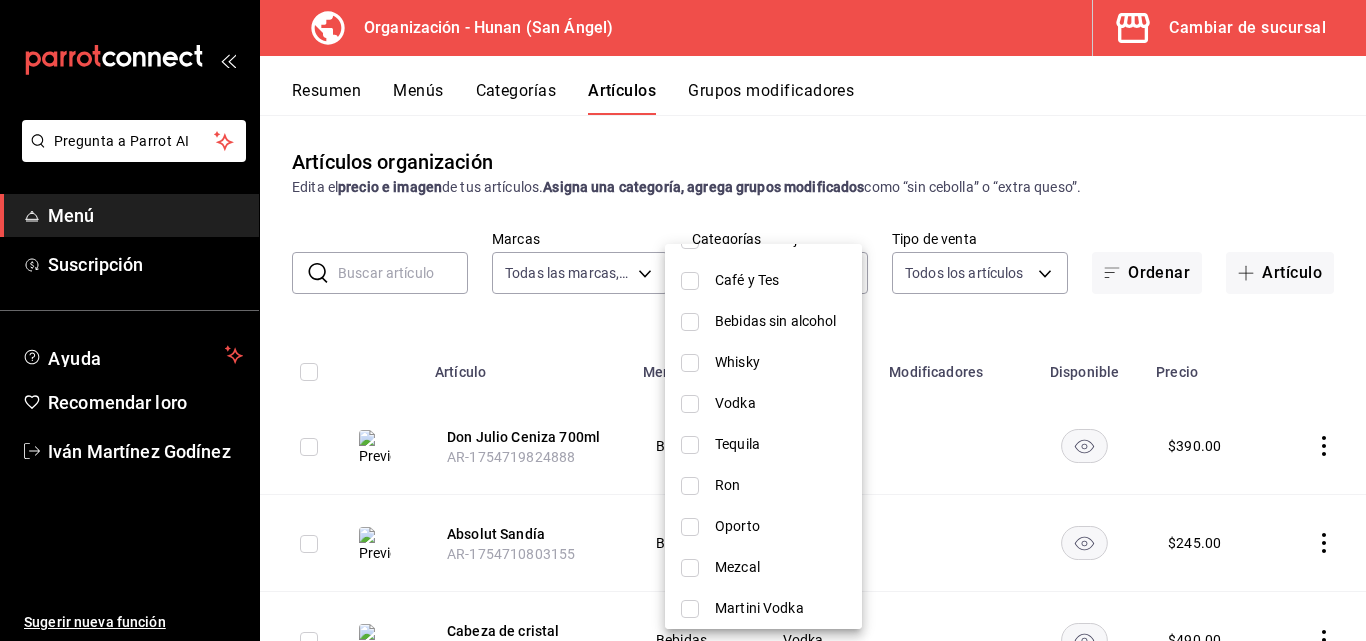 click on "Tequila" at bounding box center (780, 444) 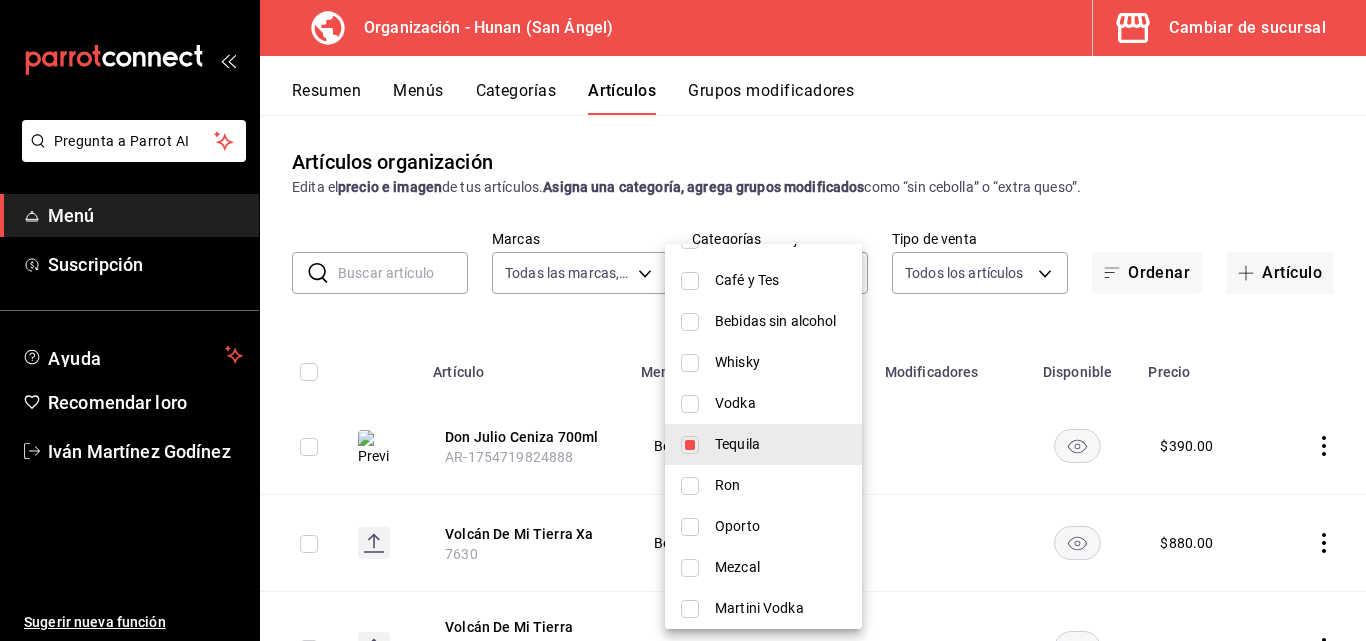 click at bounding box center [683, 320] 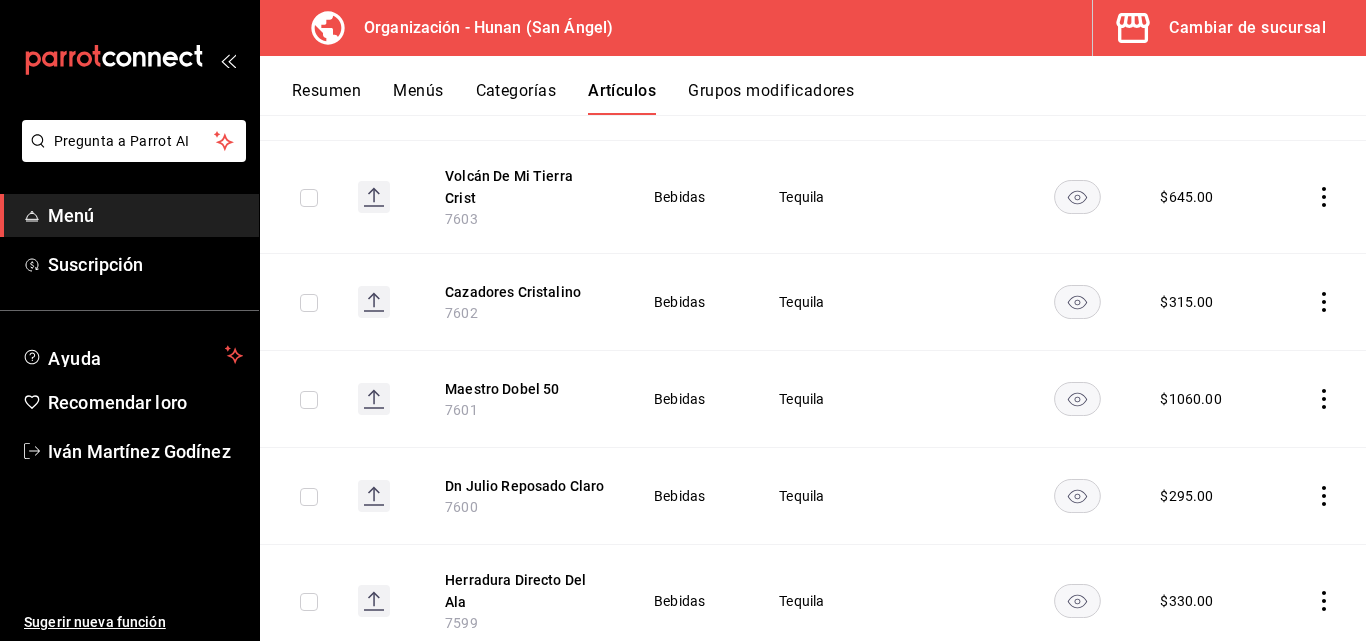 scroll, scrollTop: 0, scrollLeft: 0, axis: both 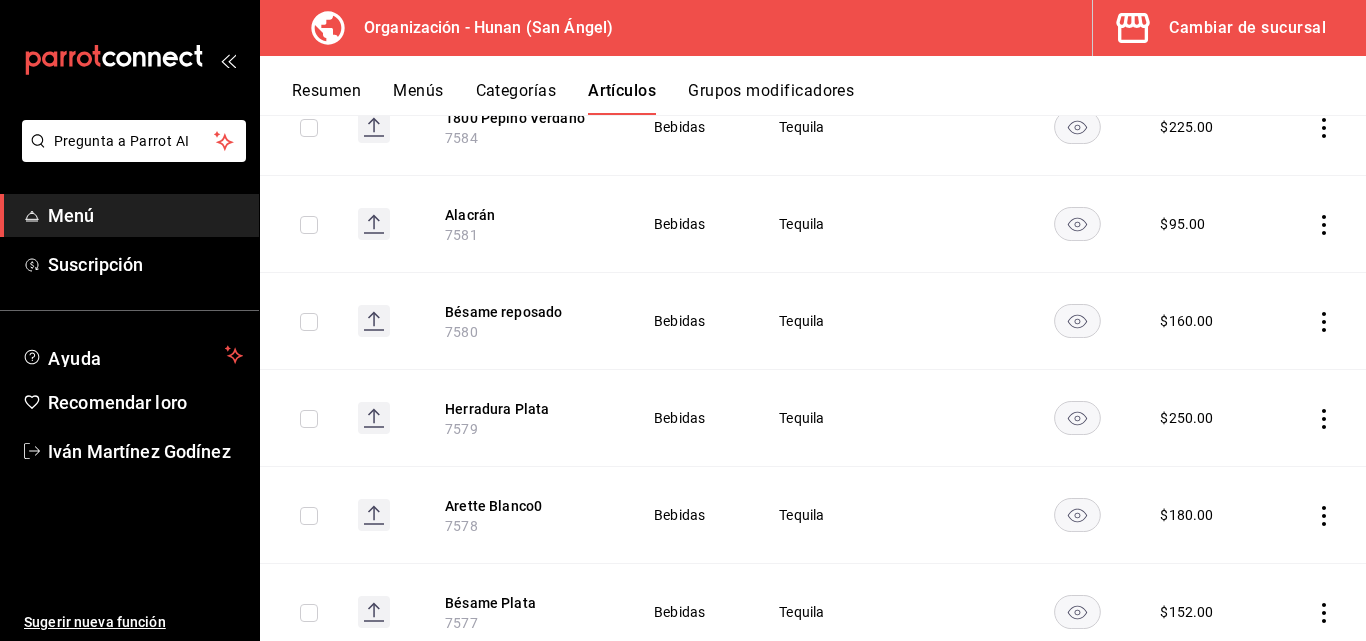 click on "Alacrán" at bounding box center [470, 215] 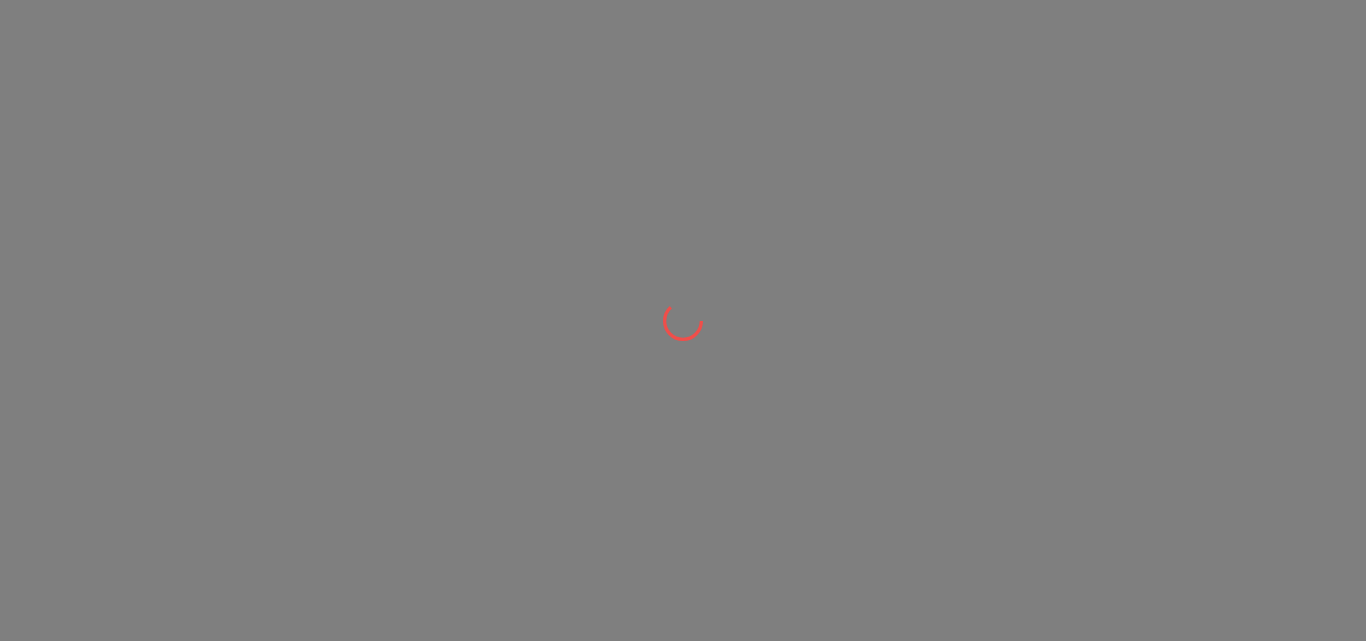scroll, scrollTop: 0, scrollLeft: 0, axis: both 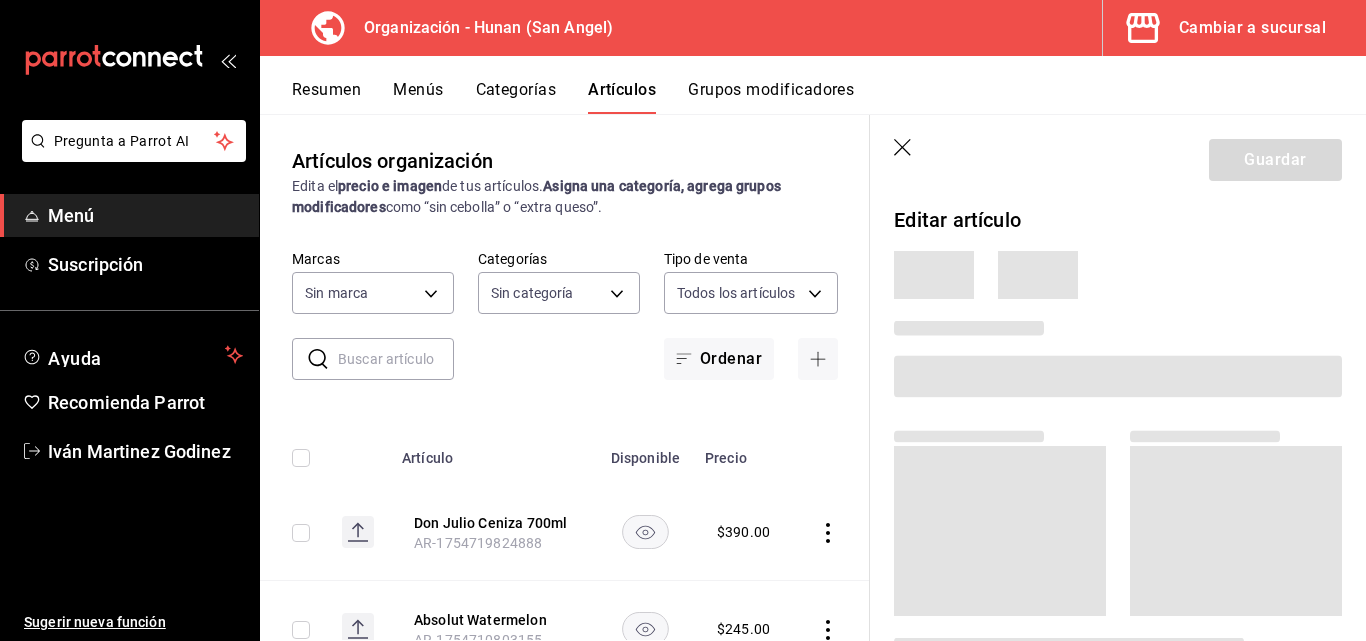 type on "5e6c8ed4-bdf8-42e8-816b-d39911e12aa6,1cac5387-84ff-42b0-b512-876f76fa8552,4df8252f-8381-4e4b-aa36-cbf6799b9b19,66c890f6-31da-4825-873c-06ad82b2a8d1,42138e37-9094-49a3-9b1d-d8bd571e538f,6c974f5b-64a1-4db4-9329-f8007736791e,8f9a5257-0753-41f6-908c-b25ff31d048a,d43900f8-5062-4f3a-931c-f4693d6acd48,0f03c763-f264-4281-b2e6-084ea7303955,7c1312d1-d61e-4024-9980-e59e50ff31fe,74f692cd-2d9d-4422-8d8b-c1d16f937b06,2abbedeb-6956-444c-8311-af12ab2f48cf,45acaf2d-1a5d-4869-8095-20515bade5f2,d2e1e135-9b60-490d-a190-91b5254c9e3f,6e7b6b96-f09b-429d-86c0-6dfadc554d16,1981e156-6f71-485c-aa99-da763a422a7e,7dd48d4e-9a72-4f43-975c-517530808e20,8235b652-b3e0-4365-9283-4a1a7ce3d654,542dcf18-e5bb-4dfd-811b-dde650df56d2,153b917f-3aae-4ded-87c3-ae1f0e41e87a,a83457d1-f450-41d8-829a-5c954141f3d6,119f2a60-242e-4e16-a87b-7d977e585b68,6a4bf5ff-1286-47ca-a9ed-be9c72c96a48,65c0dfef-038a-4f78-a7ec-44366e865eba,821c8703-2032-4a64-9509-4b99b9262e77,43aa3d75-9ced-4ca3-8a60-36cc8ae8679b,15ef8ebb-4127-47dc-8e29-c05443de52b5,a684563e-7796-44d5-b98..." 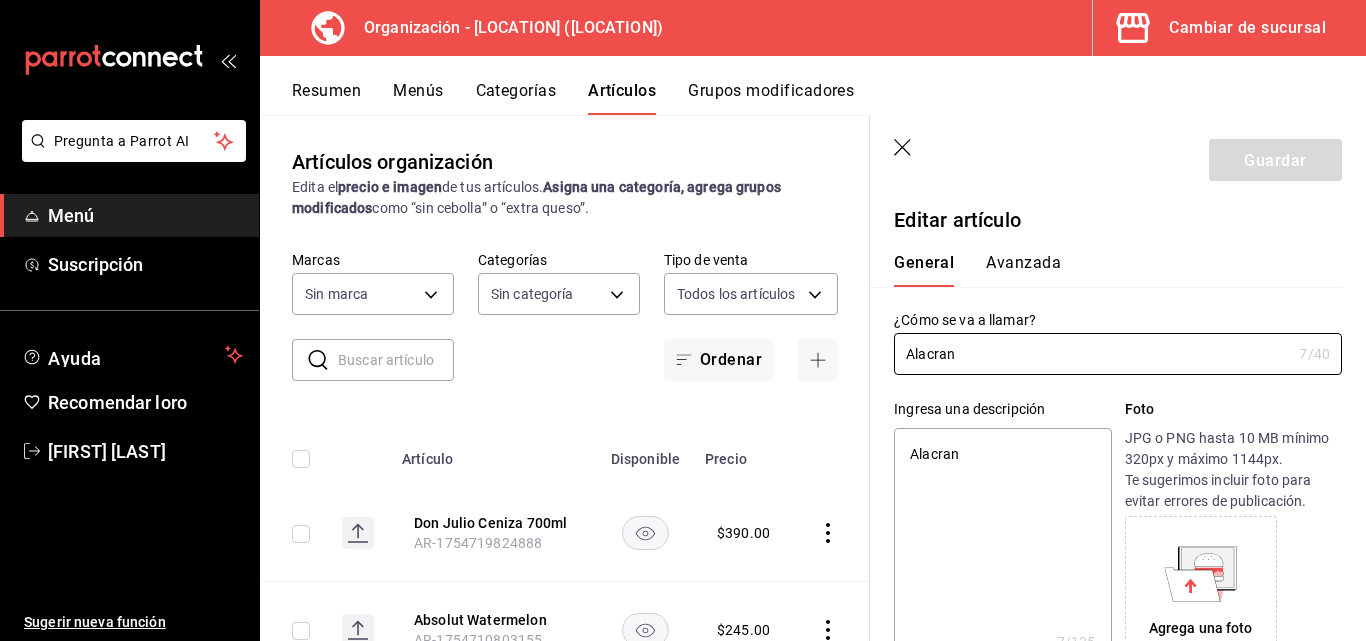 type on "d384c8d0-66a7-43b9-ac0d-3f995a6be0a8" 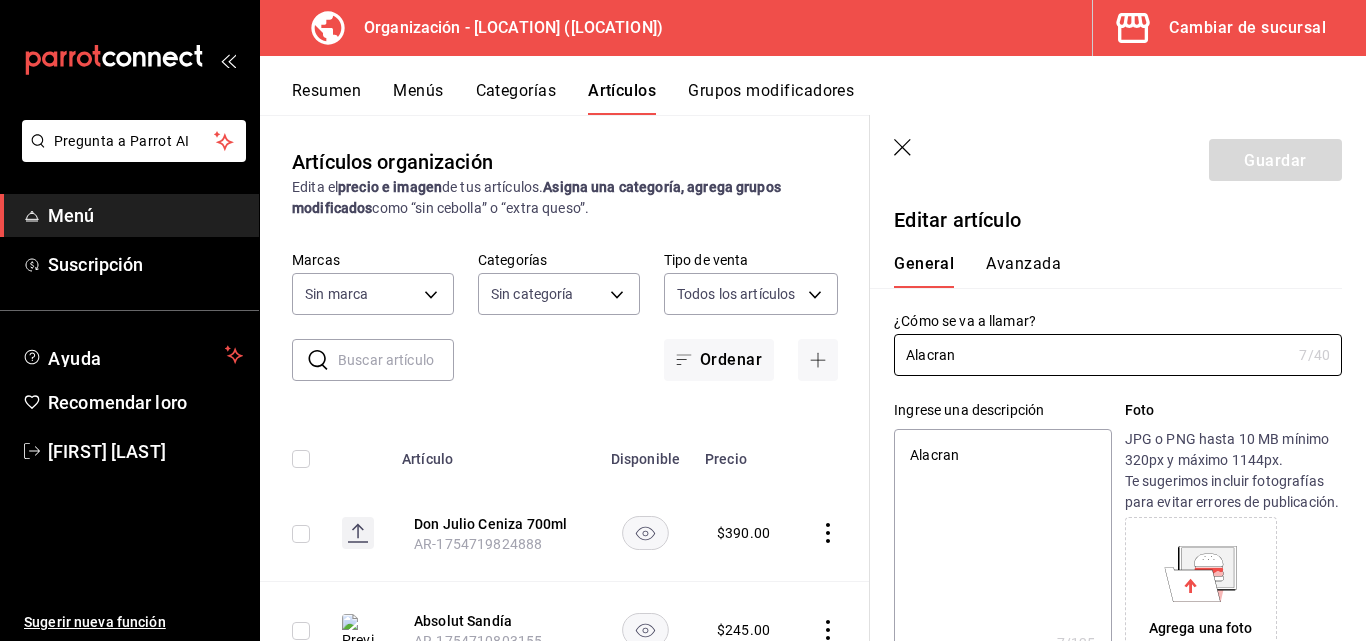 click 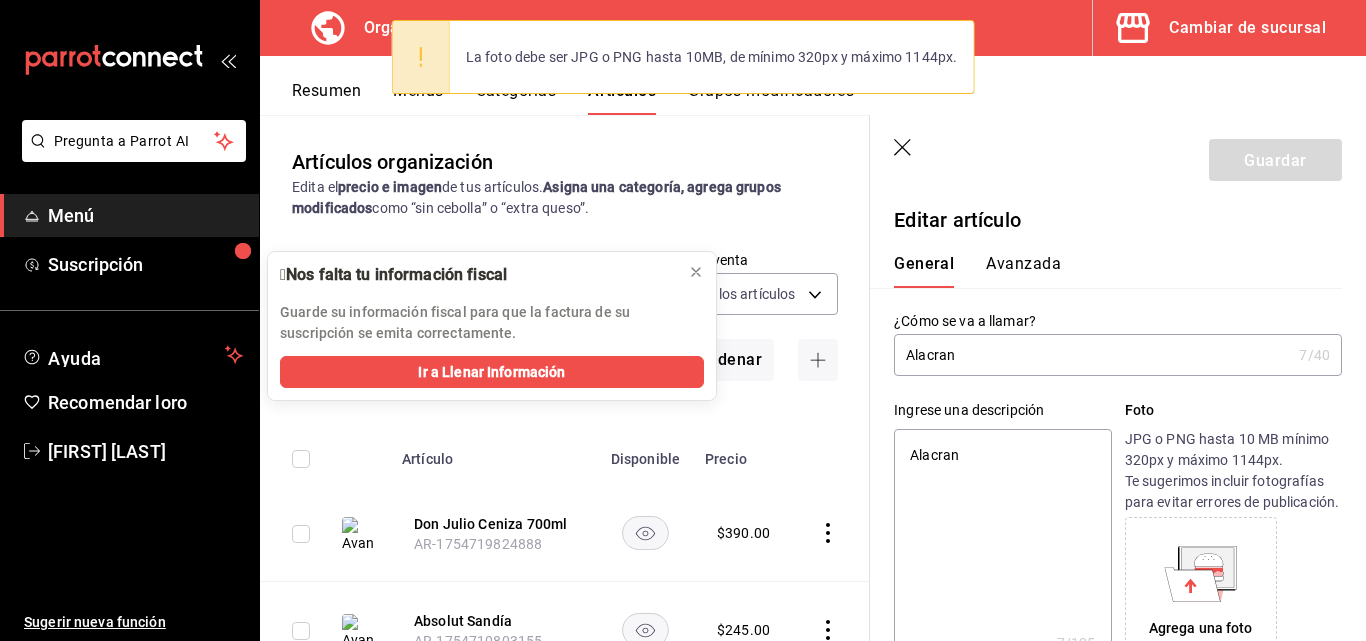 click on "Agrega una foto" at bounding box center (1201, 593) 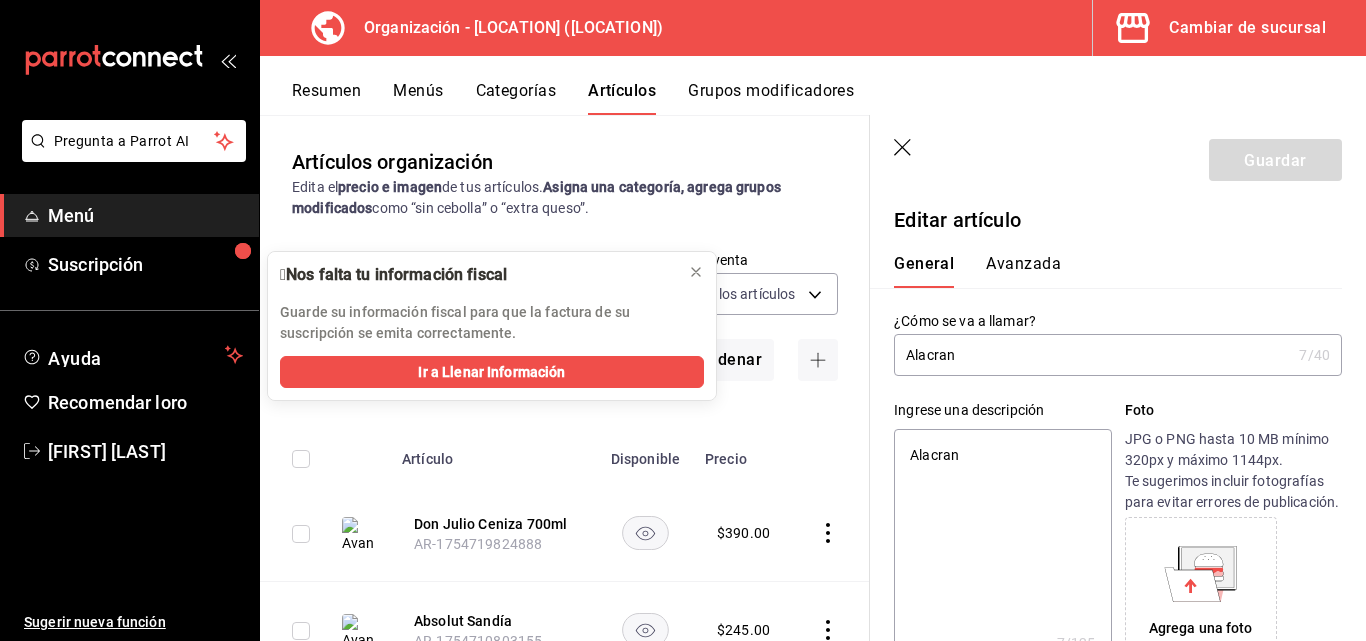 click 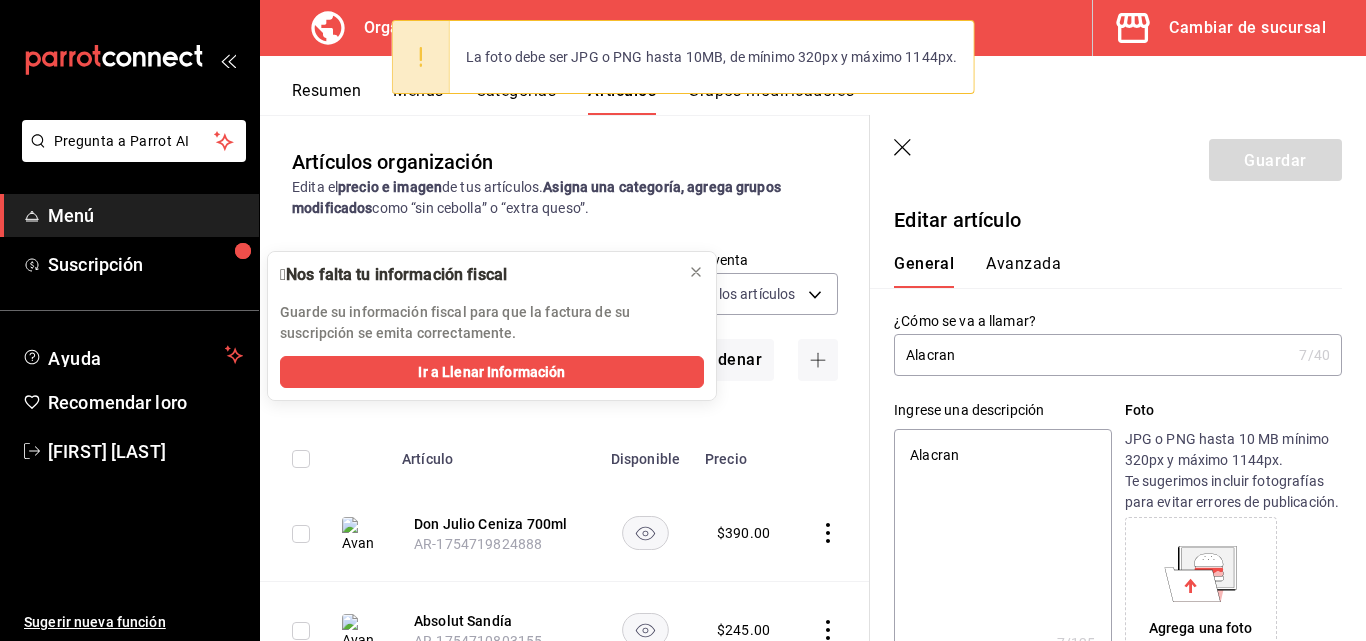 click 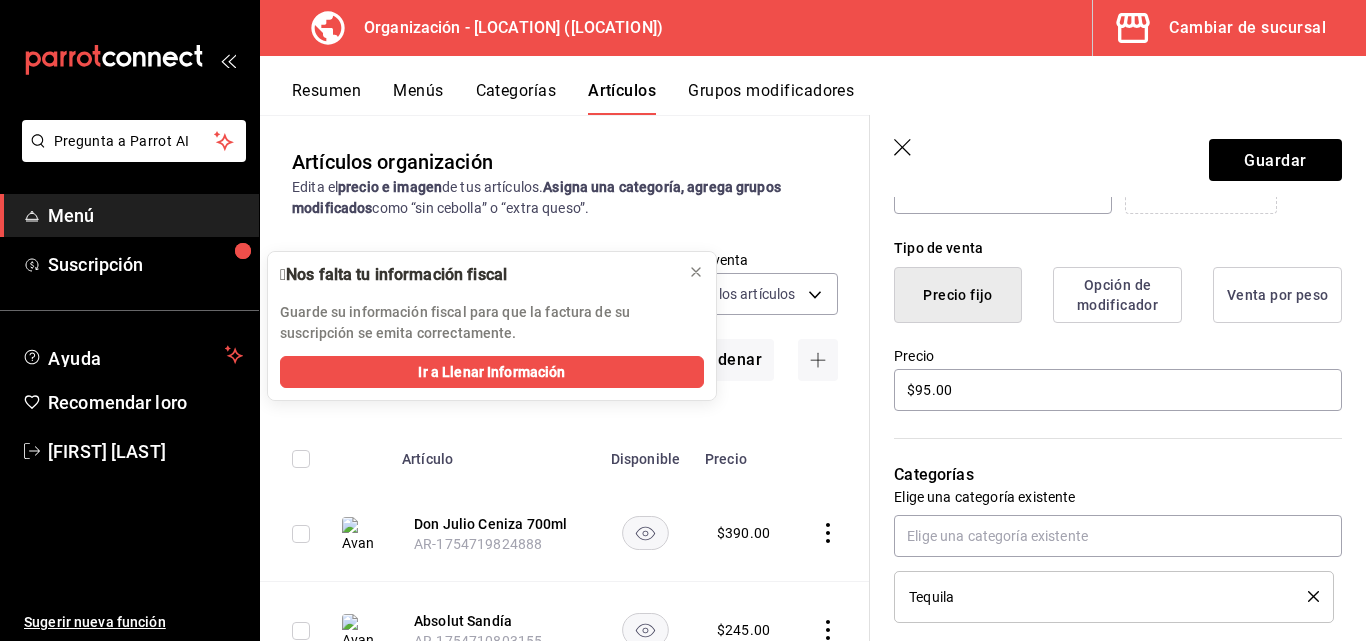 scroll, scrollTop: 459, scrollLeft: 0, axis: vertical 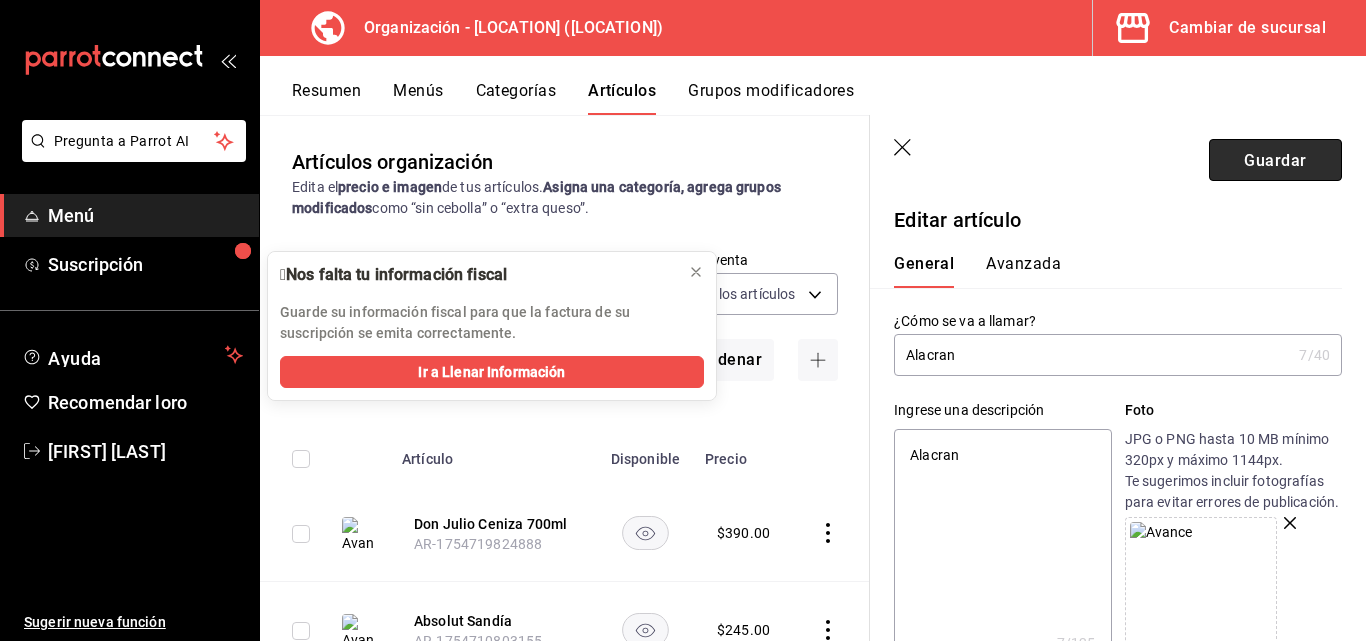 click on "Guardar" at bounding box center (1275, 159) 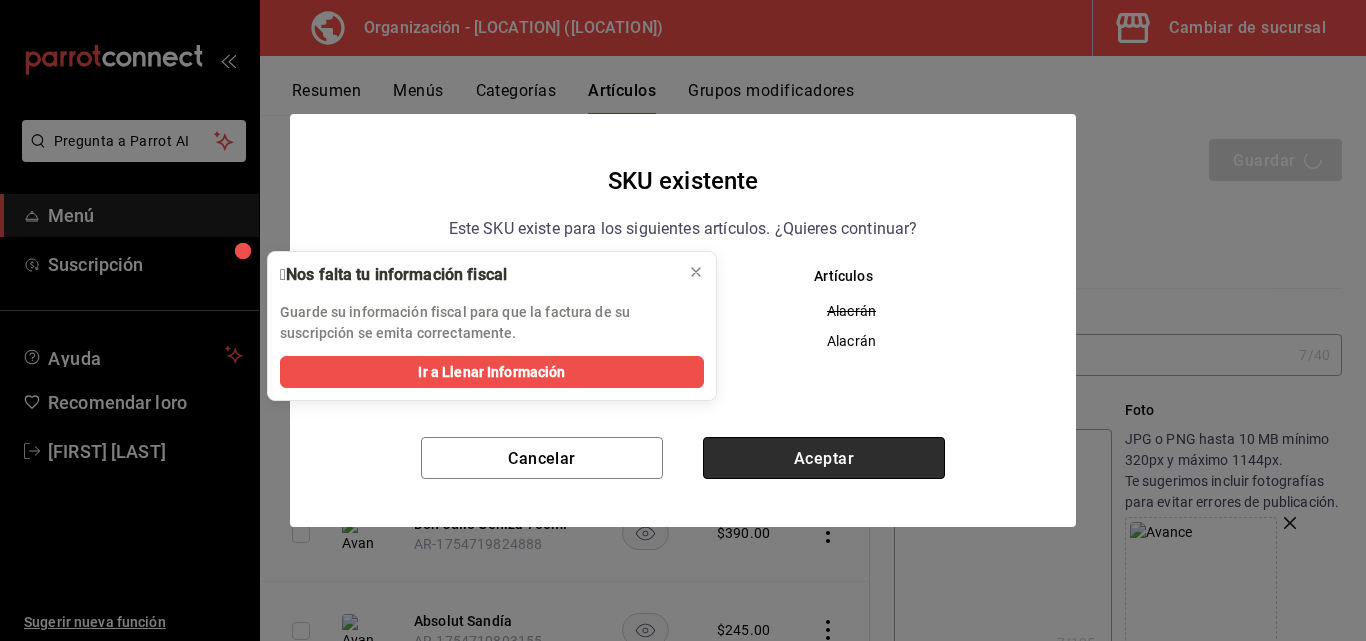 click on "Aceptar" at bounding box center [824, 457] 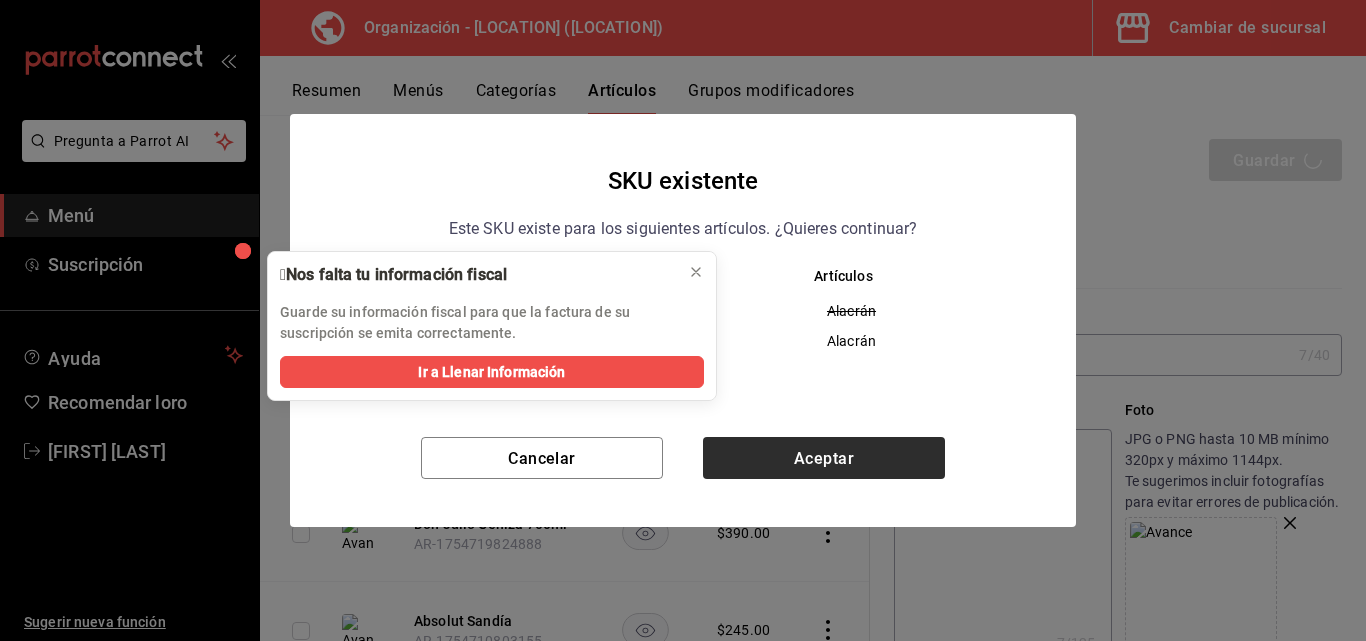 type on "x" 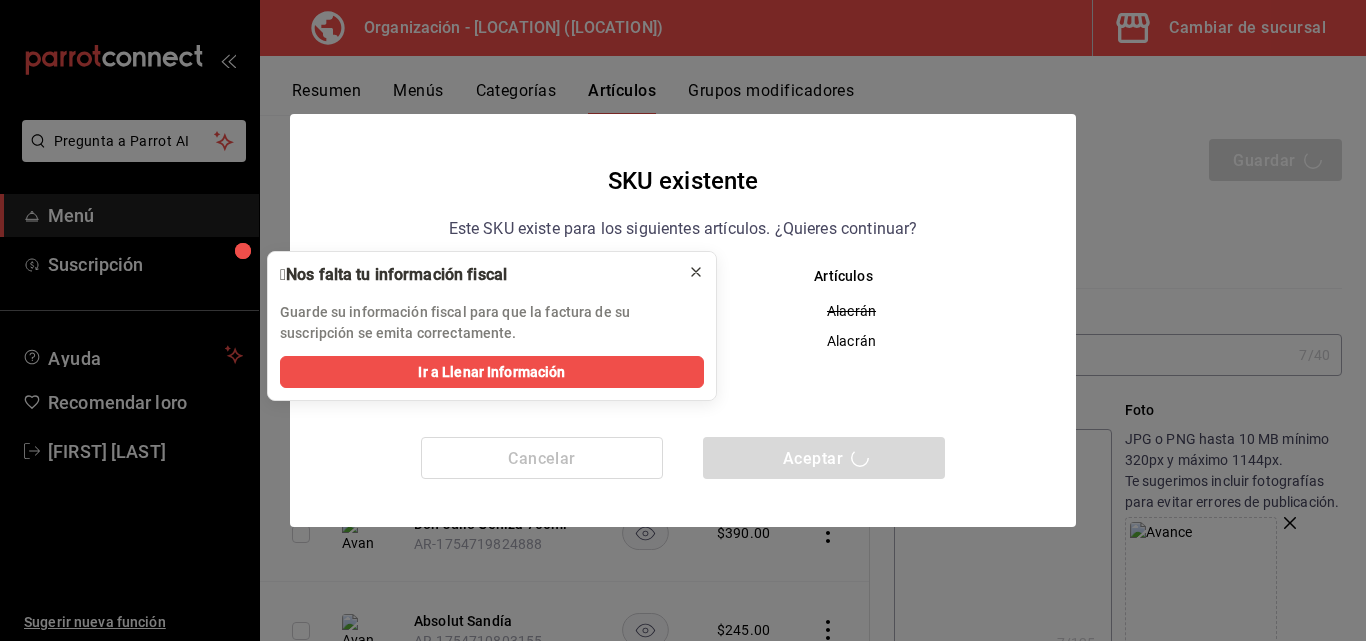 click 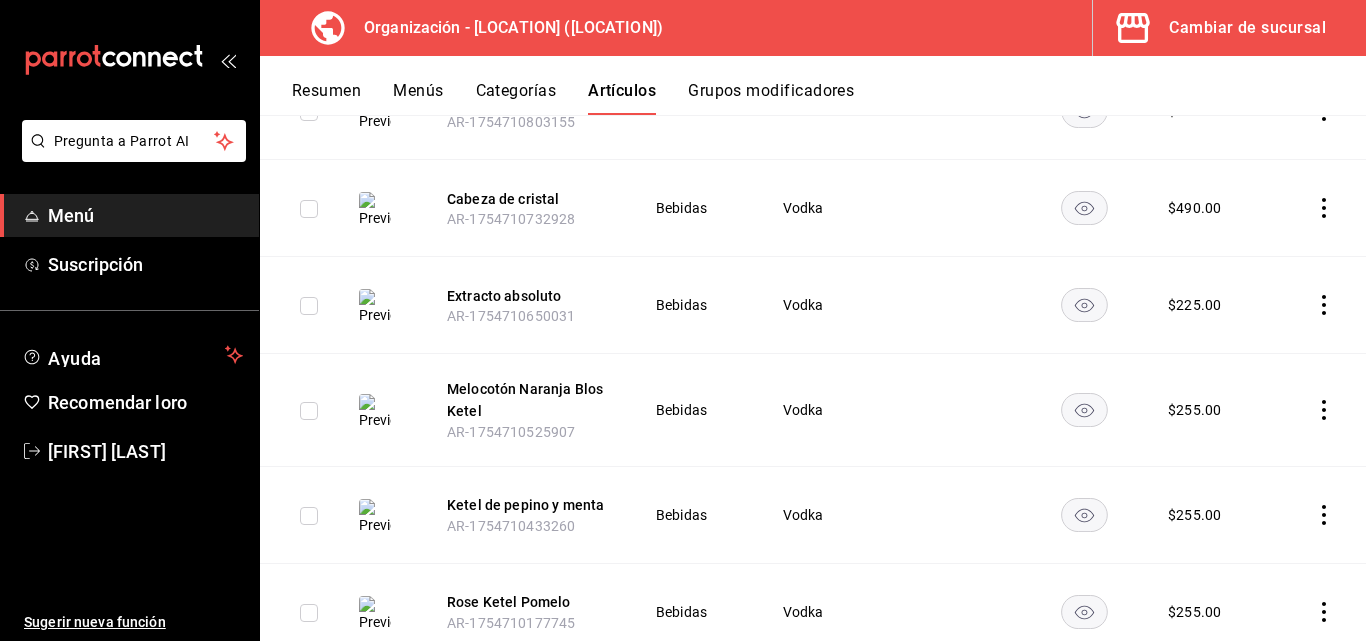 scroll, scrollTop: 0, scrollLeft: 0, axis: both 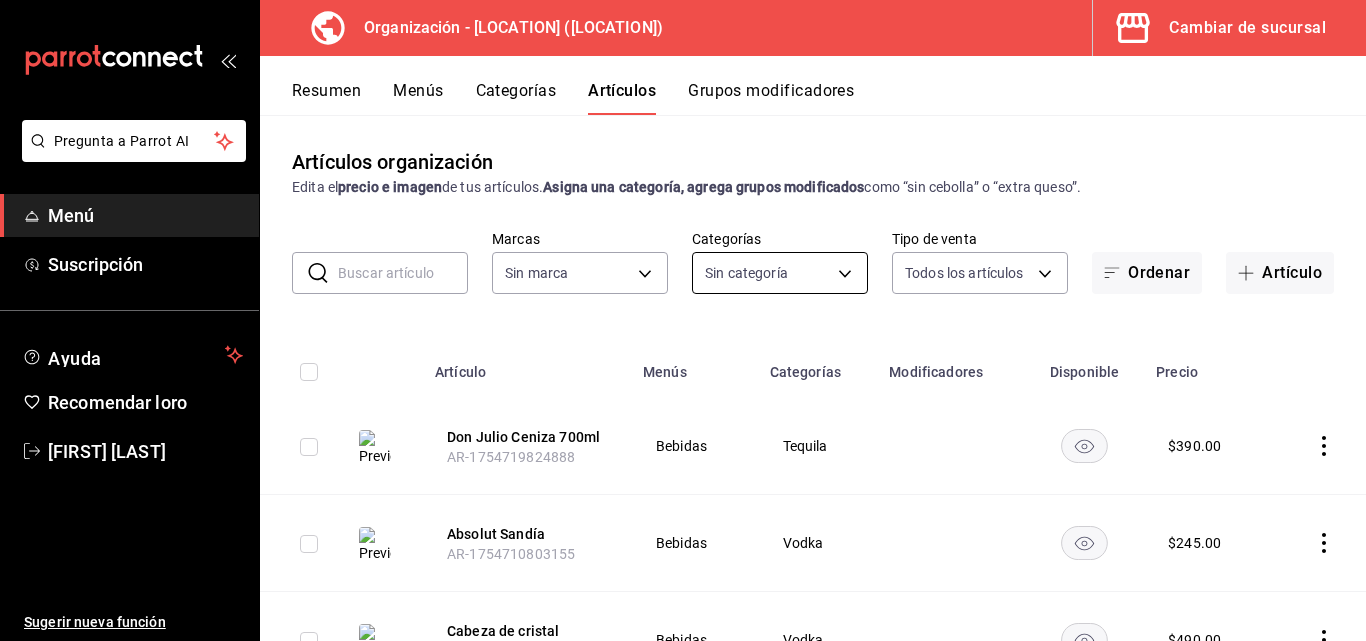 click on "Pregunta a Parrot AI Menú   Suscripción   Ayuda Recomendar loro   Iván Martínez Godínez   Sugerir nueva función   Organización - Hunan (San Ángel) Cambiar de sucursal Resumen Menús Categorías Artículos Grupos modificadores Artículos organización Edita el  precio e imagen  de tus artículos.  Asigna una categoría, agrega grupos modificados  como “sin cebolla” o “extra queso”. ​ ​ Marcas Sin marca d384c8d0-66a7-43b9-ac0d-3f995a6be0a8 Categorías Sin categoría Tipo de venta Todos los artículos ALL Ordenar Artículo Artículo Menús Categorías Modificadores Disponible Precio Don Julio Ceniza 700ml AR-1754719824888 Bebidas Tequila $  390.00 Absolut Sandía AR-1754710803155 Bebidas Vodka $  245.00 Cabeza de cristal AR-1754710732928 Bebidas Vodka $  490.00 Extracto absoluto AR-1754710650031 Bebidas Vodka $  225.00 Melocotón Naranja Blos Ketel AR-1754710525907 Bebidas Vodka $  255.00 Ketel de pepino y menta AR-1754710433260 Bebidas Vodka $  255.00 Rose Ketel Pomelo AR-1754710177745 Vodka" at bounding box center [683, 320] 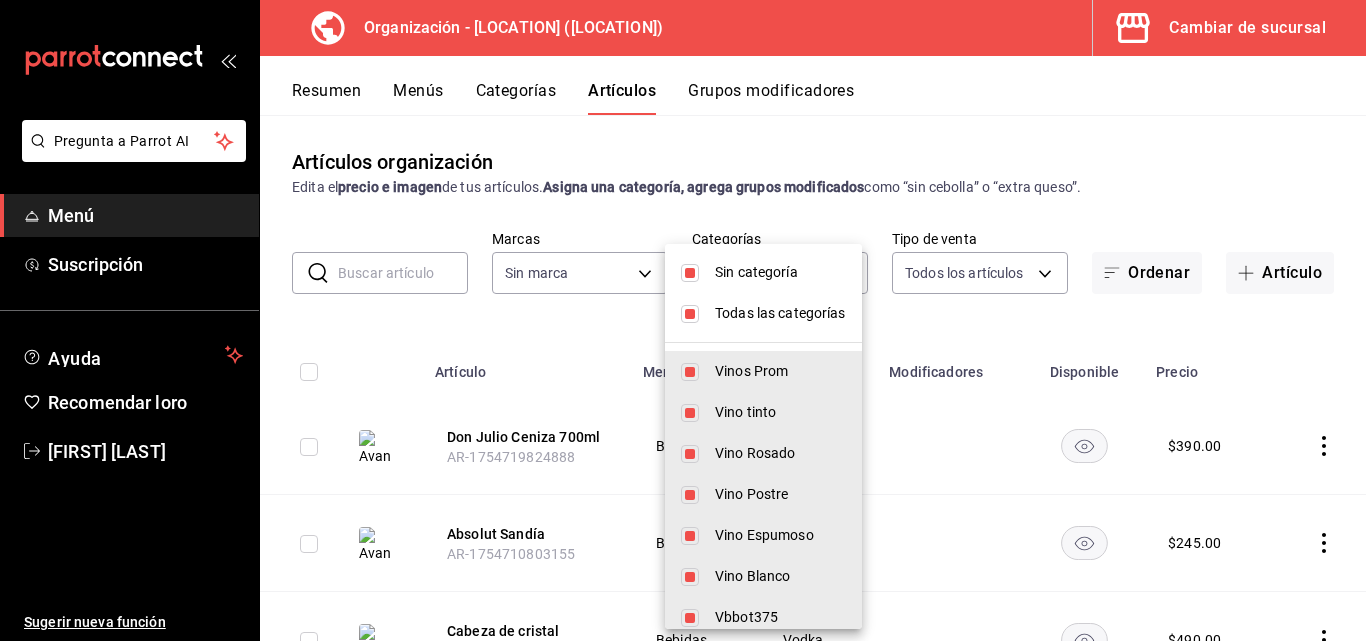 click on "Todas las categorías" at bounding box center [780, 313] 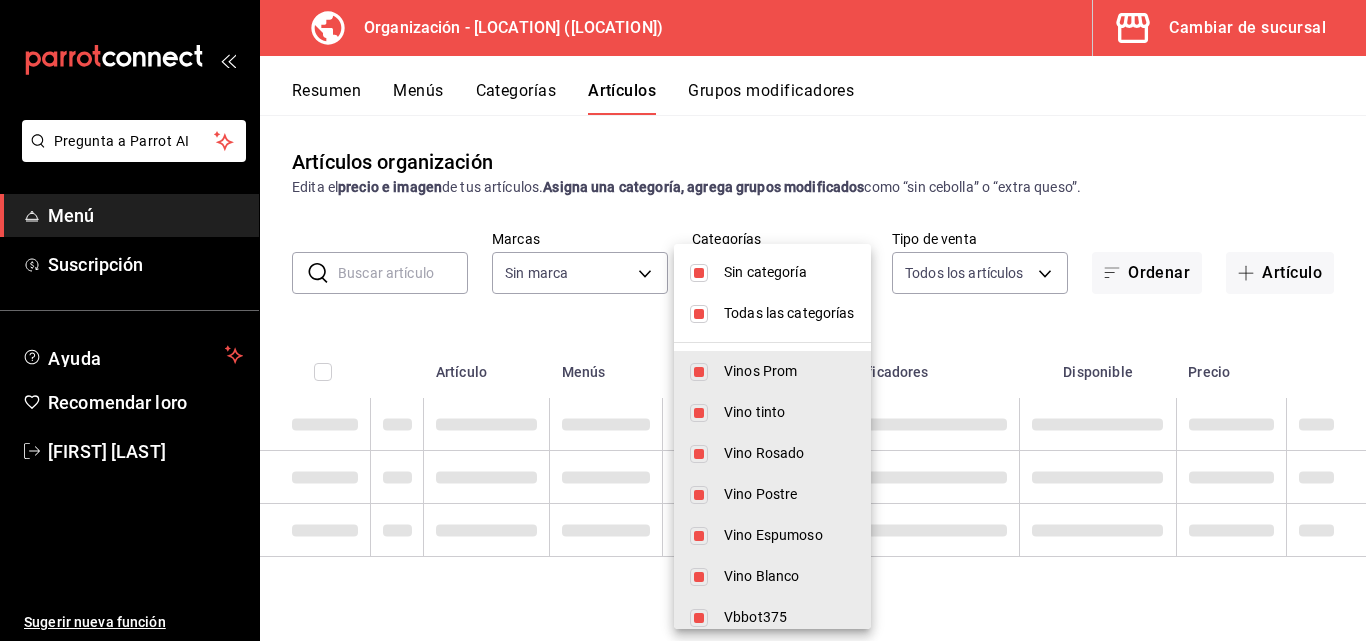 click on "Sin categoría" at bounding box center [765, 272] 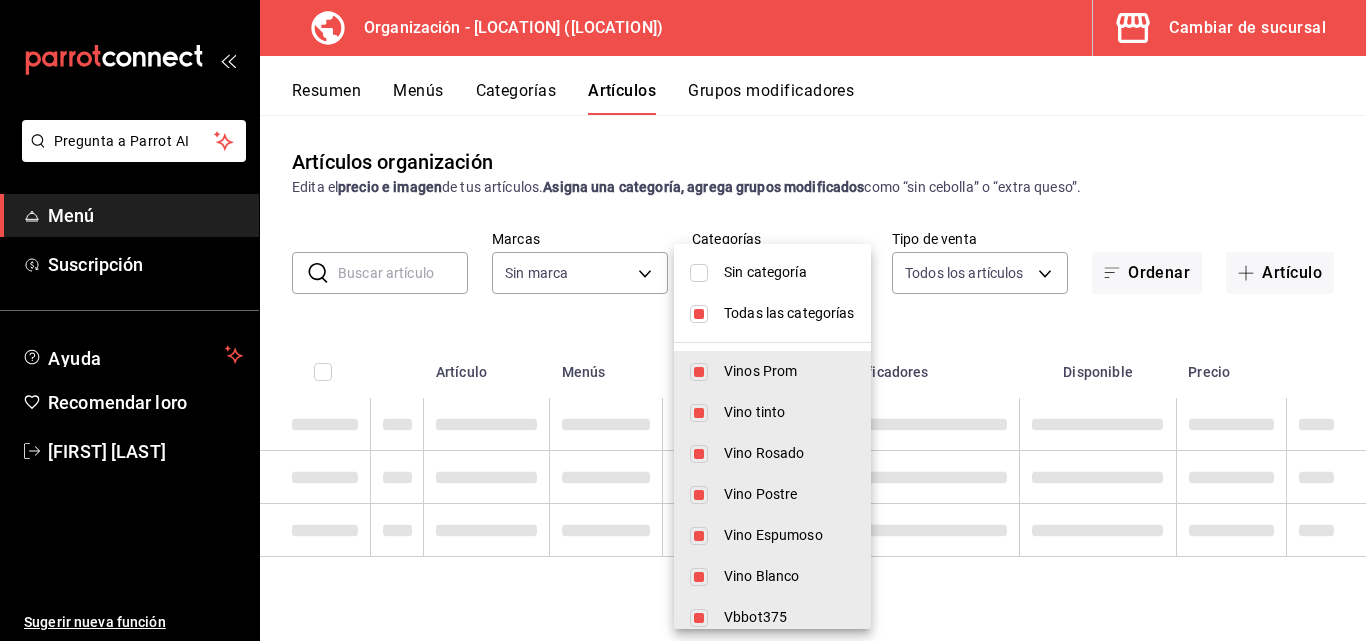 checkbox on "false" 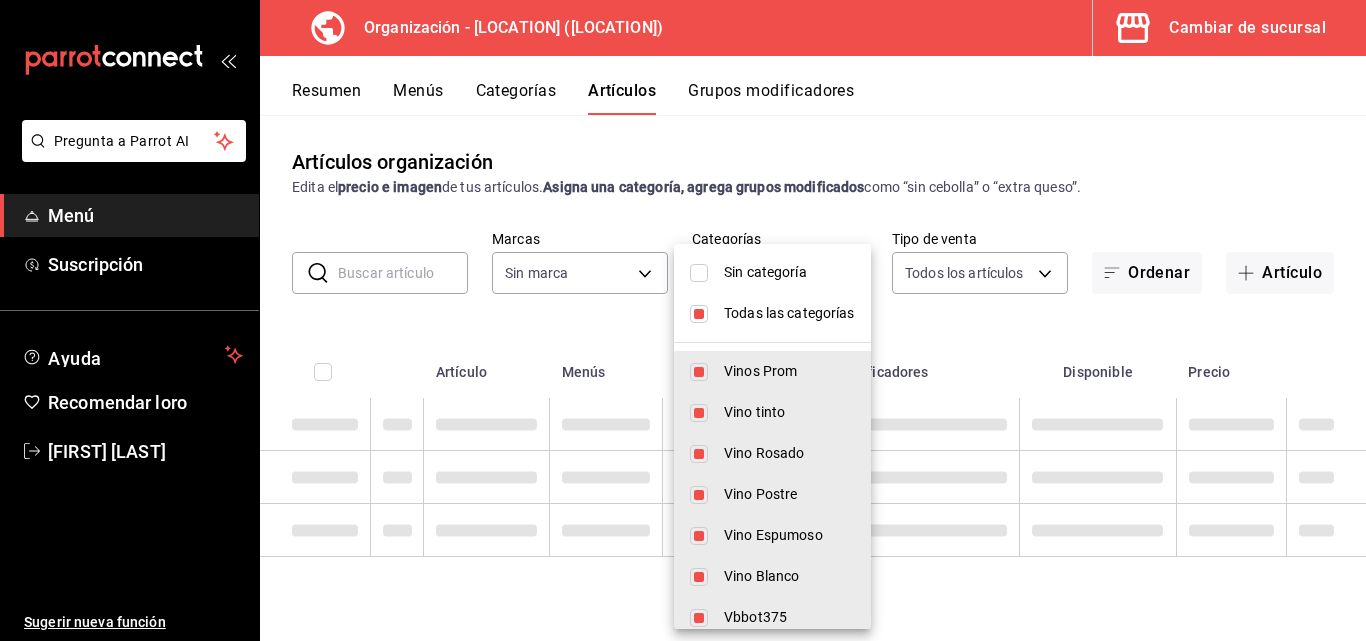 click on "Todas las categorías" at bounding box center (789, 313) 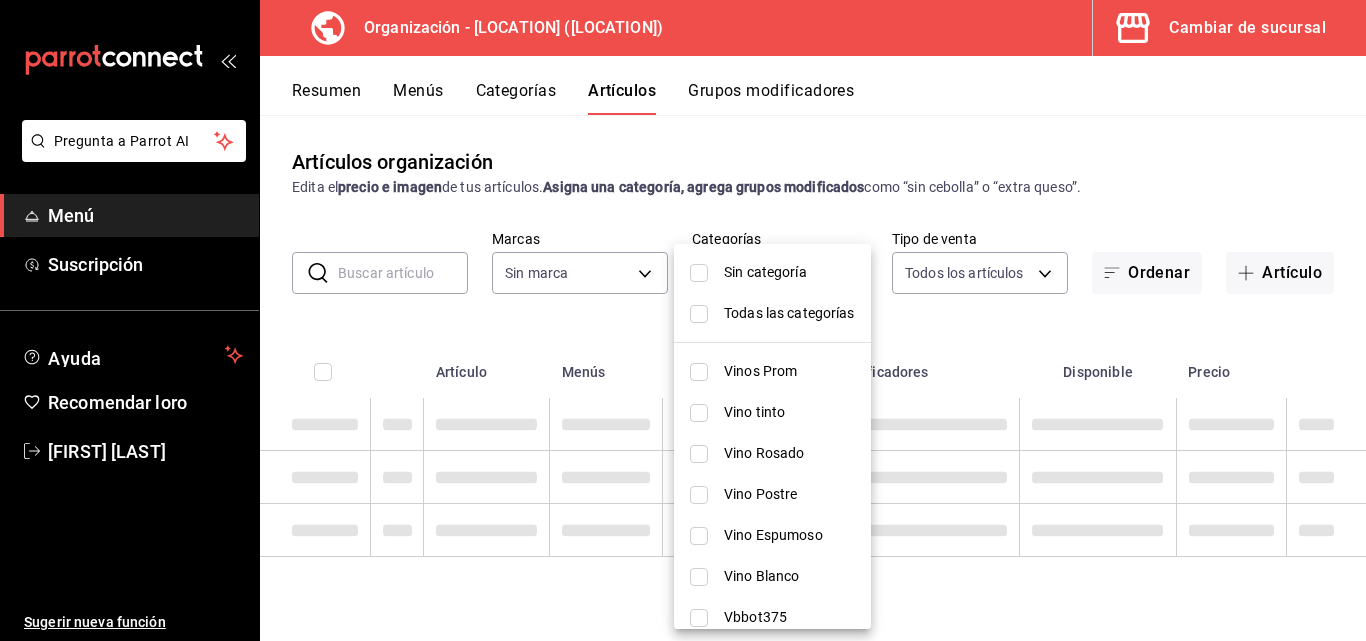 type 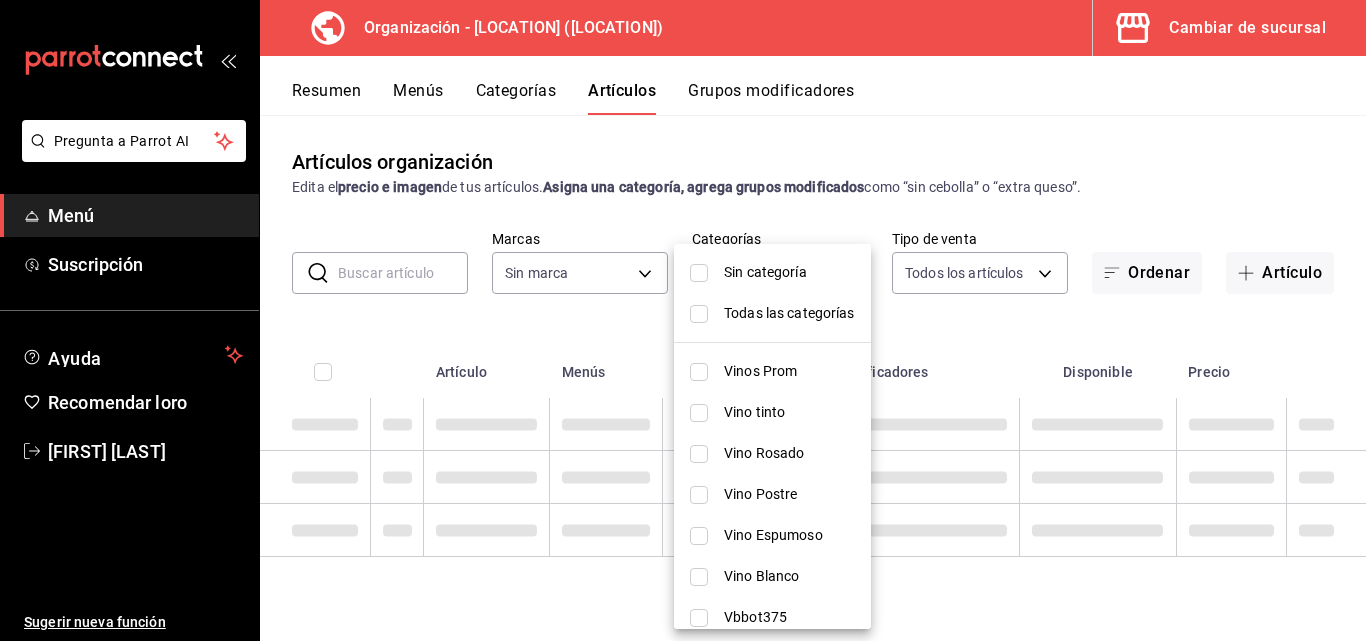 checkbox on "false" 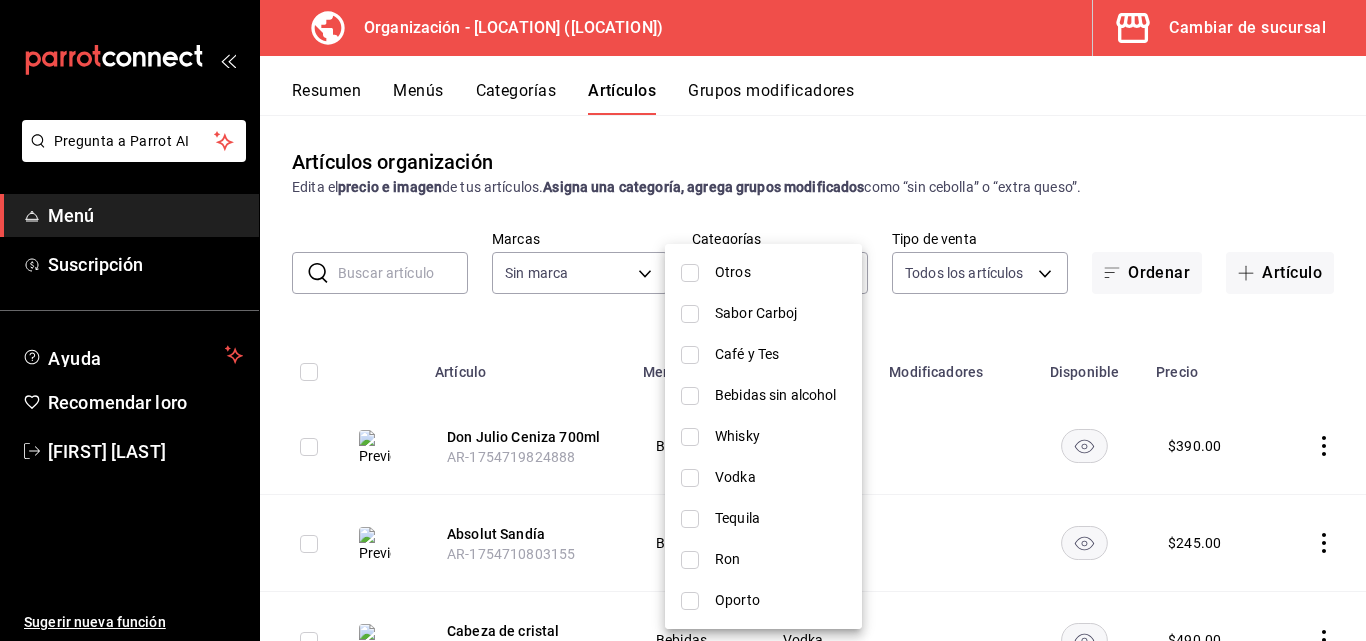 scroll, scrollTop: 1280, scrollLeft: 0, axis: vertical 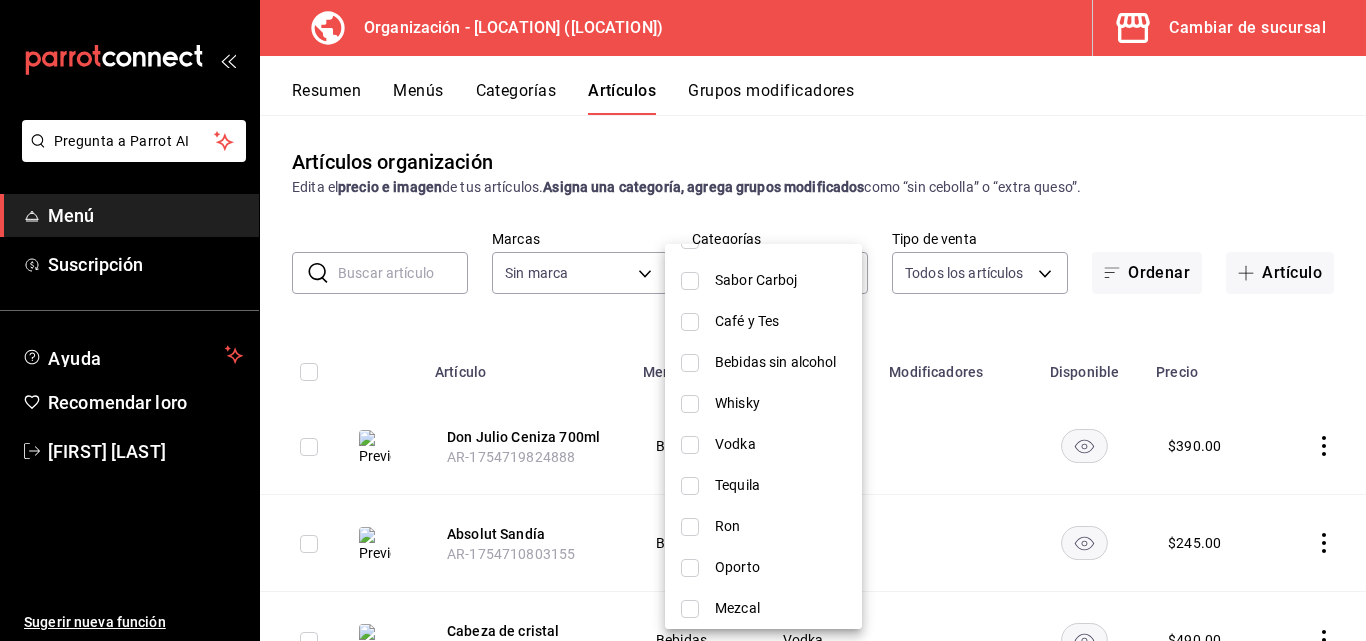 drag, startPoint x: 877, startPoint y: 295, endPoint x: 877, endPoint y: 450, distance: 155 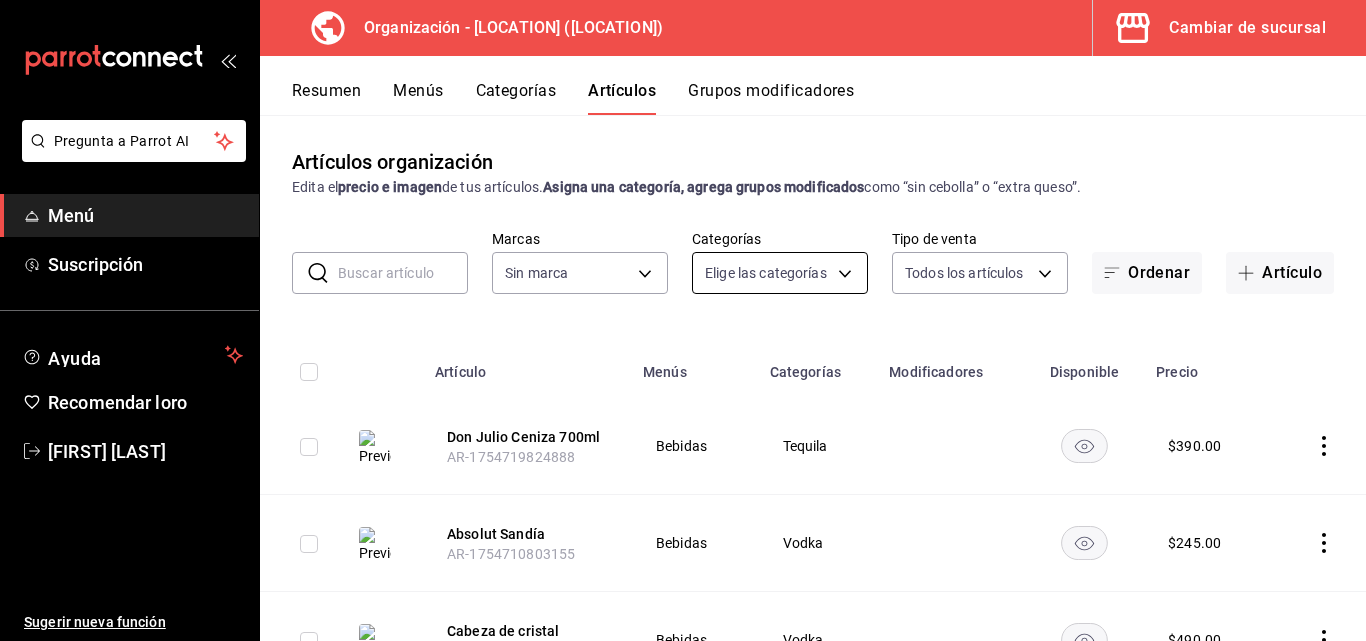 click on "Pregunta a Parrot AI Menú   Suscripción   Ayuda Recomendar loro   Iván Martínez Godínez   Sugerir nueva función   Organización - Hunan (San Ángel) Cambiar de sucursal Resumen Menús Categorías Artículos Grupos modificadores Artículos organización Edita el  precio e imagen  de tus artículos.  Asigna una categoría, agrega grupos modificados  como “sin cebolla” o “extra queso”. ​ ​ Marcas Sin marca d384c8d0-66a7-43b9-ac0d-3f995a6be0a8 Categorías Elige las categorías Tipo de venta Todos los artículos ALL Ordenar Artículo Artículo Menús Categorías Modificadores Disponible Precio Don Julio Ceniza 700ml AR-1754719824888 Bebidas Tequila $  390.00 Absolut Sandía AR-1754710803155 Bebidas Vodka $  245.00 Cabeza de cristal AR-1754710732928 Bebidas Vodka $  490.00 Extracto absoluto AR-1754710650031 Bebidas Vodka $  225.00 Melocotón Naranja Blos Ketel AR-1754710525907 Bebidas Vodka $  255.00 Ketel de pepino y menta AR-1754710433260 Bebidas Vodka $  255.00 Rose Ketel Pomelo Bebidas Vodka" at bounding box center (683, 320) 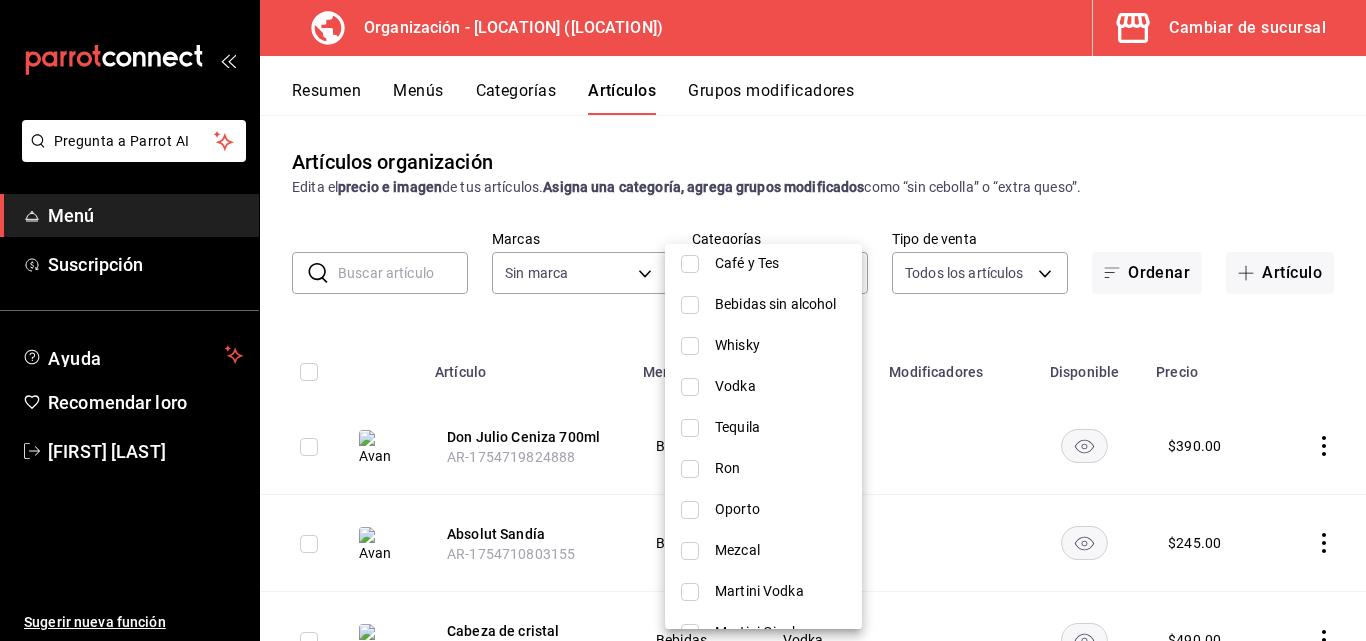 scroll, scrollTop: 1346, scrollLeft: 0, axis: vertical 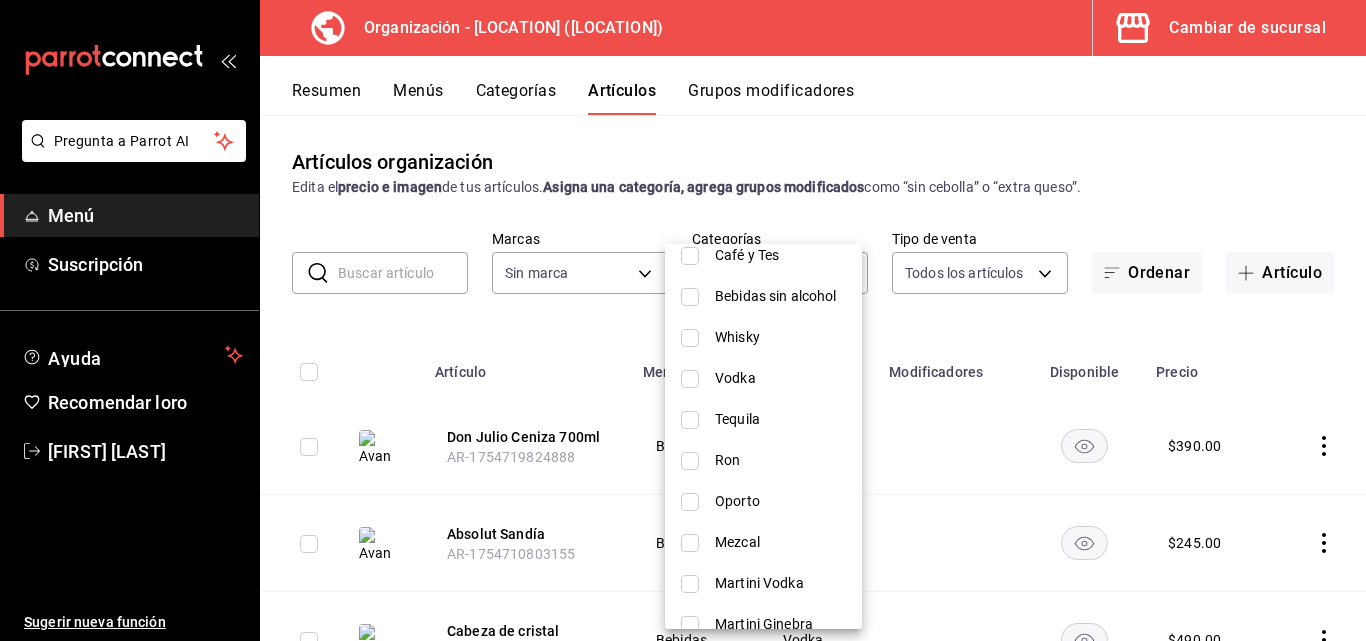 click on "Tequila" at bounding box center (763, 419) 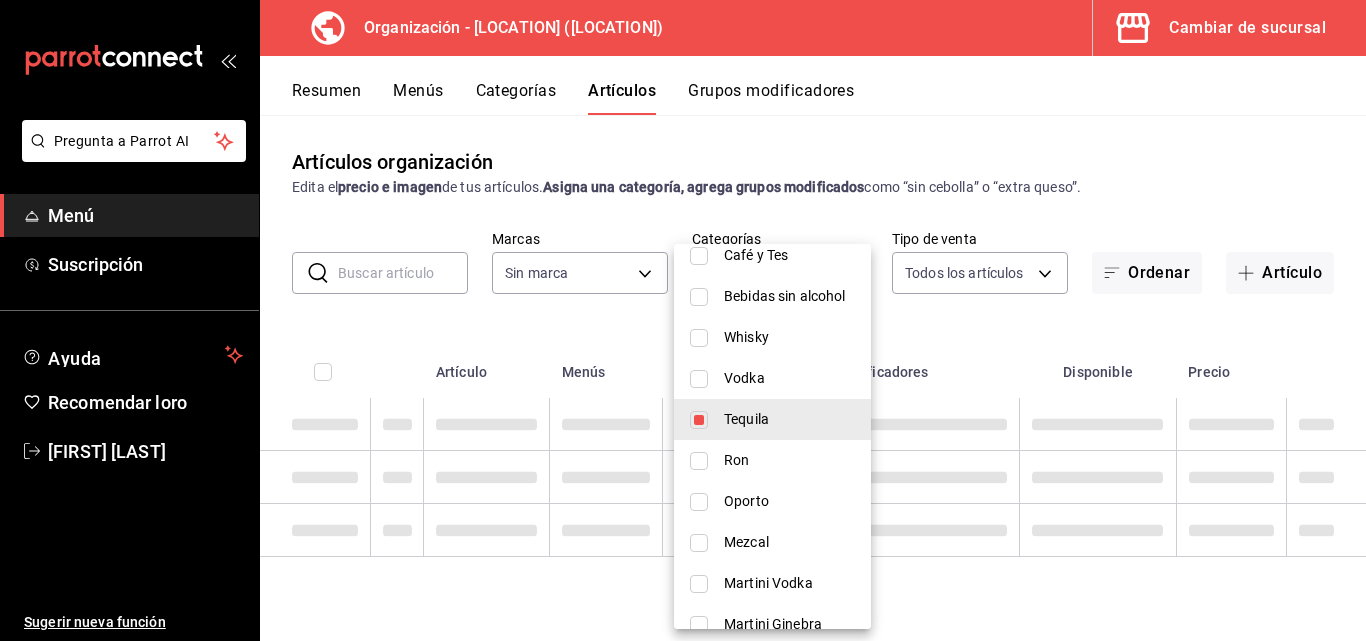 click at bounding box center (683, 320) 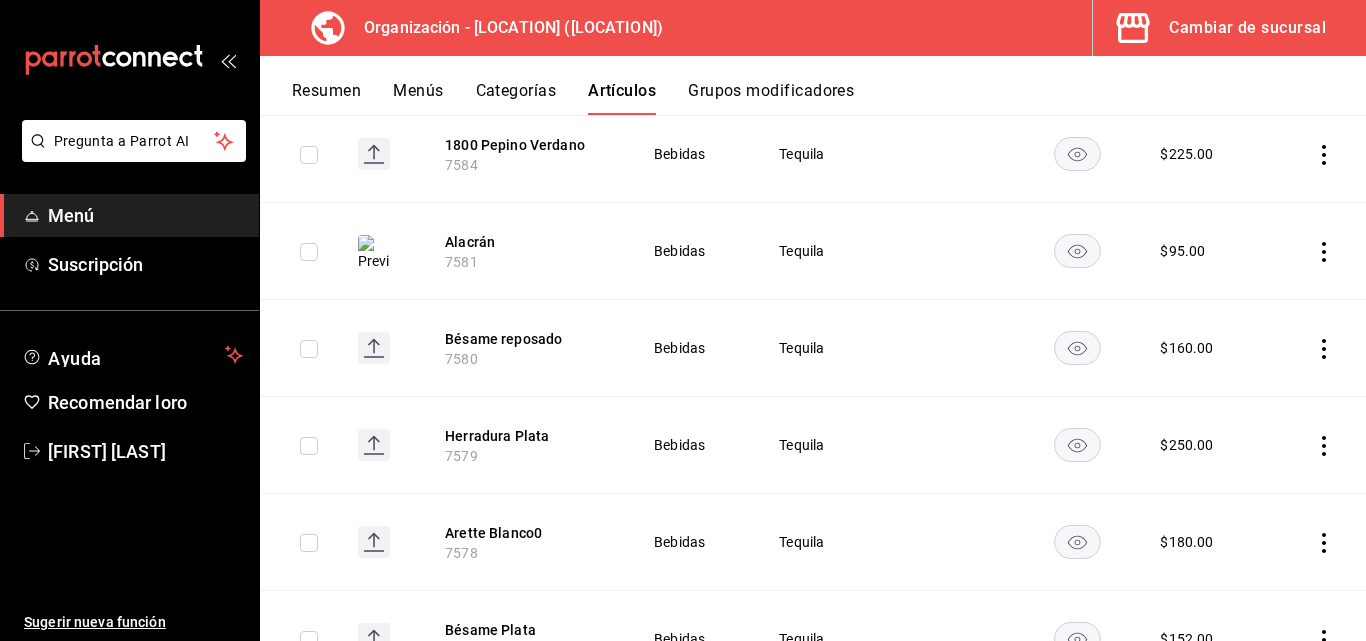 scroll, scrollTop: 2452, scrollLeft: 0, axis: vertical 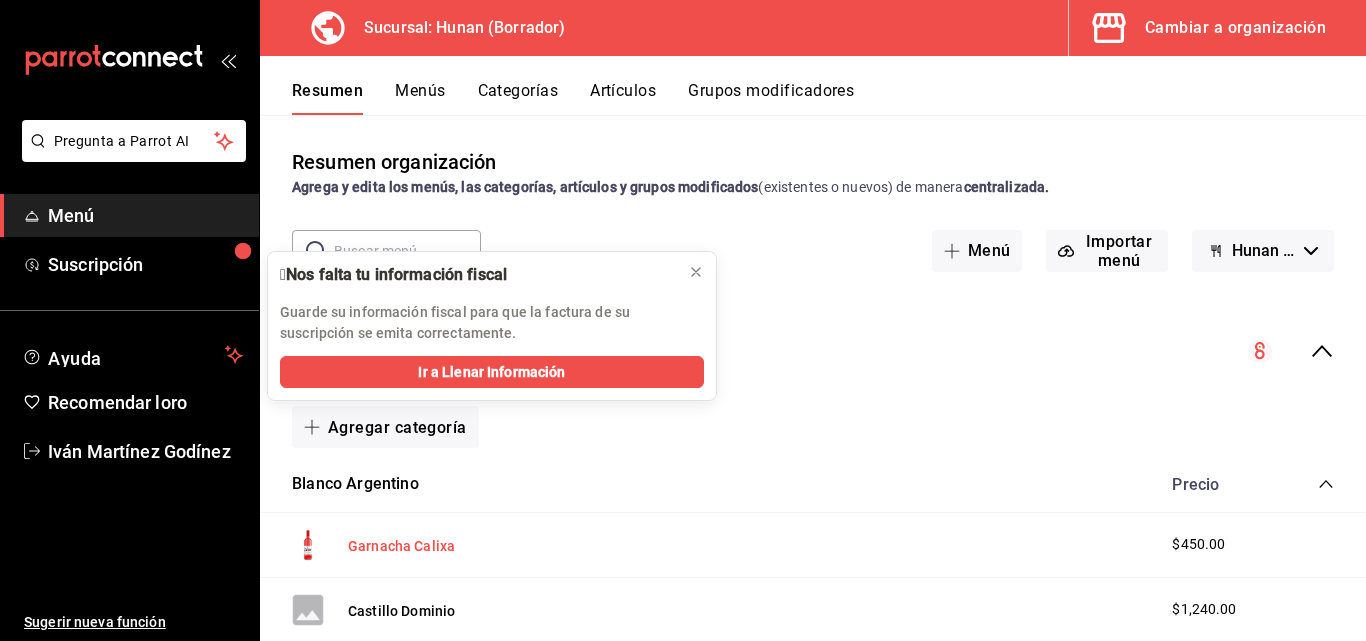 click on "Garnacha Calixa" at bounding box center [401, 546] 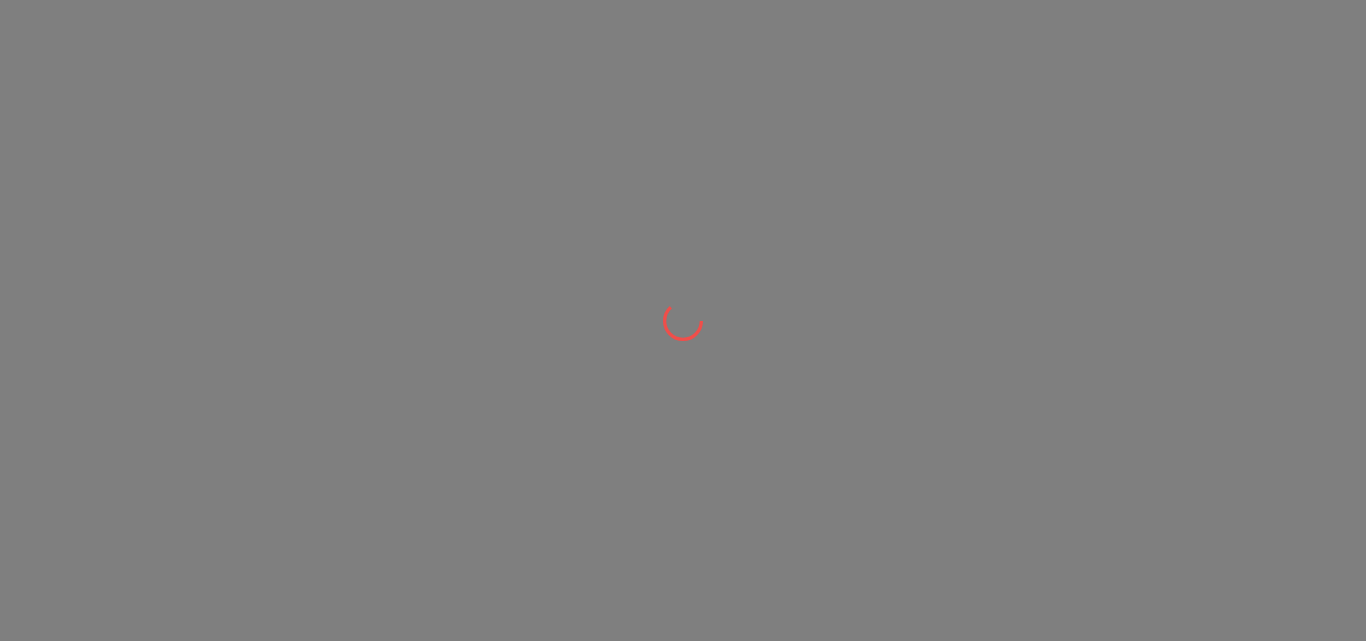 scroll, scrollTop: 0, scrollLeft: 0, axis: both 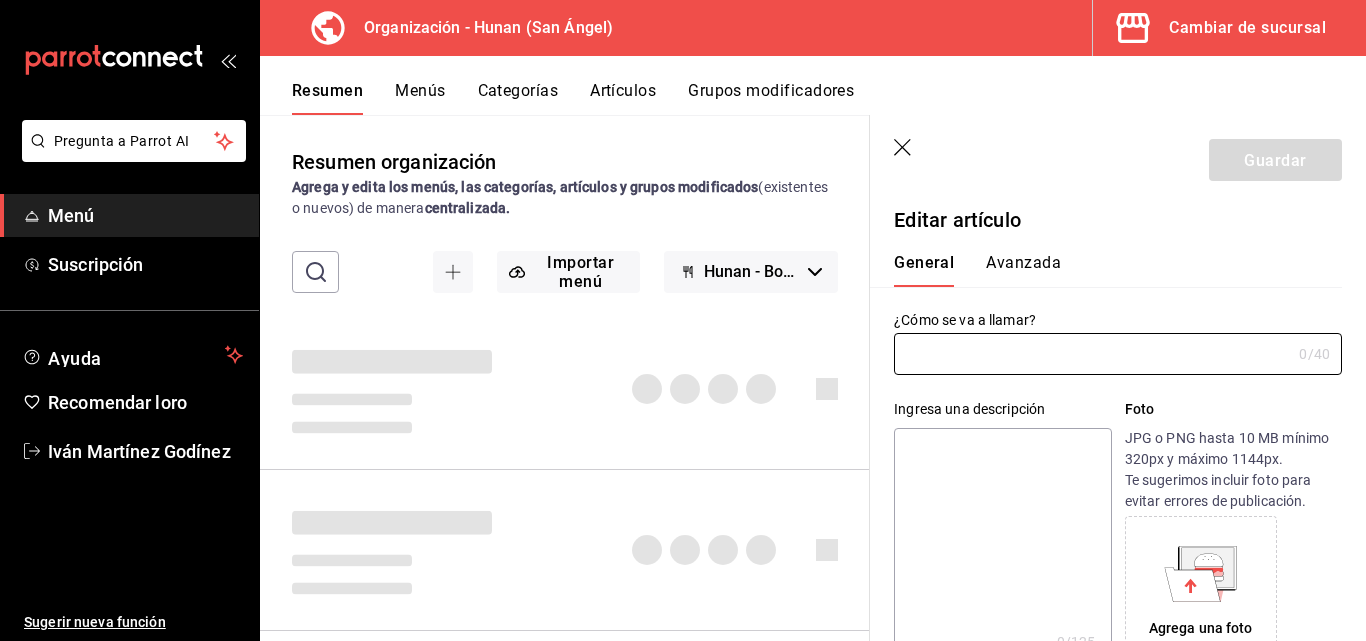 type on "Calixa Grenache" 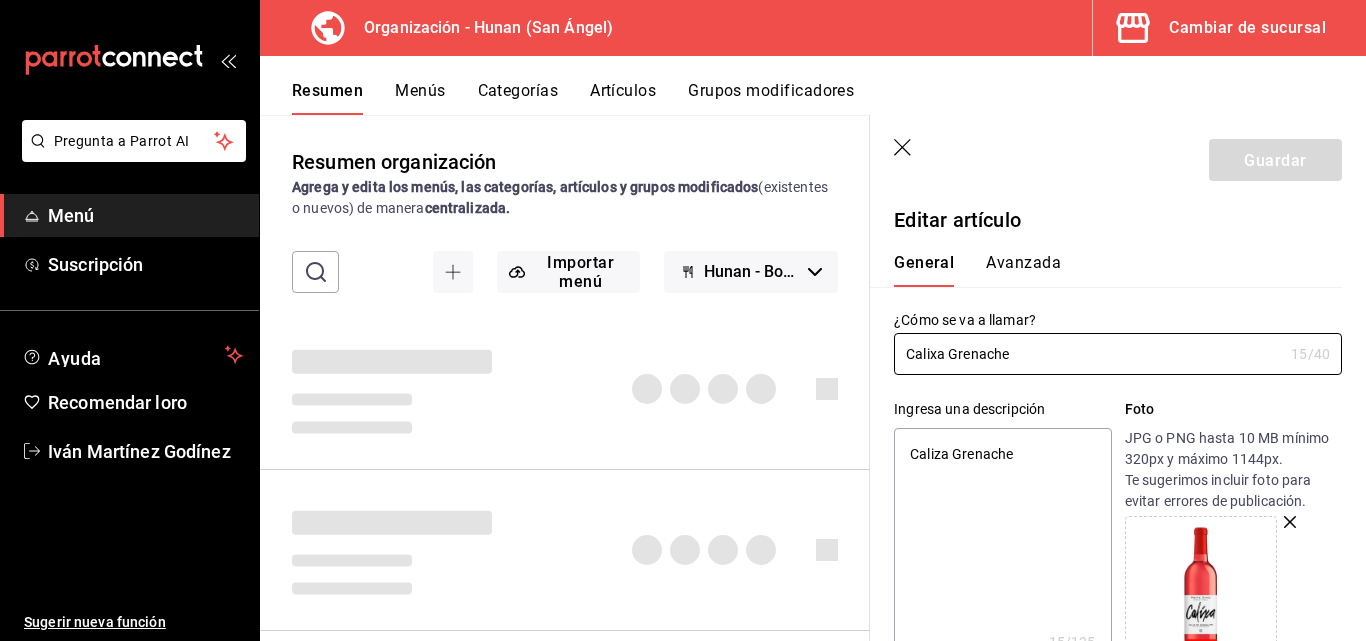 type on "x" 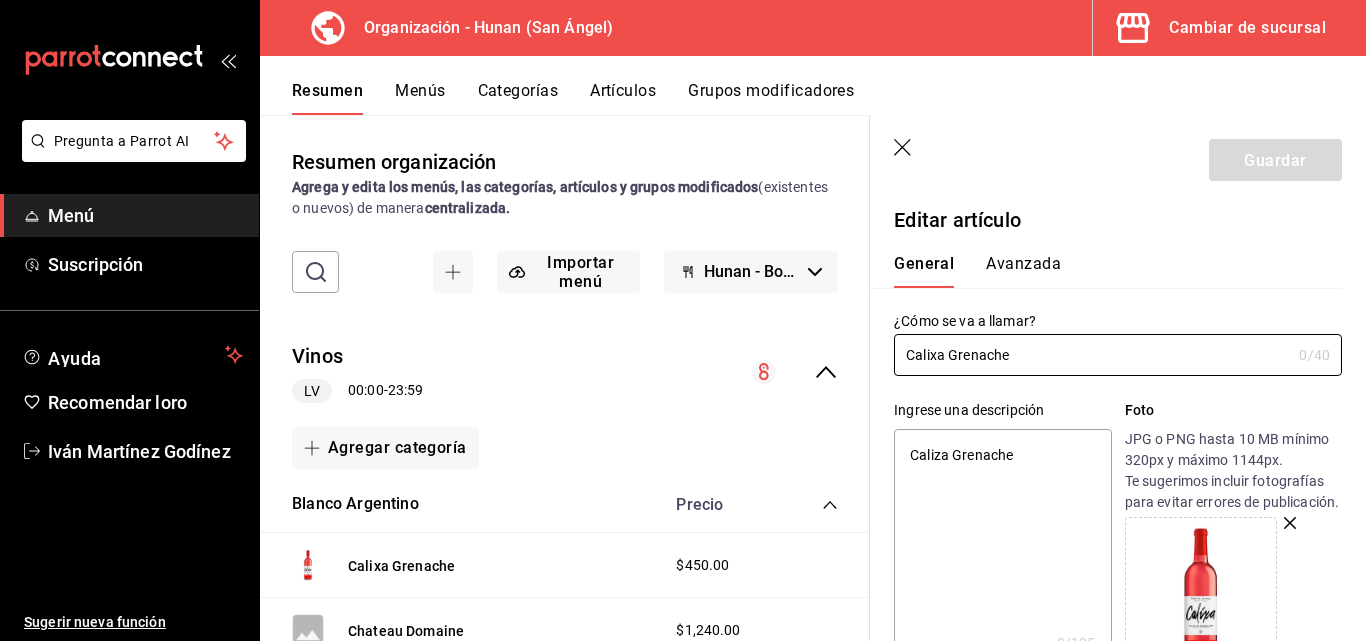 scroll, scrollTop: 157, scrollLeft: 0, axis: vertical 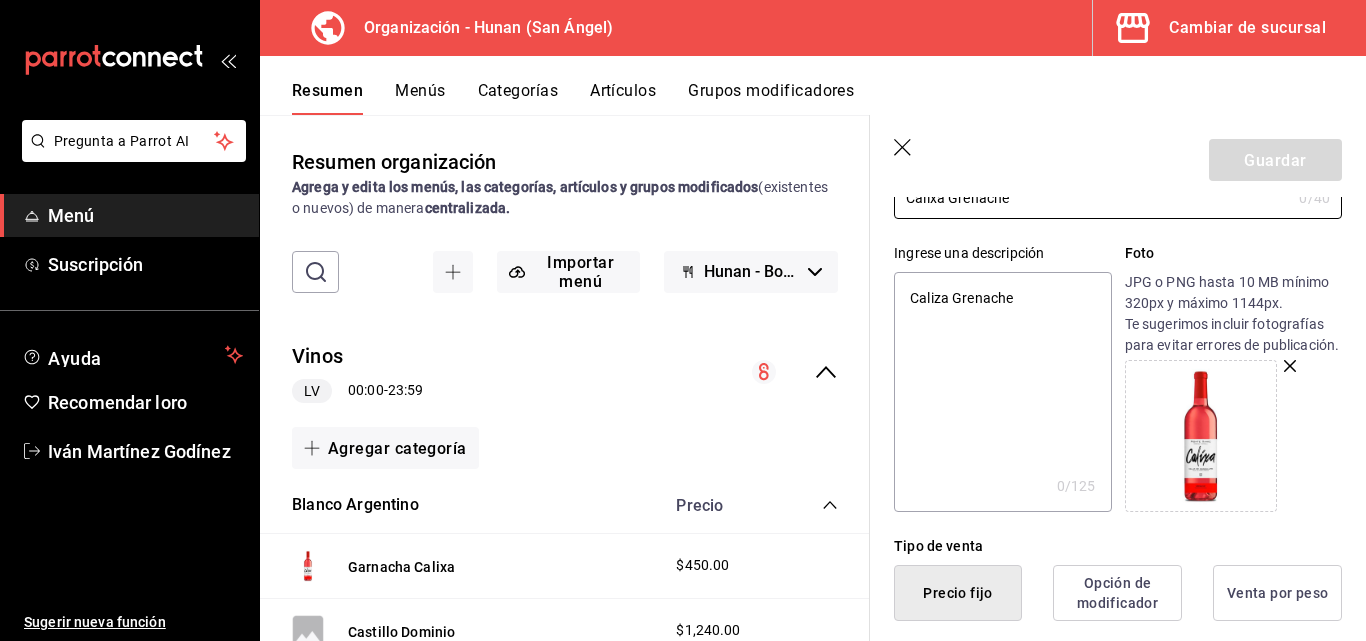 type on "x" 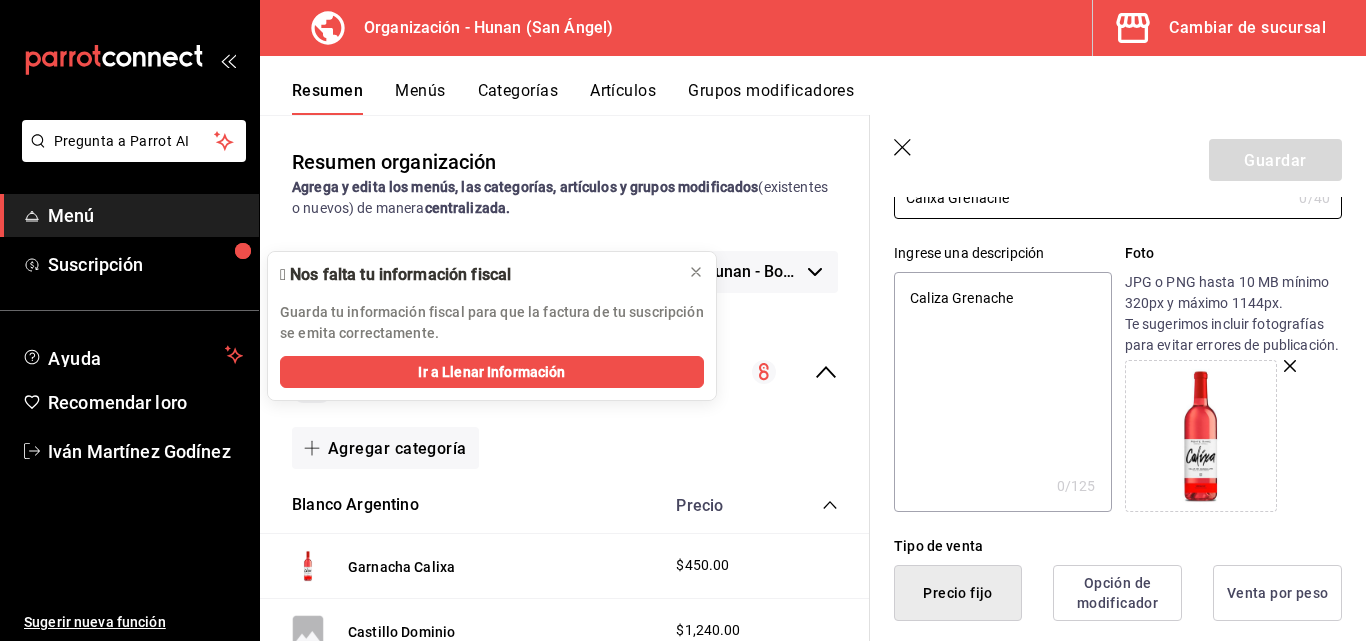 scroll, scrollTop: 0, scrollLeft: 0, axis: both 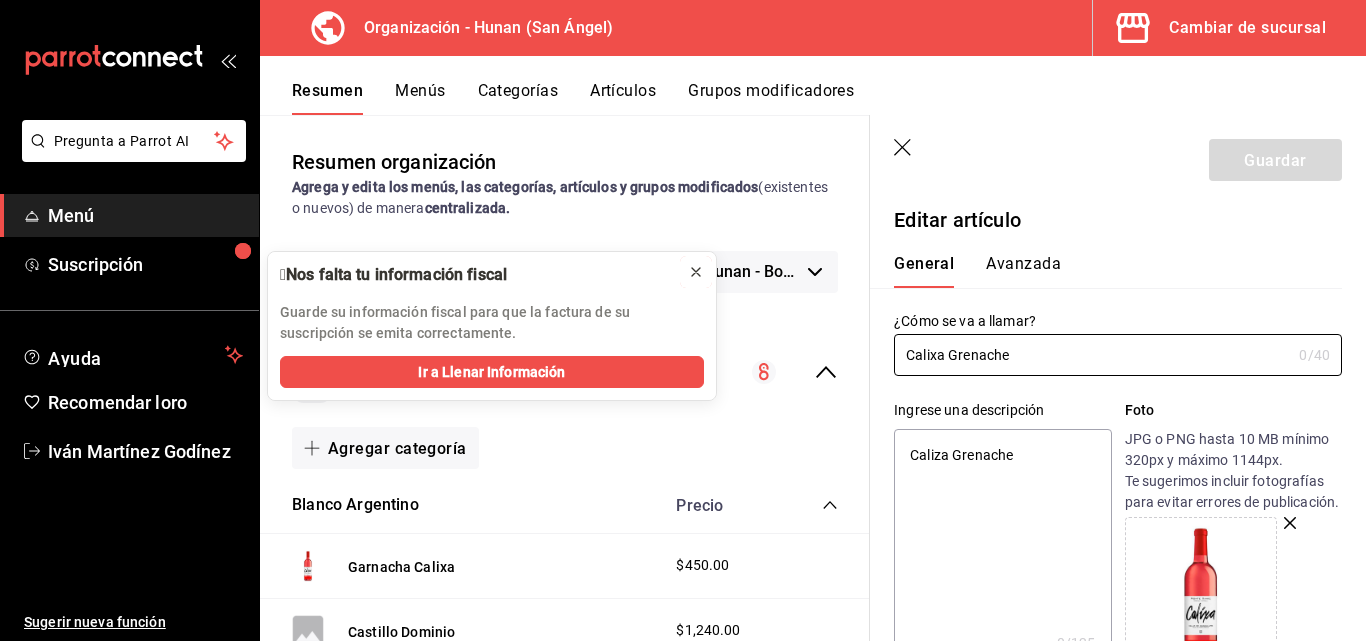 click 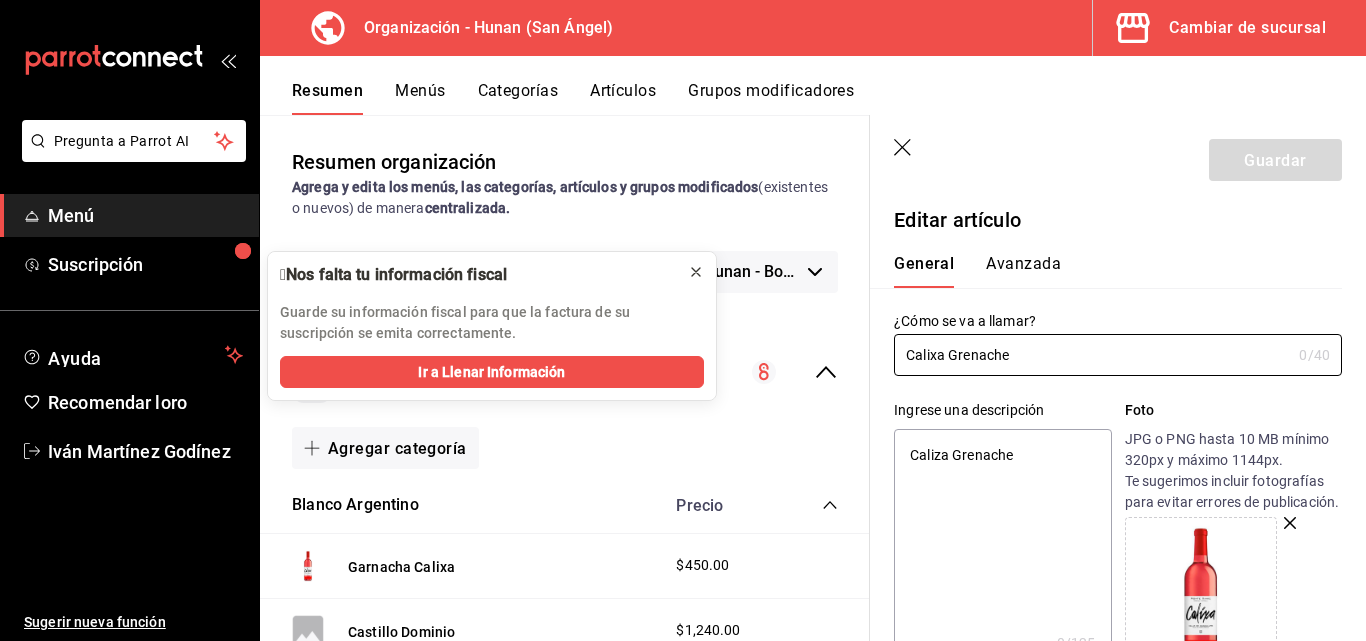 click on "Hunan - Borrador" at bounding box center [766, 271] 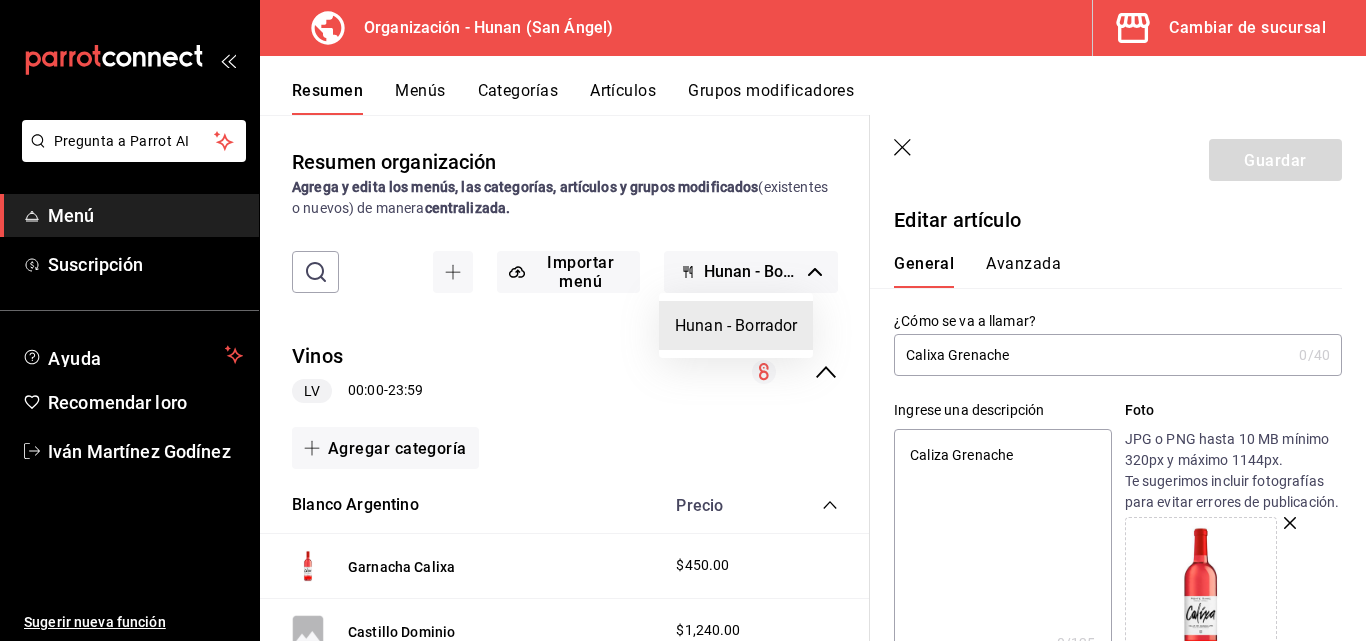 click at bounding box center [683, 320] 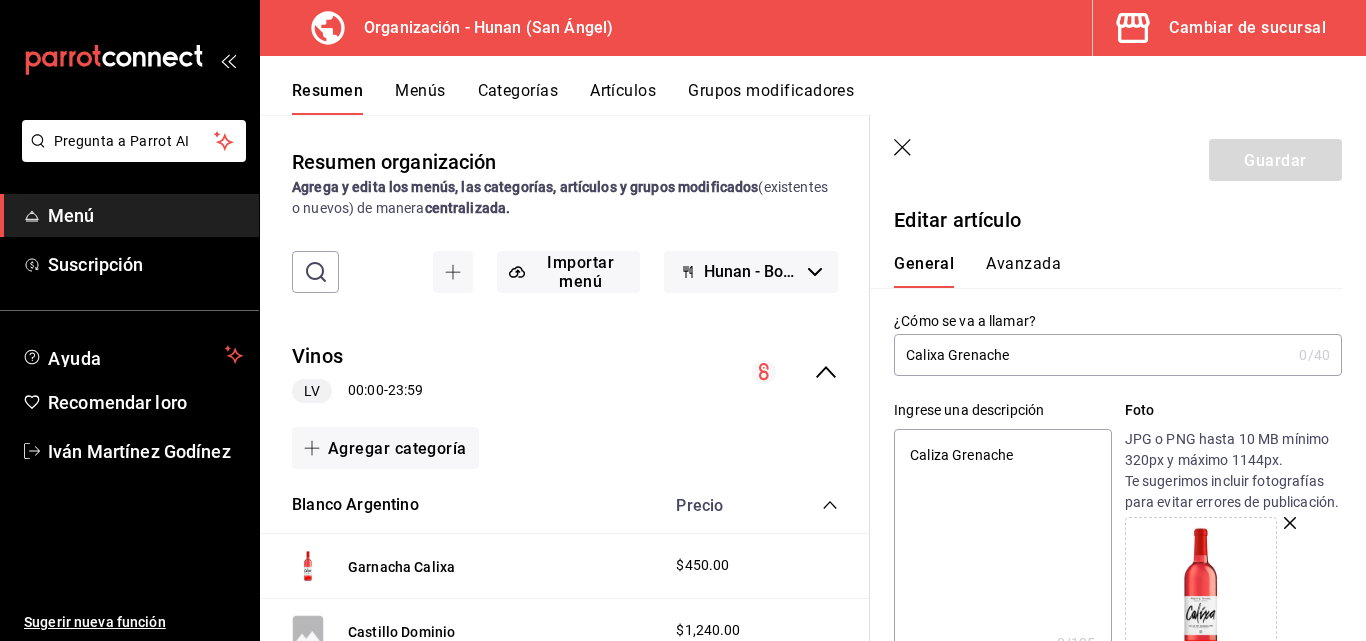 click 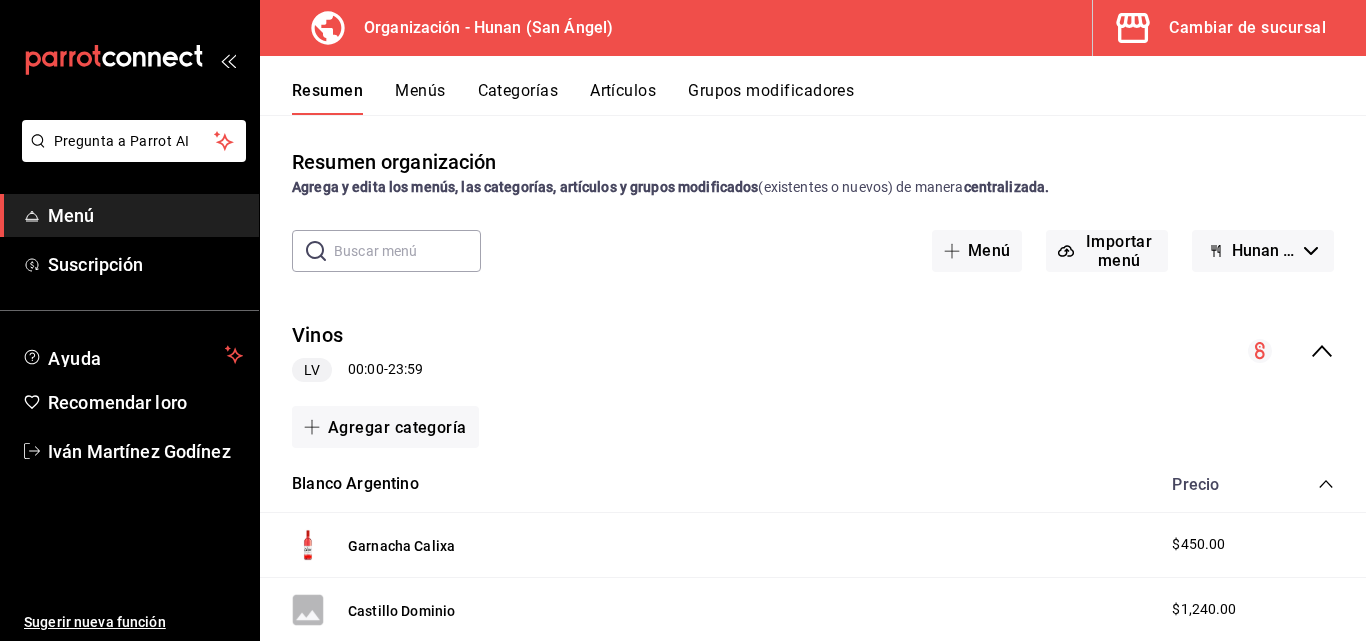 click on "Categorías" at bounding box center (518, 90) 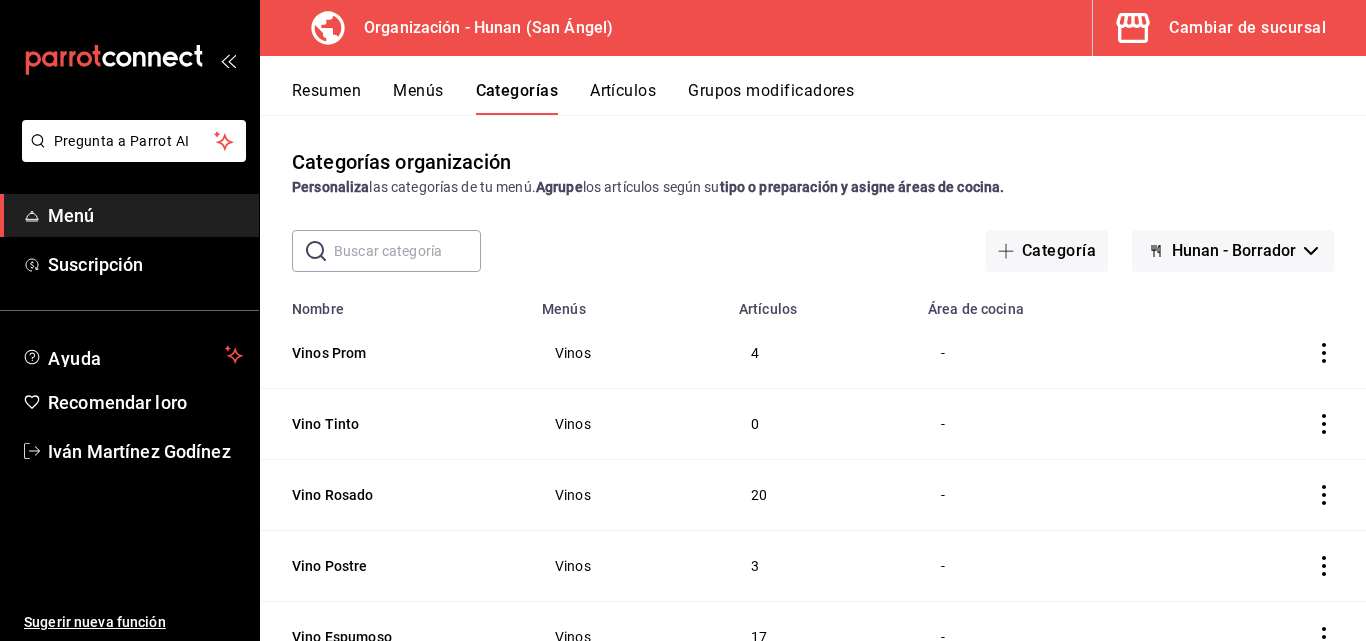 click on "Artículos" at bounding box center [623, 90] 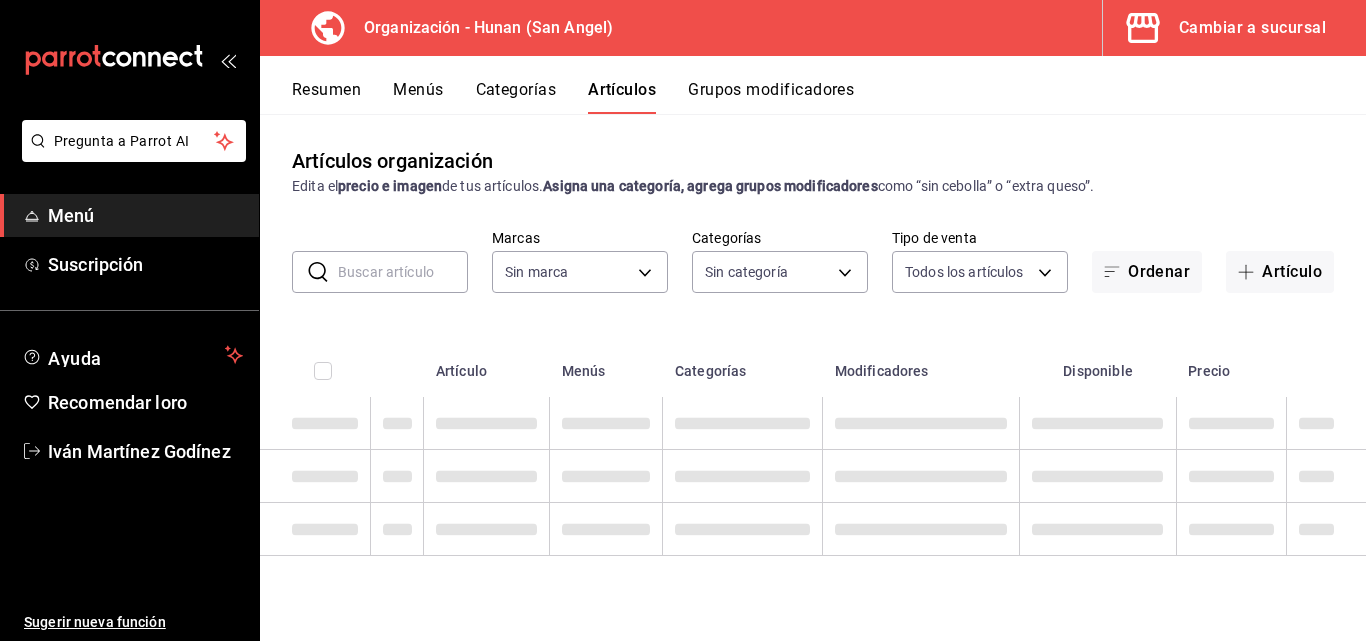 click on "Artículos" at bounding box center (622, 97) 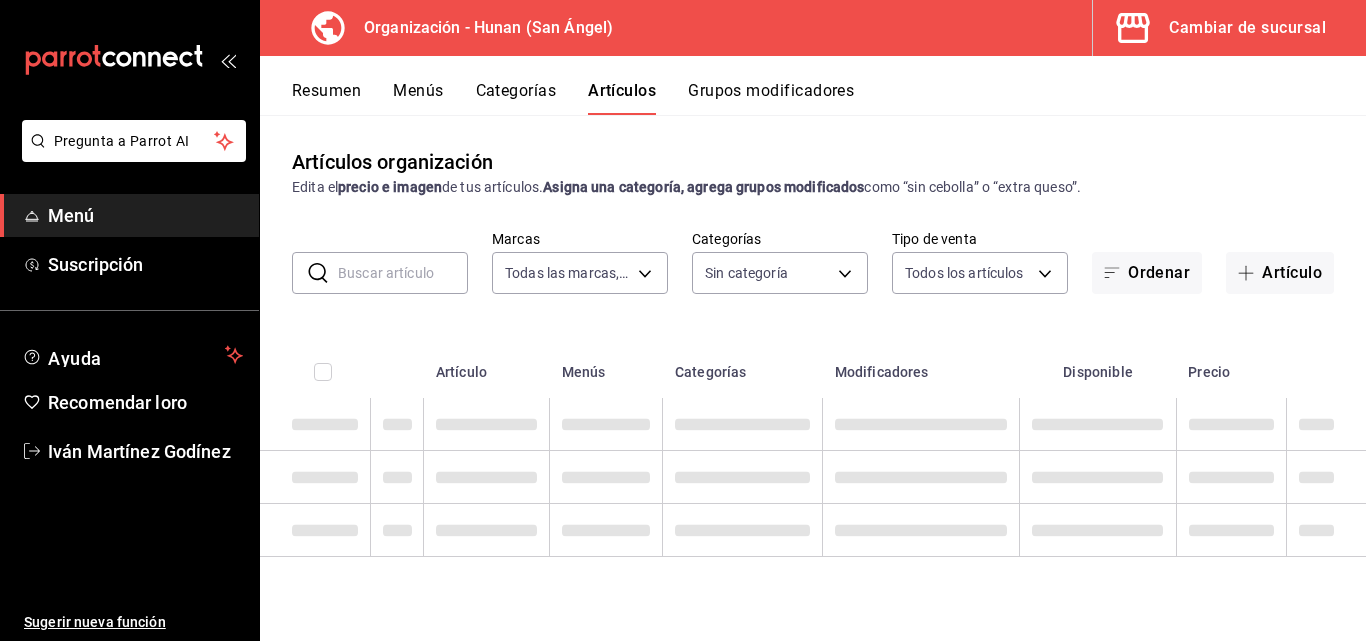 type on "d384c8d0-66a7-43b9-ac0d-3f995a6be0a8" 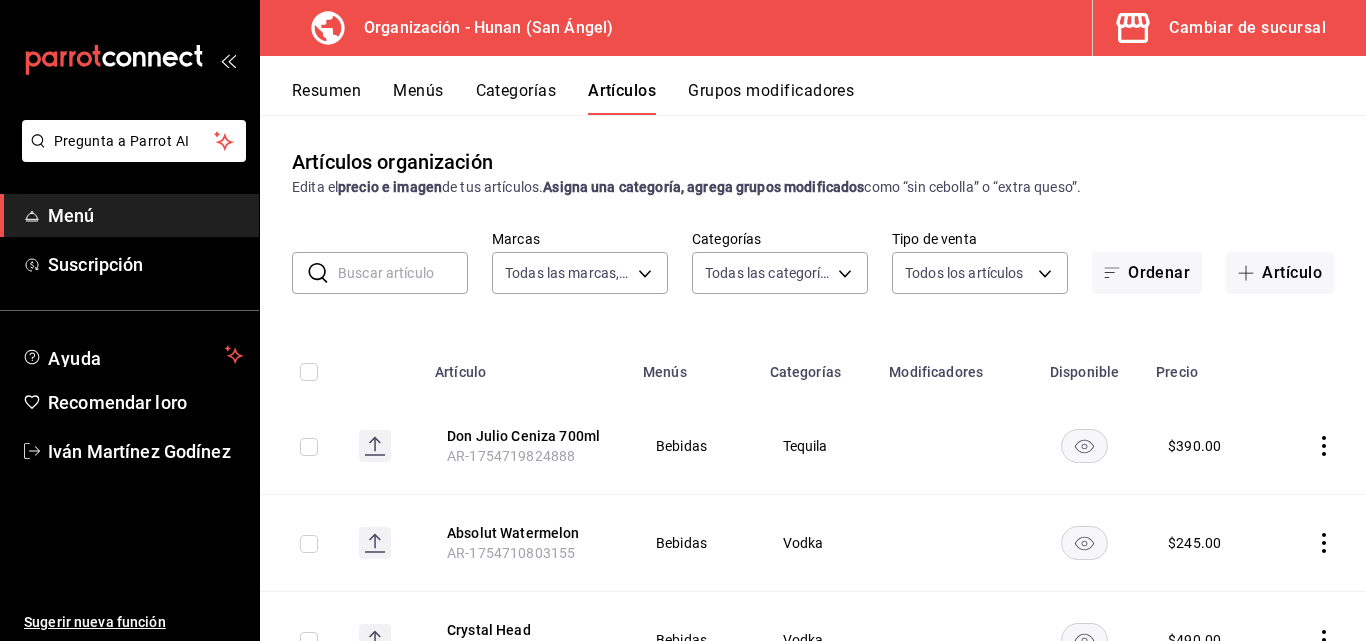 type on "5e6c8ed4-bdf8-42e8-816b-d39911e12aa6,1cac5387-84ff-42b0-b512-876f76fa8552,4df8252f-8381-4e4b-aa36-cbf6799b9b19,66c890f6-31da-4825-873c-06ad82b2a8d1,42138e37-9094-49a3-9b1d-d8bd571e538f,6c974f5b-64a1-4db4-9329-f8007736791e,8f9a5257-0753-41f6-908c-b25ff31d048a,d43900f8-5062-4f3a-931c-f4693d6acd48,0f03c763-f264-4281-b2e6-084ea7303955,7c1312d1-d61e-4024-9980-e59e50ff31fe,74f692cd-2d9d-4422-8d8b-c1d16f937b06,2abbedeb-6956-444c-8311-af12ab2f48cf,45acaf2d-1a5d-4869-8095-20515bade5f2,d2e1e135-9b60-490d-a190-91b5254c9e3f,6e7b6b96-f09b-429d-86c0-6dfadc554d16,1981e156-6f71-485c-aa99-da763a422a7e,7dd48d4e-9a72-4f43-975c-517530808e20,8235b652-b3e0-4365-9283-4a1a7ce3d654,542dcf18-e5bb-4dfd-811b-dde650df56d2,153b917f-3aae-4ded-87c3-ae1f0e41e87a,a83457d1-f450-41d8-829a-5c954141f3d6,119f2a60-242e-4e16-a87b-7d977e585b68,6a4bf5ff-1286-47ca-a9ed-be9c72c96a48,65c0dfef-038a-4f78-a7ec-44366e865eba,821c8703-2032-4a64-9509-4b99b9262e77,43aa3d75-9ced-4ca3-8a60-36cc8ae8679b,15ef8ebb-4127-47dc-8e29-c05443de52b5,a684563e-7796-44d5-b98..." 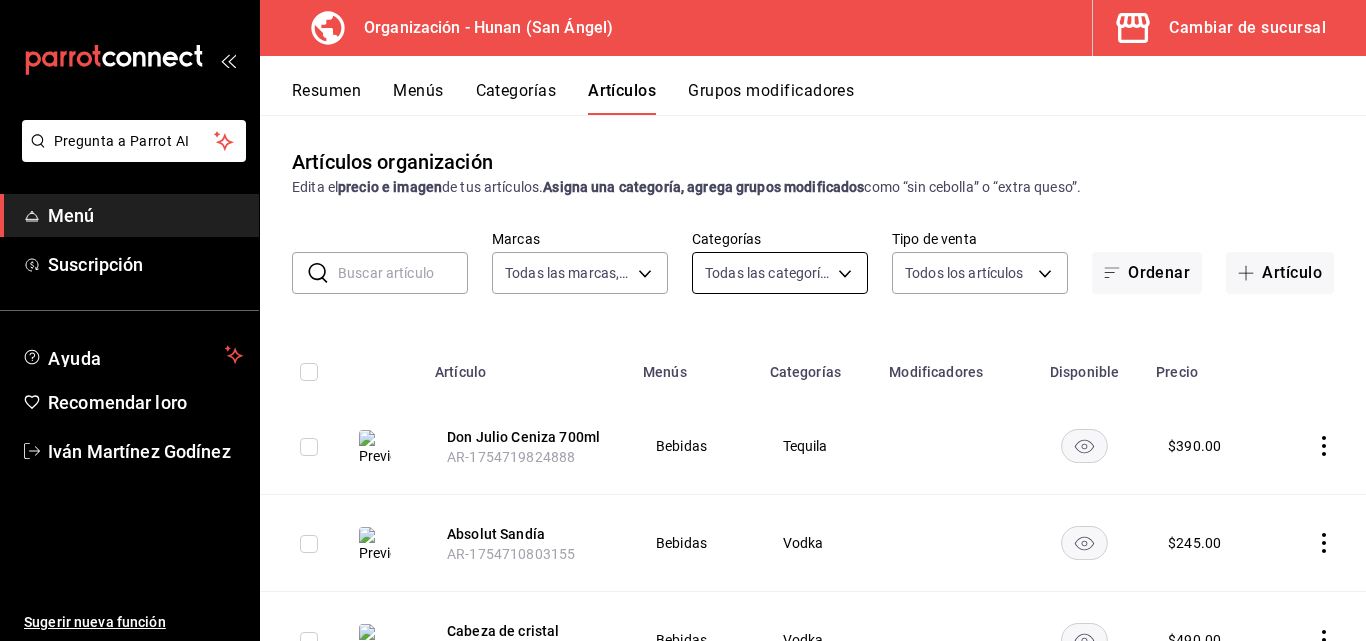 click on "Pregunta a Parrot AI Menú   Suscripción   Ayuda Recomendar loro   [FIRST] [LAST]   Sugerir nueva función   Organización - Hunan ([CITY]) Cambiar de sucursal Resumen Menús Categorías Artículos Grupos modificadores Artículos organización Edita el  precio e imagen  de tus artículos.  Asigna una categoría, agrega grupos modificados  como “sin cebolla” o “extra queso”. ​ ​ Marcas Todas las marcas, Sin marca d384c8d0-66a7-43b9-ac0d-3f995a6be0a8 Categorías Todas las categorías, Sin categoría Tipo de venta Todos los artículos ALL Ordenar Artículo Artículo Menús Categorías Modificadores Disponible Precio Don Julio Ceniza 700ml AR-[NUMBER] Bebidas Tequila $  390.00 Absolut Sandía AR-[NUMBER] Bebidas Vodka $  245.00 Cabeza de cristal AR-[NUMBER] Bebidas Vodka $  490.00 Extracto absoluto AR-[NUMBER] Bebidas Vodka $  225.00 Melocotón Naranja Blos Ketel AR-[NUMBER] Bebidas Vodka $  255.00 Ketel de pepino y menta AR-[NUMBER] Bebidas Vodka $  255.00" at bounding box center [683, 320] 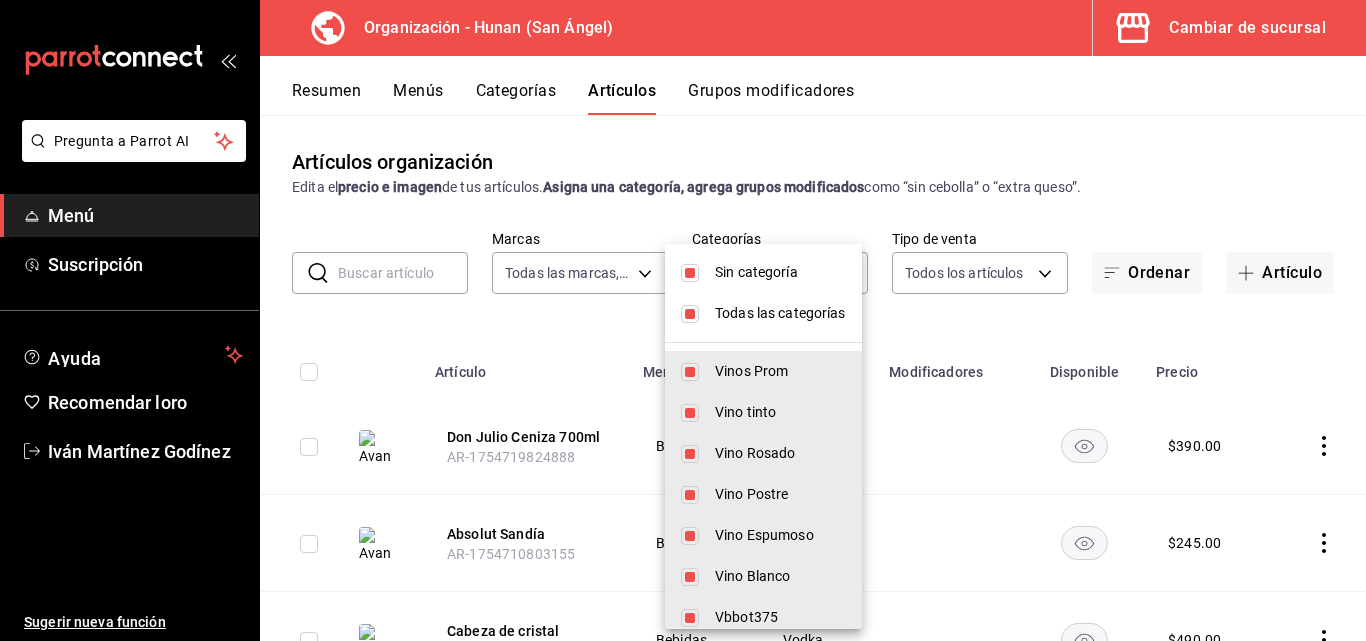click on "Todas las categorías" at bounding box center (763, 313) 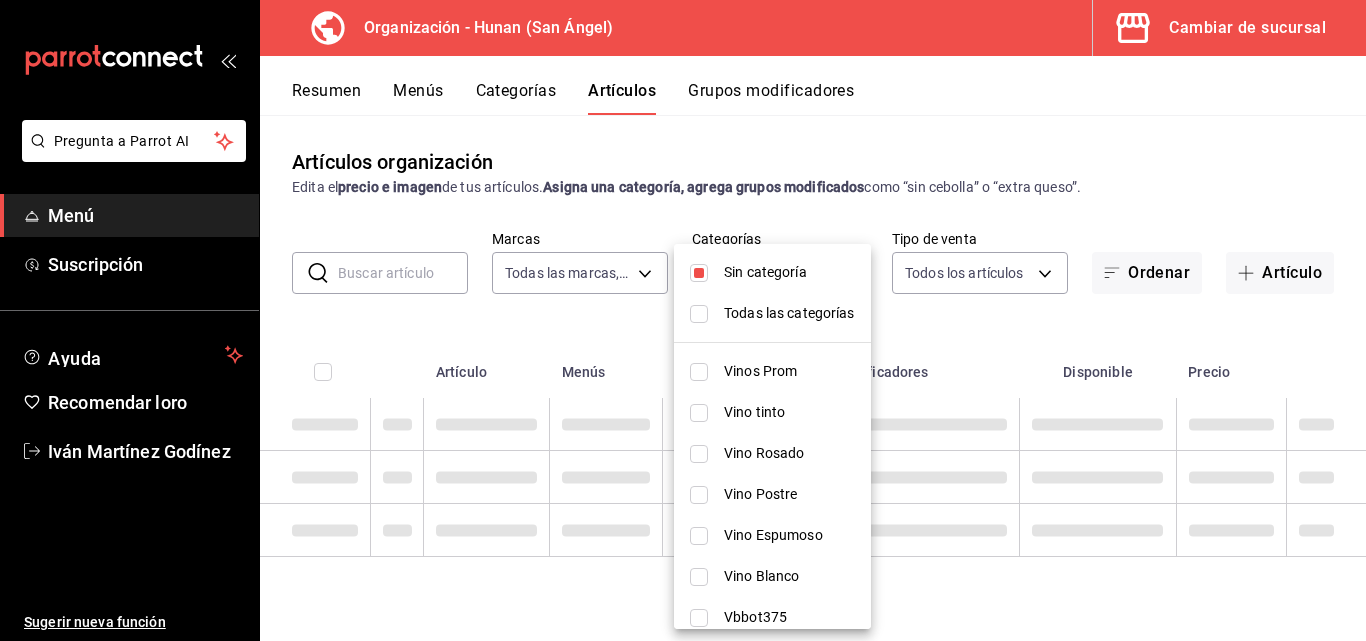 click on "Sin categoría" at bounding box center [765, 272] 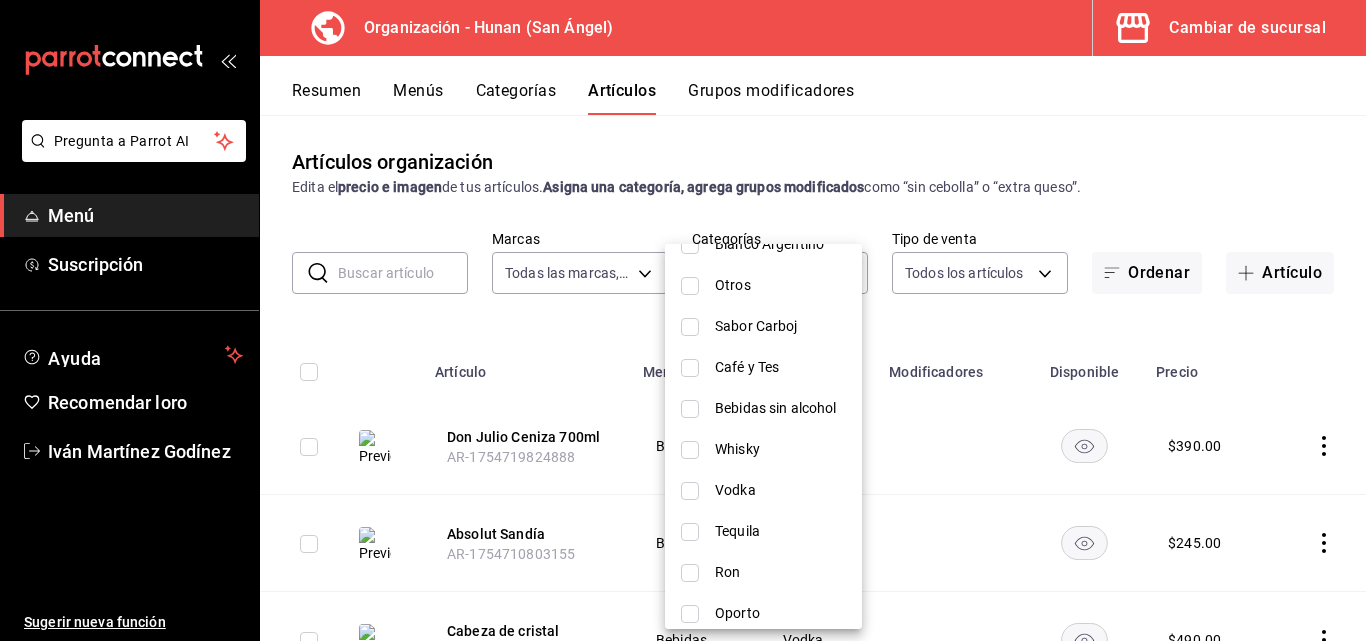scroll, scrollTop: 1258, scrollLeft: 0, axis: vertical 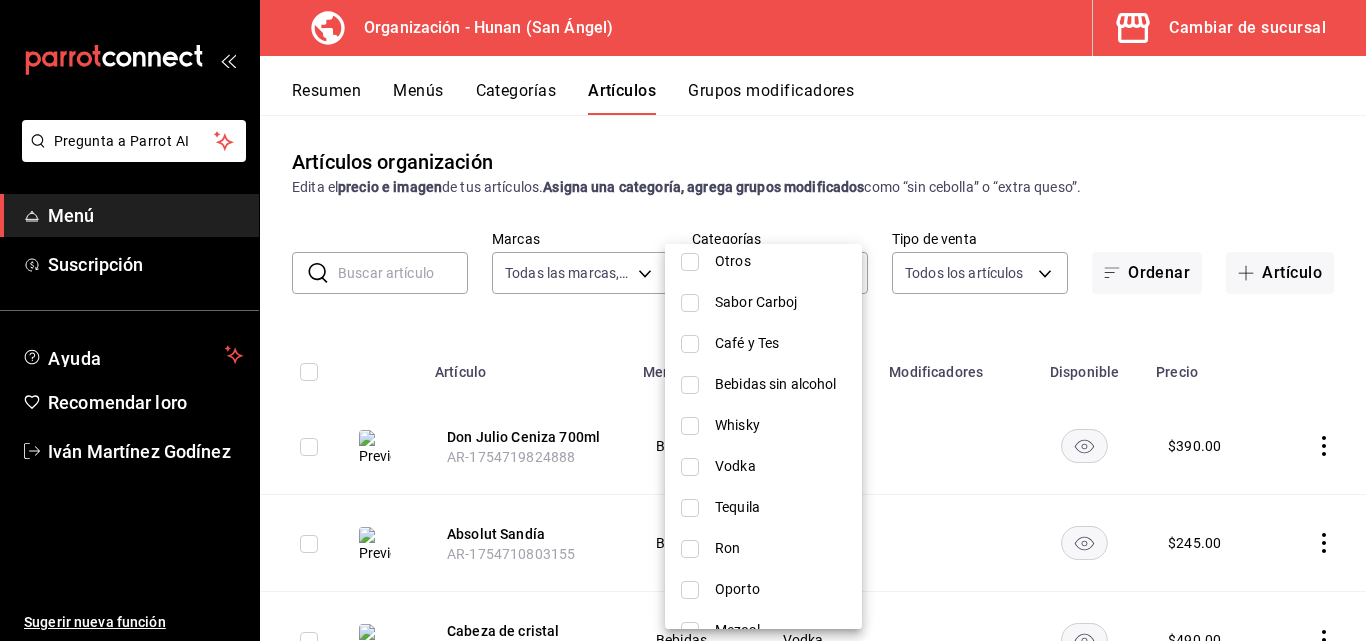 click on "Tequila" at bounding box center [780, 507] 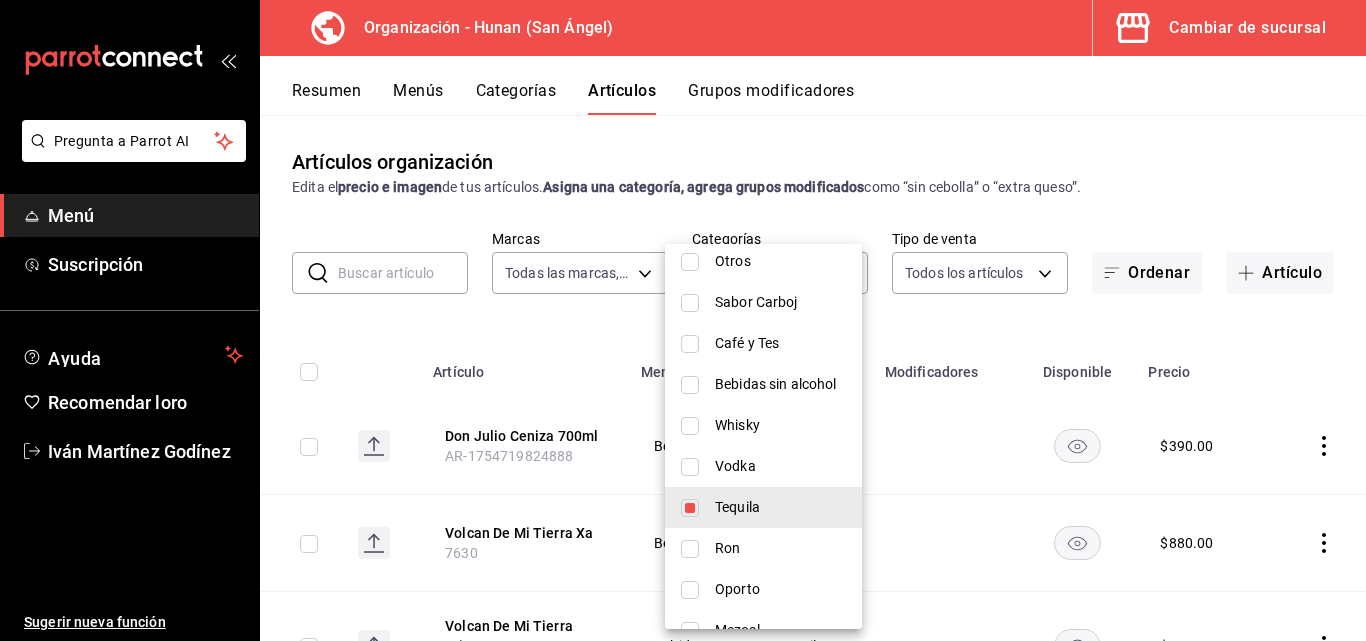 click at bounding box center [683, 320] 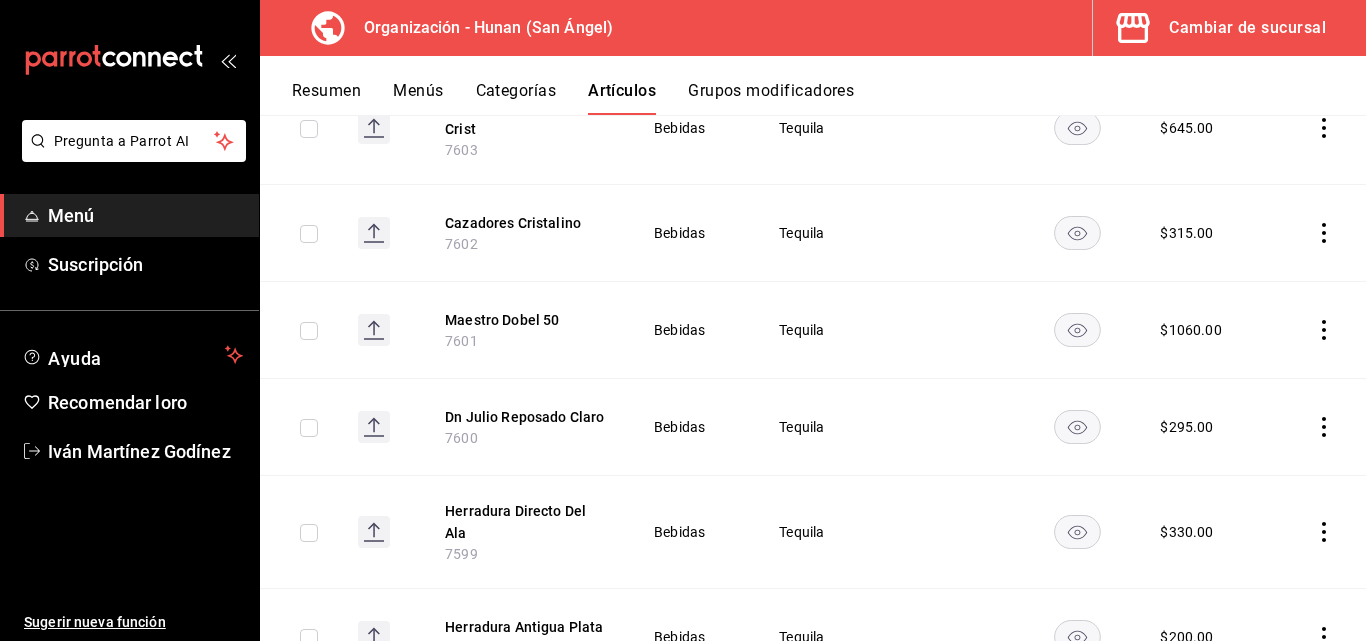 scroll, scrollTop: 558, scrollLeft: 0, axis: vertical 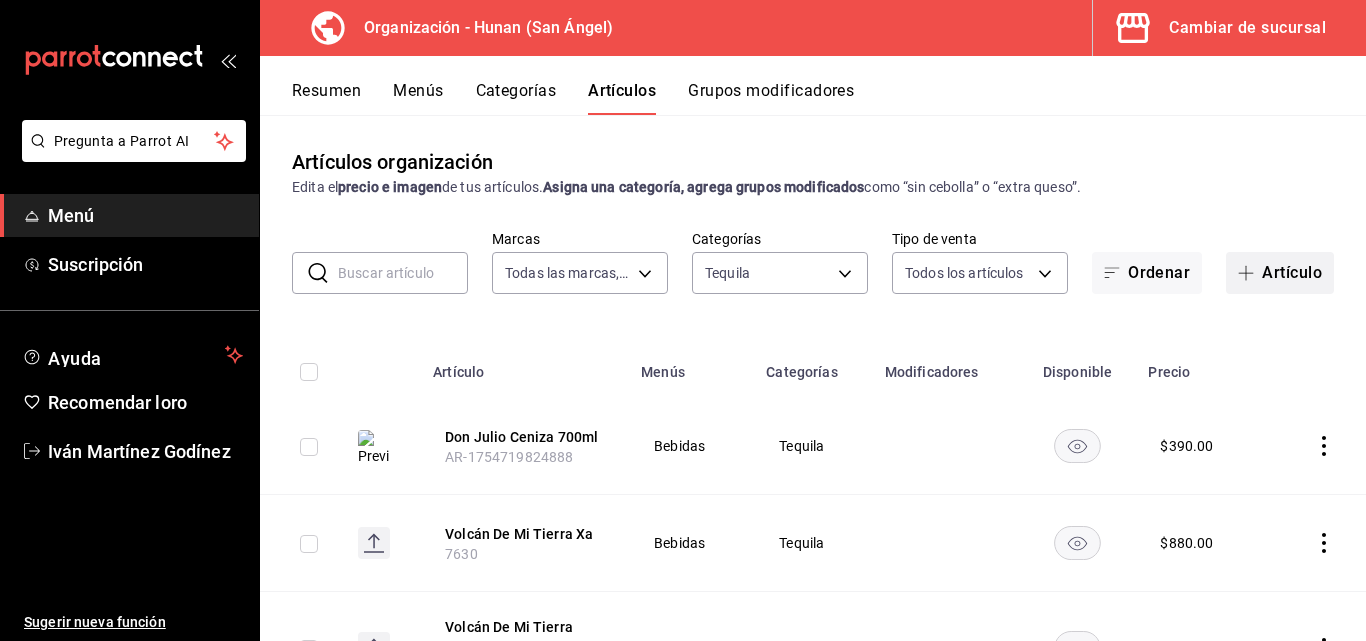 click on "Artículo" at bounding box center (1292, 272) 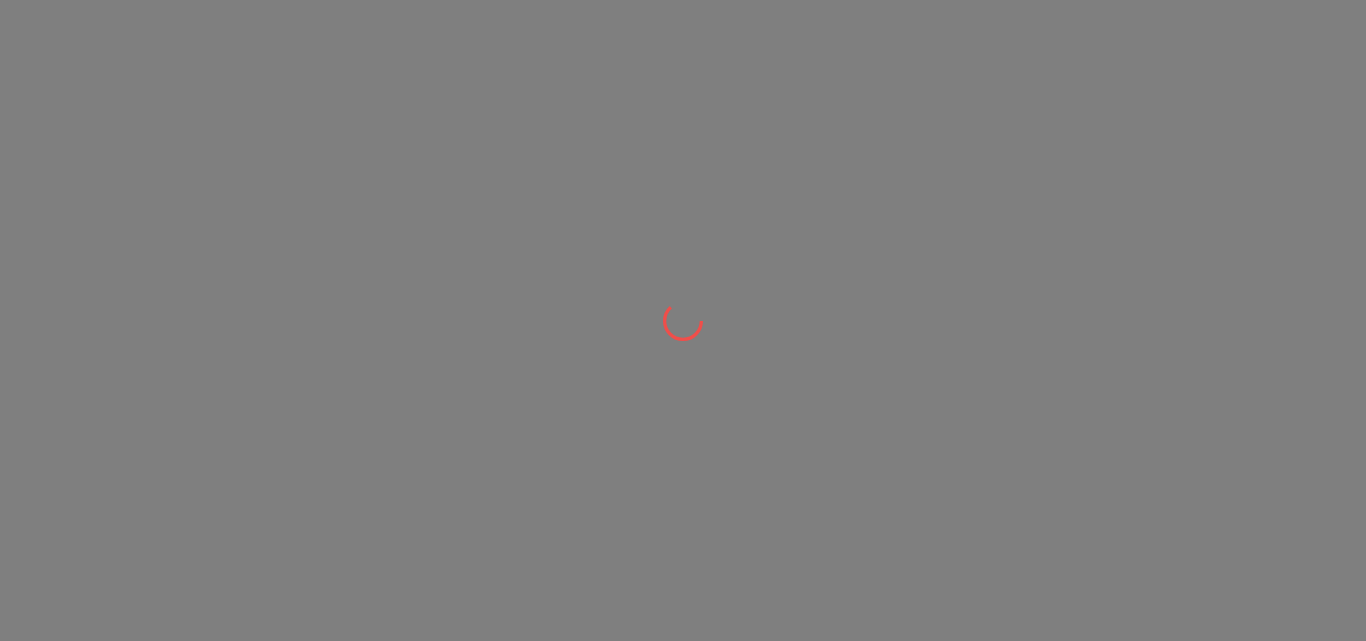 scroll, scrollTop: 0, scrollLeft: 0, axis: both 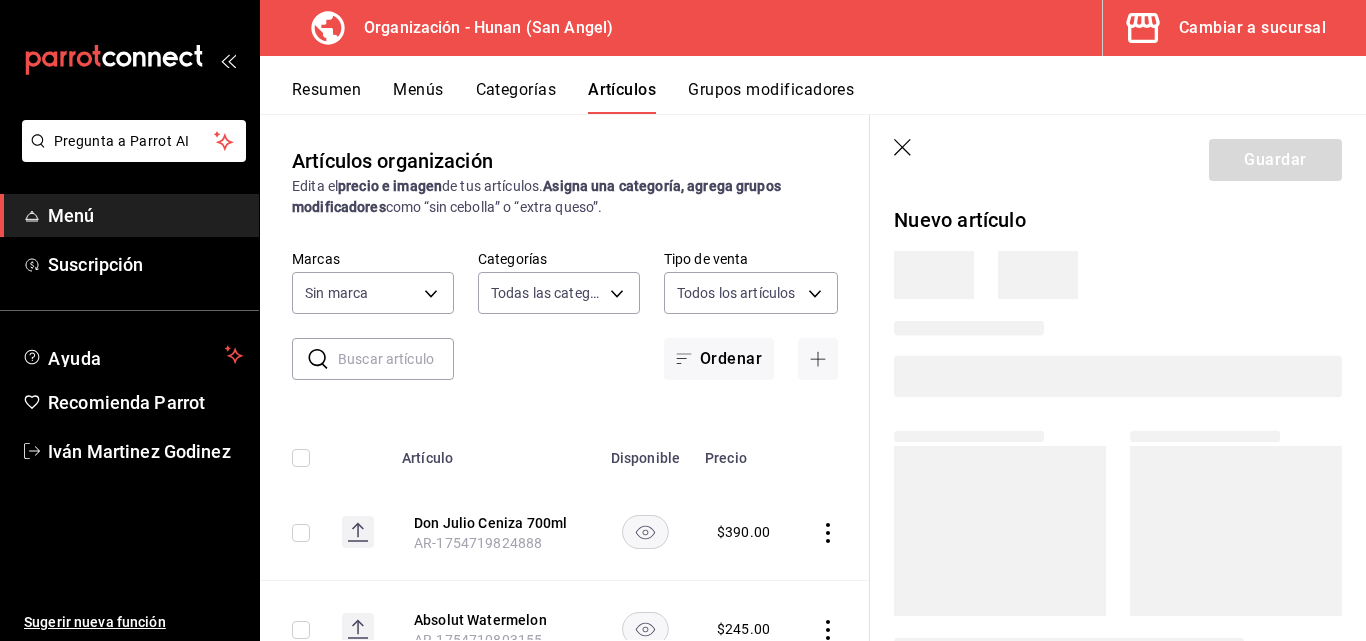 type on "5e6c8ed4-bdf8-42e8-816b-d39911e12aa6,1cac5387-84ff-42b0-b512-876f76fa8552,4df8252f-8381-4e4b-aa36-cbf6799b9b19,66c890f6-31da-4825-873c-06ad82b2a8d1,42138e37-9094-49a3-9b1d-d8bd571e538f,6c974f5b-64a1-4db4-9329-f8007736791e,8f9a5257-0753-41f6-908c-b25ff31d048a,d43900f8-5062-4f3a-931c-f4693d6acd48,0f03c763-f264-4281-b2e6-084ea7303955,7c1312d1-d61e-4024-9980-e59e50ff31fe,74f692cd-2d9d-4422-8d8b-c1d16f937b06,2abbedeb-6956-444c-8311-af12ab2f48cf,45acaf2d-1a5d-4869-8095-20515bade5f2,d2e1e135-9b60-490d-a190-91b5254c9e3f,6e7b6b96-f09b-429d-86c0-6dfadc554d16,1981e156-6f71-485c-aa99-da763a422a7e,7dd48d4e-9a72-4f43-975c-517530808e20,8235b652-b3e0-4365-9283-4a1a7ce3d654,542dcf18-e5bb-4dfd-811b-dde650df56d2,153b917f-3aae-4ded-87c3-ae1f0e41e87a,a83457d1-f450-41d8-829a-5c954141f3d6,119f2a60-242e-4e16-a87b-7d977e585b68,6a4bf5ff-1286-47ca-a9ed-be9c72c96a48,65c0dfef-038a-4f78-a7ec-44366e865eba,821c8703-2032-4a64-9509-4b99b9262e77,43aa3d75-9ced-4ca3-8a60-36cc8ae8679b,15ef8ebb-4127-47dc-8e29-c05443de52b5,a684563e-7796-44d5-b98..." 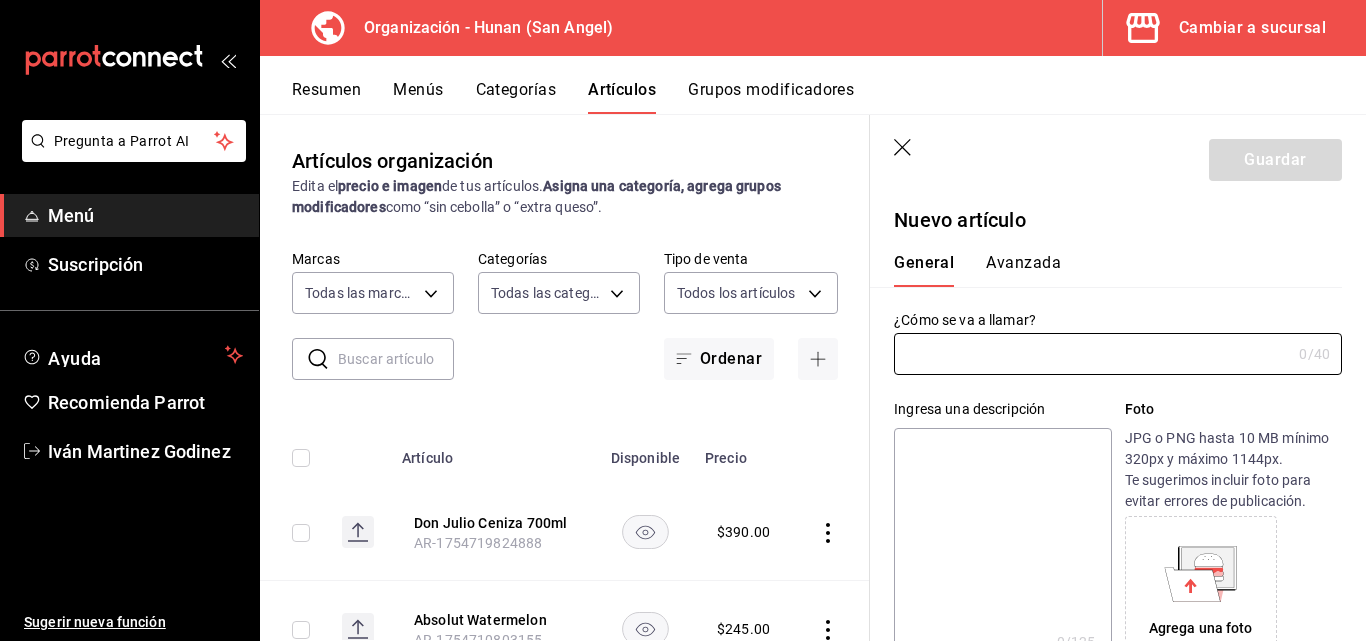 type on "d384c8d0-66a7-43b9-ac0d-3f995a6be0a8" 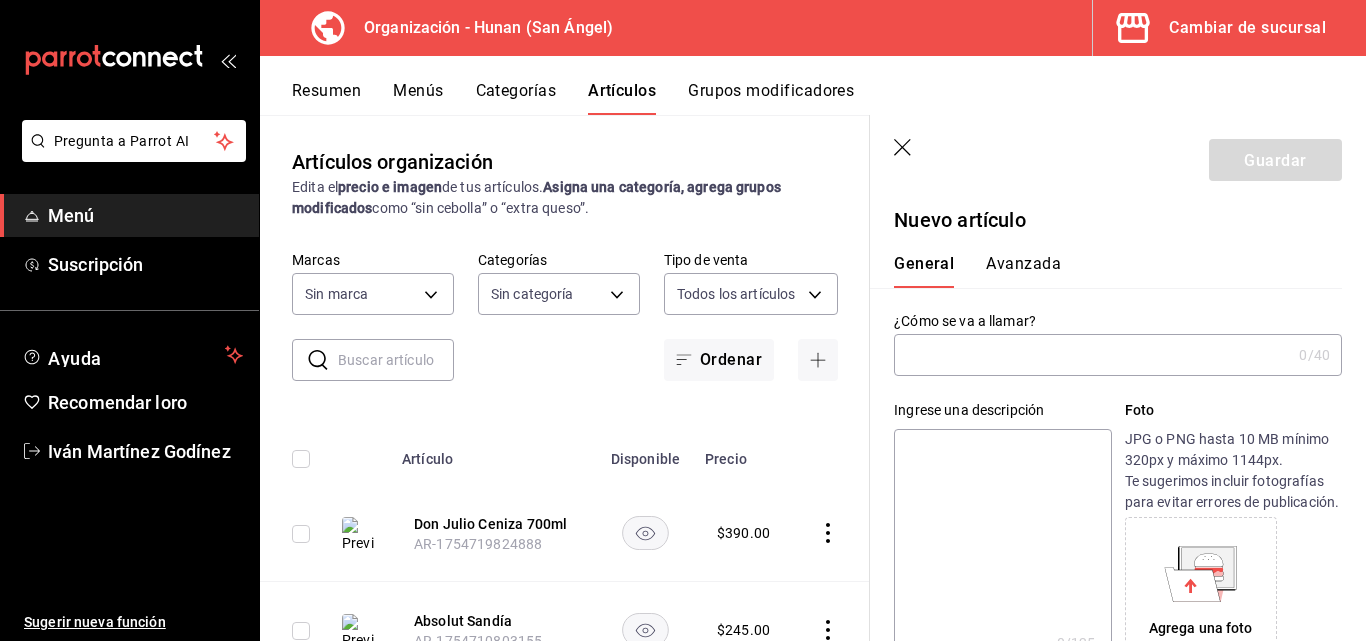 click at bounding box center [1092, 355] 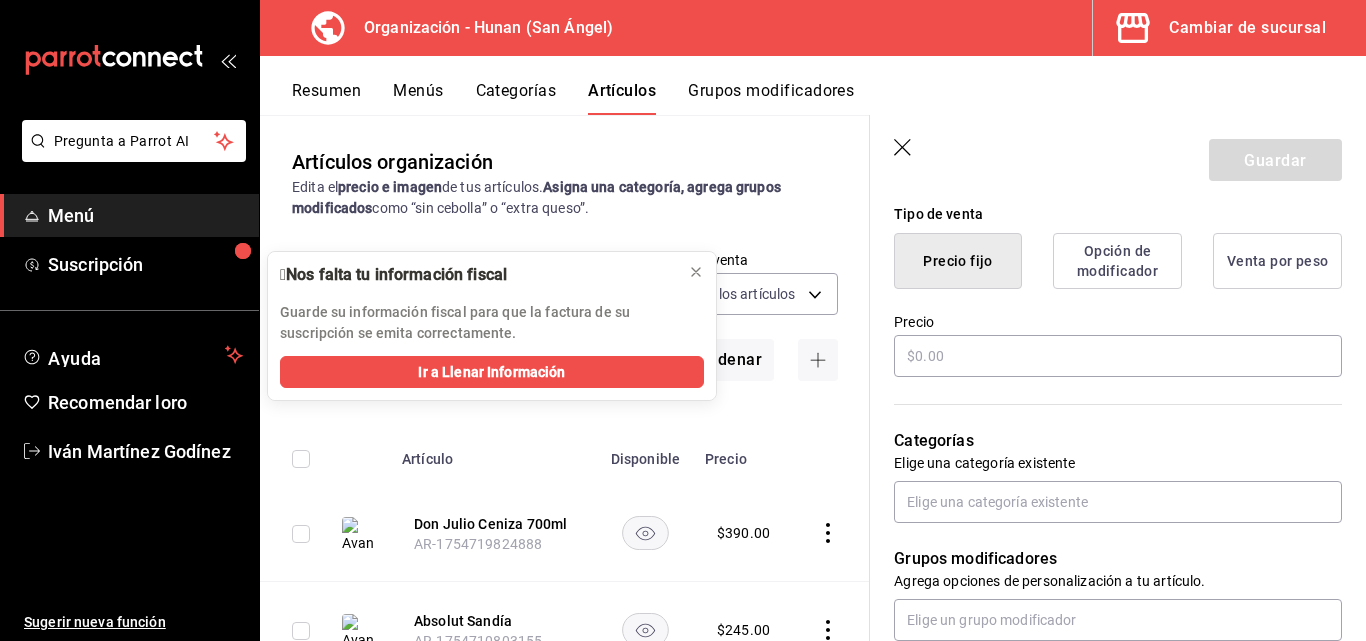 scroll, scrollTop: 531, scrollLeft: 0, axis: vertical 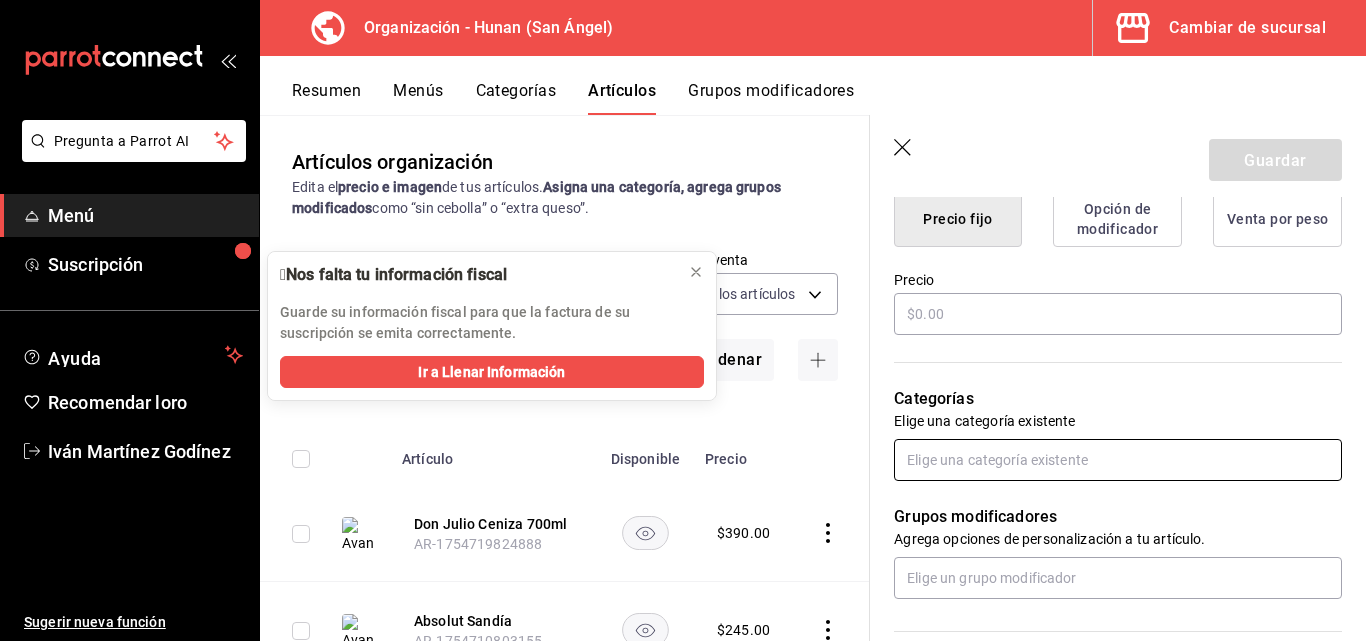 click at bounding box center [1118, 460] 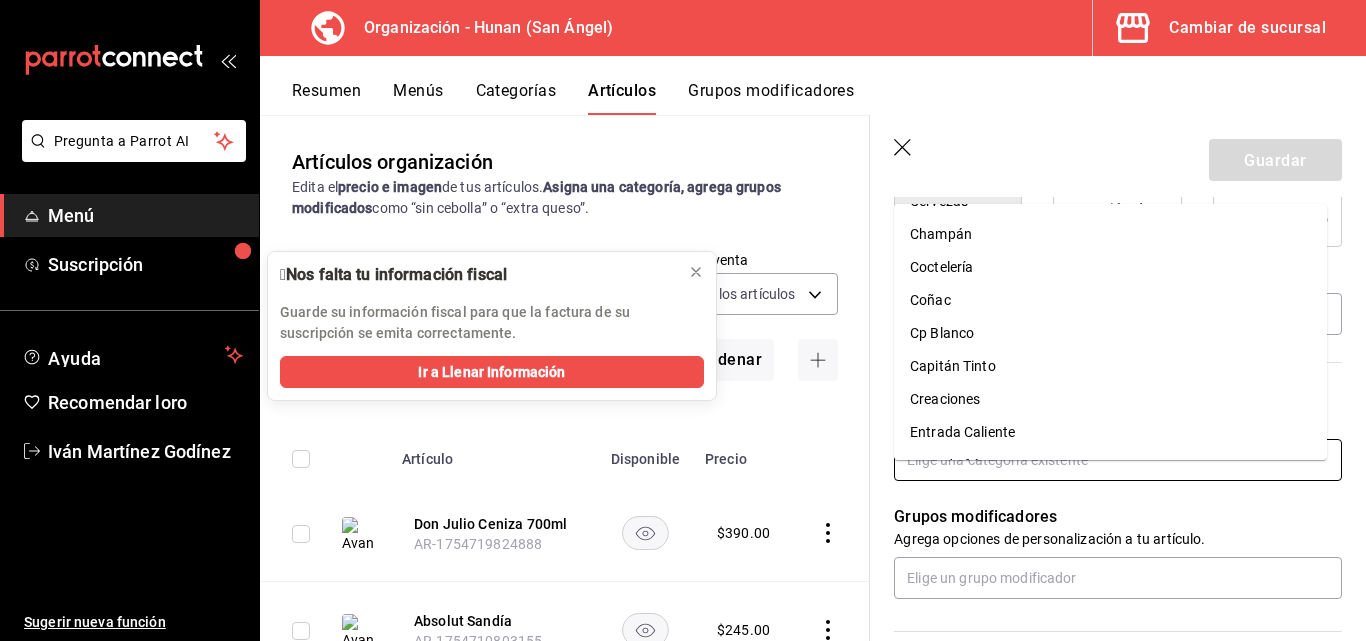 scroll, scrollTop: 596, scrollLeft: 0, axis: vertical 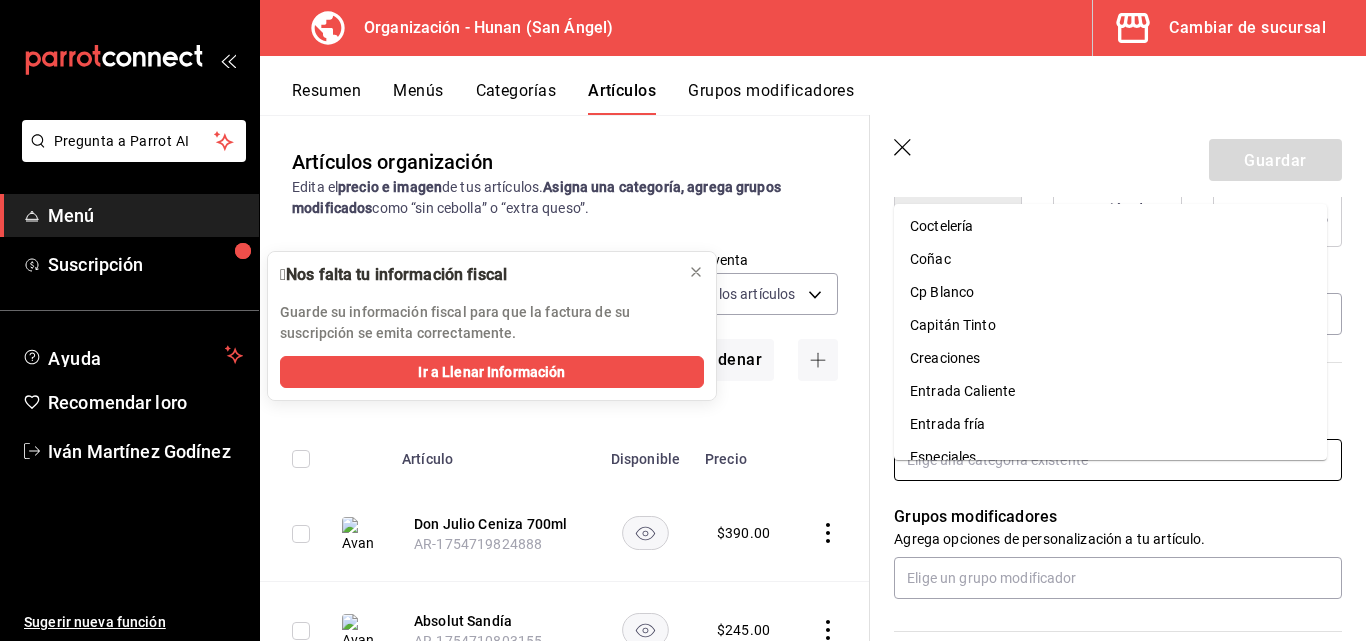 click on "Coñac" at bounding box center (1110, 259) 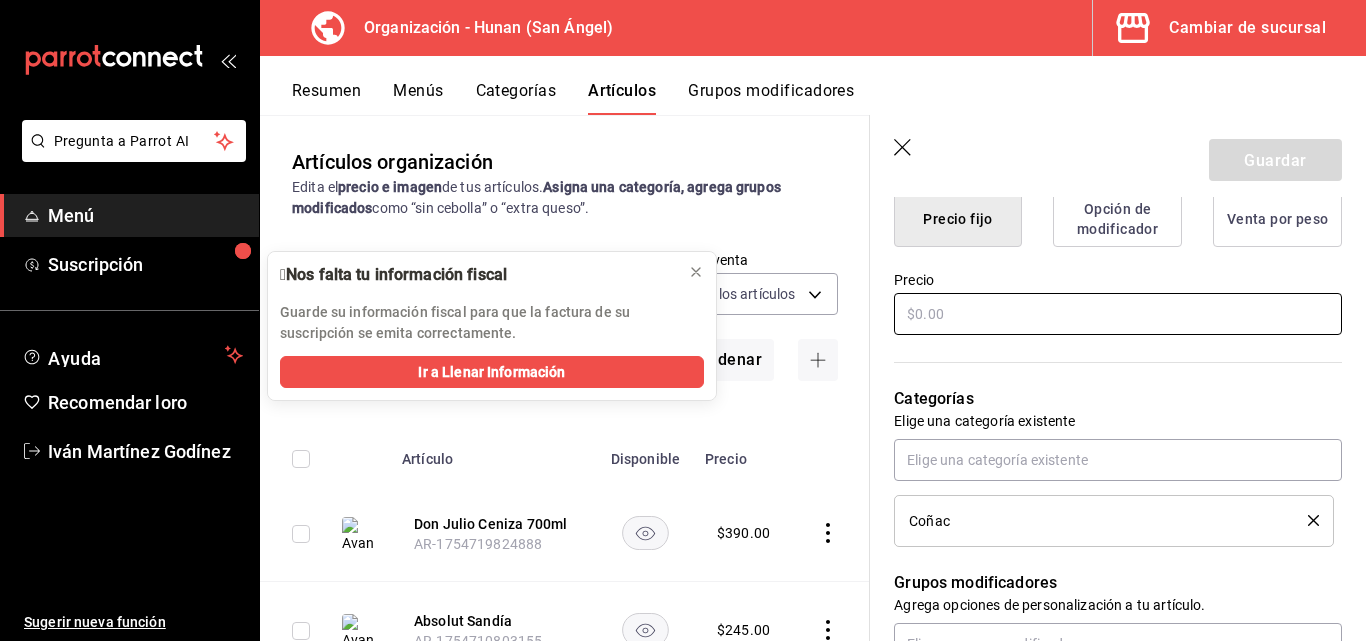 click at bounding box center [1118, 314] 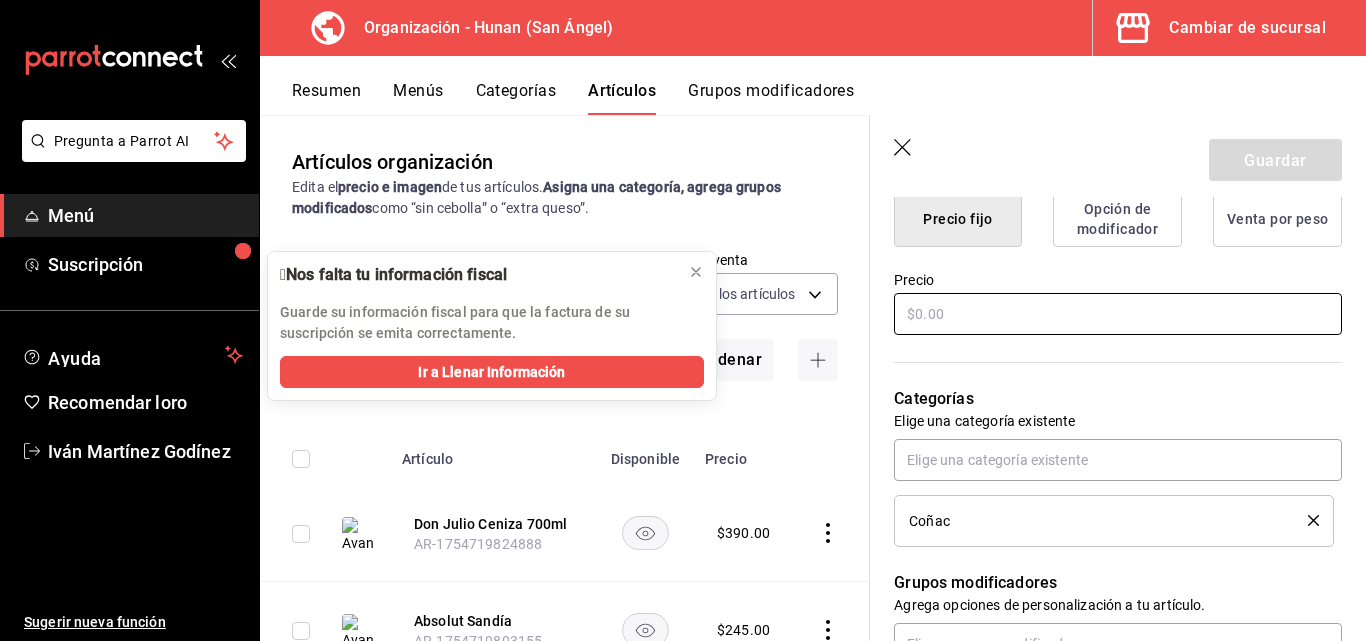 click at bounding box center (1118, 314) 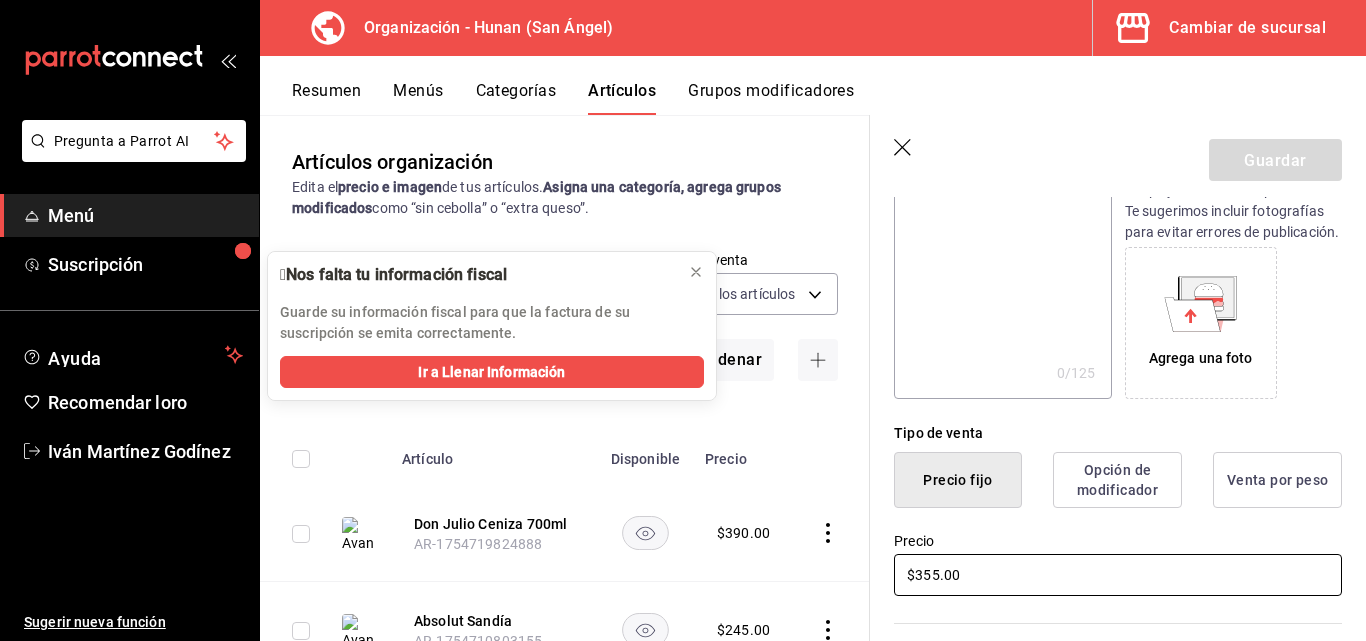 scroll, scrollTop: 250, scrollLeft: 0, axis: vertical 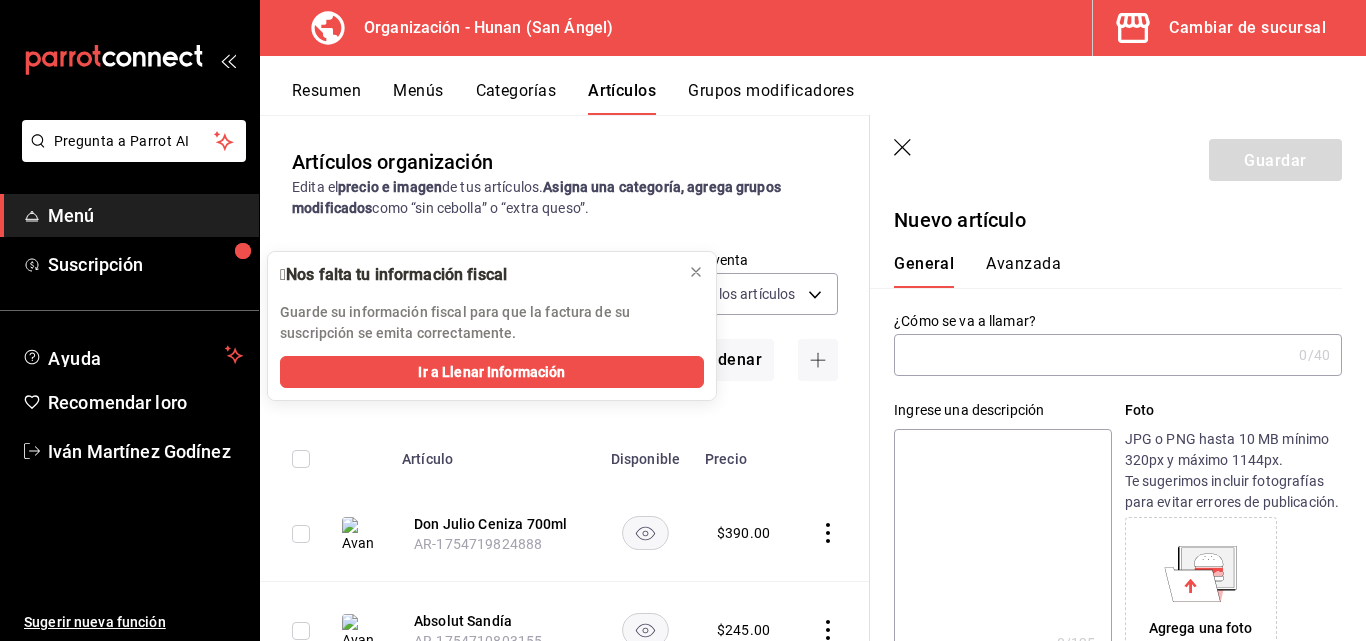 type on "$355.00" 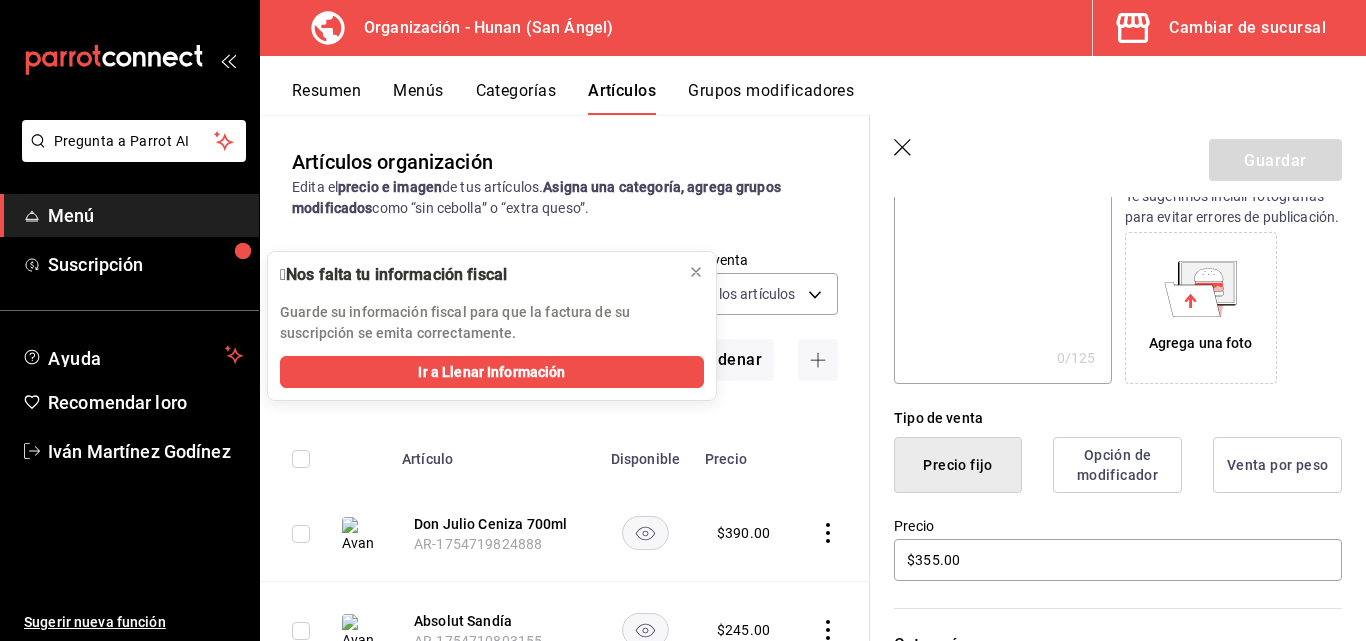scroll, scrollTop: 0, scrollLeft: 0, axis: both 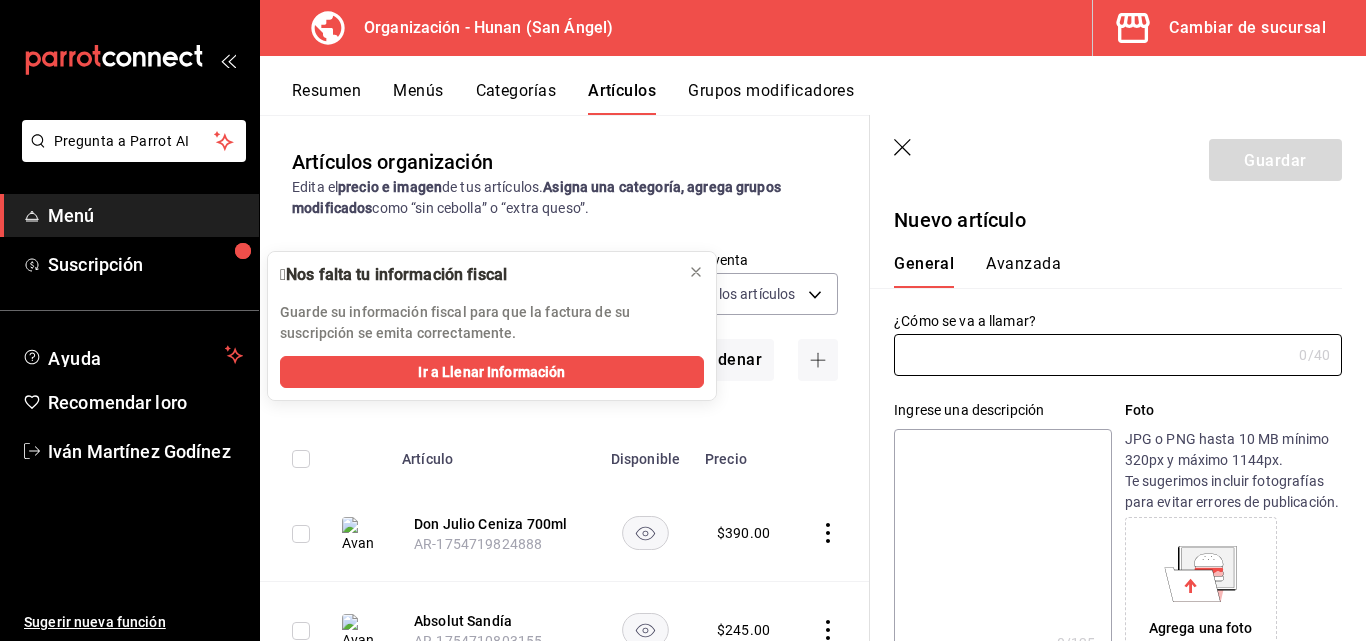 paste on "Marquis Montesquiou VSOP" 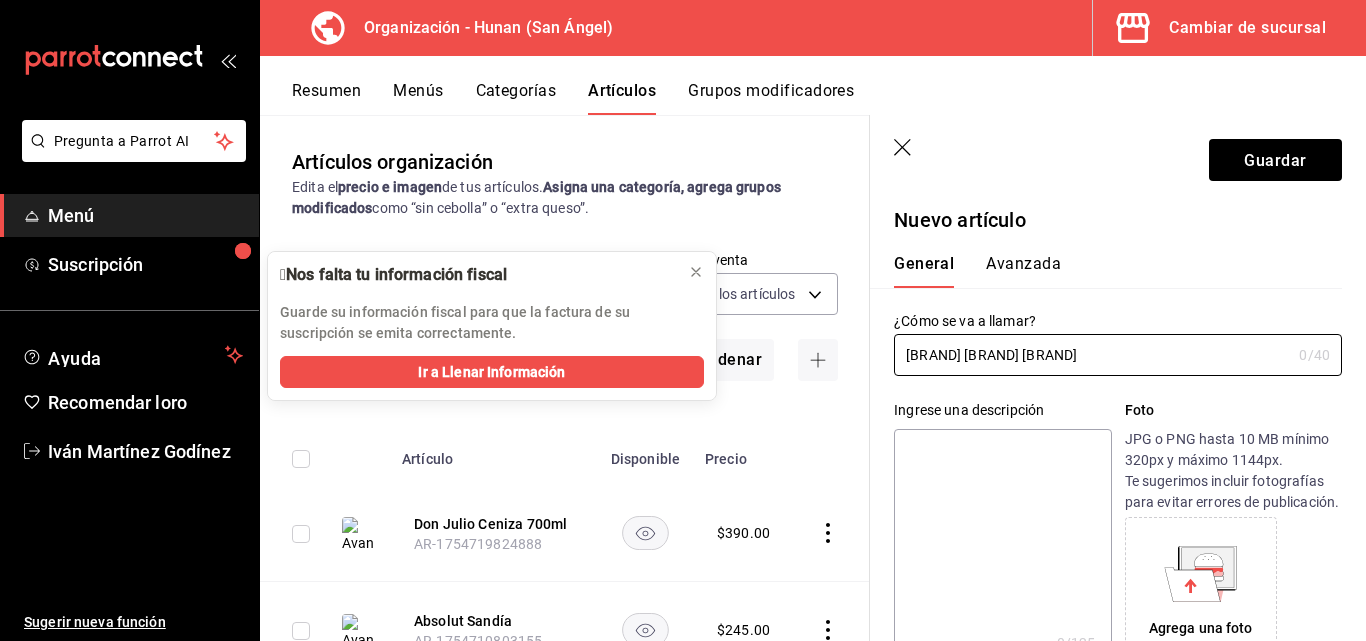 type on "Marquis Montesquiou VSOP" 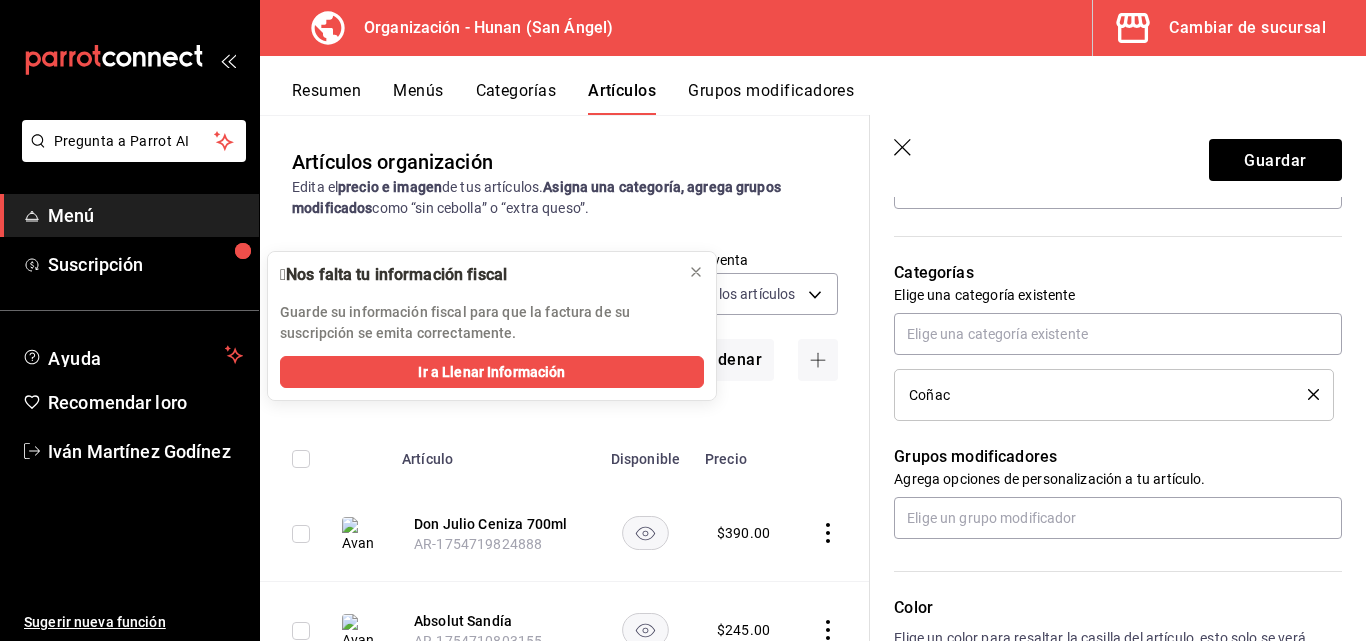scroll, scrollTop: 1046, scrollLeft: 0, axis: vertical 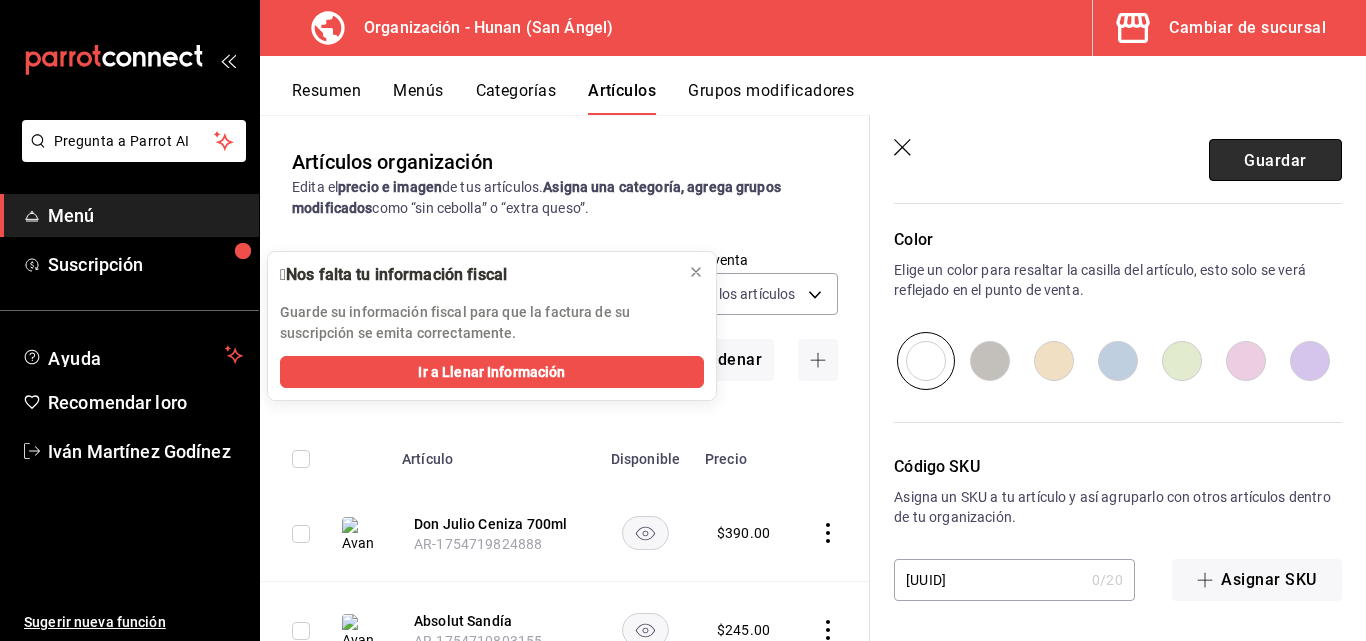 click on "Guardar" at bounding box center [1275, 160] 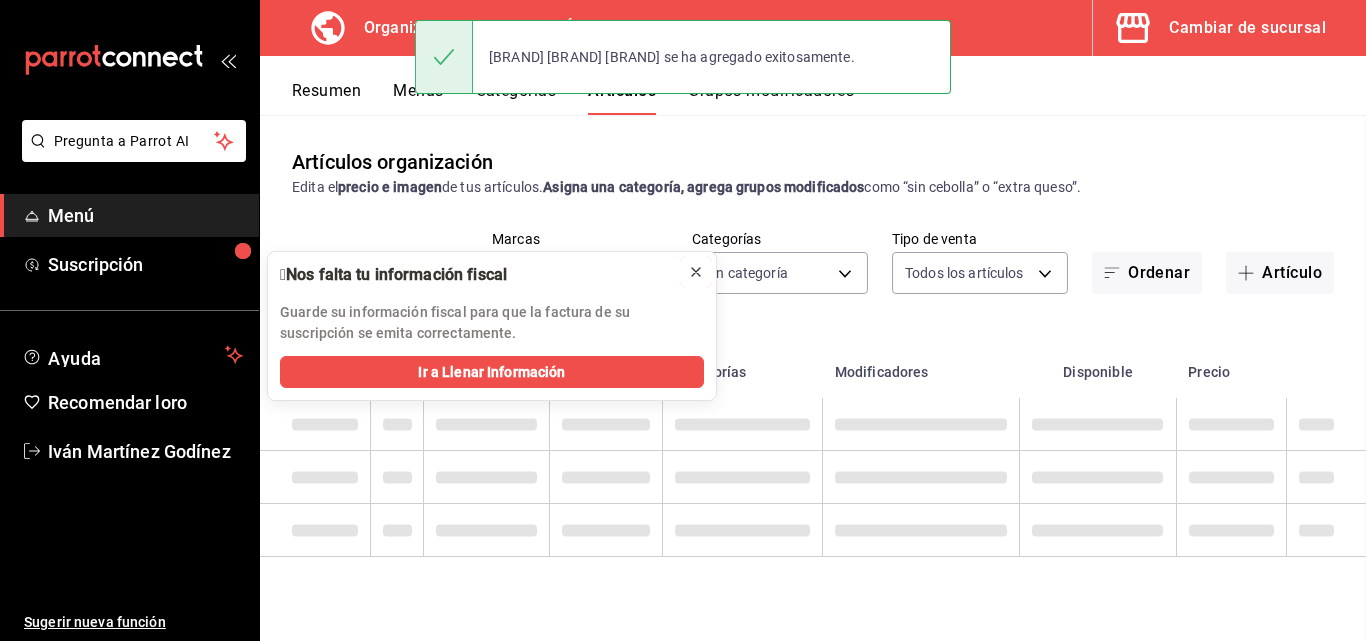 click 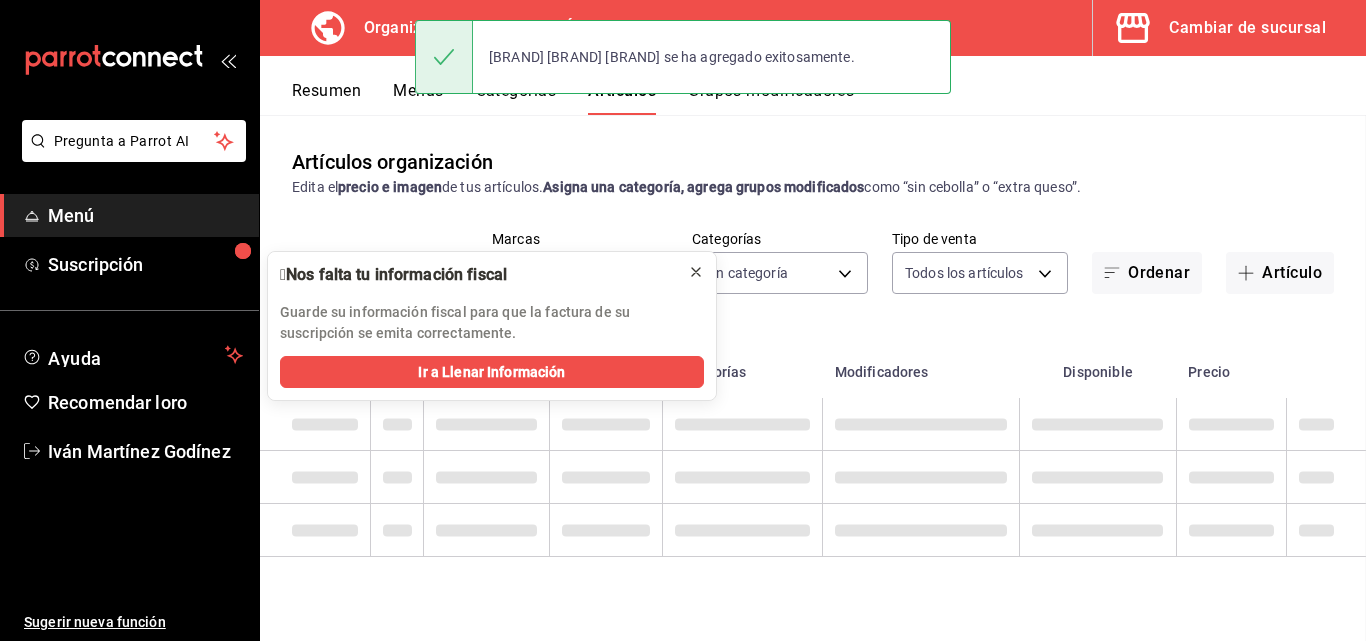 scroll, scrollTop: 0, scrollLeft: 0, axis: both 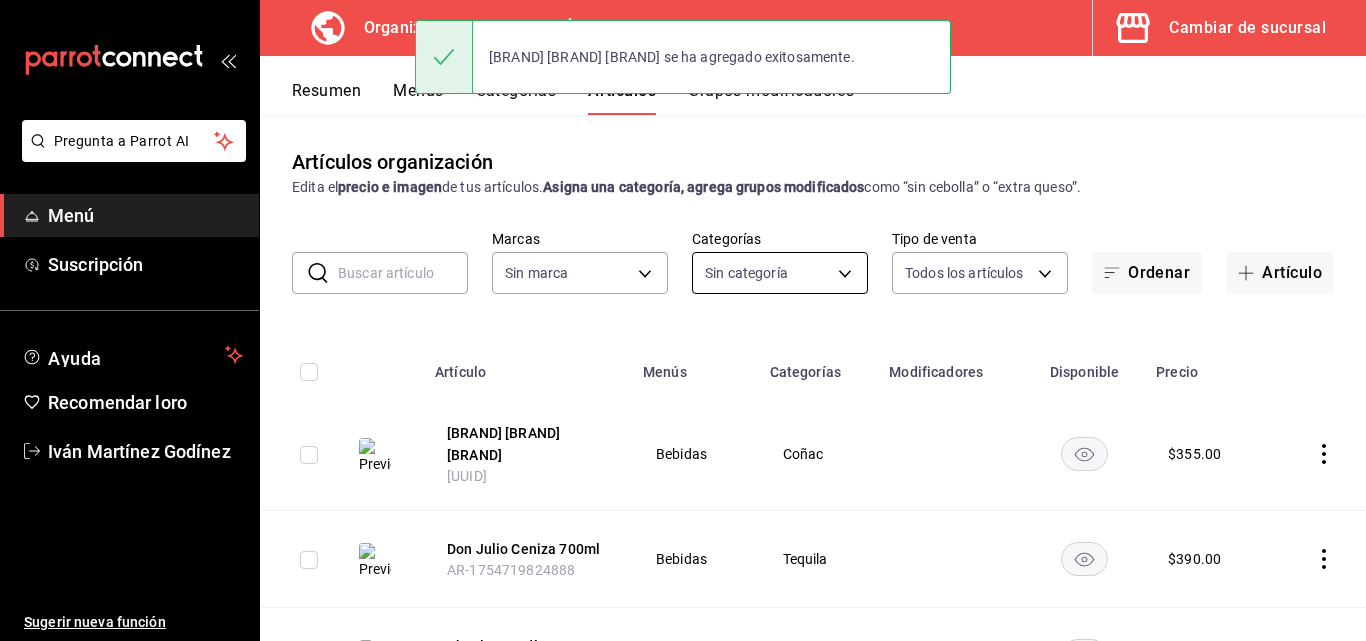 click on "Pregunta a Parrot AI Menú   Suscripción   Ayuda Recomendar loro   Iván Martínez Godínez   Sugerir nueva función   Organización - Hunan (San Ángel) Cambiar de sucursal Resumen Menús Categorías Artículos Grupos modificadores Artículos organización Edita el  precio e imagen  de tus artículos.  Asigna una categoría, agrega grupos modificados  como “sin cebolla” o “extra queso”. ​ ​ Marcas Sin marca d384c8d0-66a7-43b9-ac0d-3f995a6be0a8 Categorías Sin categoría Tipo de venta Todos los artículos ALL Ordenar Artículo Artículo Menús Categorías Modificadores Disponible Precio Marqués Montesquiou VSOP AR-1754721272418 Bebidas Coñac $  355.00 Don Julio Ceniza 700ml AR-1754719824888 Bebidas Tequila $  390.00 Absolut Sandía AR-1754710803155 Bebidas Vodka $  245.00 Cabeza de cristal AR-1754710732928 Bebidas Vodka $  490.00 Extracto absoluto AR-1754710650031 Bebidas Vodka $  225.00 Melocotón Naranja Blos Ketel AR-1754710525907 Bebidas Vodka $  255.00 Ketel de pepino y menta Bebidas Vodka" at bounding box center [683, 320] 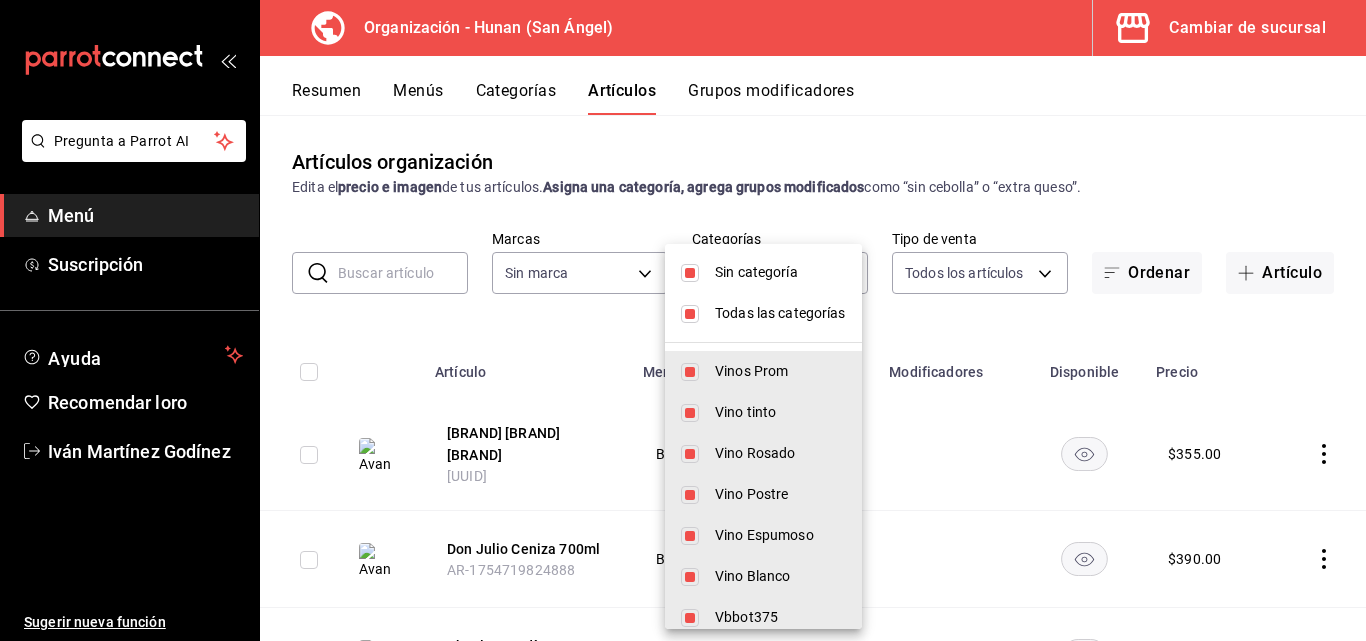 click on "Sin categoría" at bounding box center [780, 272] 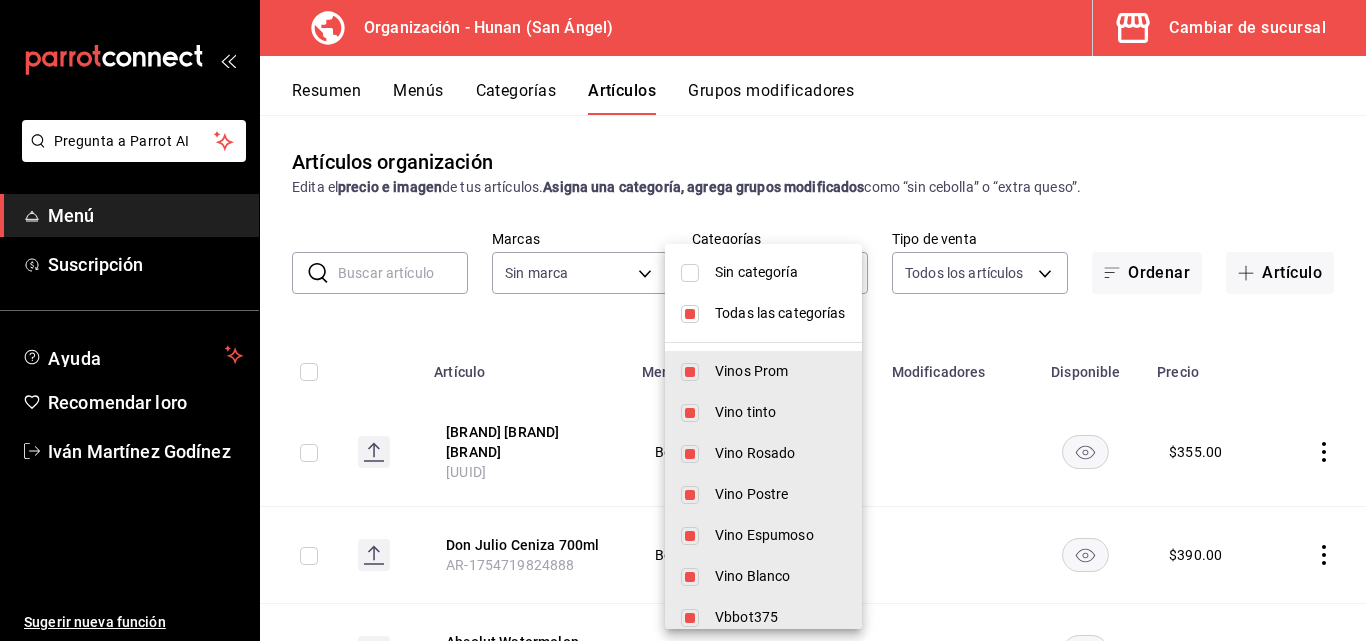 click on "Todas las categorías" at bounding box center [780, 313] 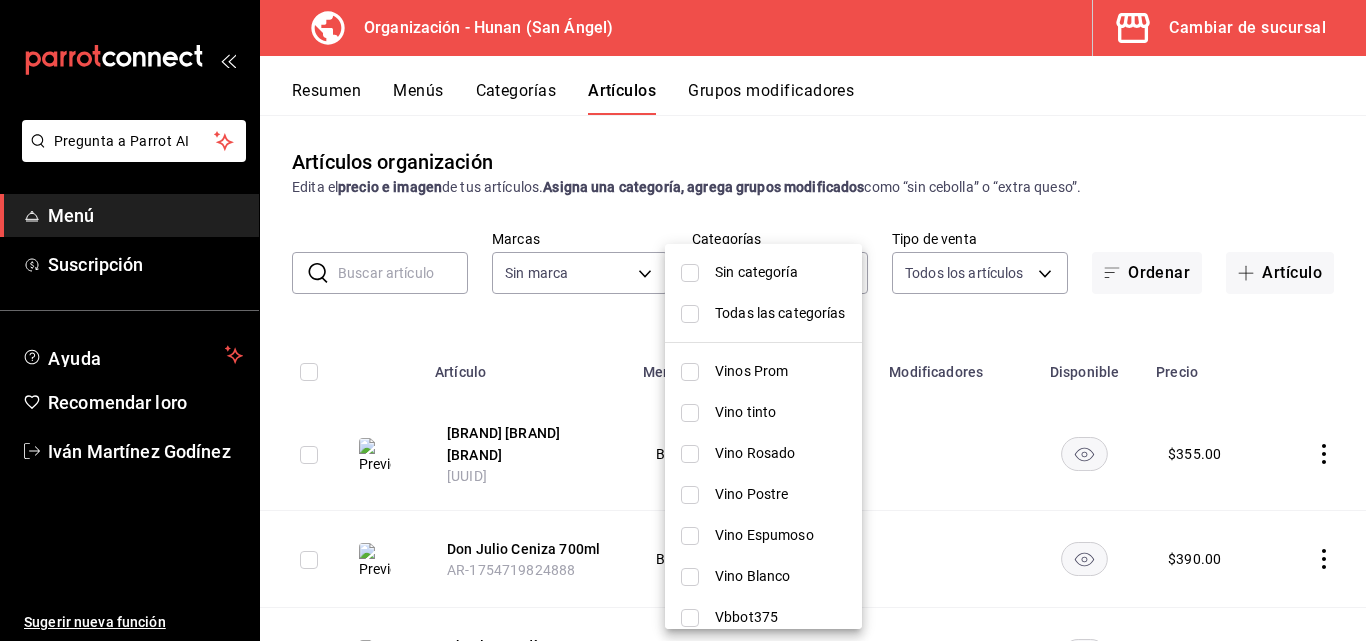 drag, startPoint x: 877, startPoint y: 292, endPoint x: 877, endPoint y: 349, distance: 57 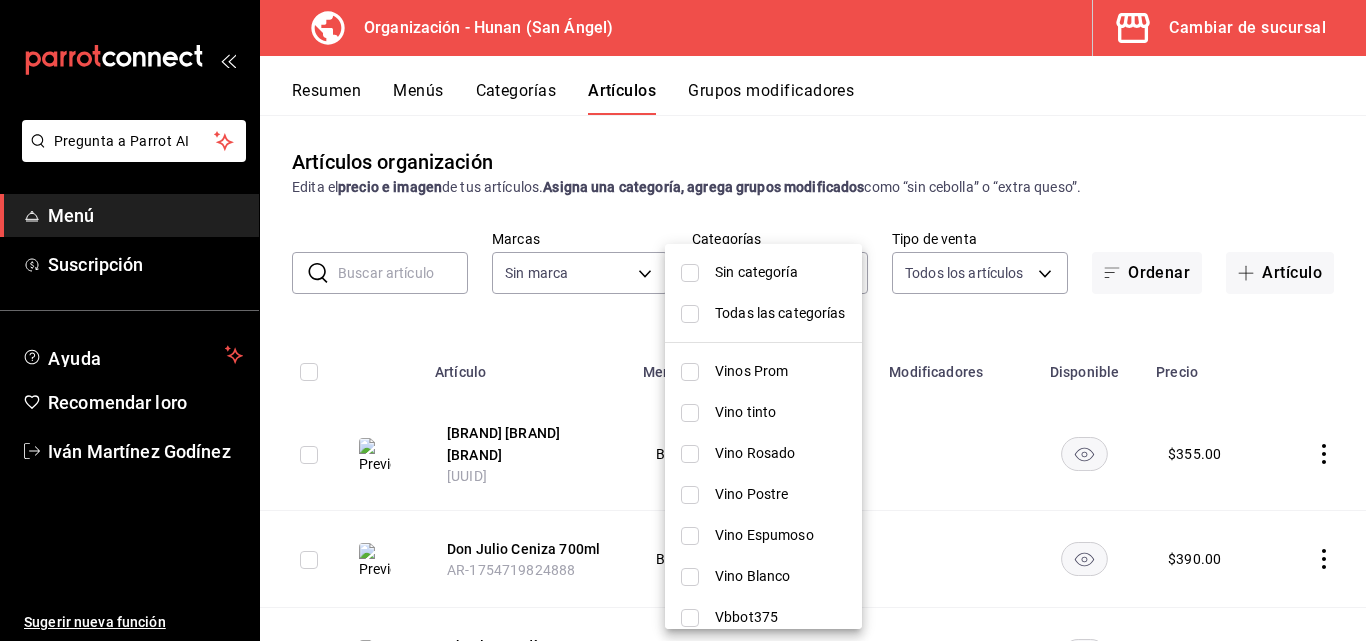 click at bounding box center (683, 320) 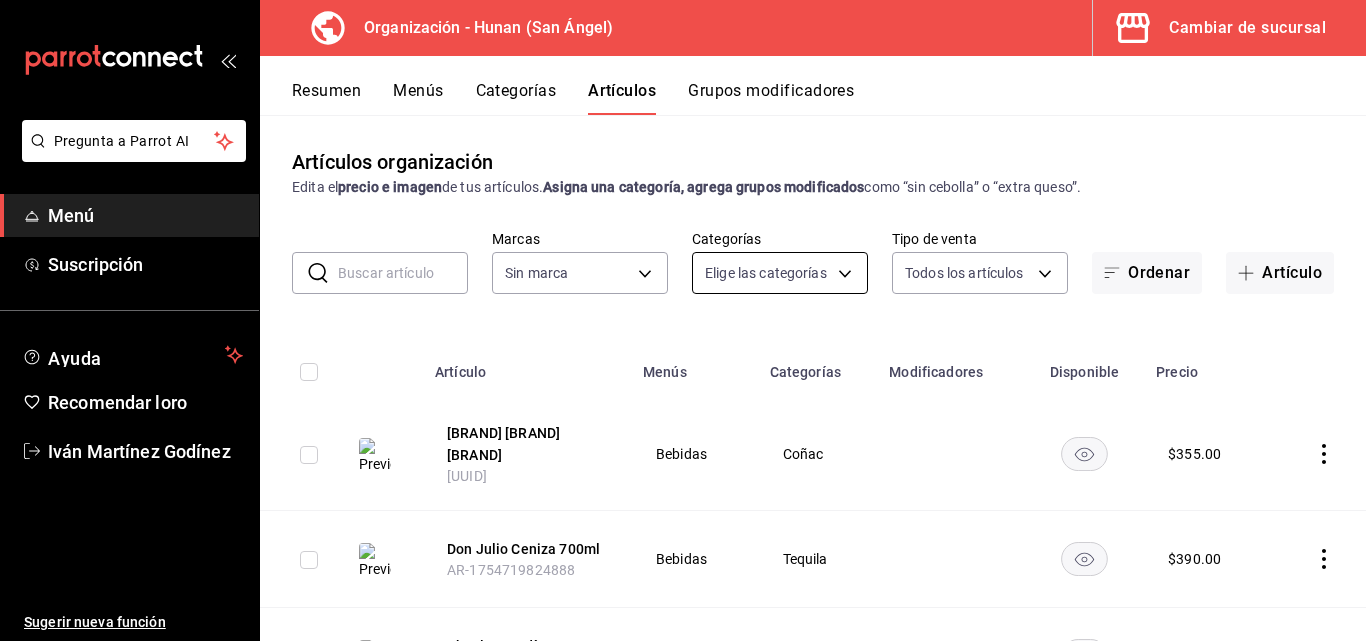 click on "Pregunta a Parrot AI Menú   Suscripción   Ayuda Recomendar loro   Iván Martínez Godínez   Sugerir nueva función   Organización - Hunan (San Ángel) Cambiar de sucursal Resumen Menús Categorías Artículos Grupos modificadores Artículos organización Edita el  precio e imagen  de tus artículos.  Asigna una categoría, agrega grupos modificados  como “sin cebolla” o “extra queso”. ​ ​ Marcas Sin marca d384c8d0-66a7-43b9-ac0d-3f995a6be0a8 Categorías Elige las categorías Tipo de venta Todos los artículos ALL Ordenar Artículo Artículo Menús Categorías Modificadores Disponible Precio Marqués Montesquiou VSOP AR-1754721272418 Bebidas Coñac $  355.00 Don Julio Ceniza 700ml AR-1754719824888 Bebidas Tequila $  390.00 Absolut Sandía AR-1754710803155 Bebidas Vodka $  245.00 Cabeza de cristal AR-1754710732928 Bebidas Vodka $  490.00 Extracto absoluto AR-1754710650031 Bebidas Vodka $  225.00 Melocotón Naranja Blos Ketel AR-1754710525907 Bebidas Vodka $  255.00 Ketel de pepino y menta Vodka" at bounding box center (683, 320) 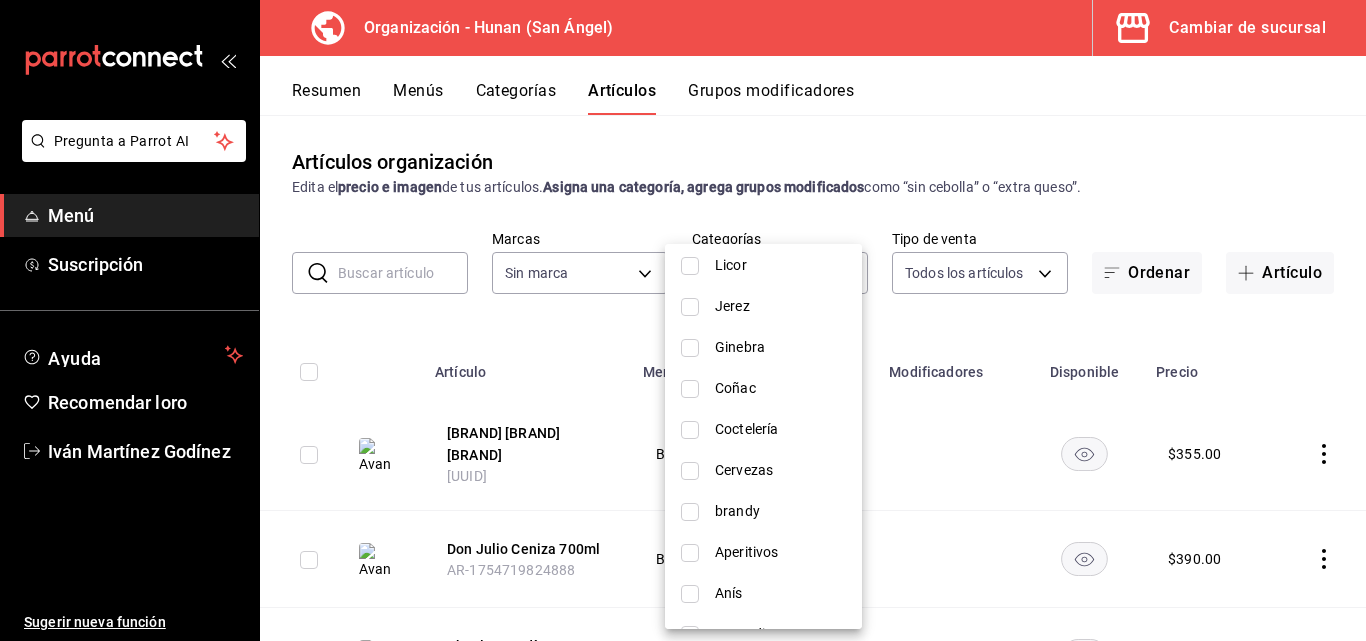 scroll, scrollTop: 1795, scrollLeft: 0, axis: vertical 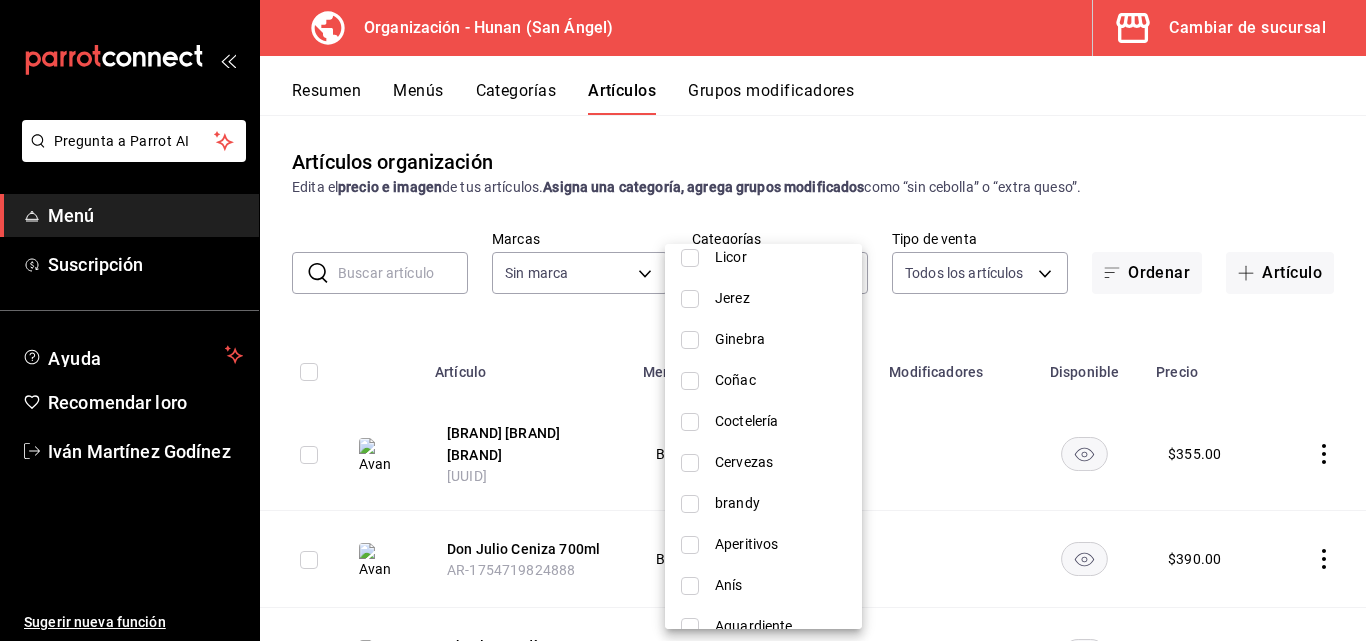 click on "Coñac" at bounding box center [780, 380] 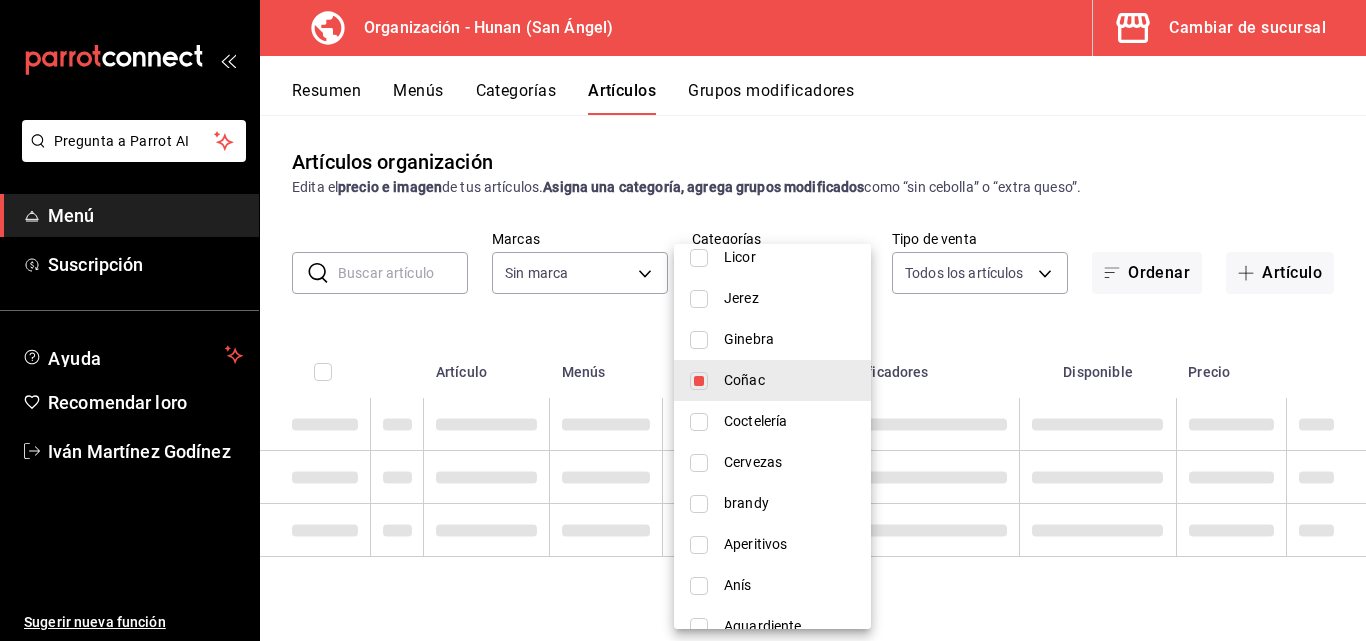 click at bounding box center (683, 320) 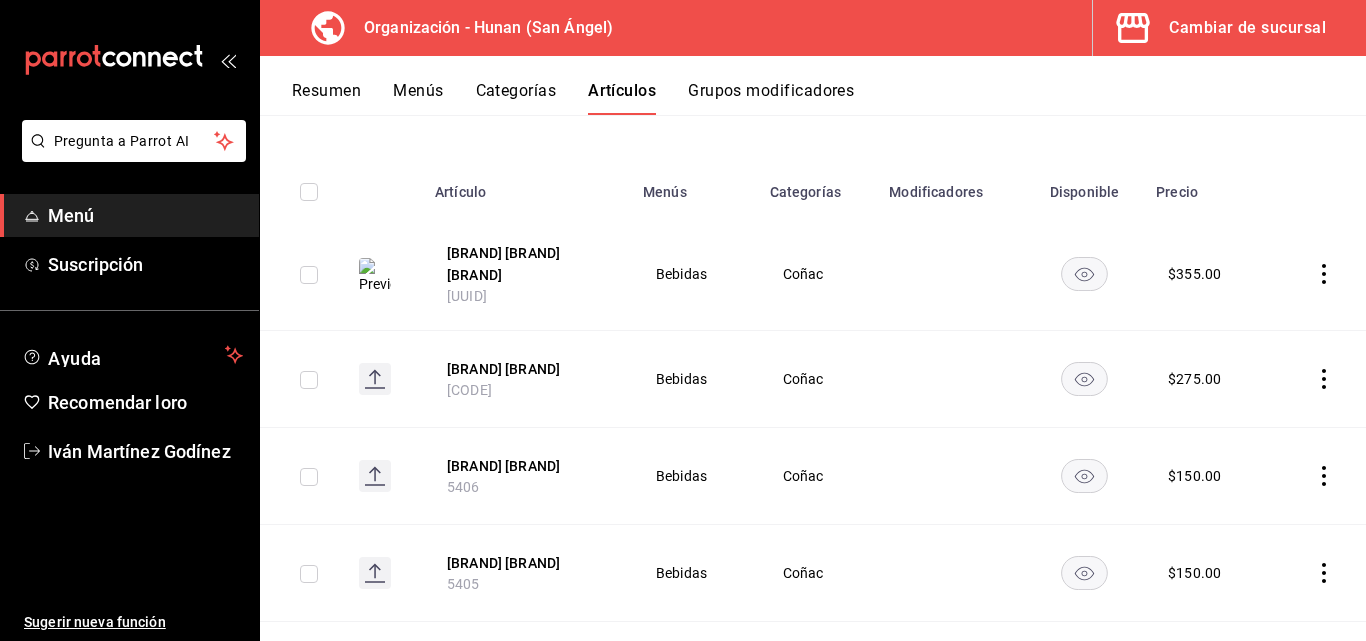 scroll, scrollTop: 66, scrollLeft: 0, axis: vertical 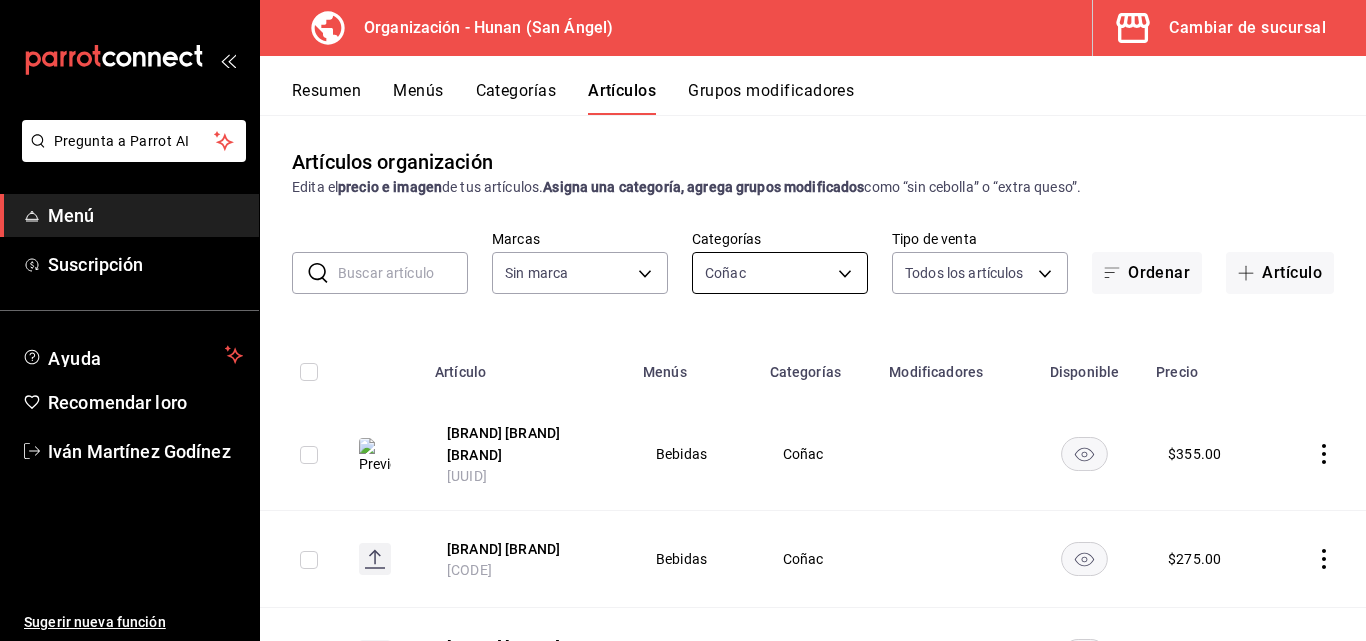 click on "Pregunta a Parrot AI Menú   Suscripción   Ayuda Recomendar loro   Iván Martínez Godínez   Sugerir nueva función   Organización - Hunan (San Ángel) Cambiar de sucursal Resumen Menús Categorías Artículos Grupos modificadores Artículos organización Edita el  precio e imagen  de tus artículos.  Asigna una categoría, agrega grupos modificados  como “sin cebolla” o “extra queso”. ​ ​ Marcas Sin marca d384c8d0-66a7-43b9-ac0d-3f995a6be0a8 Categorías Coñac 7d4b193c-d77b-40ac-9075-bbeb8902e791 Tipo de venta Todos los artículos ALL Ordenar Artículo Artículo Menús Categorías Modificadores Disponible Precio Marqués Montesquiou VSOP AR-1754721272418 Bebidas Coñac $  355.00 Las Cadenas 5407 Bebidas Coñac $  275.00 Domecq Seco 5406 Bebidas Coñac $  150.00 Domecq Dulce 5405 Bebidas Coñac $  150.00 Del Mono Seco 5404 Bebidas Coñac $  150.00 Del Mono Dulce 5403 Bebidas Coñac $  150.00 Chinchón Seco Coloso 5402 Bebidas Coñac $  210.00 Chinchón Dulce Coloso 5401 Bebidas Coñac $  210.00" at bounding box center [683, 320] 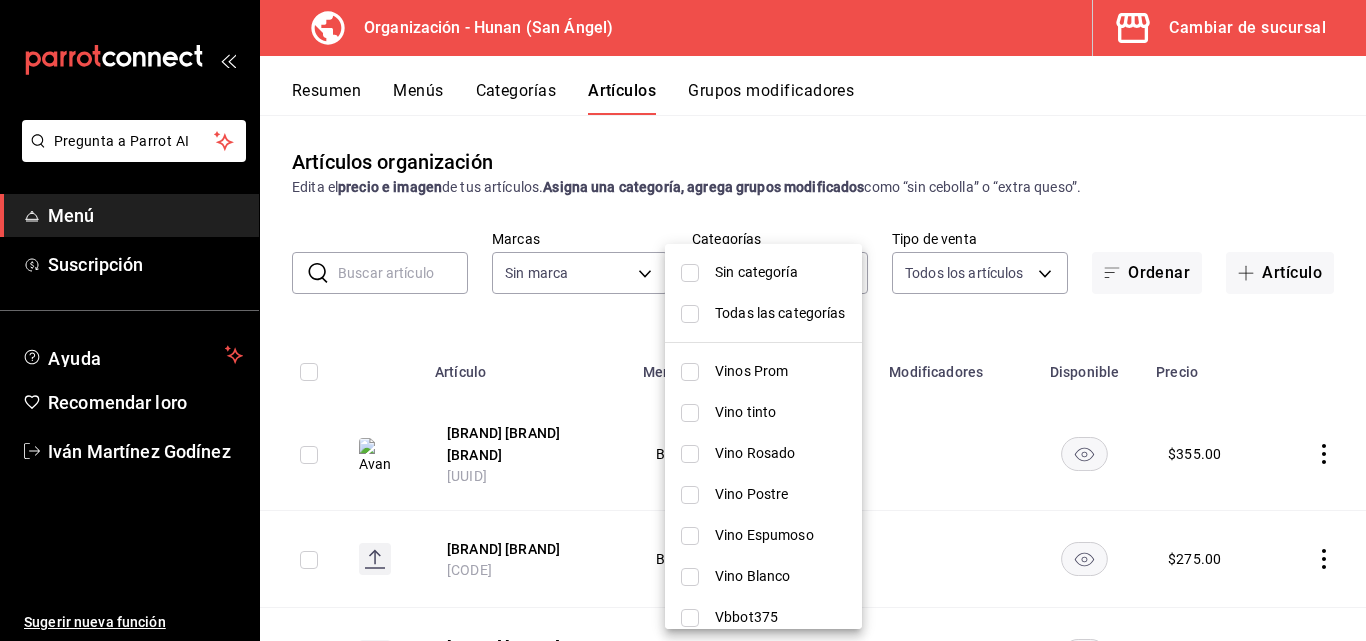 click at bounding box center [683, 320] 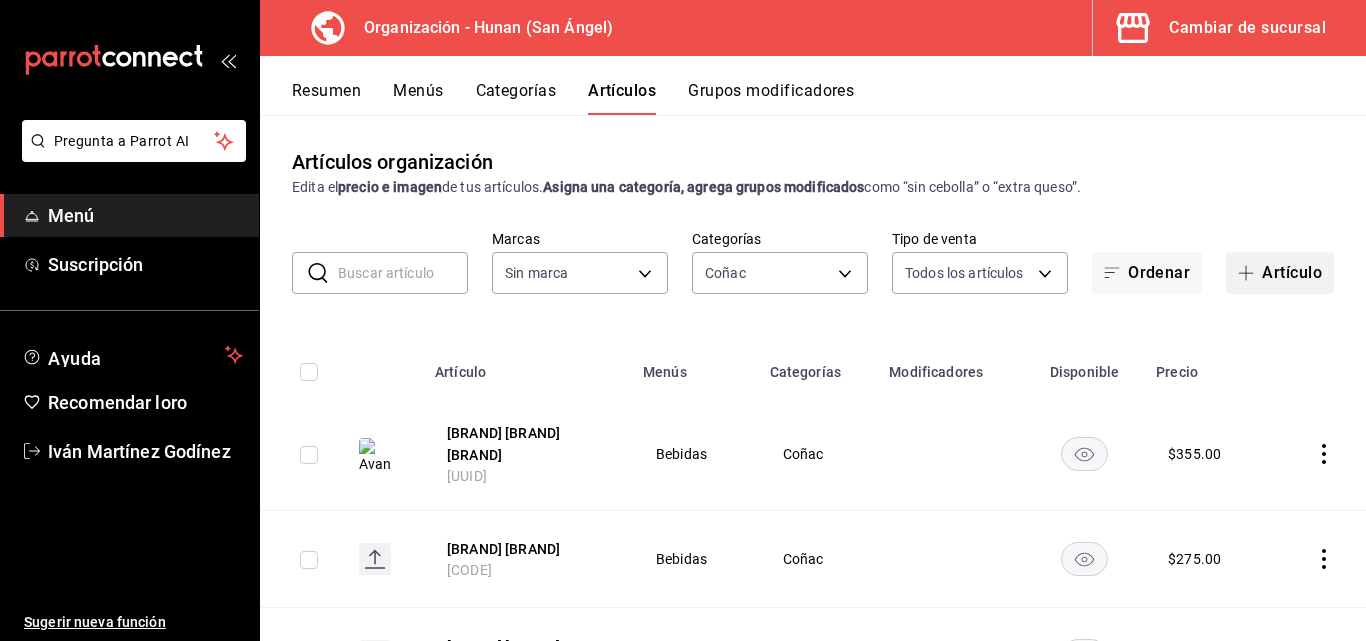 click on "Artículo" at bounding box center [1292, 272] 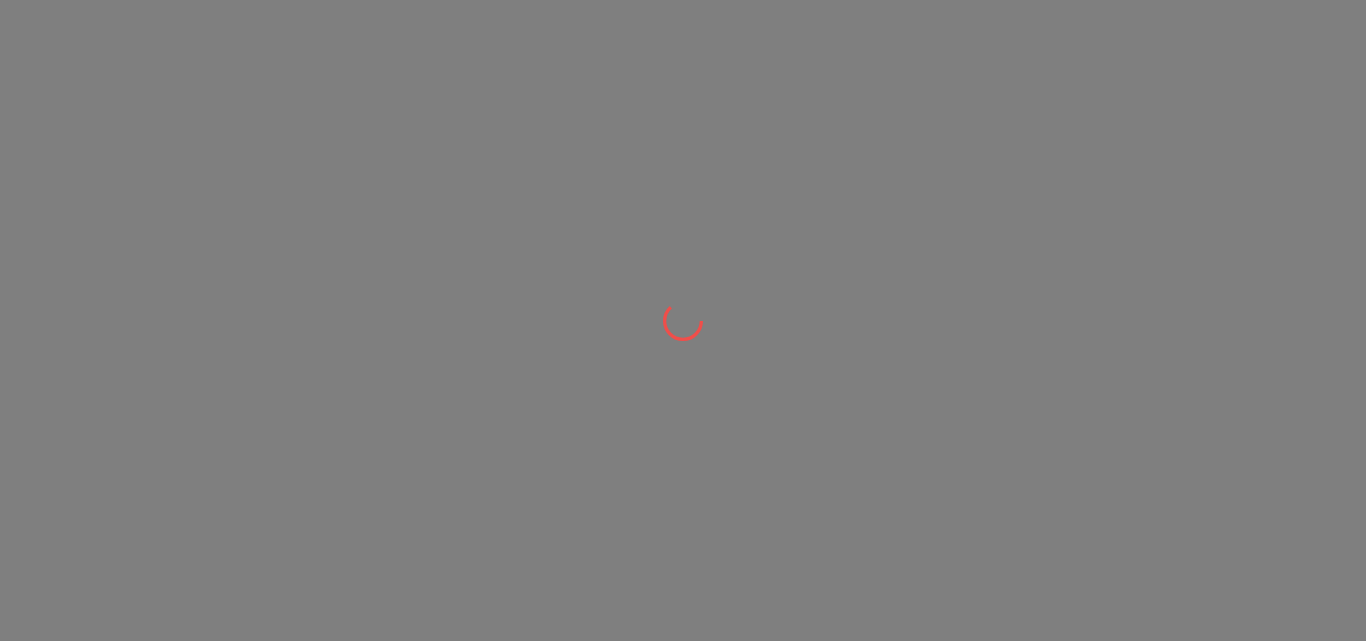 scroll, scrollTop: 0, scrollLeft: 0, axis: both 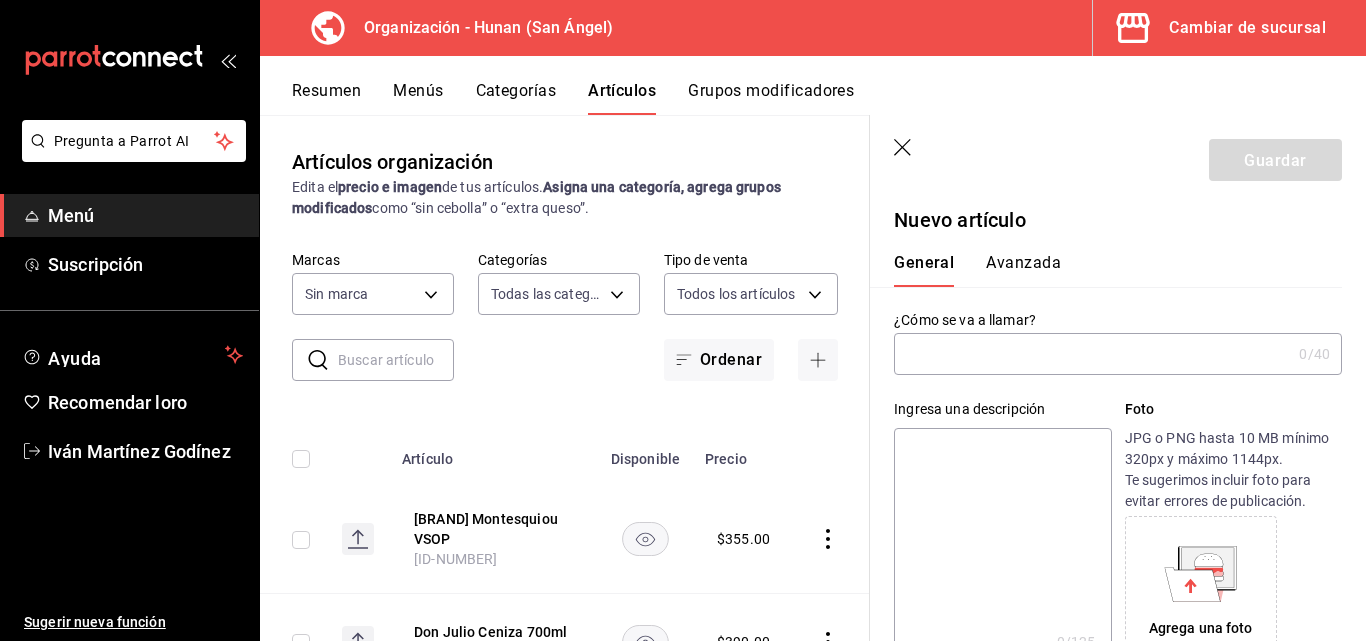 type on "5e6c8ed4-bdf8-42e8-816b-d39911e12aa6,1cac5387-84ff-42b0-b512-876f76fa8552,4df8252f-8381-4e4b-aa36-cbf6799b9b19,66c890f6-31da-4825-873c-06ad82b2a8d1,42138e37-9094-49a3-9b1d-d8bd571e538f,6c974f5b-64a1-4db4-9329-f8007736791e,8f9a5257-0753-41f6-908c-b25ff31d048a,d43900f8-5062-4f3a-931c-f4693d6acd48,0f03c763-f264-4281-b2e6-084ea7303955,7c1312d1-d61e-4024-9980-e59e50ff31fe,74f692cd-2d9d-4422-8d8b-c1d16f937b06,2abbedeb-6956-444c-8311-af12ab2f48cf,45acaf2d-1a5d-4869-8095-20515bade5f2,d2e1e135-9b60-490d-a190-91b5254c9e3f,6e7b6b96-f09b-429d-86c0-6dfadc554d16,1981e156-6f71-485c-aa99-da763a422a7e,7dd48d4e-9a72-4f43-975c-517530808e20,8235b652-b3e0-4365-9283-4a1a7ce3d654,542dcf18-e5bb-4dfd-811b-dde650df56d2,153b917f-3aae-4ded-87c3-ae1f0e41e87a,a83457d1-f450-41d8-829a-5c954141f3d6,119f2a60-242e-4e16-a87b-7d977e585b68,6a4bf5ff-1286-47ca-a9ed-be9c72c96a48,65c0dfef-038a-4f78-a7ec-44366e865eba,821c8703-2032-4a64-9509-4b99b9262e77,43aa3d75-9ced-4ca3-8a60-36cc8ae8679b,15ef8ebb-4127-47dc-8e29-c05443de52b5,a684563e-7796-44d5-b98..." 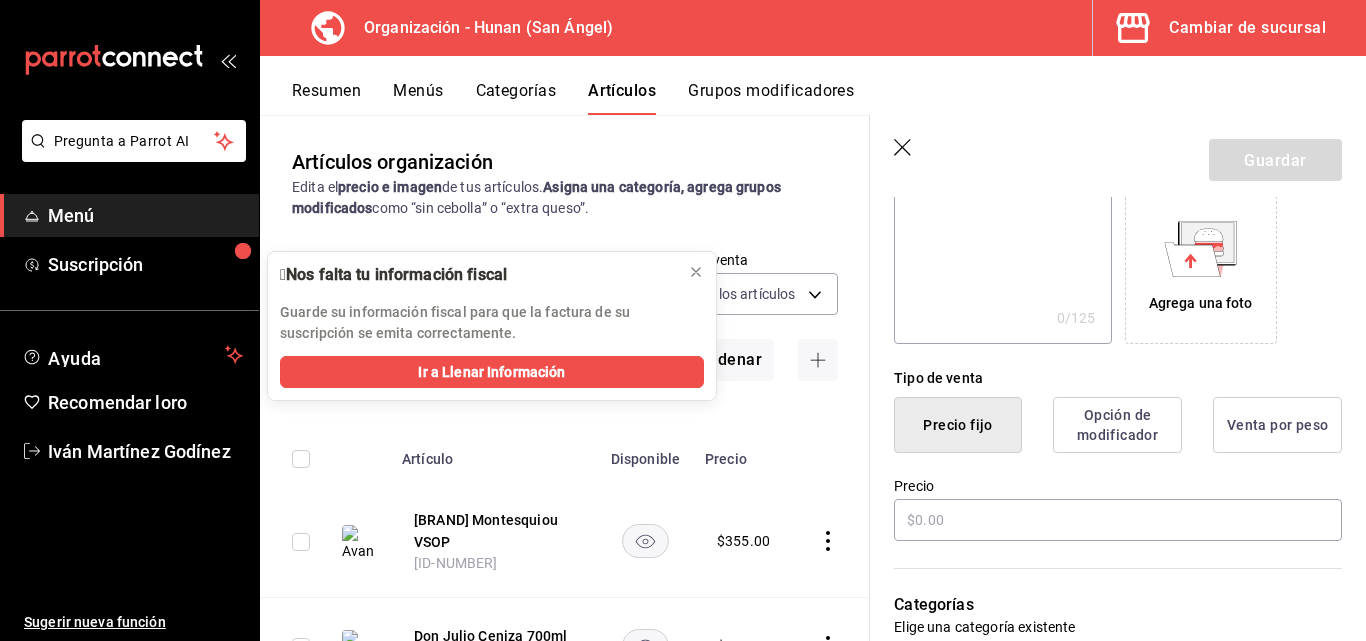 scroll, scrollTop: 369, scrollLeft: 0, axis: vertical 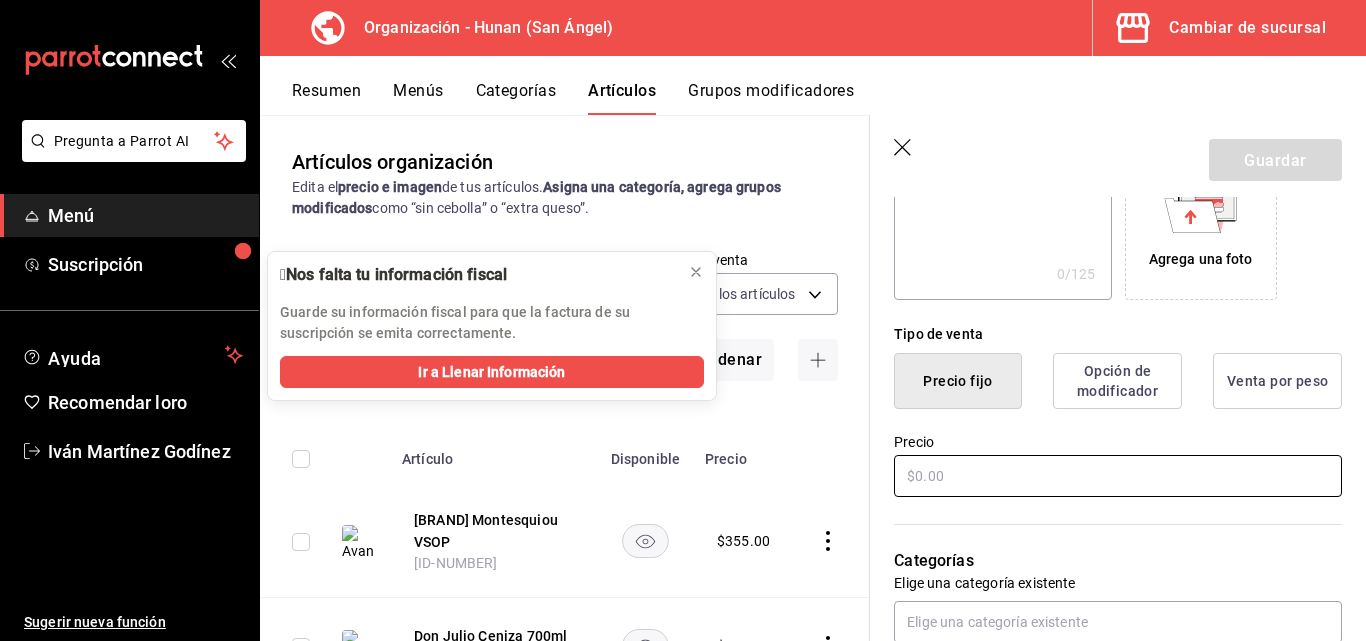 click at bounding box center (1118, 476) 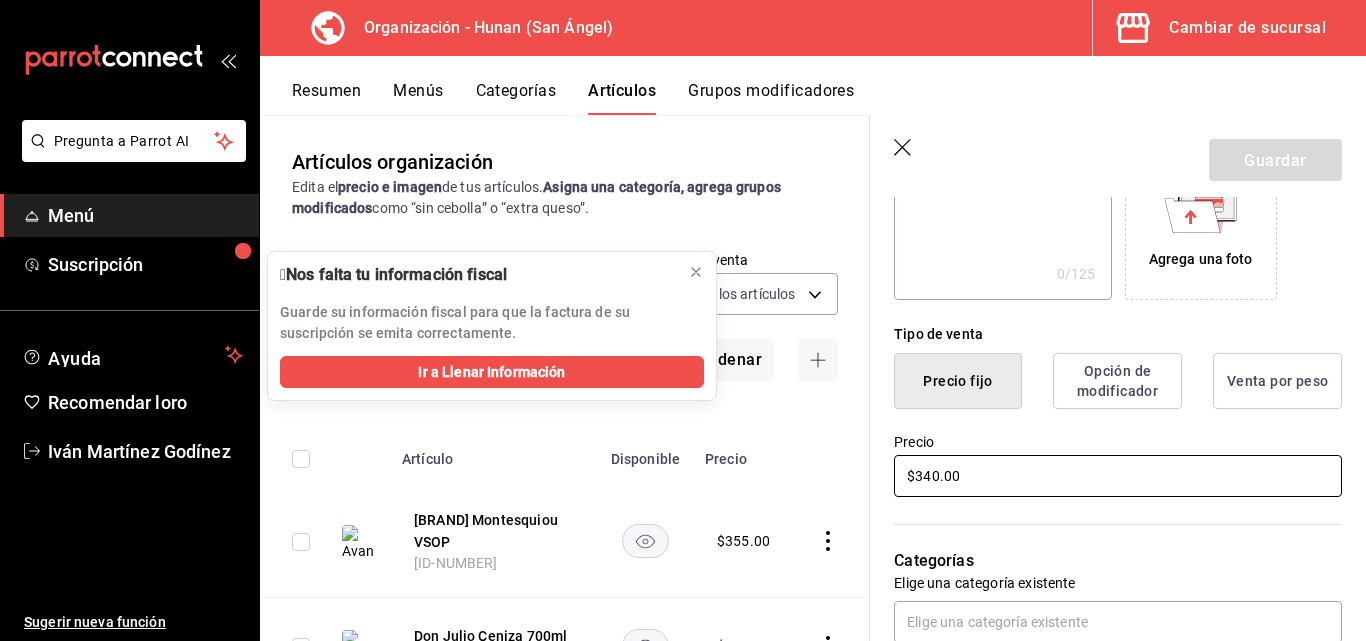 scroll, scrollTop: 0, scrollLeft: 0, axis: both 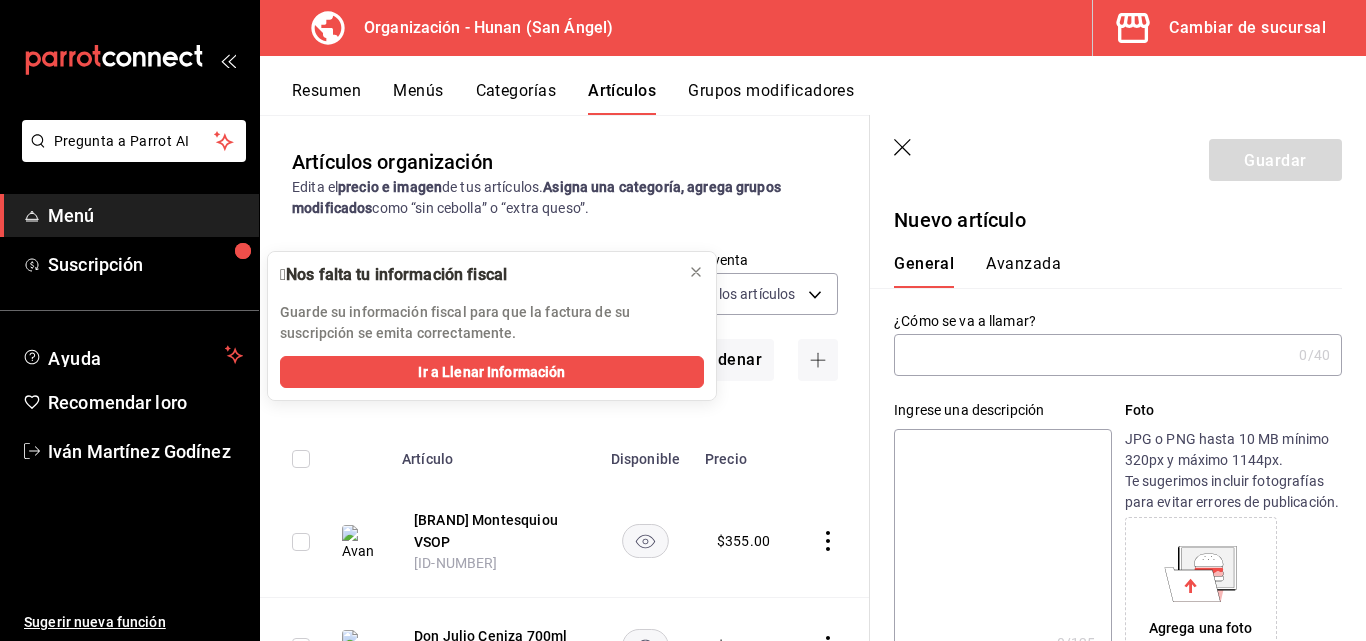 type on "$340.00" 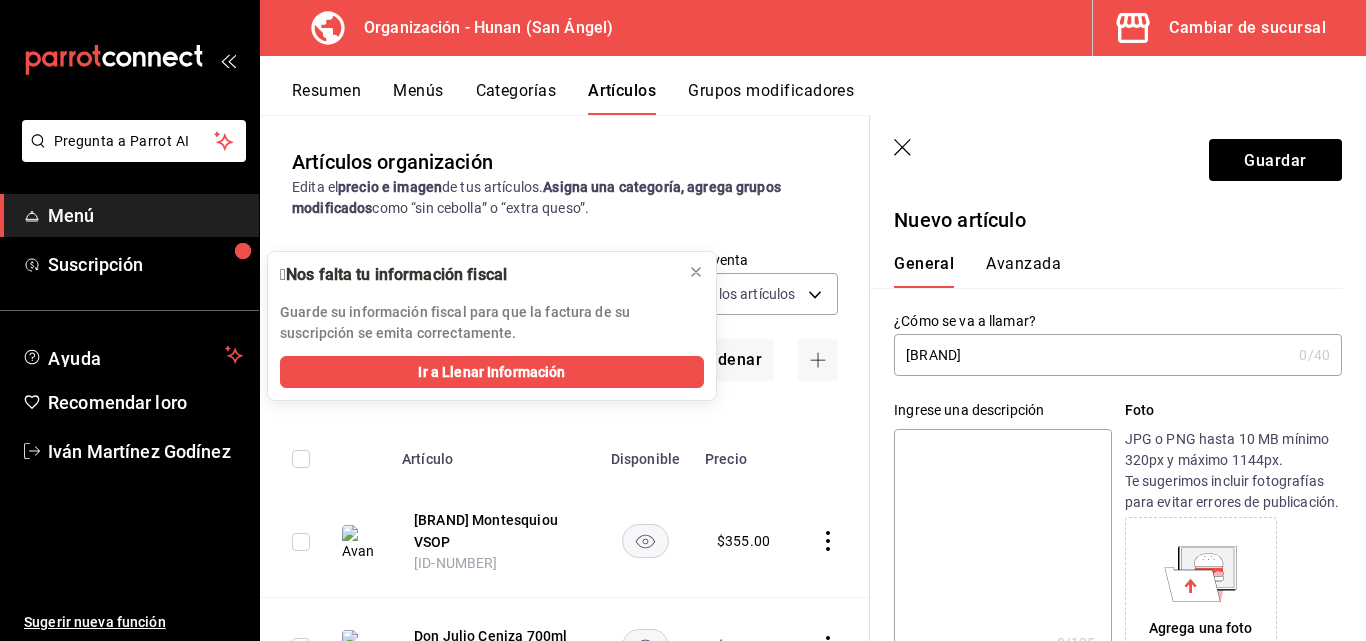click on "[BRAND]" at bounding box center (1092, 355) 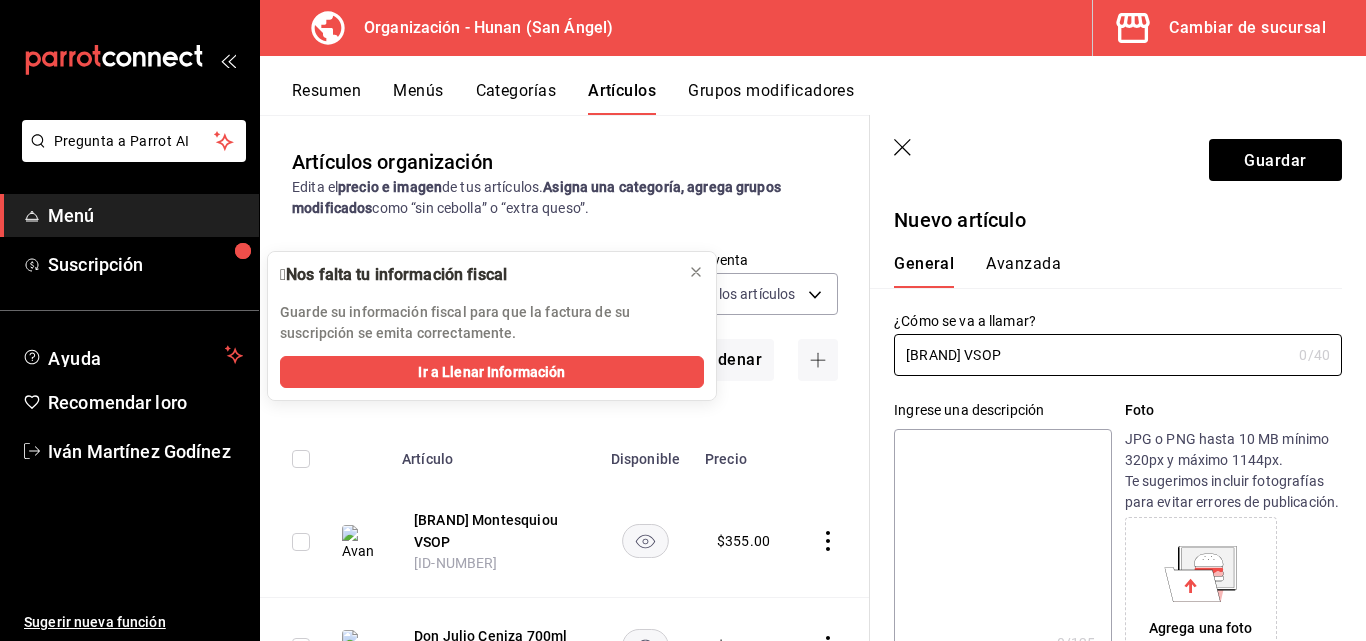 type on "[BRAND] VSOP" 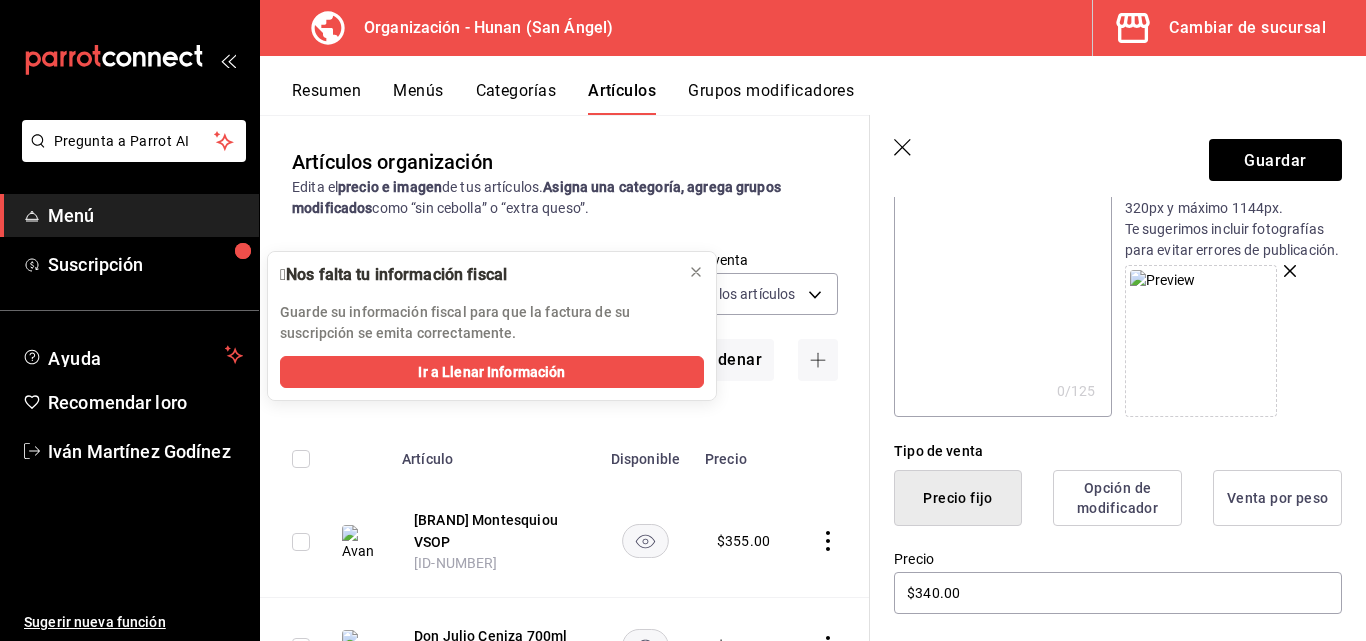 scroll, scrollTop: 258, scrollLeft: 0, axis: vertical 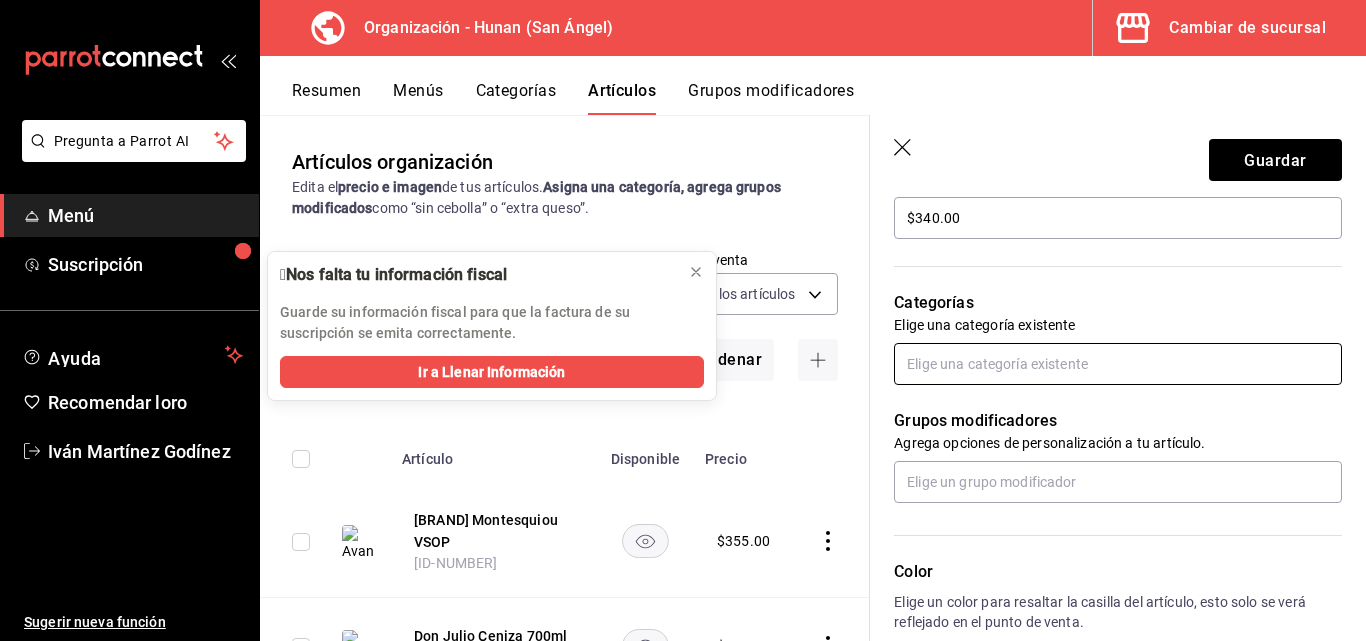 click at bounding box center [1118, 364] 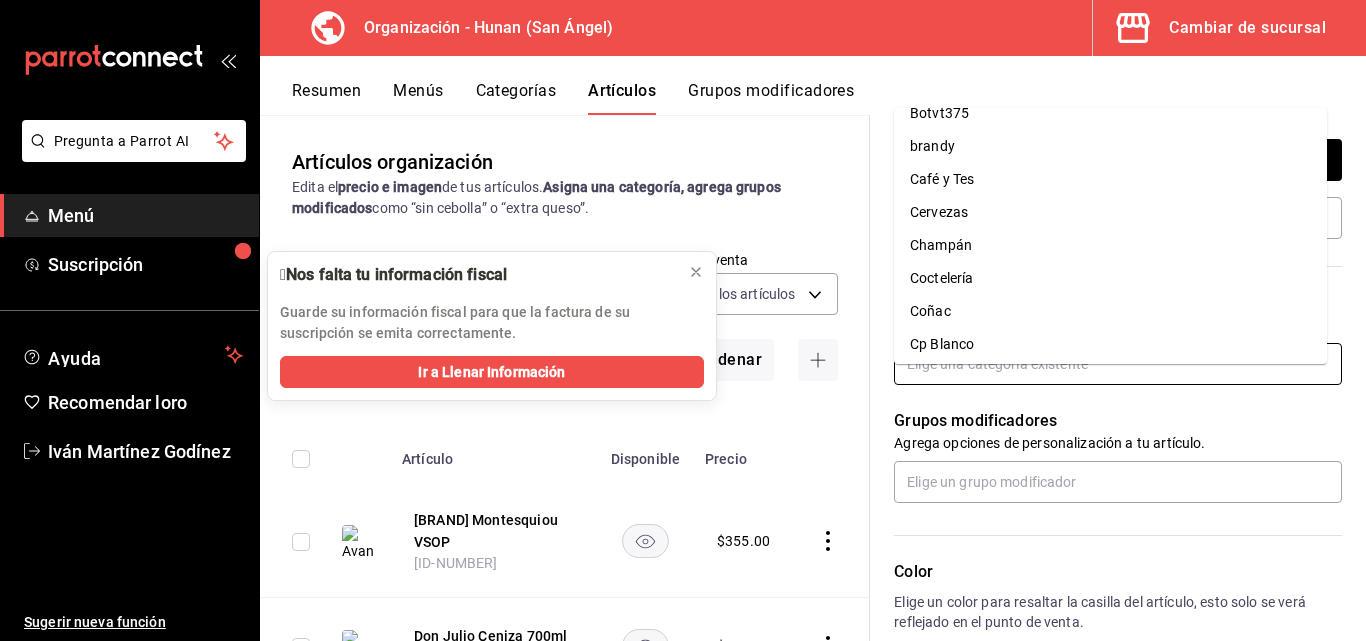 scroll, scrollTop: 672, scrollLeft: 0, axis: vertical 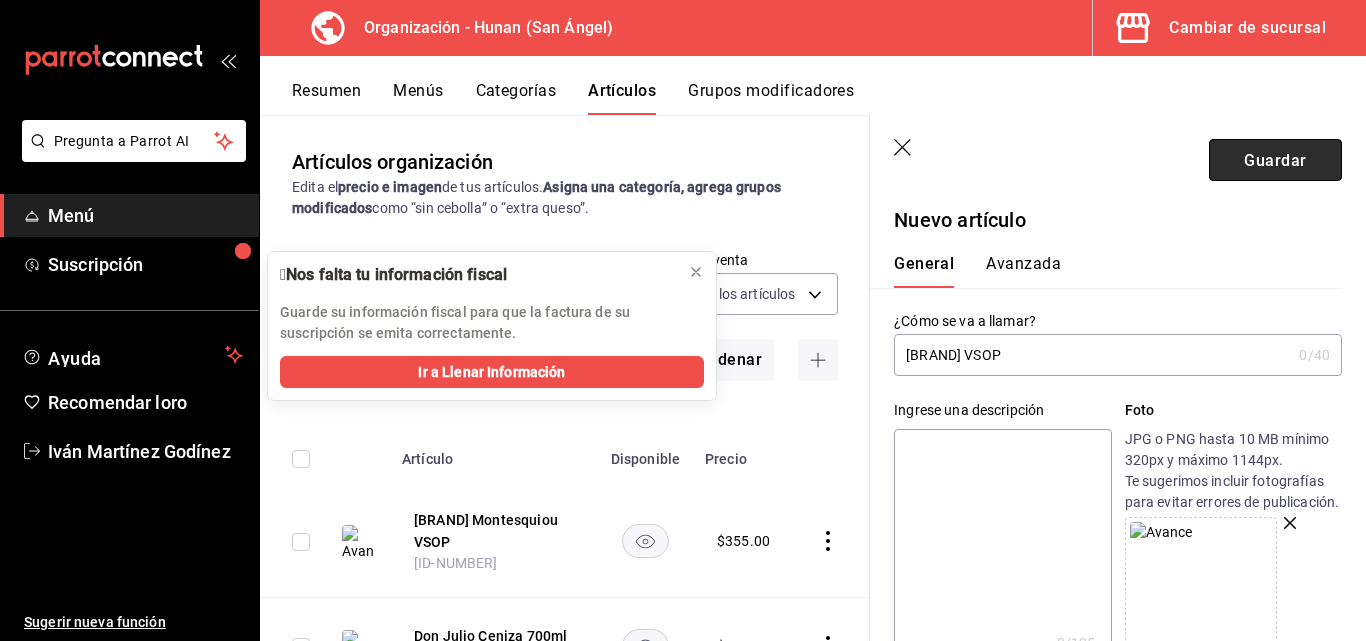 click on "Guardar" at bounding box center [1275, 159] 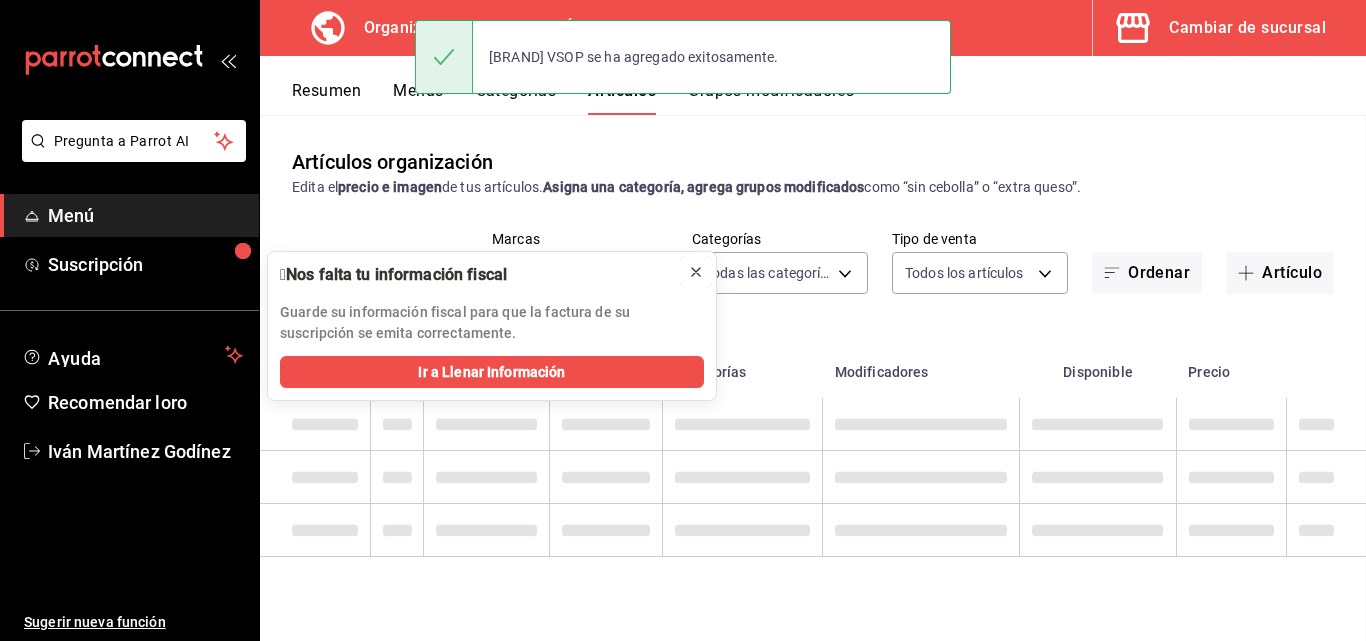 click 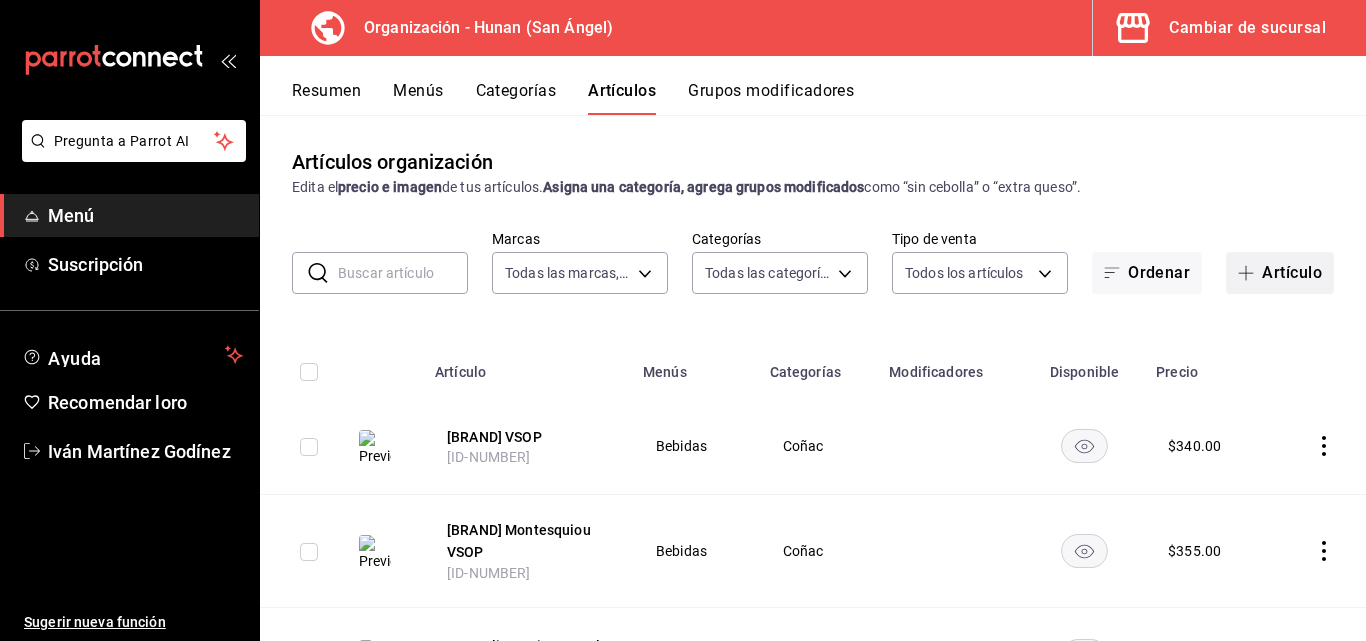 click on "Artículo" at bounding box center (1280, 273) 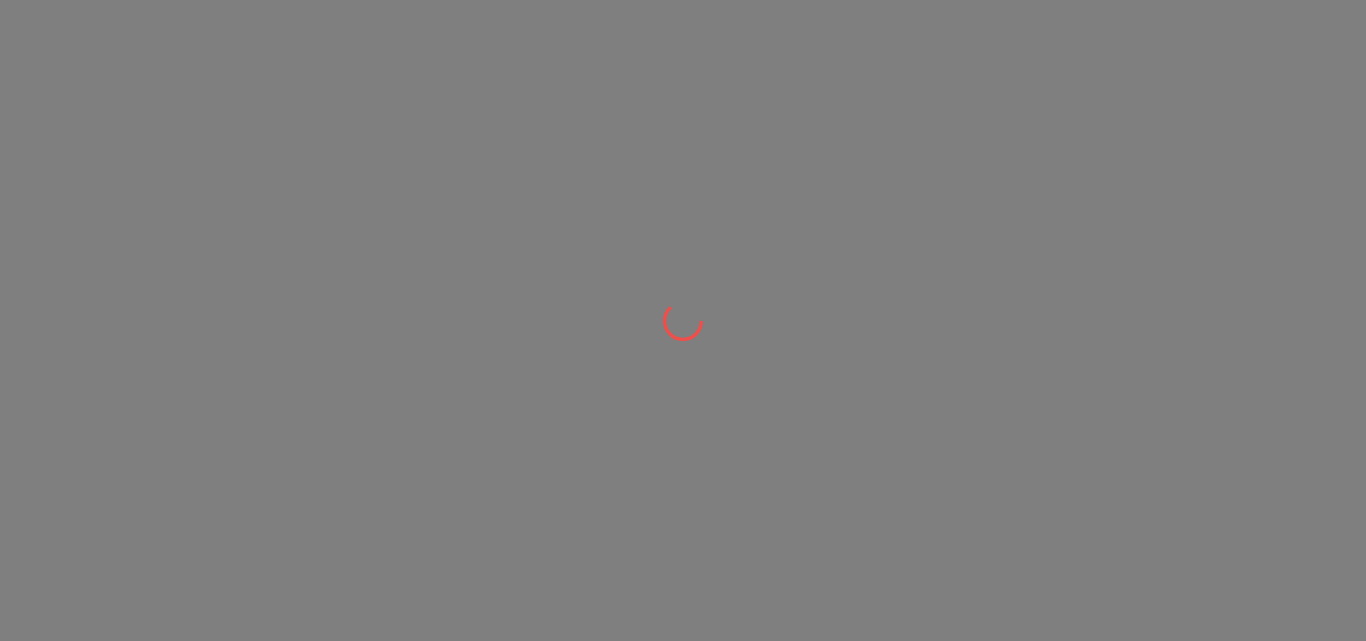 scroll, scrollTop: 0, scrollLeft: 0, axis: both 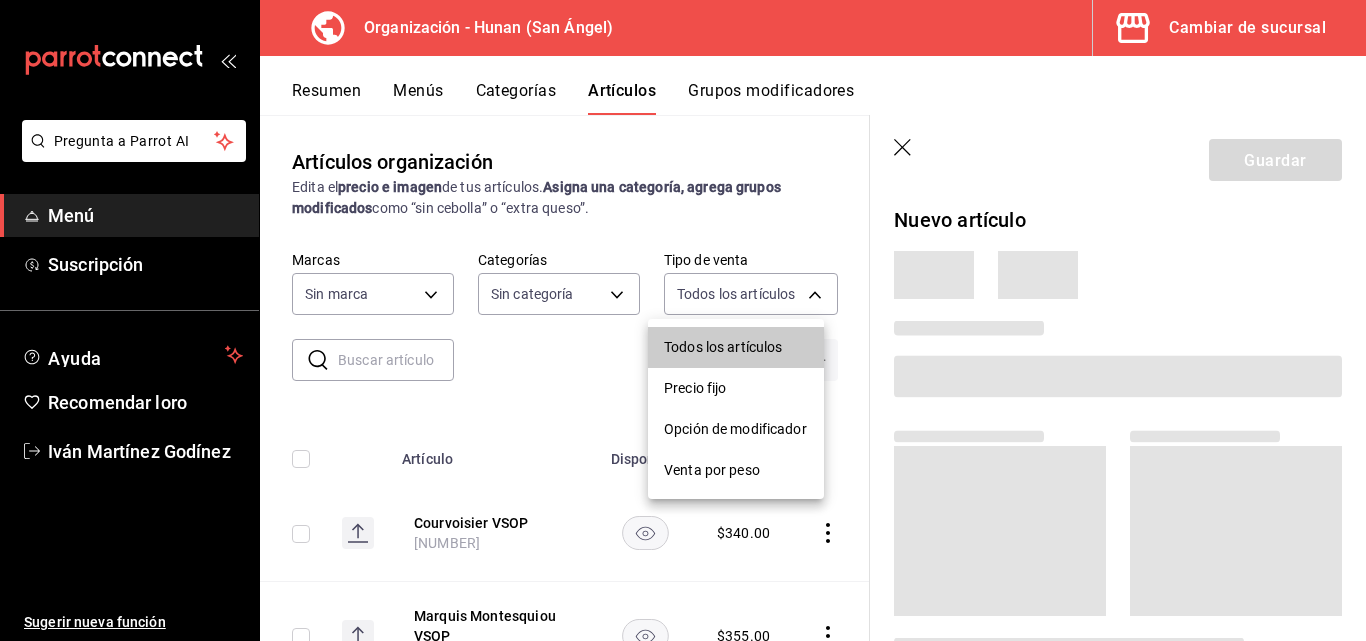 type on "5e6c8ed4-bdf8-42e8-816b-d39911e12aa6,1cac5387-84ff-42b0-b512-876f76fa8552,4df8252f-8381-4e4b-aa36-cbf6799b9b19,66c890f6-31da-4825-873c-06ad82b2a8d1,42138e37-9094-49a3-9b1d-d8bd571e538f,6c974f5b-64a1-4db4-9329-f8007736791e,8f9a5257-0753-41f6-908c-b25ff31d048a,d43900f8-5062-4f3a-931c-f4693d6acd48,0f03c763-f264-4281-b2e6-084ea7303955,7c1312d1-d61e-4024-9980-e59e50ff31fe,74f692cd-2d9d-4422-8d8b-c1d16f937b06,2abbedeb-6956-444c-8311-af12ab2f48cf,45acaf2d-1a5d-4869-8095-20515bade5f2,d2e1e135-9b60-490d-a190-91b5254c9e3f,6e7b6b96-f09b-429d-86c0-6dfadc554d16,1981e156-6f71-485c-aa99-da763a422a7e,7dd48d4e-9a72-4f43-975c-517530808e20,8235b652-b3e0-4365-9283-4a1a7ce3d654,542dcf18-e5bb-4dfd-811b-dde650df56d2,153b917f-3aae-4ded-87c3-ae1f0e41e87a,a83457d1-f450-41d8-829a-5c954141f3d6,119f2a60-242e-4e16-a87b-7d977e585b68,6a4bf5ff-1286-47ca-a9ed-be9c72c96a48,65c0dfef-038a-4f78-a7ec-44366e865eba,821c8703-2032-4a64-9509-4b99b9262e77,43aa3d75-9ced-4ca3-8a60-36cc8ae8679b,15ef8ebb-4127-47dc-8e29-c05443de52b5,a684563e-7796-44d5-b98..." 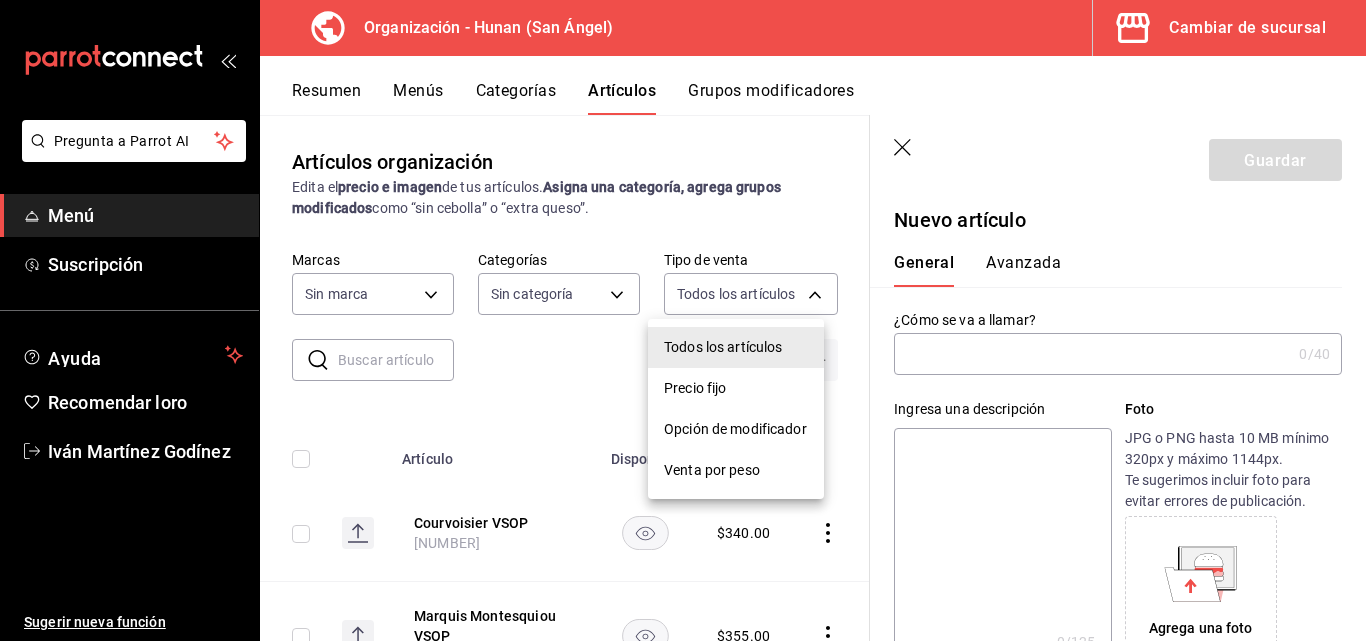 click at bounding box center (683, 320) 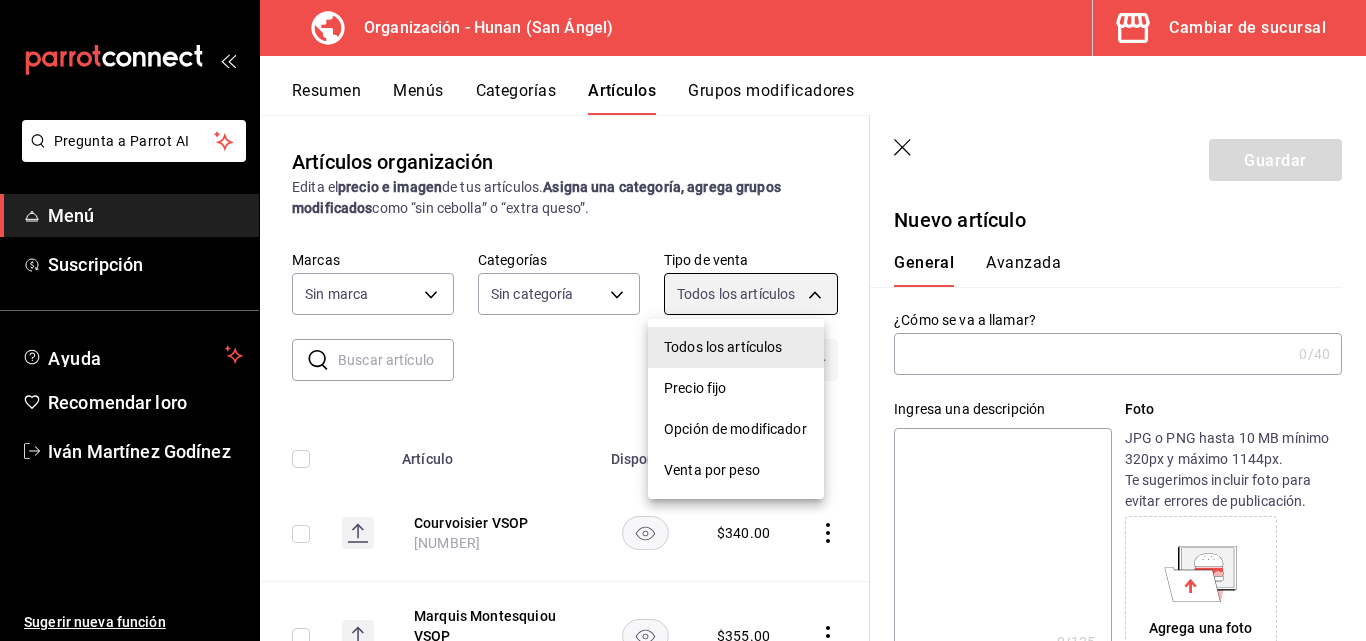 type on "d384c8d0-66a7-43b9-ac0d-3f995a6be0a8" 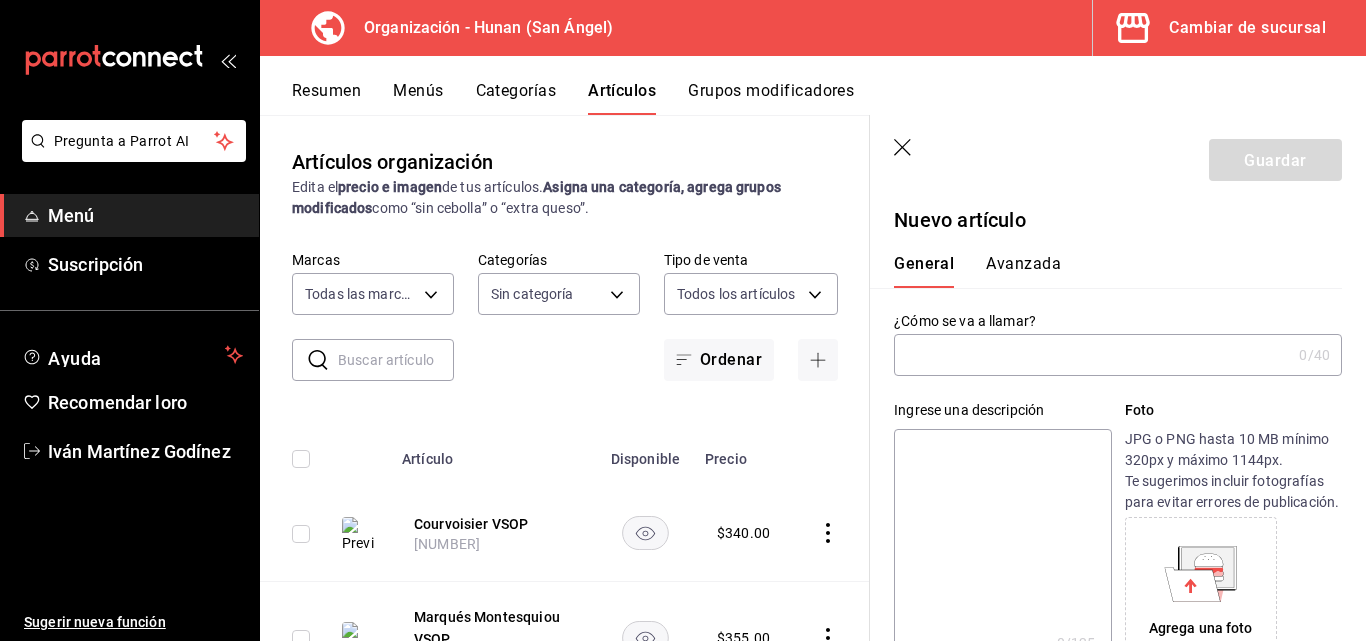 click at bounding box center [1092, 355] 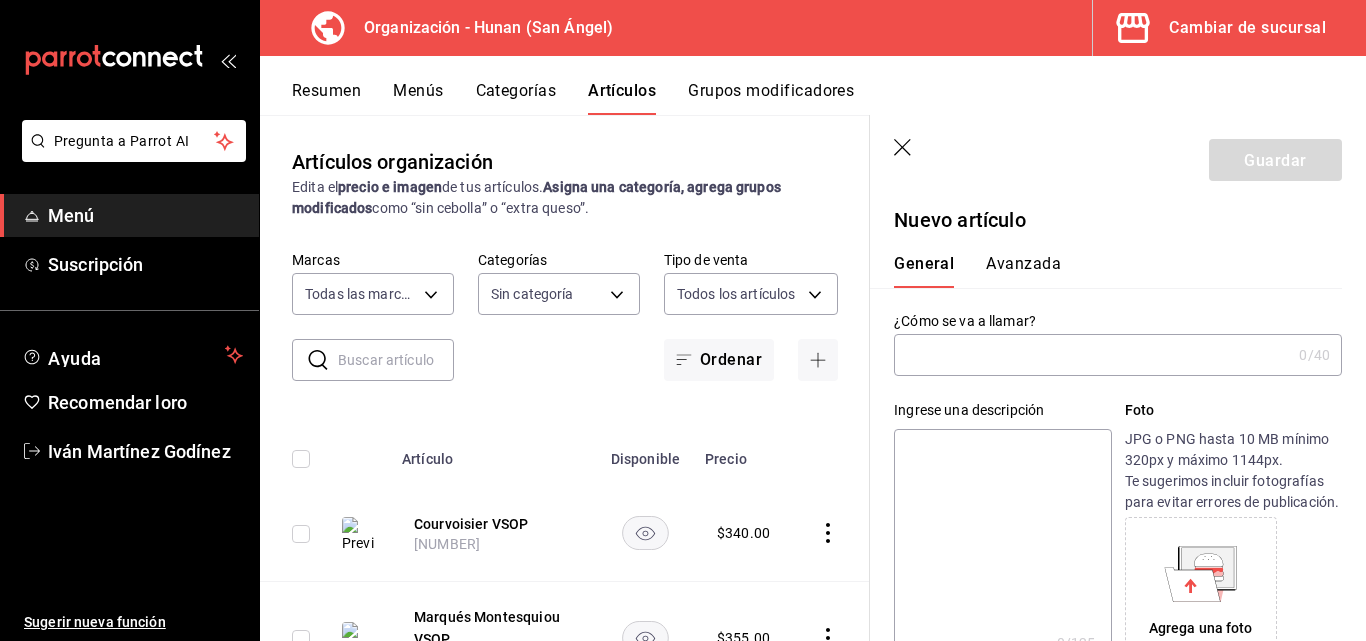 paste on "Hennesy V.S.O.P" 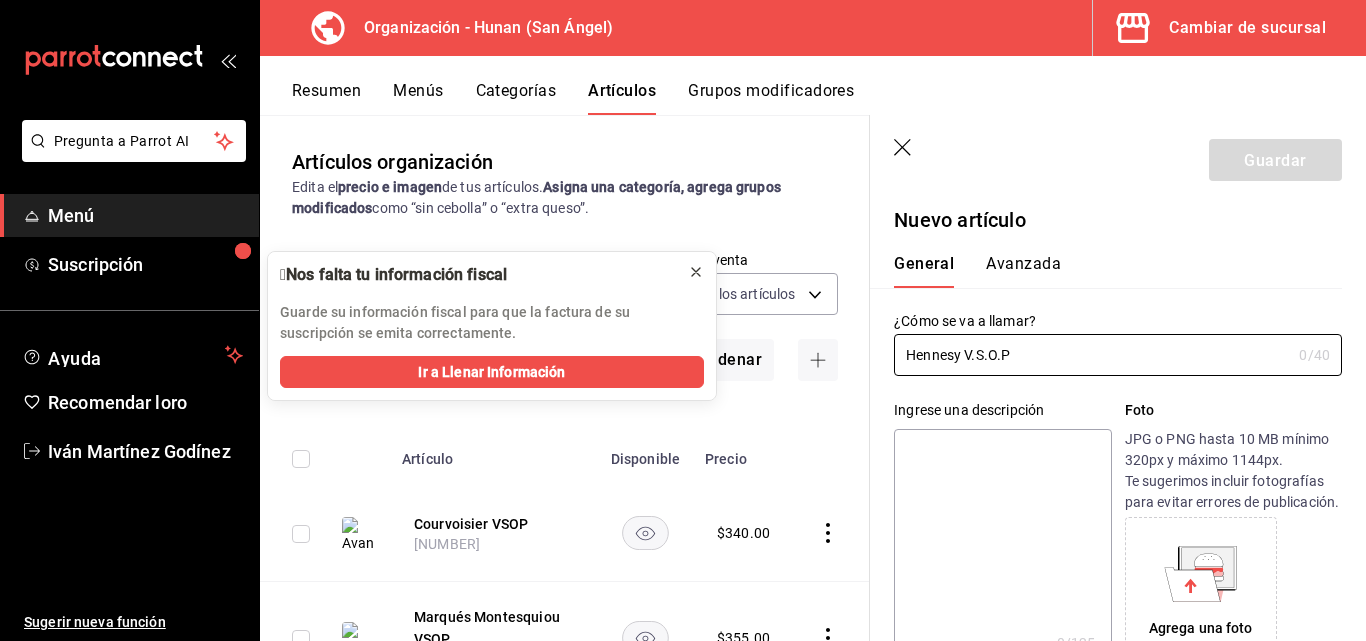 type on "Hennesy V.S.O.P" 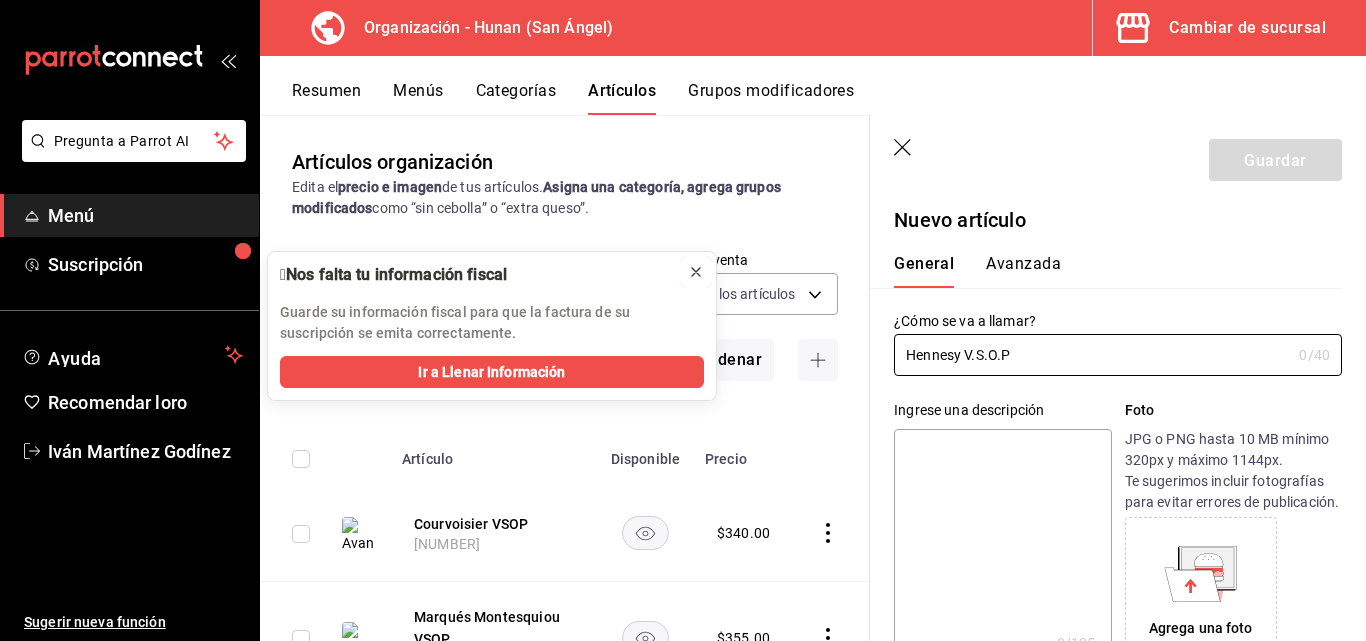 click 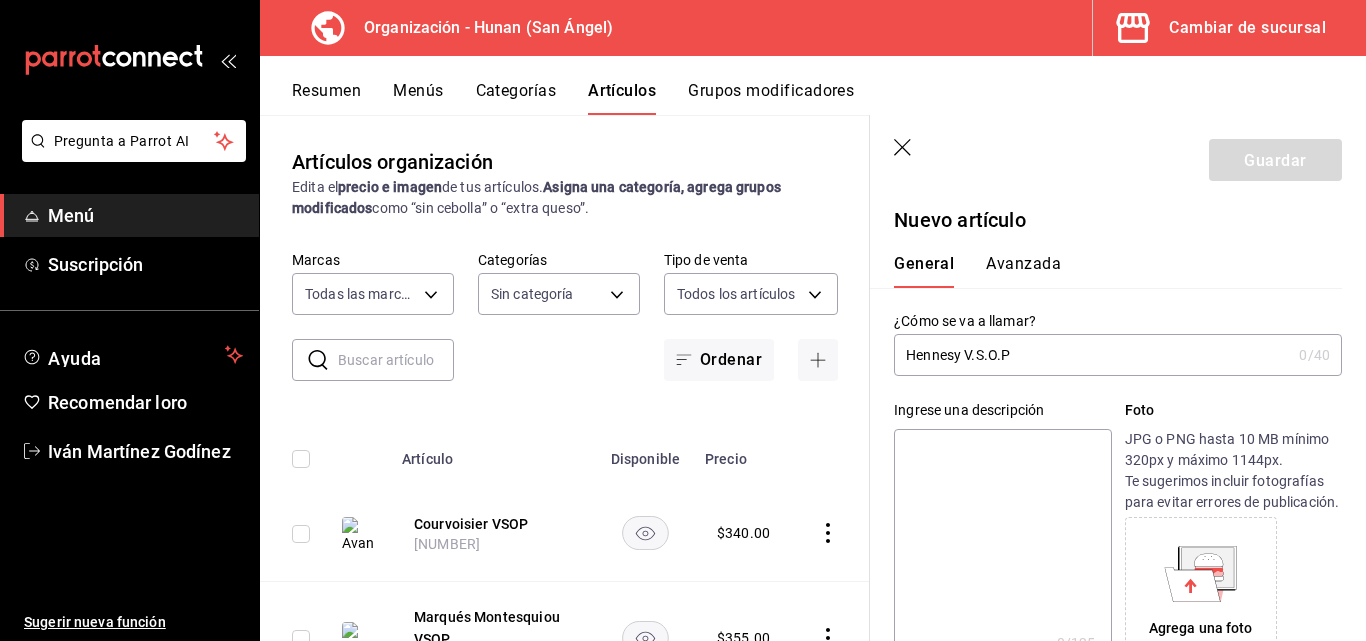 click 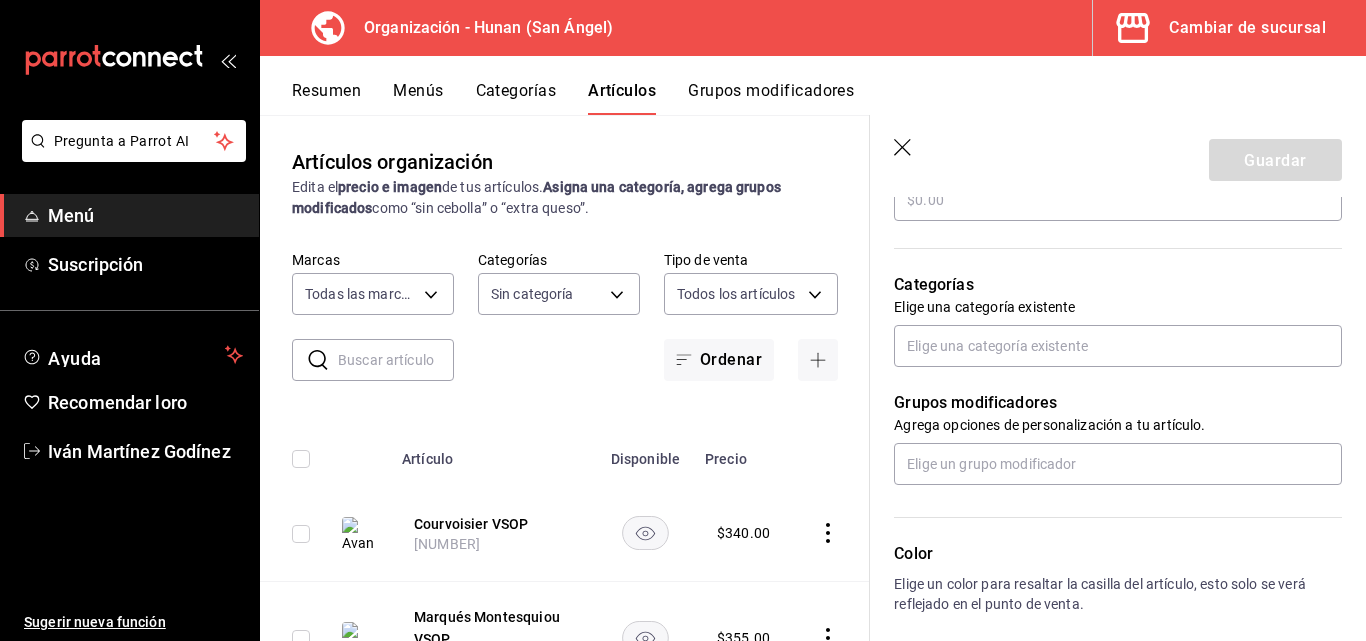 scroll, scrollTop: 652, scrollLeft: 0, axis: vertical 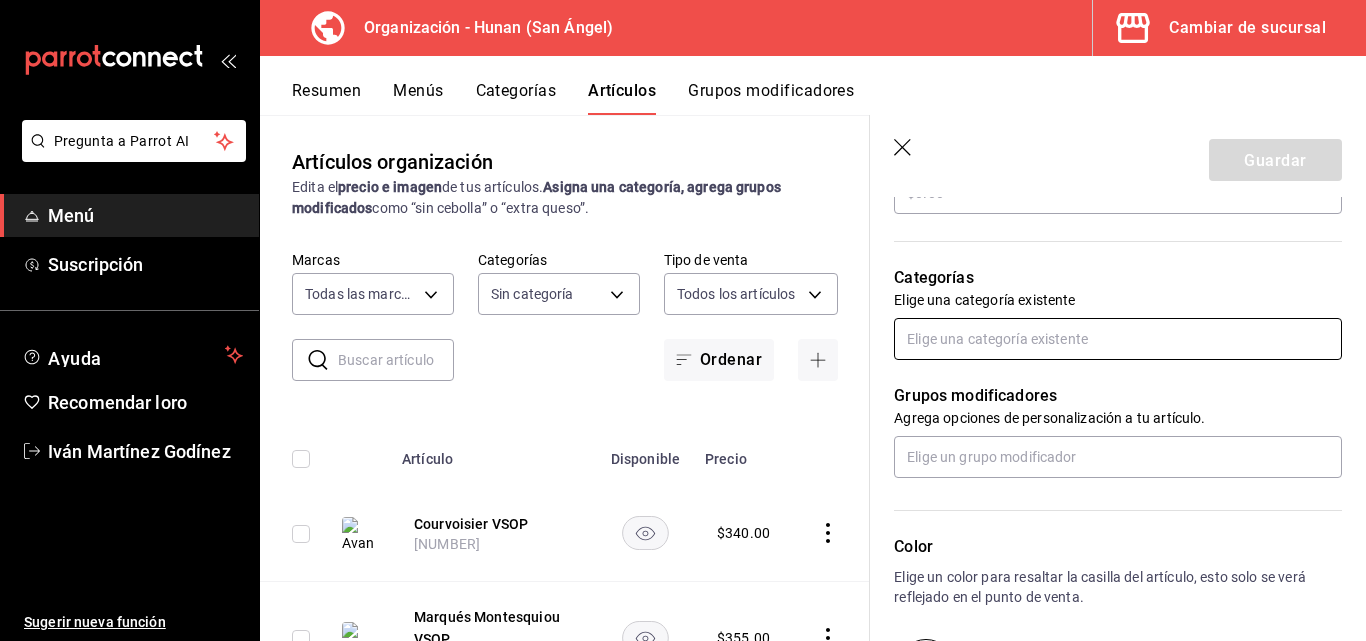 click at bounding box center [1118, 339] 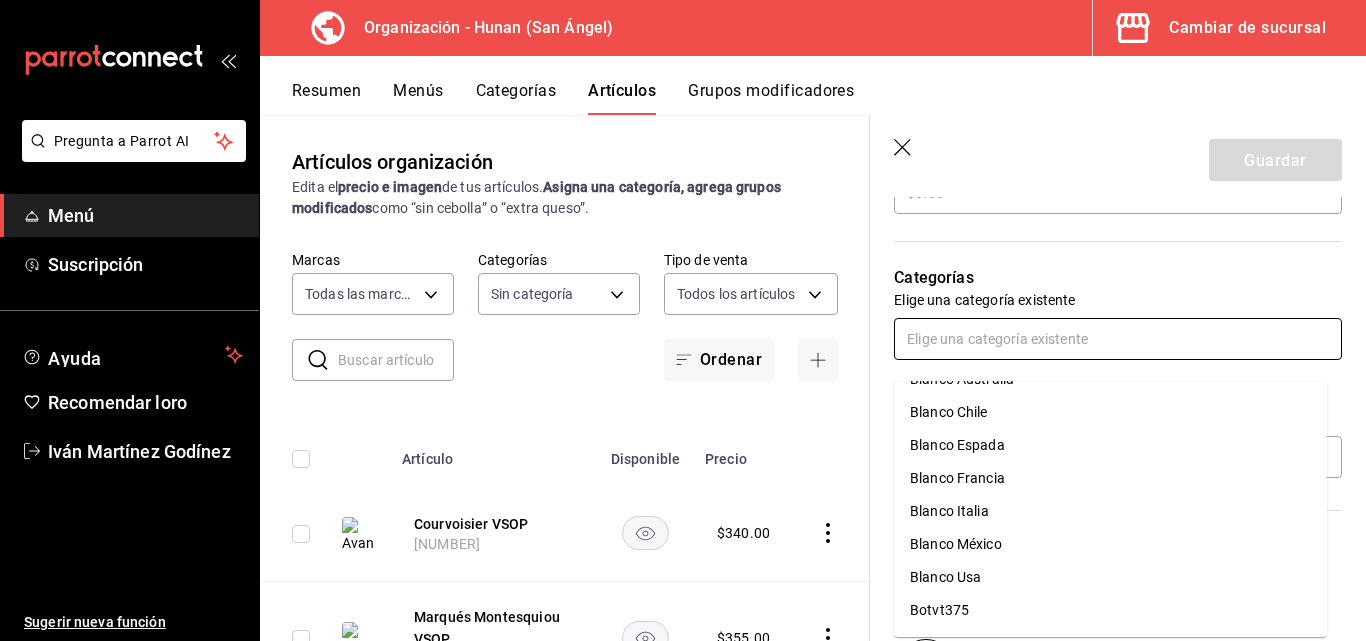 scroll, scrollTop: 448, scrollLeft: 0, axis: vertical 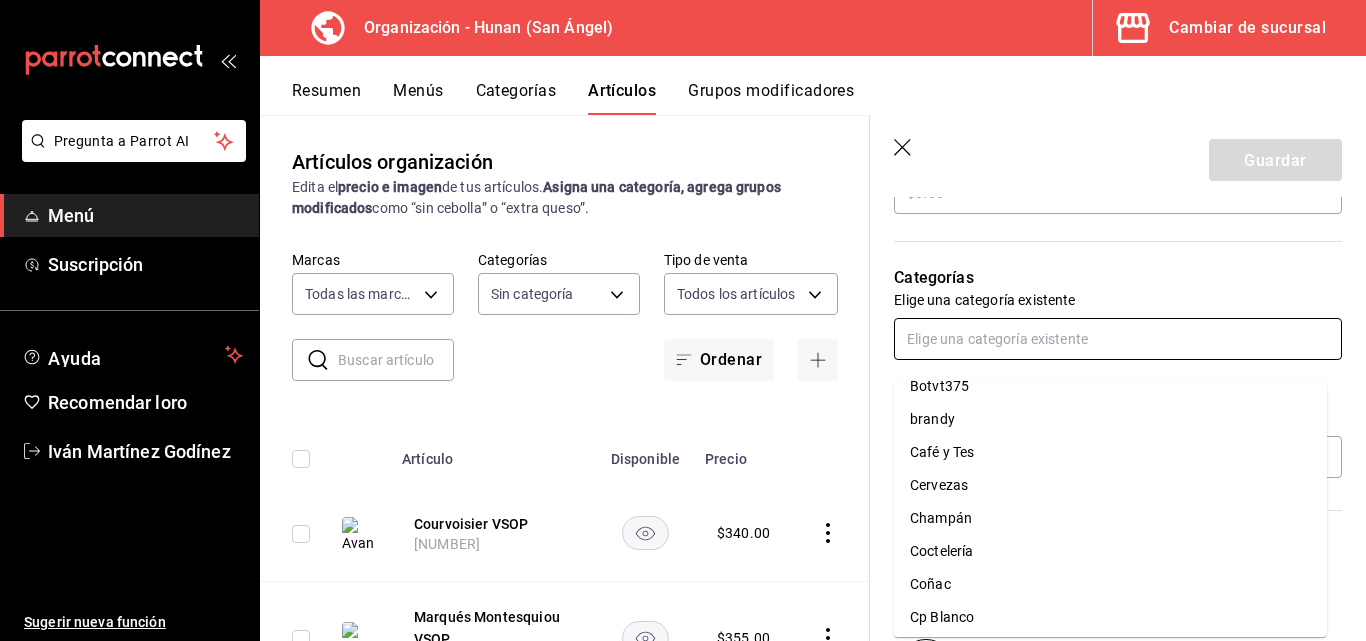 click on "Coñac" at bounding box center [1110, 584] 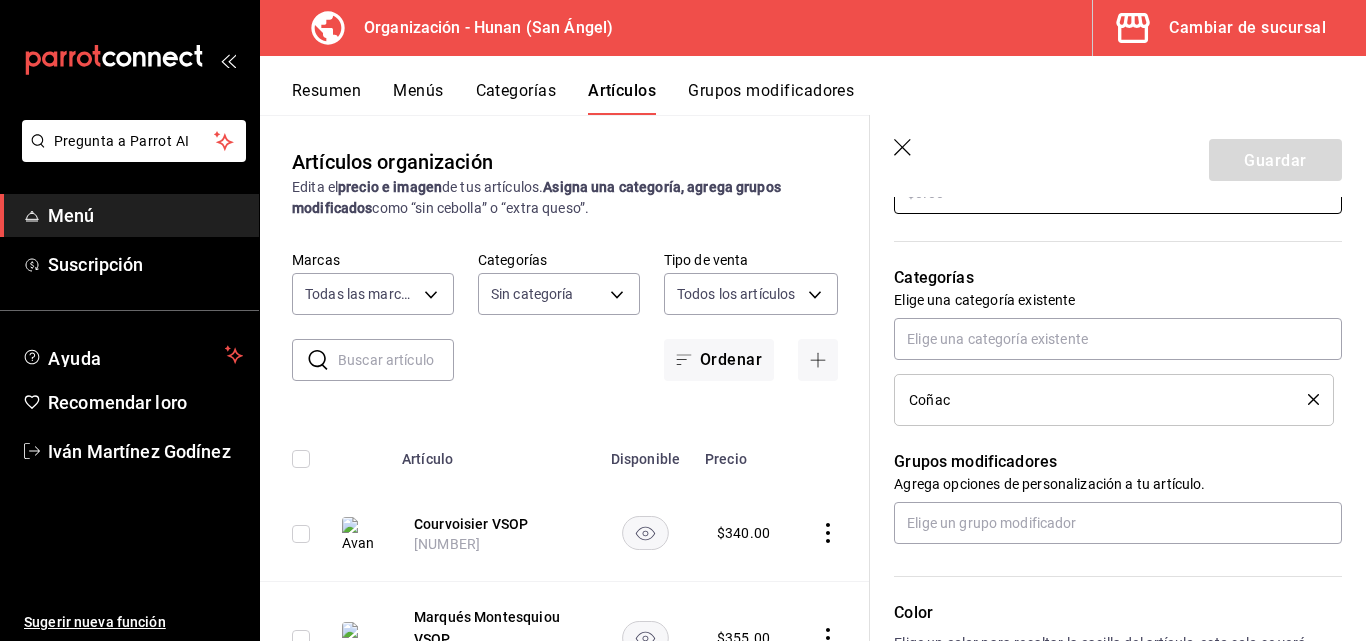 click at bounding box center [1118, 193] 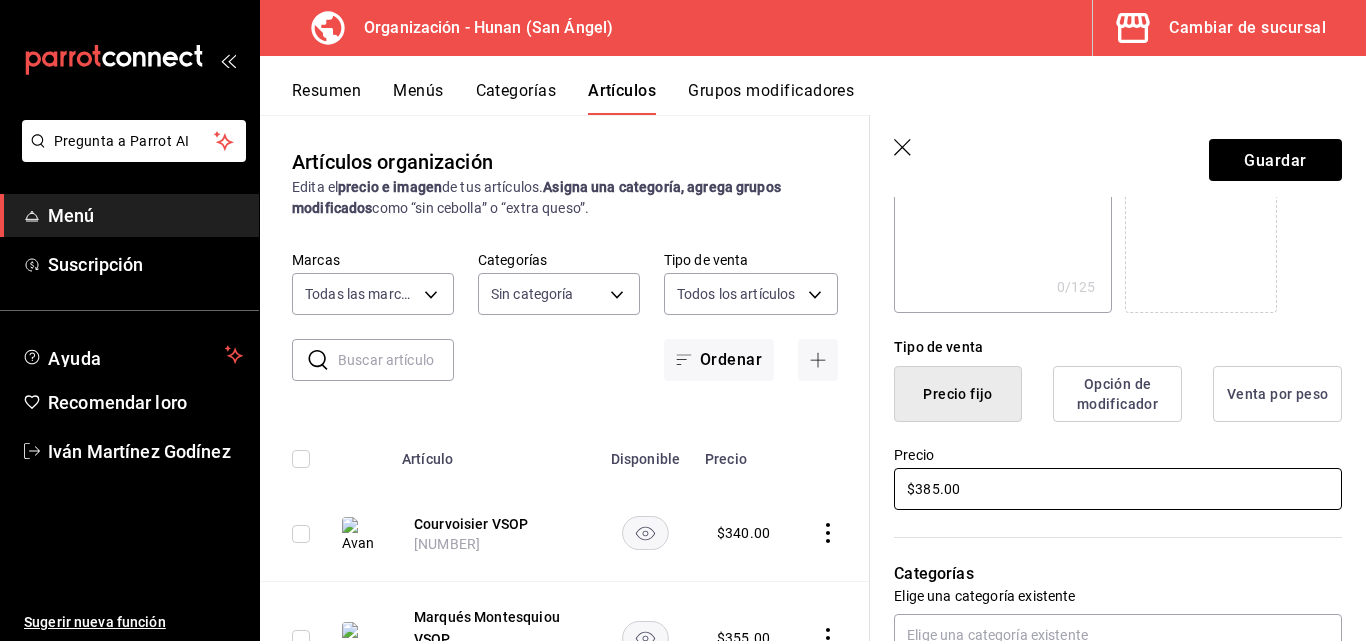 scroll, scrollTop: 128, scrollLeft: 0, axis: vertical 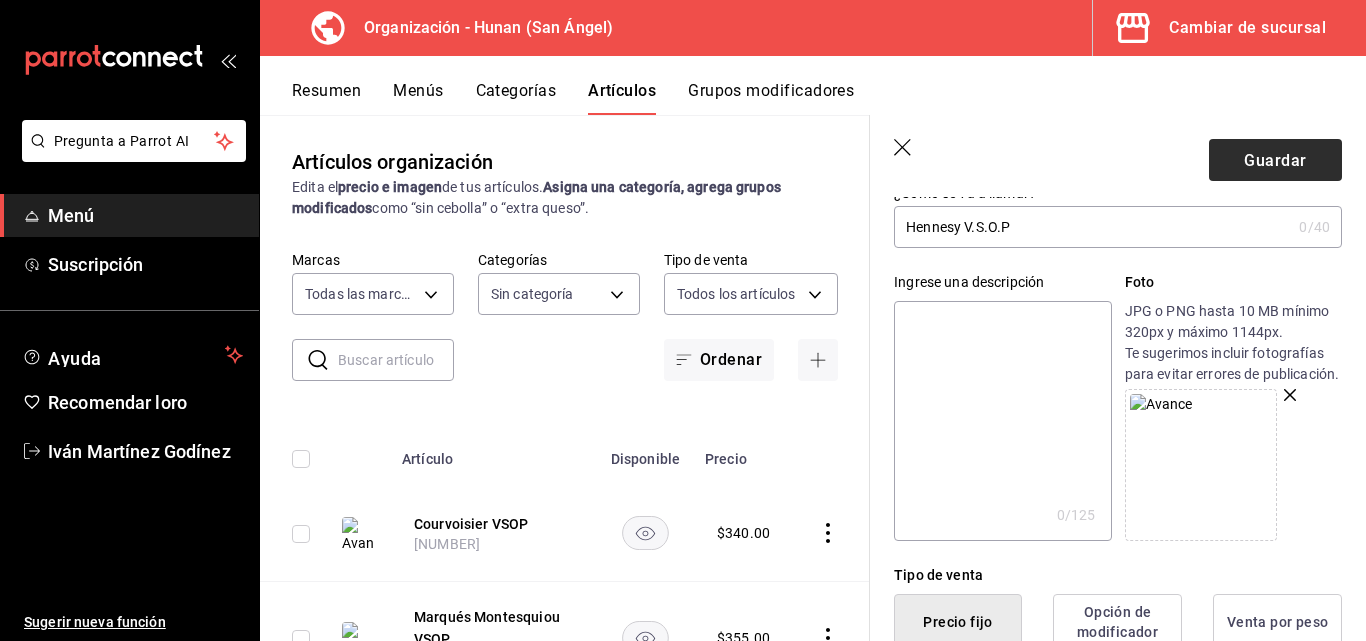 type on "$385.00" 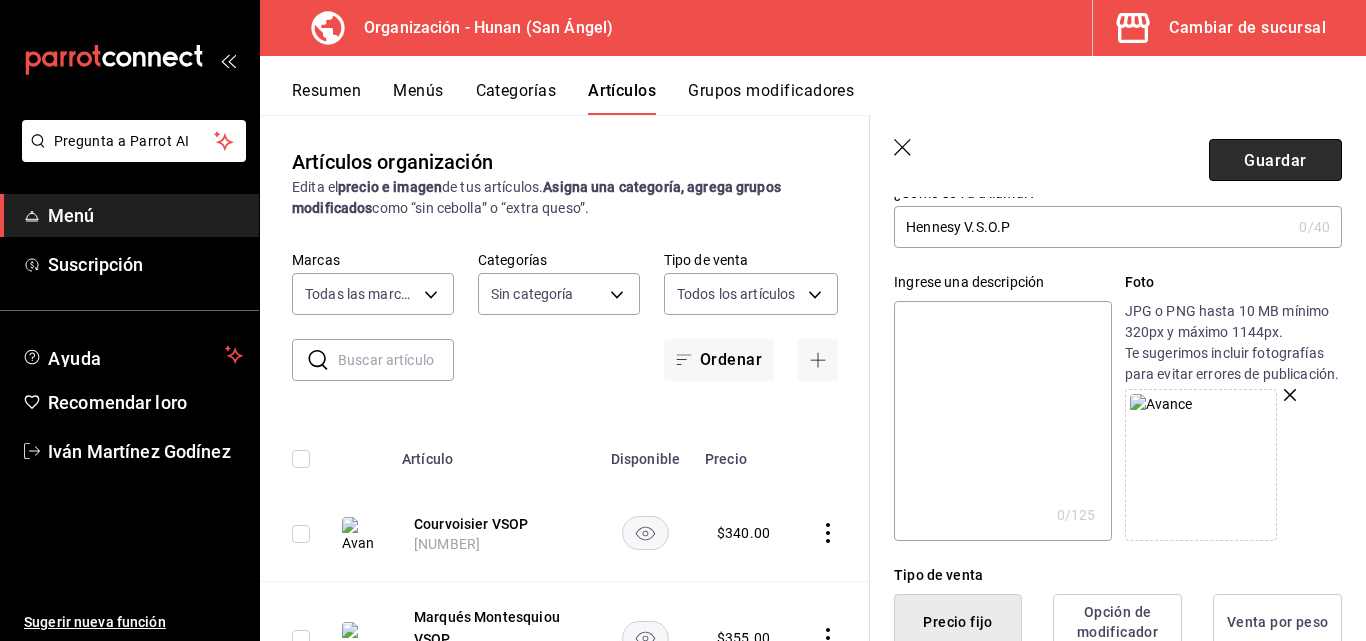 click on "Guardar" at bounding box center [1275, 160] 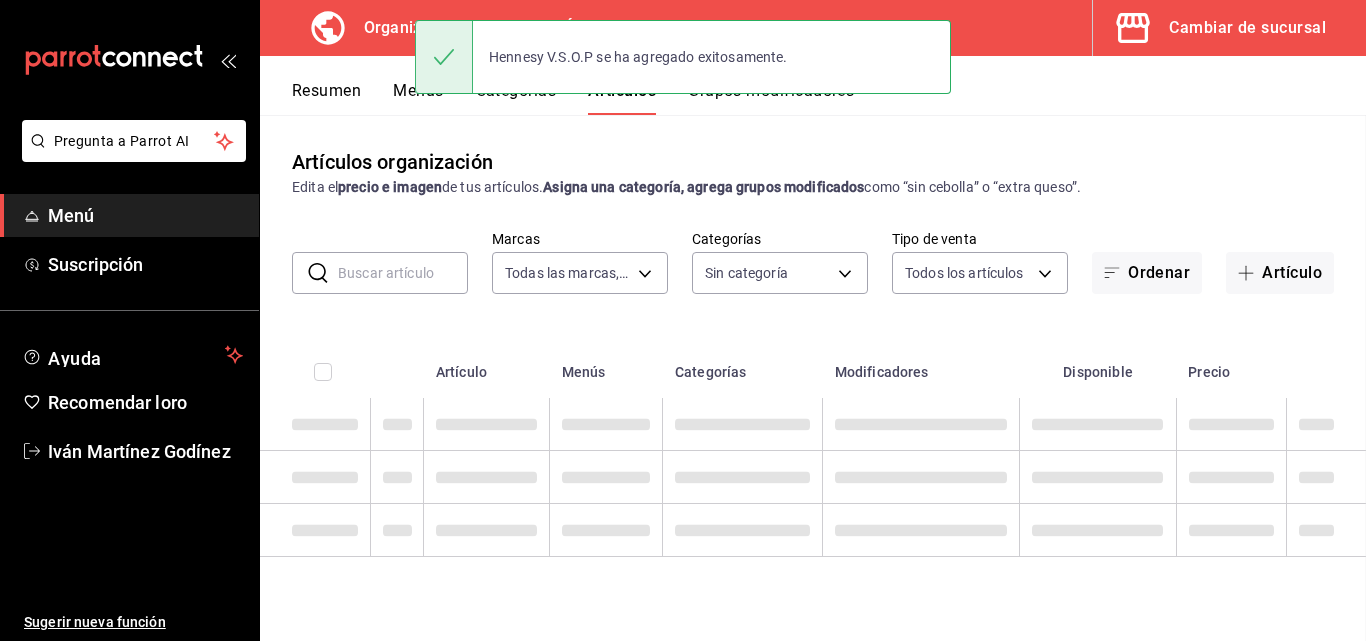 scroll, scrollTop: 0, scrollLeft: 0, axis: both 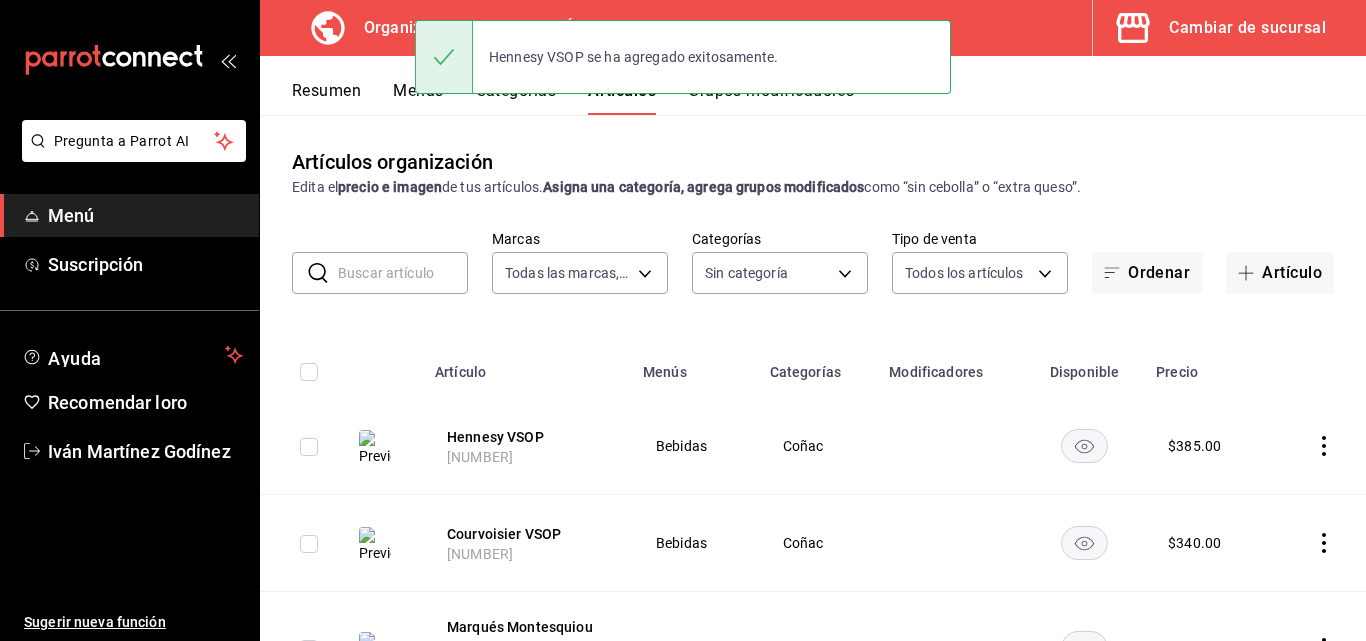click on "Resumen Menús Categorías Artículos Grupos modificadores" at bounding box center [829, 97] 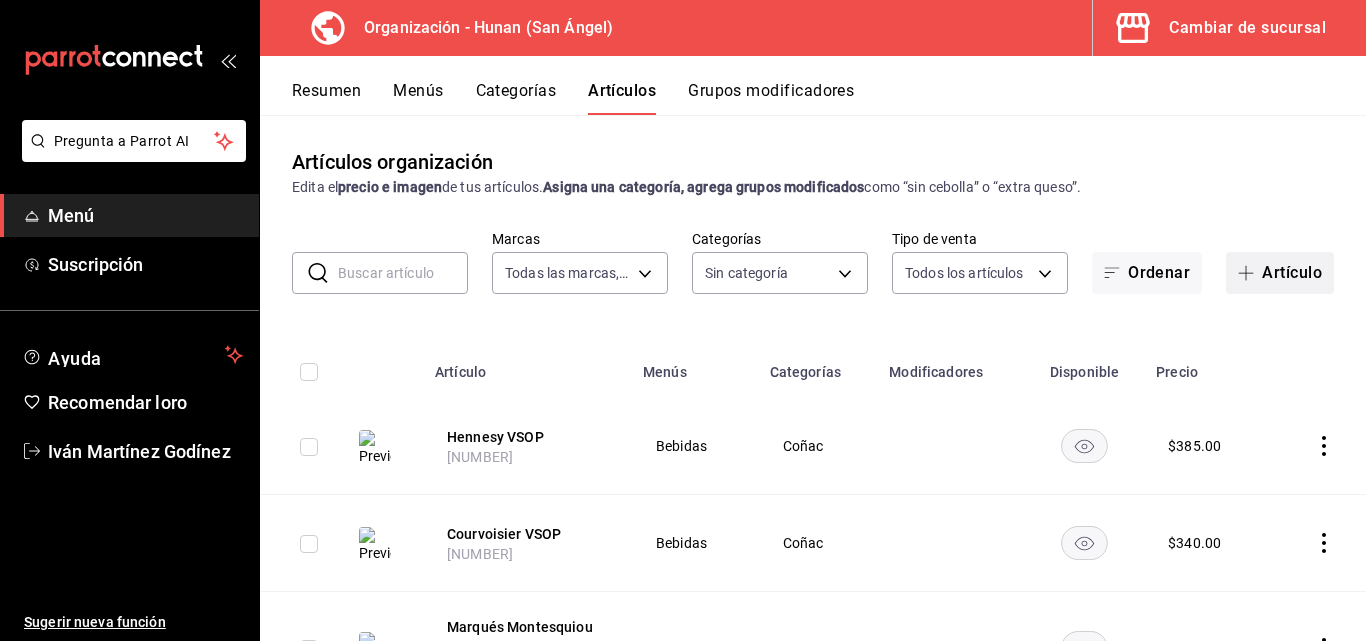 click on "Artículo" at bounding box center (1292, 272) 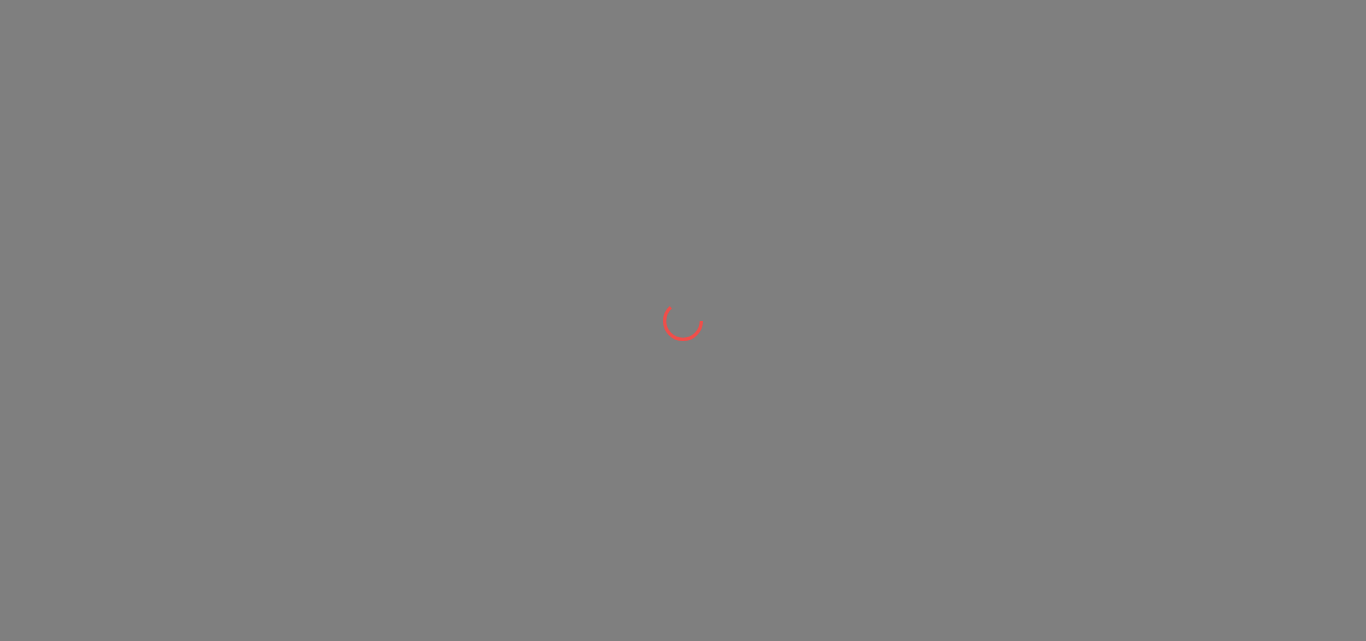 scroll, scrollTop: 0, scrollLeft: 0, axis: both 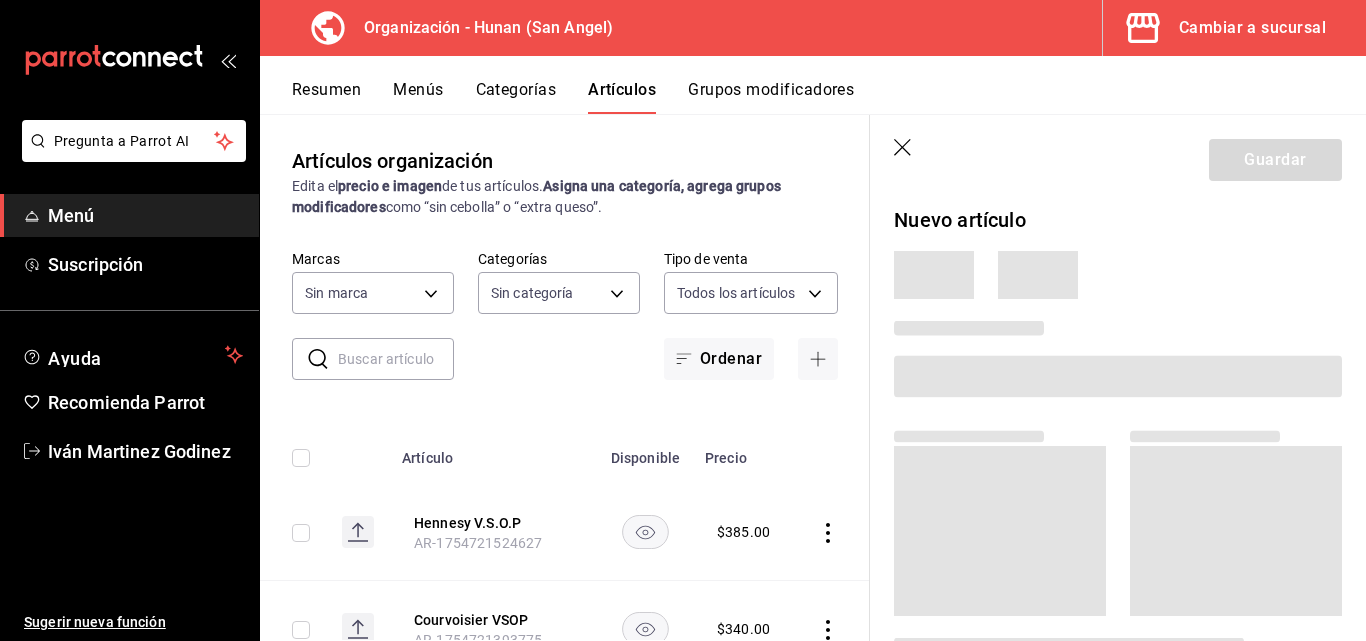type on "5e6c8ed4-bdf8-42e8-816b-d39911e12aa6,1cac5387-84ff-42b0-b512-876f76fa8552,4df8252f-8381-4e4b-aa36-cbf6799b9b19,66c890f6-31da-4825-873c-06ad82b2a8d1,42138e37-9094-49a3-9b1d-d8bd571e538f,6c974f5b-64a1-4db4-9329-f8007736791e,8f9a5257-0753-41f6-908c-b25ff31d048a,d43900f8-5062-4f3a-931c-f4693d6acd48,0f03c763-f264-4281-b2e6-084ea7303955,7c1312d1-d61e-4024-9980-e59e50ff31fe,74f692cd-2d9d-4422-8d8b-c1d16f937b06,2abbedeb-6956-444c-8311-af12ab2f48cf,45acaf2d-1a5d-4869-8095-20515bade5f2,d2e1e135-9b60-490d-a190-91b5254c9e3f,6e7b6b96-f09b-429d-86c0-6dfadc554d16,1981e156-6f71-485c-aa99-da763a422a7e,7dd48d4e-9a72-4f43-975c-517530808e20,8235b652-b3e0-4365-9283-4a1a7ce3d654,542dcf18-e5bb-4dfd-811b-dde650df56d2,153b917f-3aae-4ded-87c3-ae1f0e41e87a,a83457d1-f450-41d8-829a-5c954141f3d6,119f2a60-242e-4e16-a87b-7d977e585b68,6a4bf5ff-1286-47ca-a9ed-be9c72c96a48,65c0dfef-038a-4f78-a7ec-44366e865eba,821c8703-2032-4a64-9509-4b99b9262e77,43aa3d75-9ced-4ca3-8a60-36cc8ae8679b,15ef8ebb-4127-47dc-8e29-c05443de52b5,a684563e-7796-44d5-b98..." 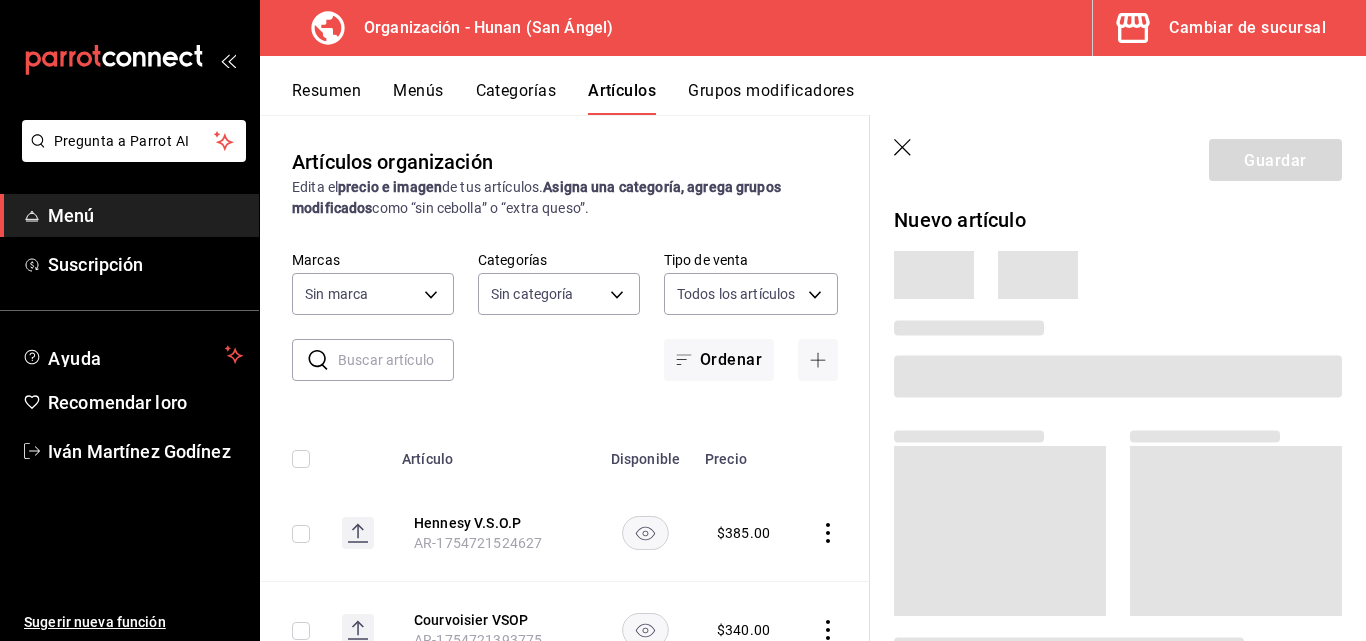 click on "Guardar" at bounding box center [1118, 156] 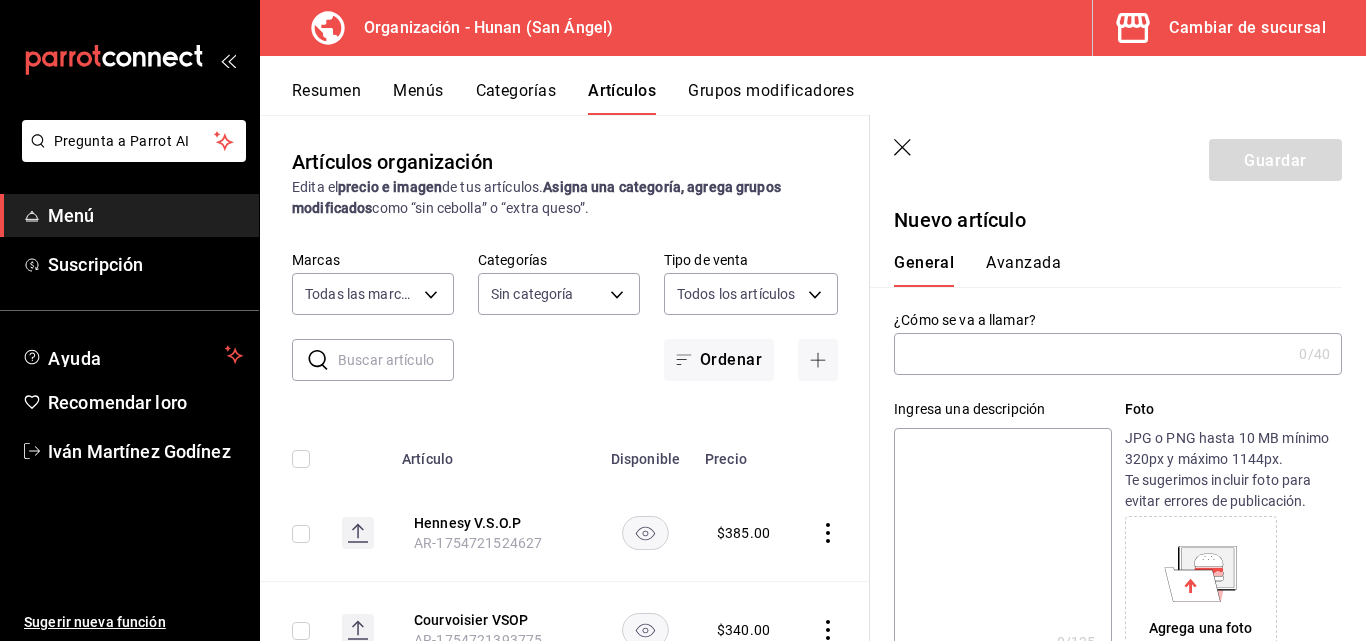 type on "d384c8d0-66a7-43b9-ac0d-3f995a6be0a8" 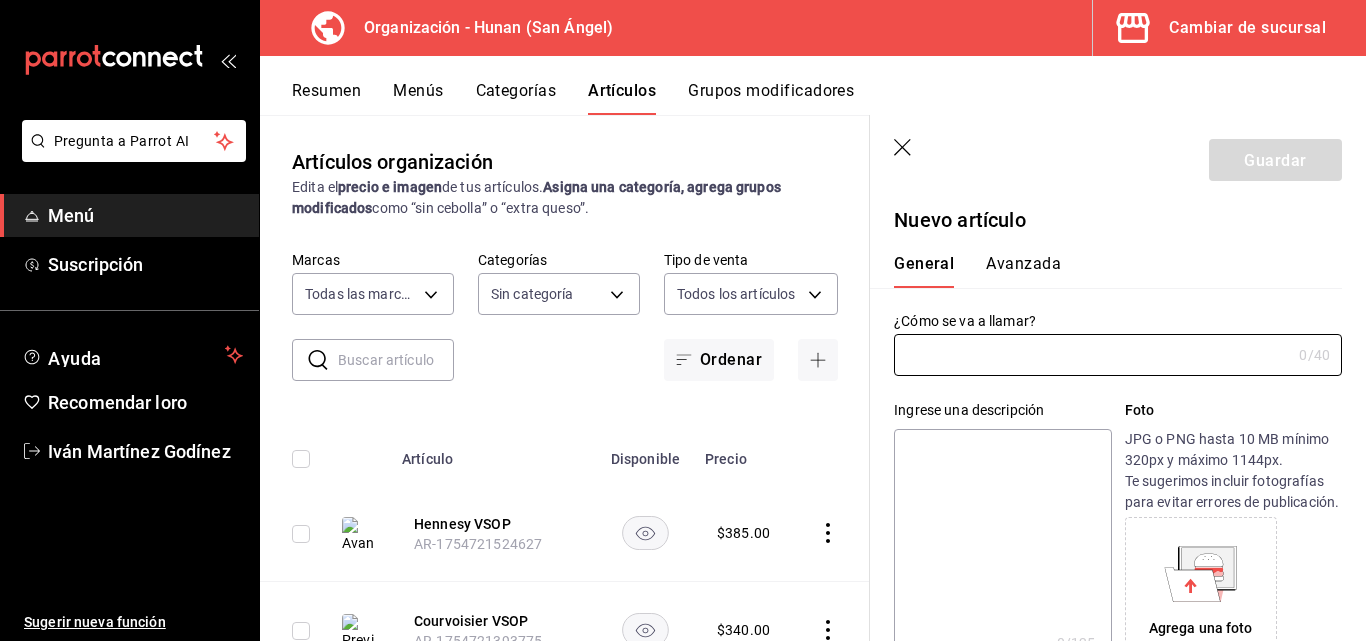 click 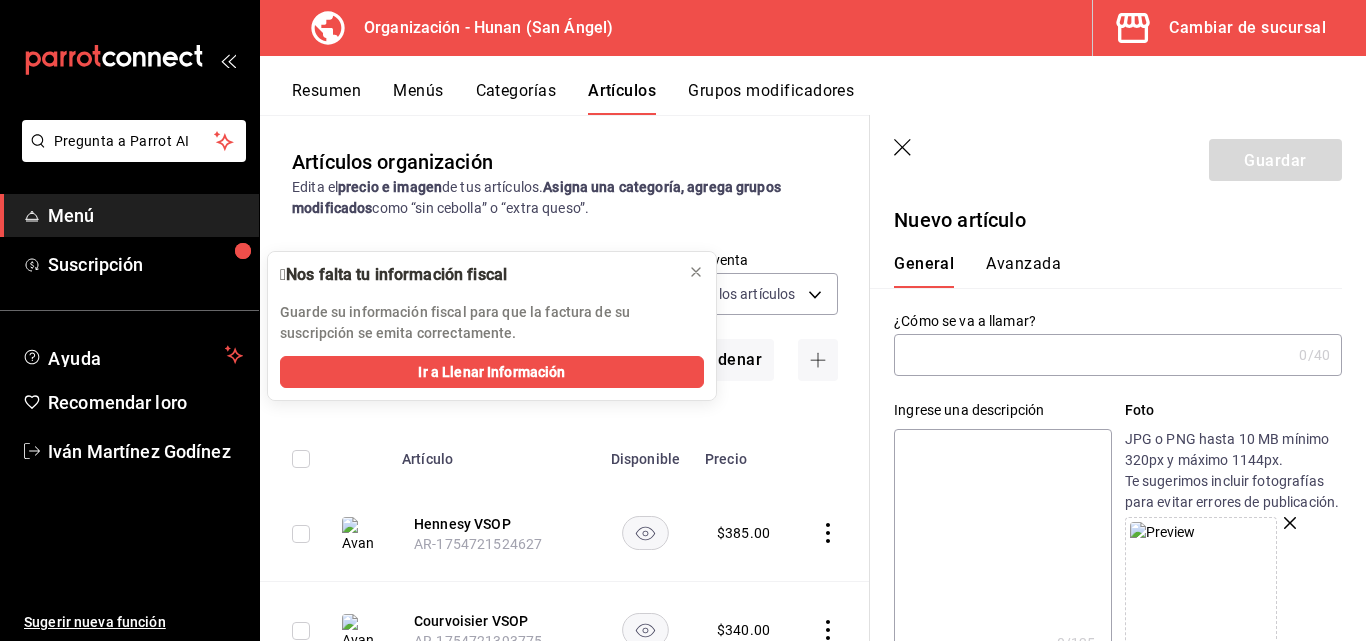 click at bounding box center (1092, 355) 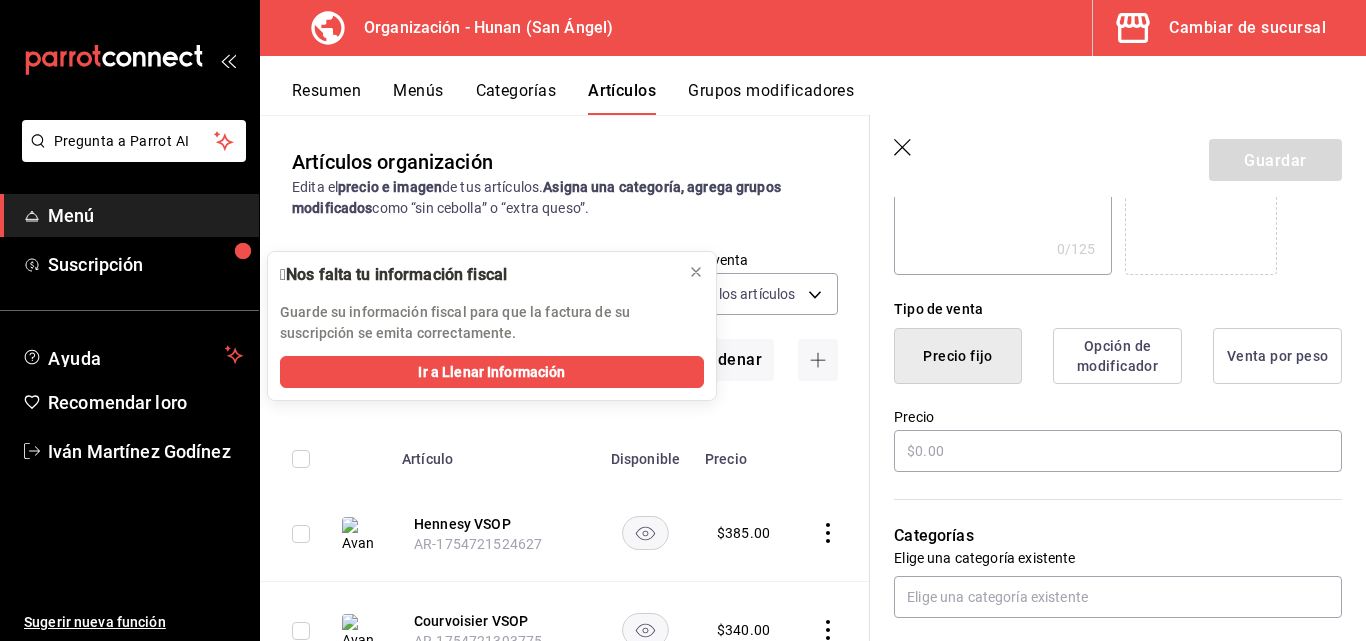 scroll, scrollTop: 415, scrollLeft: 0, axis: vertical 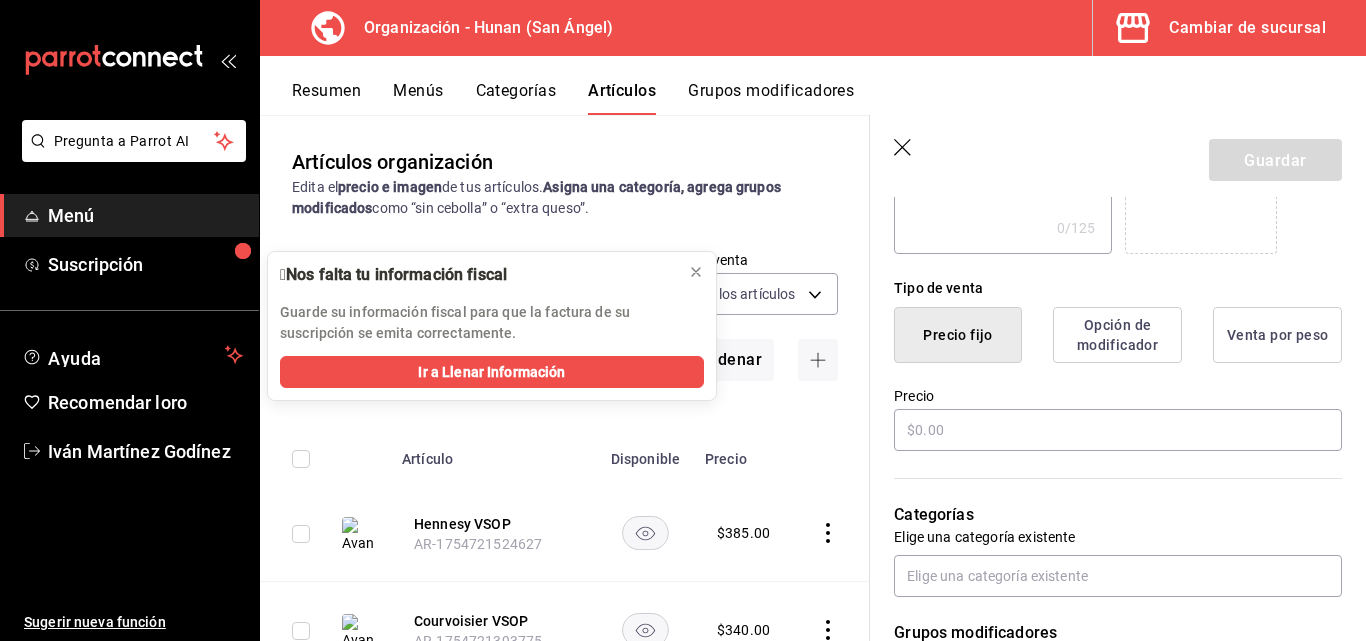 type on "[BRAND] X.O." 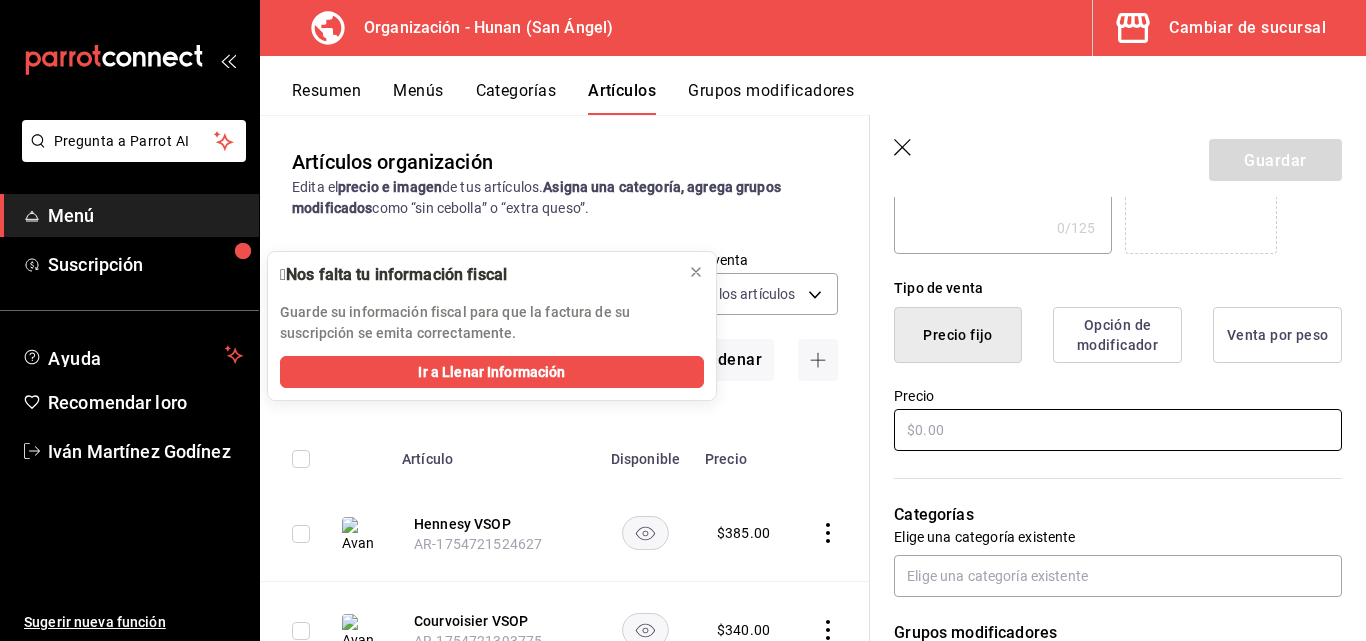 click at bounding box center (1118, 430) 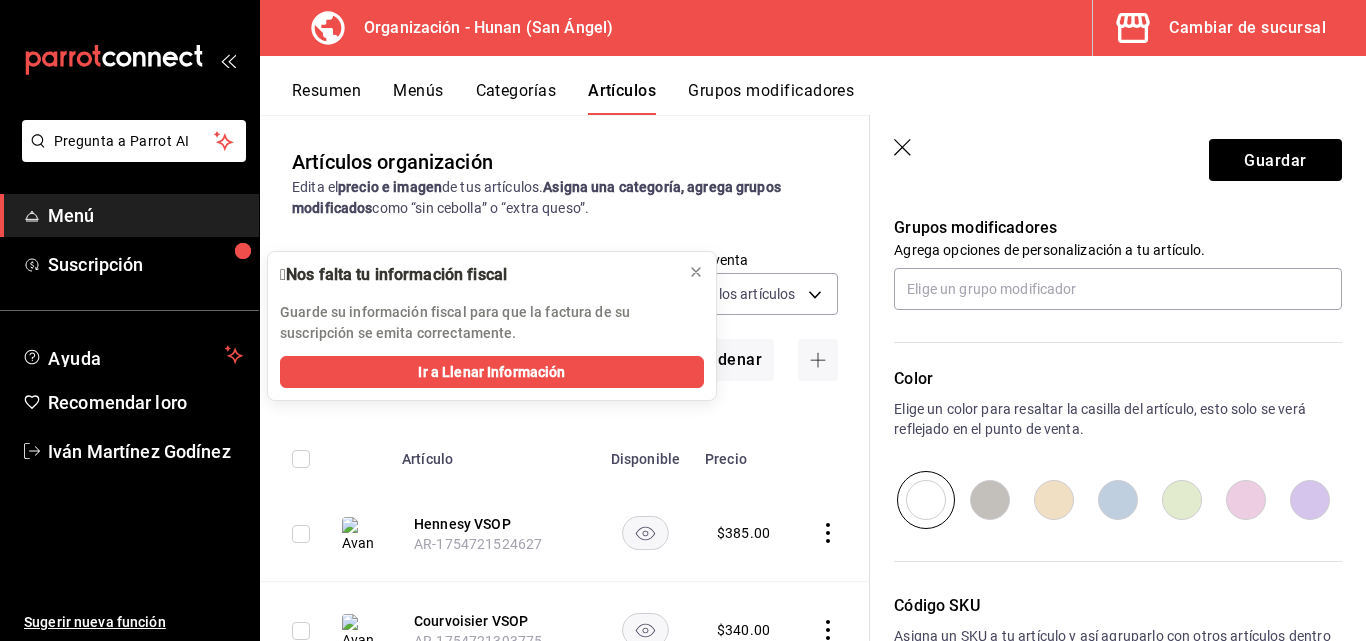 scroll, scrollTop: 870, scrollLeft: 0, axis: vertical 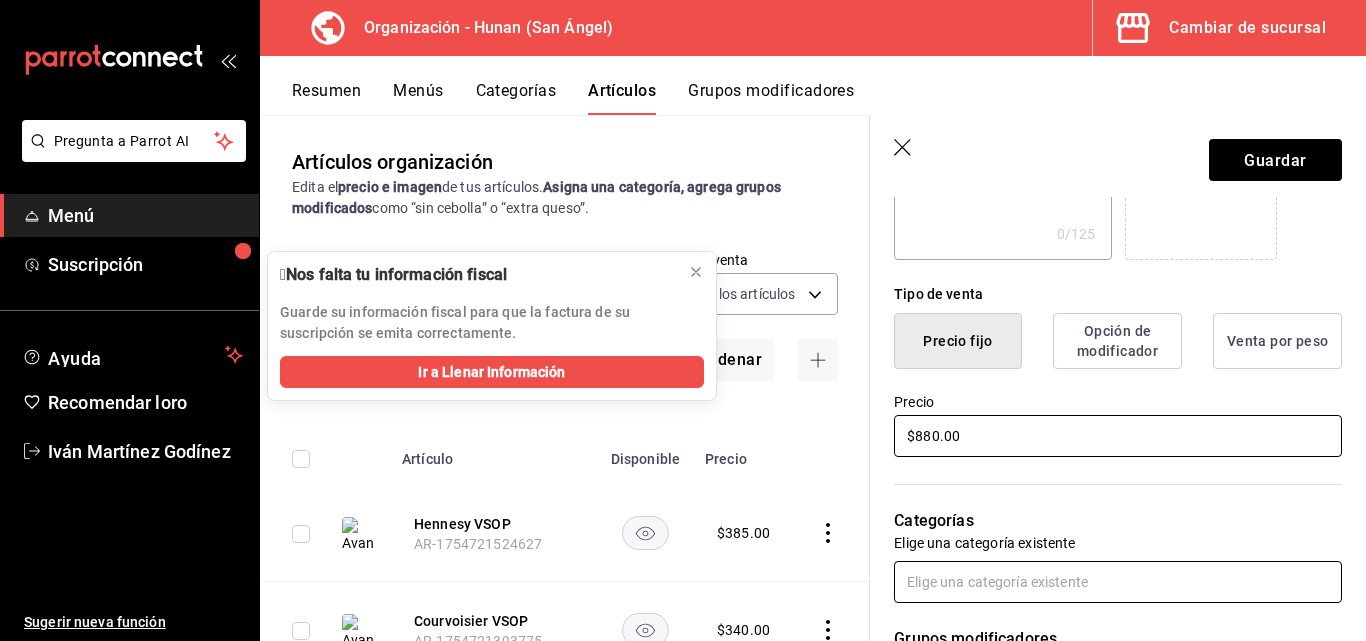 type on "$880.00" 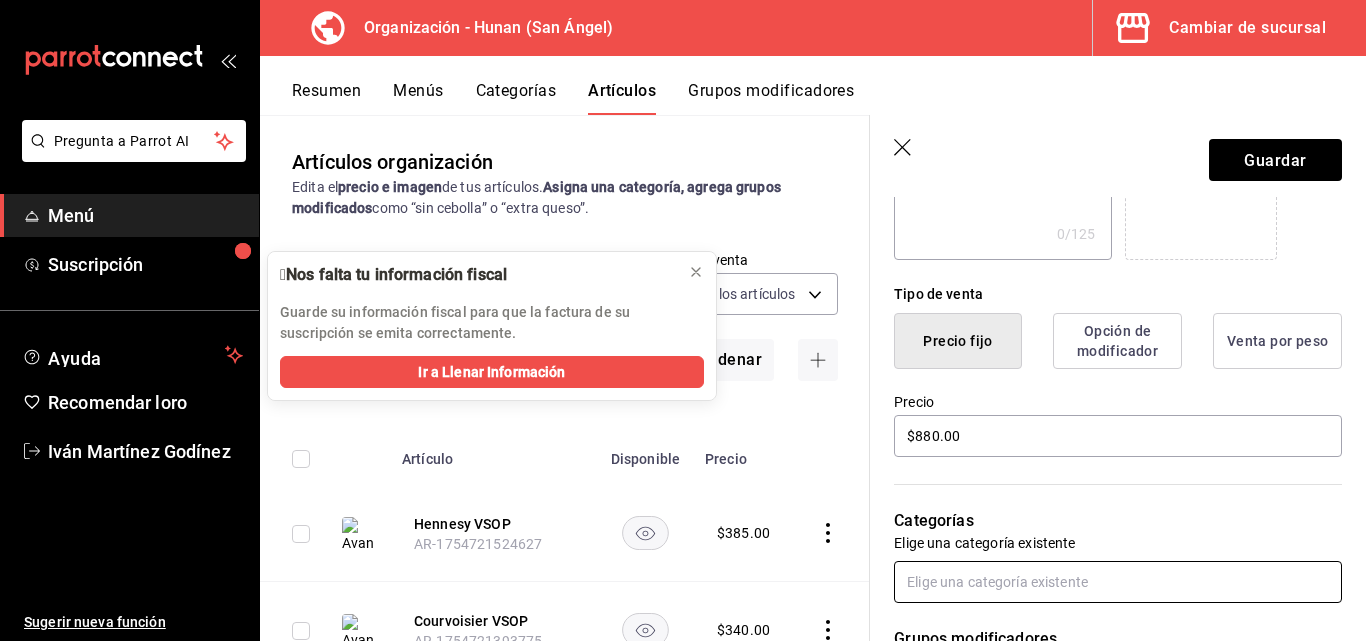 click at bounding box center (1118, 582) 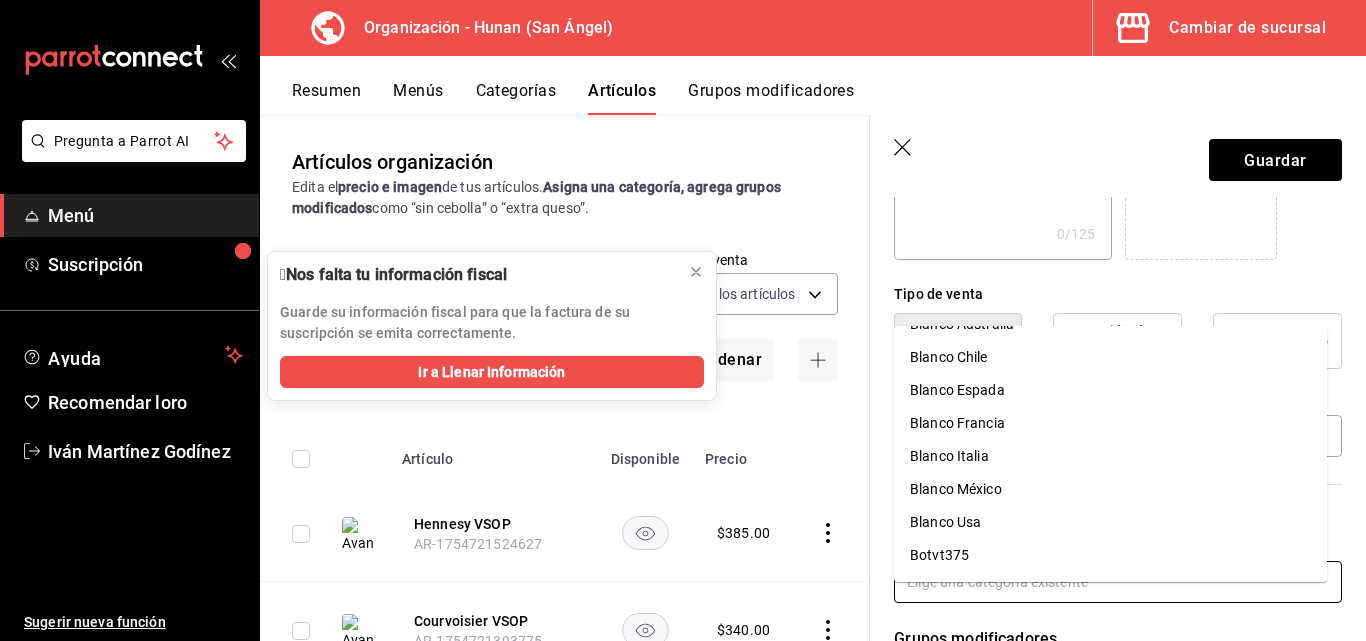 scroll, scrollTop: 448, scrollLeft: 0, axis: vertical 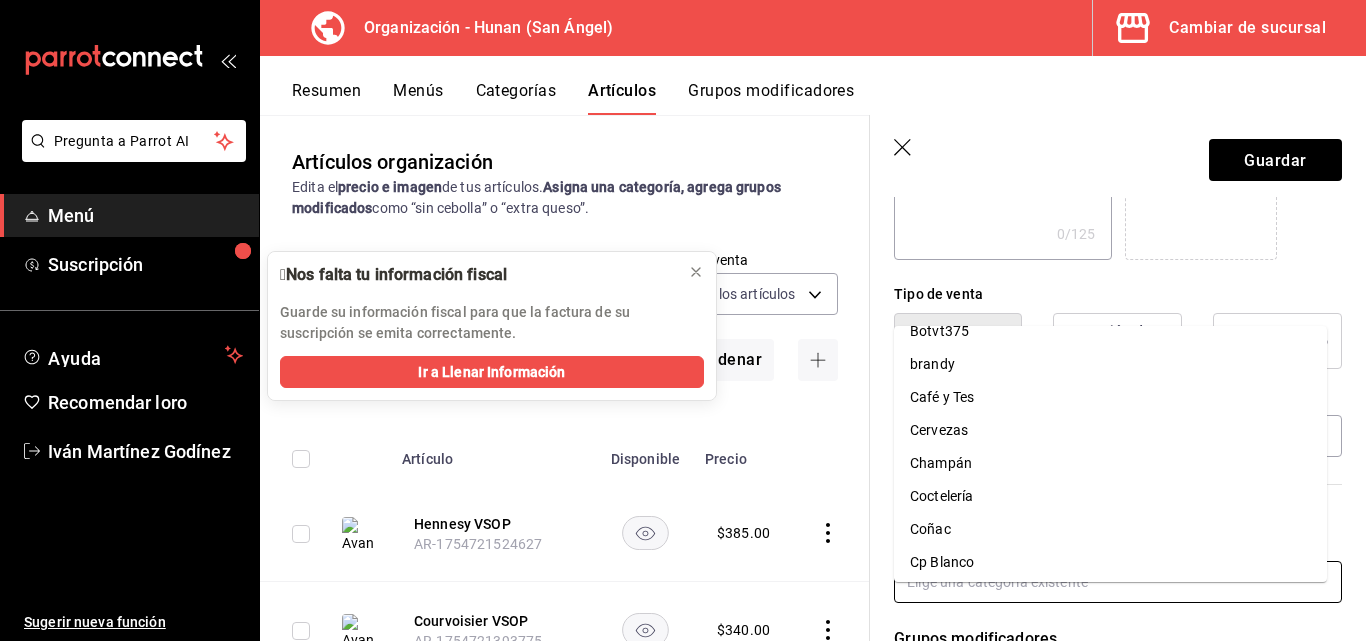 click on "Coñac" at bounding box center [1110, 529] 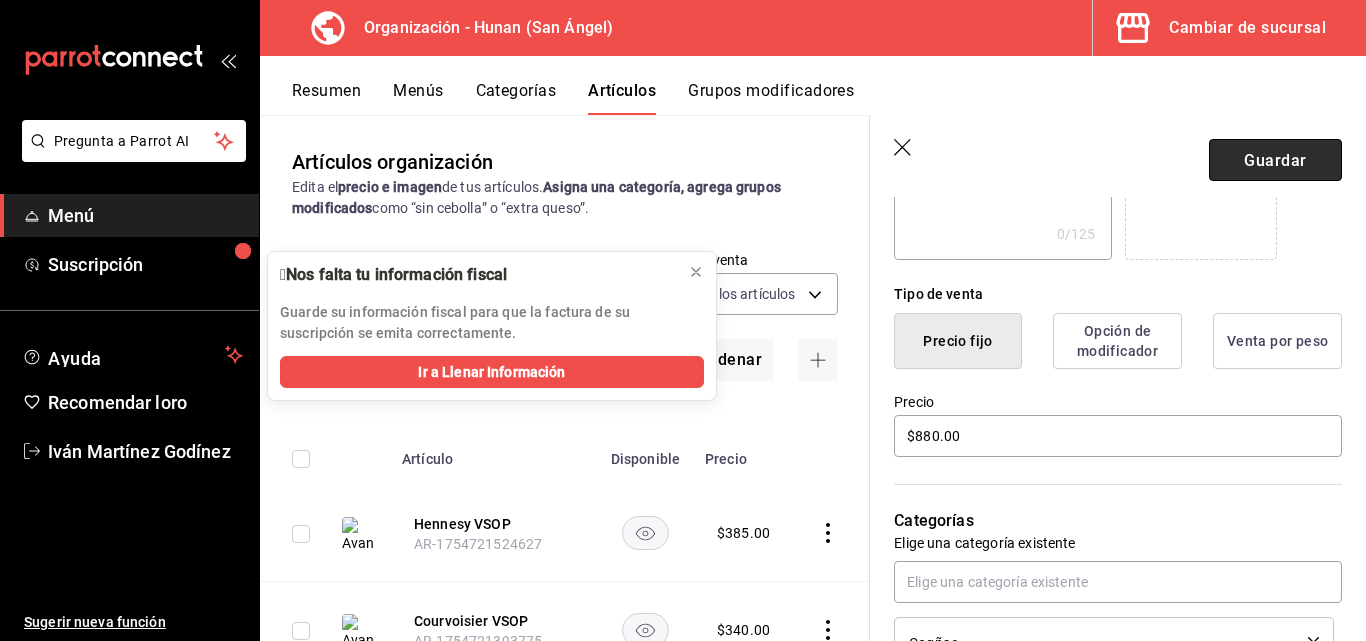 click on "Guardar" at bounding box center (1275, 159) 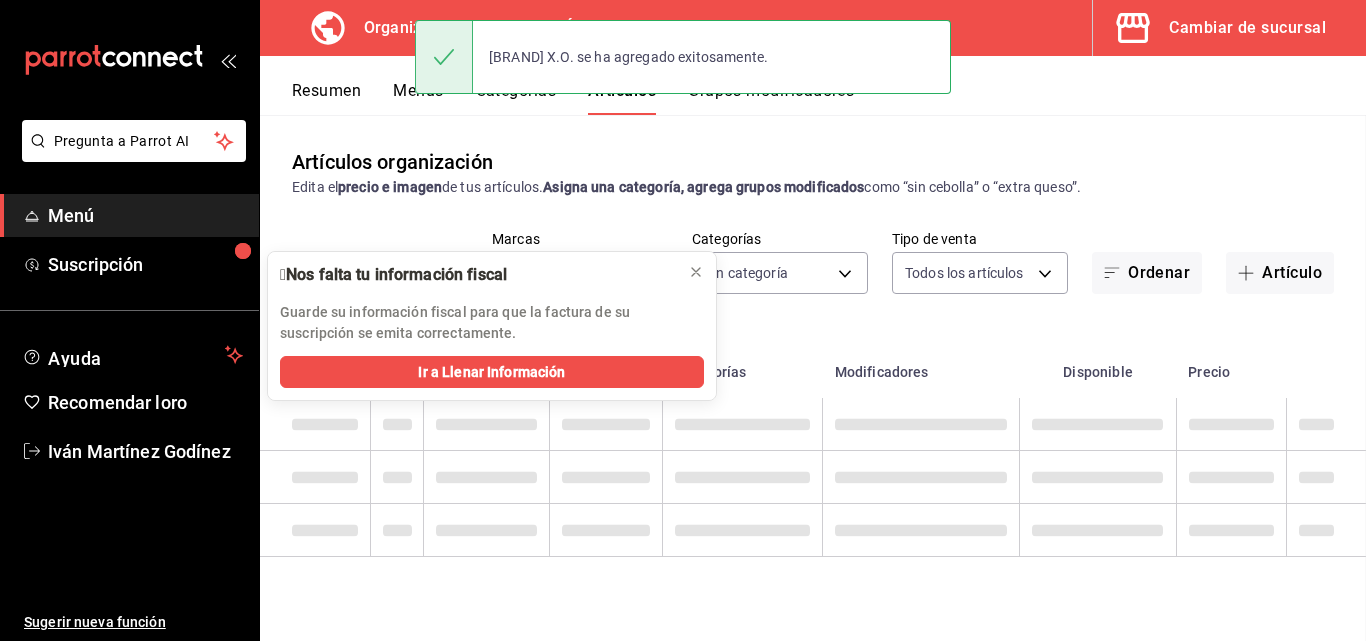 scroll, scrollTop: 0, scrollLeft: 0, axis: both 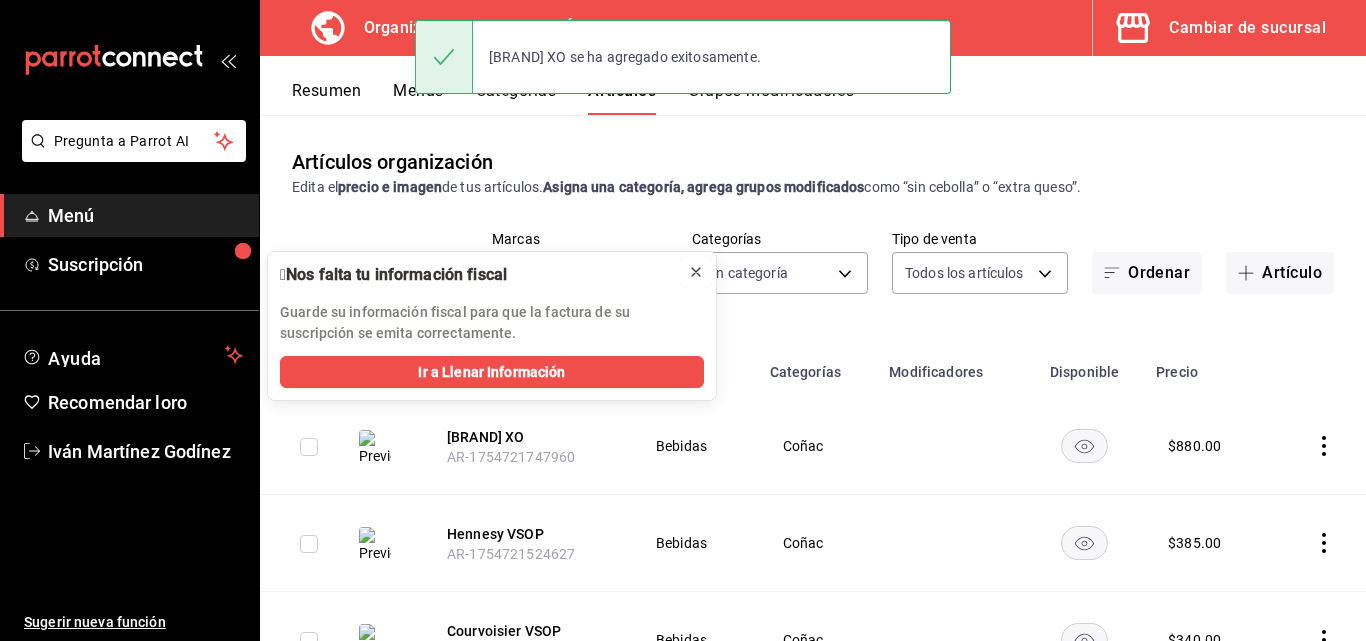 click 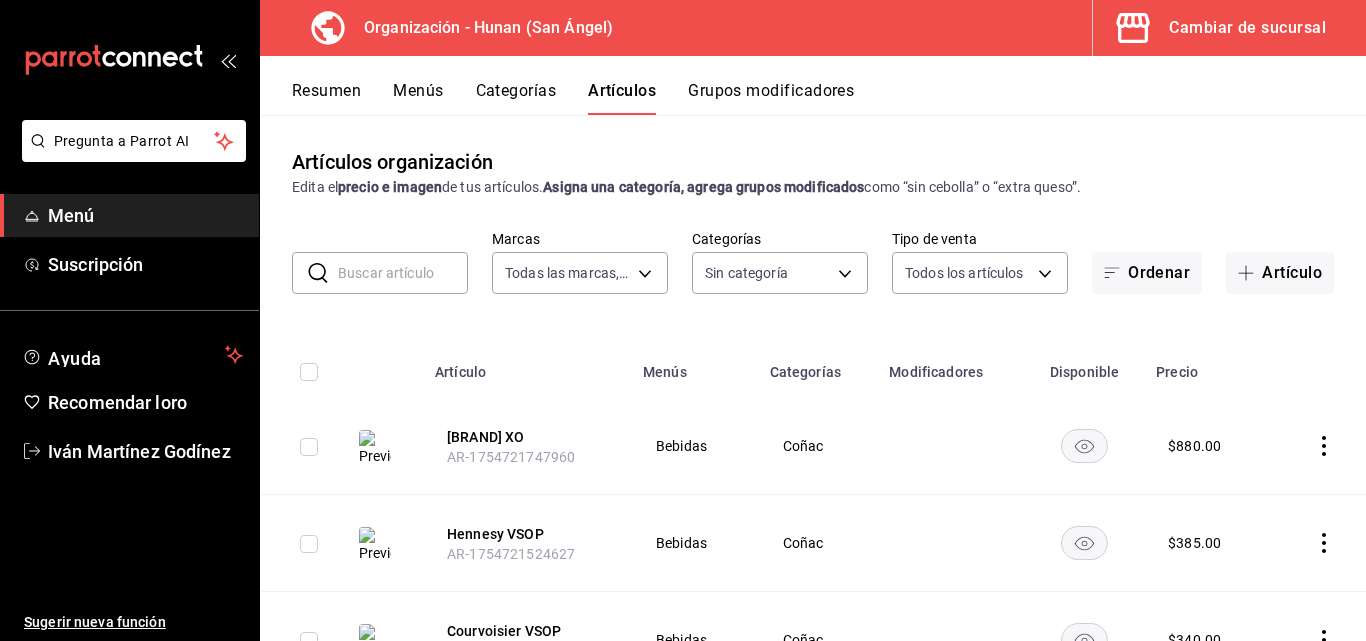 click on "Artículos organización Edita el precio e imagen de tus artículos. Asigna una categoría, agrega grupos modificados como “sin cebolla” o “extra queso”." at bounding box center (813, 172) 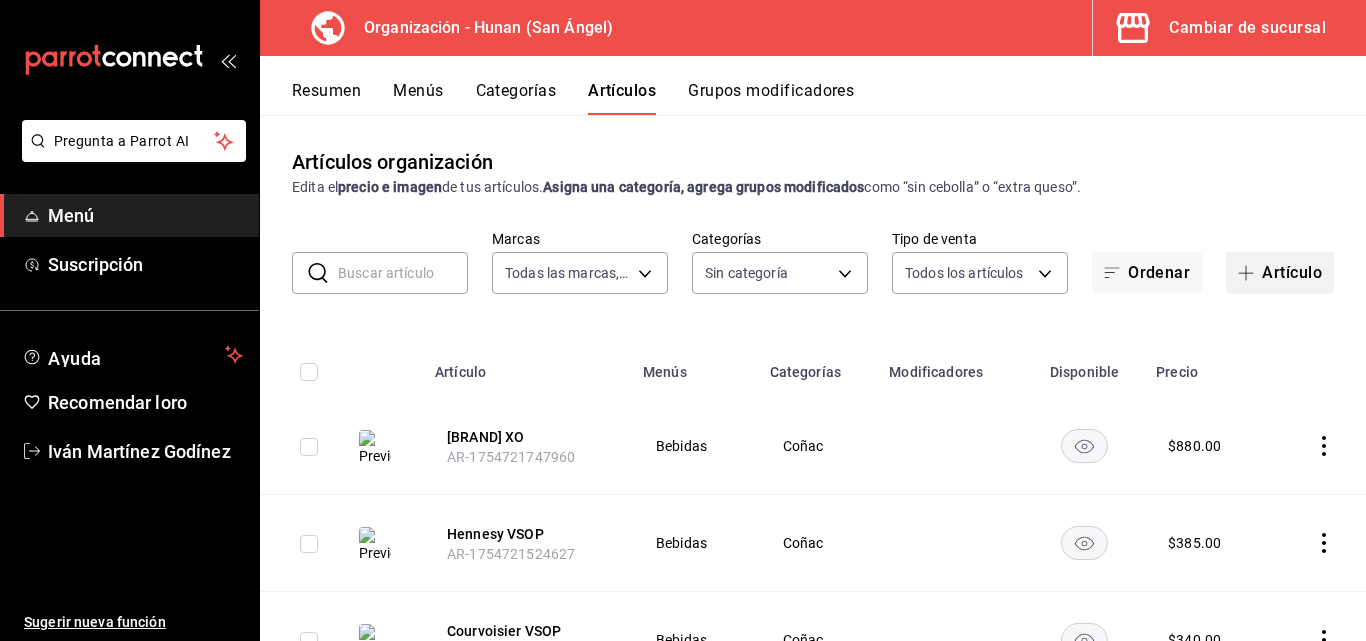 click on "Artículo" at bounding box center [1292, 272] 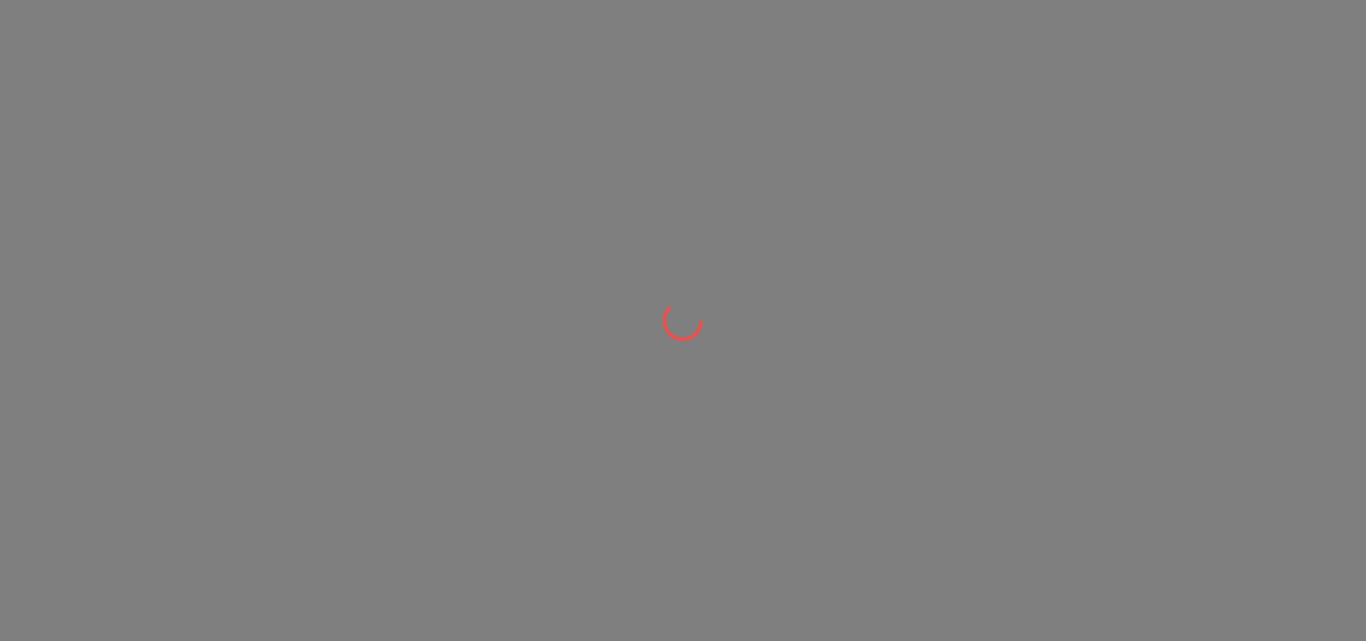 scroll, scrollTop: 0, scrollLeft: 0, axis: both 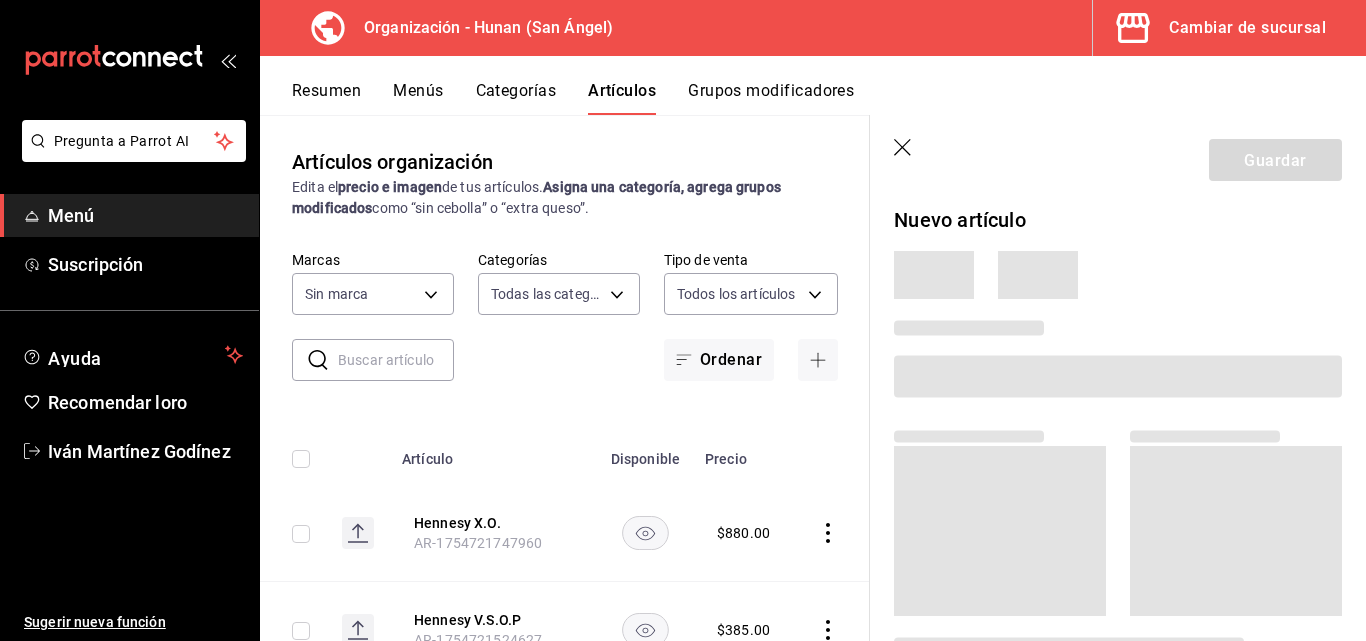 type on "5e6c8ed4-bdf8-42e8-816b-d39911e12aa6,1cac5387-84ff-42b0-b512-876f76fa8552,4df8252f-8381-4e4b-aa36-cbf6799b9b19,66c890f6-31da-4825-873c-06ad82b2a8d1,42138e37-9094-49a3-9b1d-d8bd571e538f,6c974f5b-64a1-4db4-9329-f8007736791e,8f9a5257-0753-41f6-908c-b25ff31d048a,d43900f8-5062-4f3a-931c-f4693d6acd48,0f03c763-f264-4281-b2e6-084ea7303955,7c1312d1-d61e-4024-9980-e59e50ff31fe,74f692cd-2d9d-4422-8d8b-c1d16f937b06,2abbedeb-6956-444c-8311-af12ab2f48cf,45acaf2d-1a5d-4869-8095-20515bade5f2,d2e1e135-9b60-490d-a190-91b5254c9e3f,6e7b6b96-f09b-429d-86c0-6dfadc554d16,1981e156-6f71-485c-aa99-da763a422a7e,7dd48d4e-9a72-4f43-975c-517530808e20,8235b652-b3e0-4365-9283-4a1a7ce3d654,542dcf18-e5bb-4dfd-811b-dde650df56d2,153b917f-3aae-4ded-87c3-ae1f0e41e87a,a83457d1-f450-41d8-829a-5c954141f3d6,119f2a60-242e-4e16-a87b-7d977e585b68,6a4bf5ff-1286-47ca-a9ed-be9c72c96a48,65c0dfef-038a-4f78-a7ec-44366e865eba,821c8703-2032-4a64-9509-4b99b9262e77,43aa3d75-9ced-4ca3-8a60-36cc8ae8679b,15ef8ebb-4127-47dc-8e29-c05443de52b5,a684563e-7796-44d5-b98..." 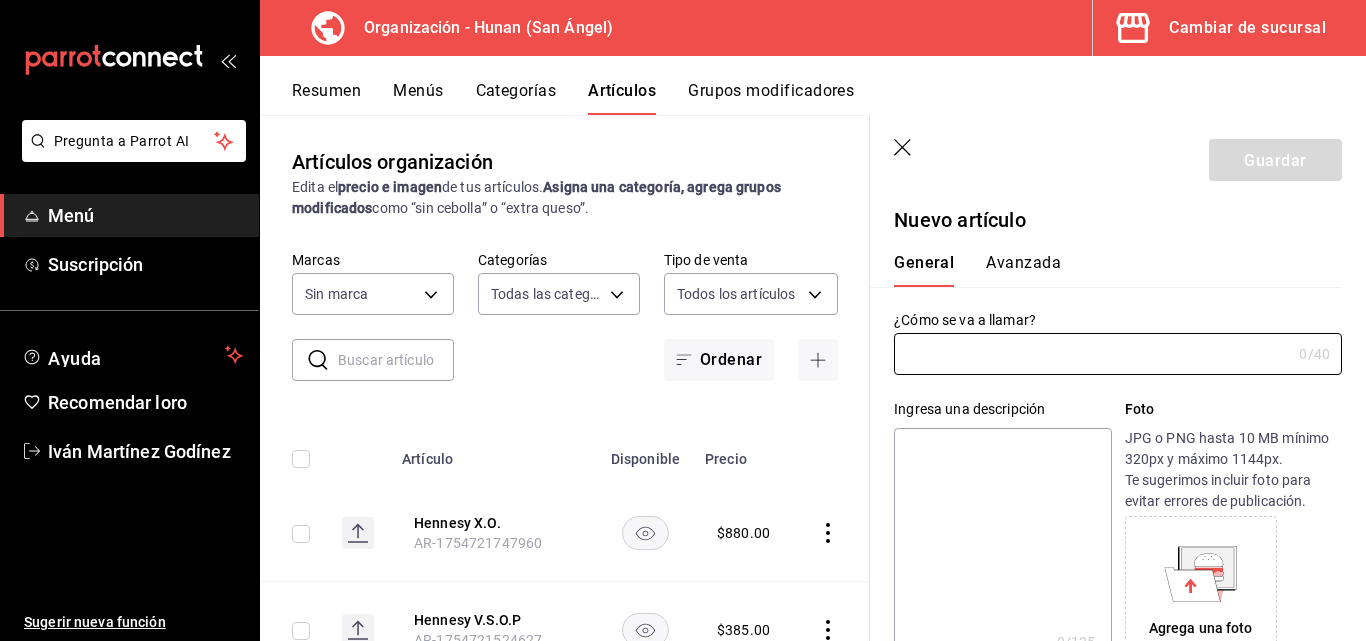 type on "d384c8d0-66a7-43b9-ac0d-3f995a6be0a8" 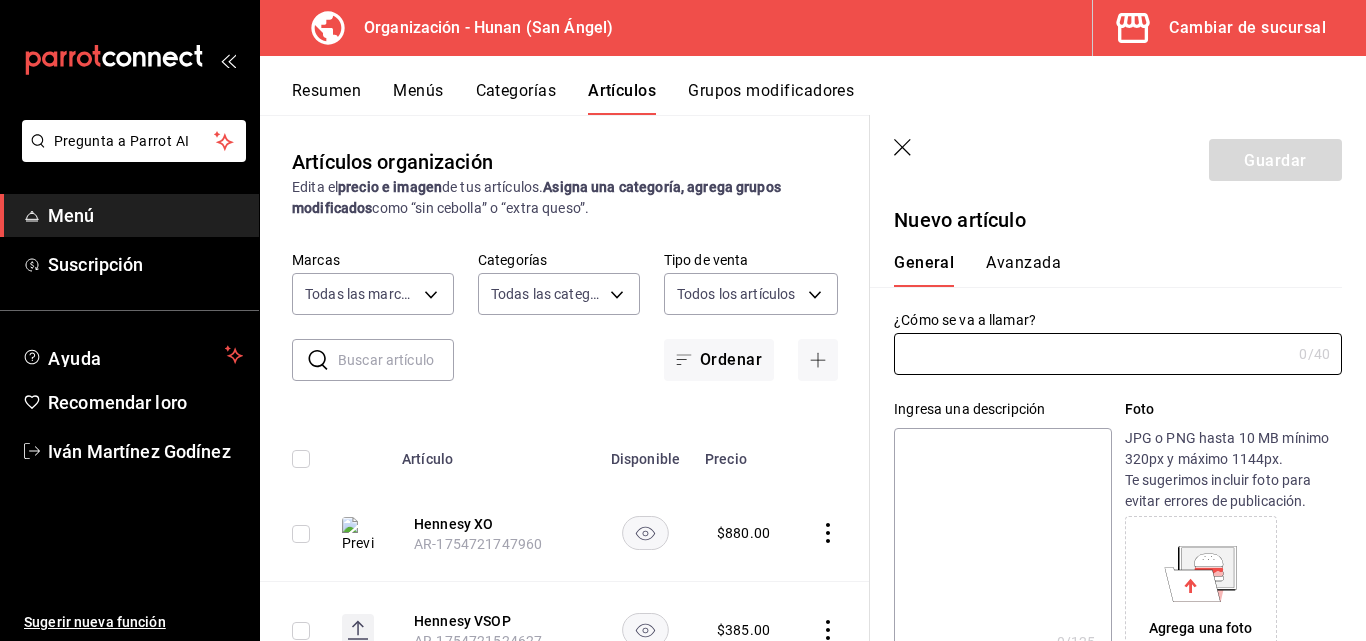 click 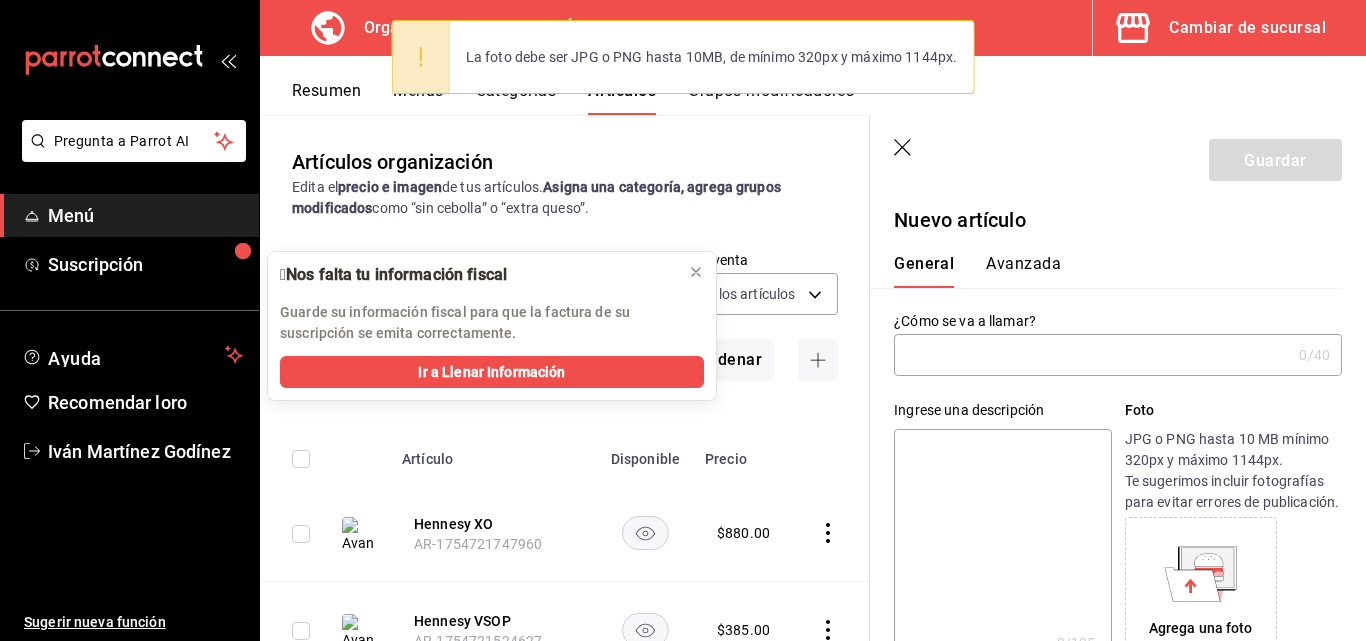 click 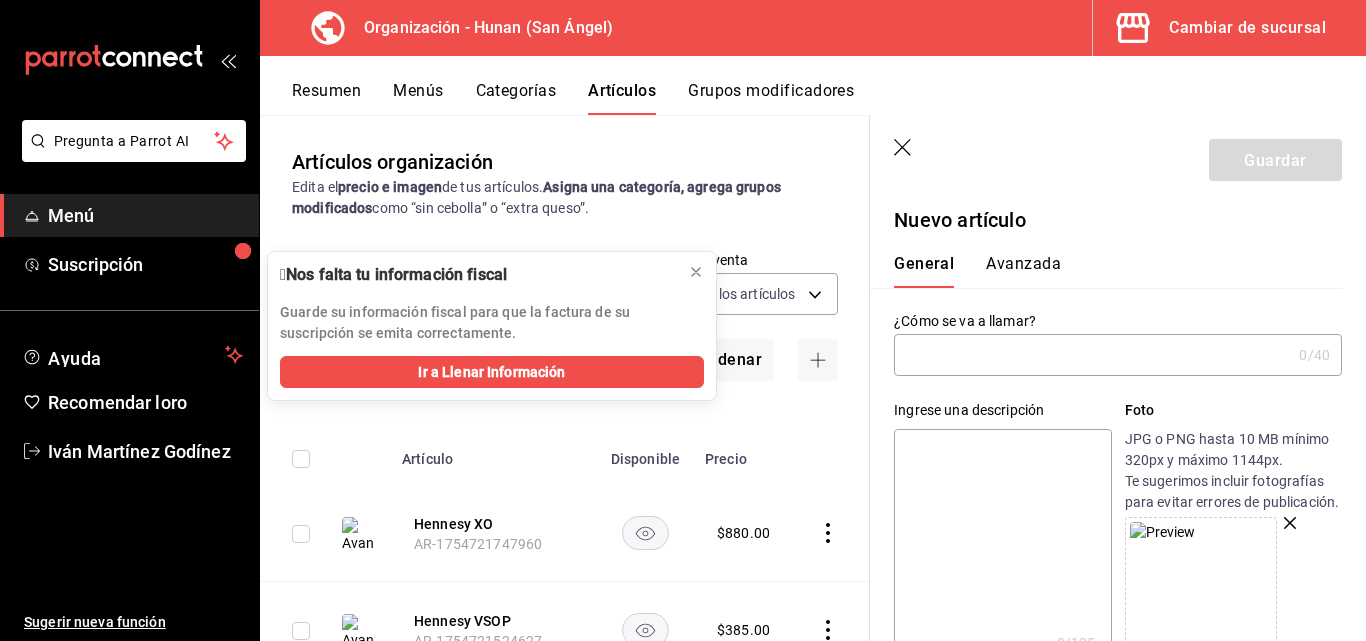 click at bounding box center (1092, 355) 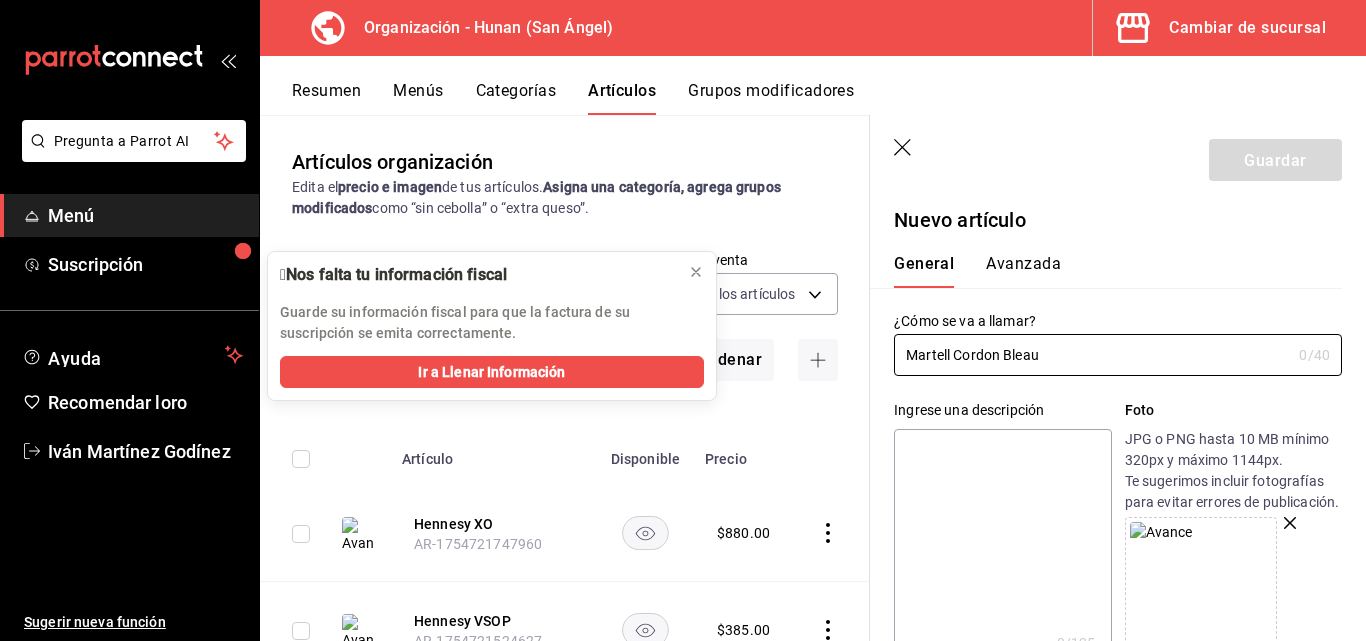 type on "Martell Cordon Bleau" 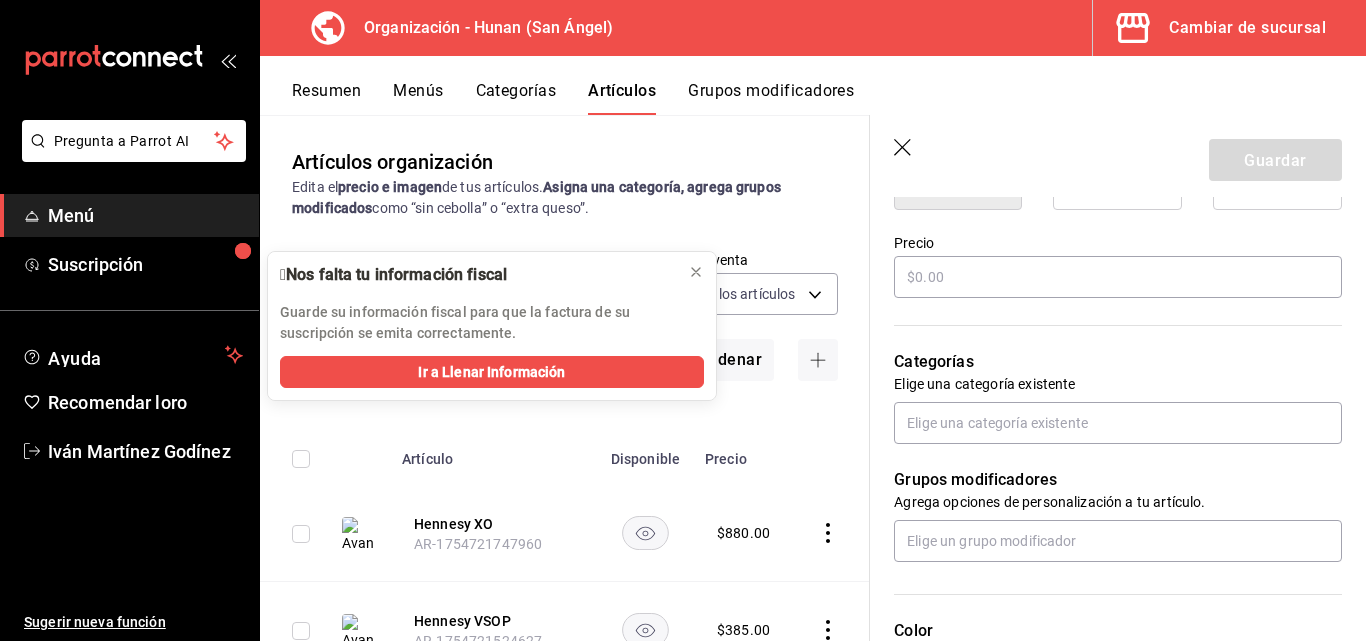 scroll, scrollTop: 630, scrollLeft: 0, axis: vertical 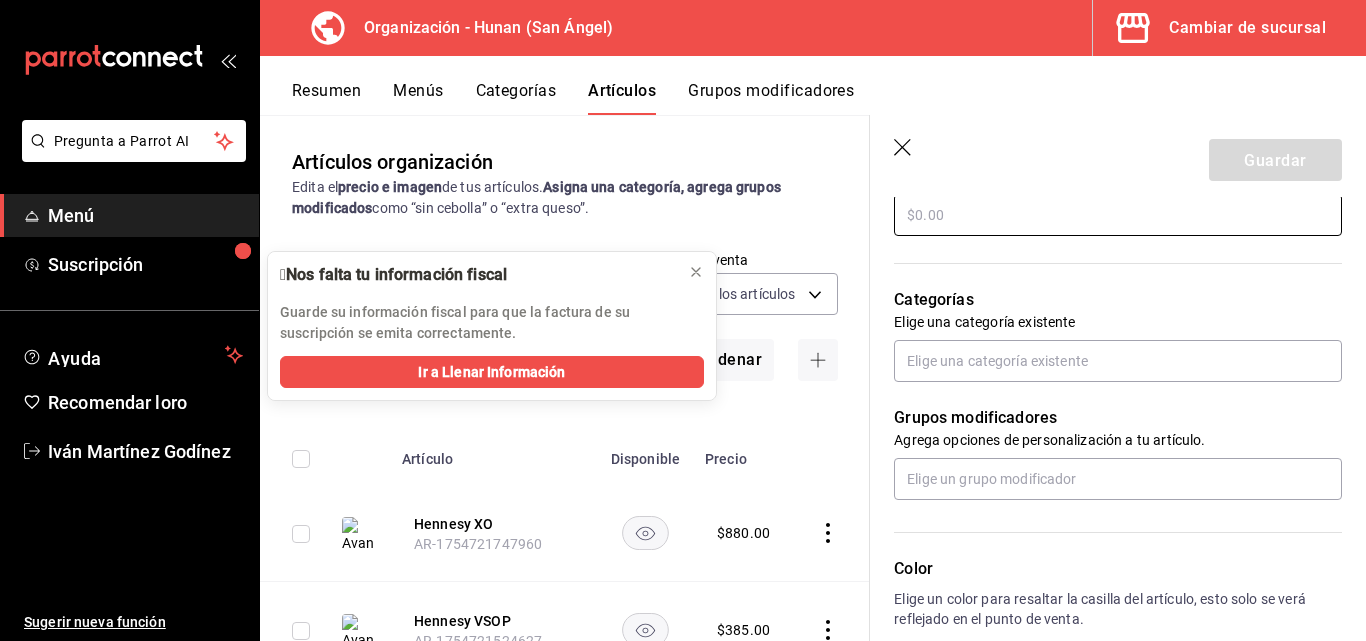 click at bounding box center (1118, 215) 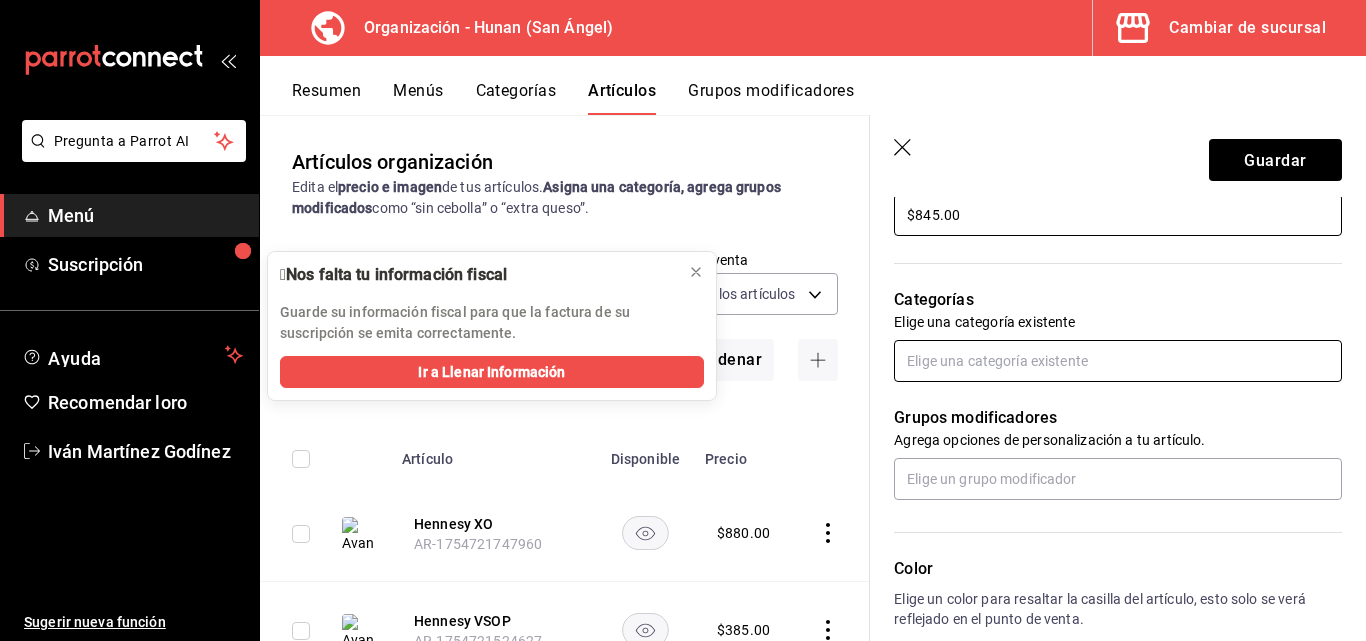type on "$845.00" 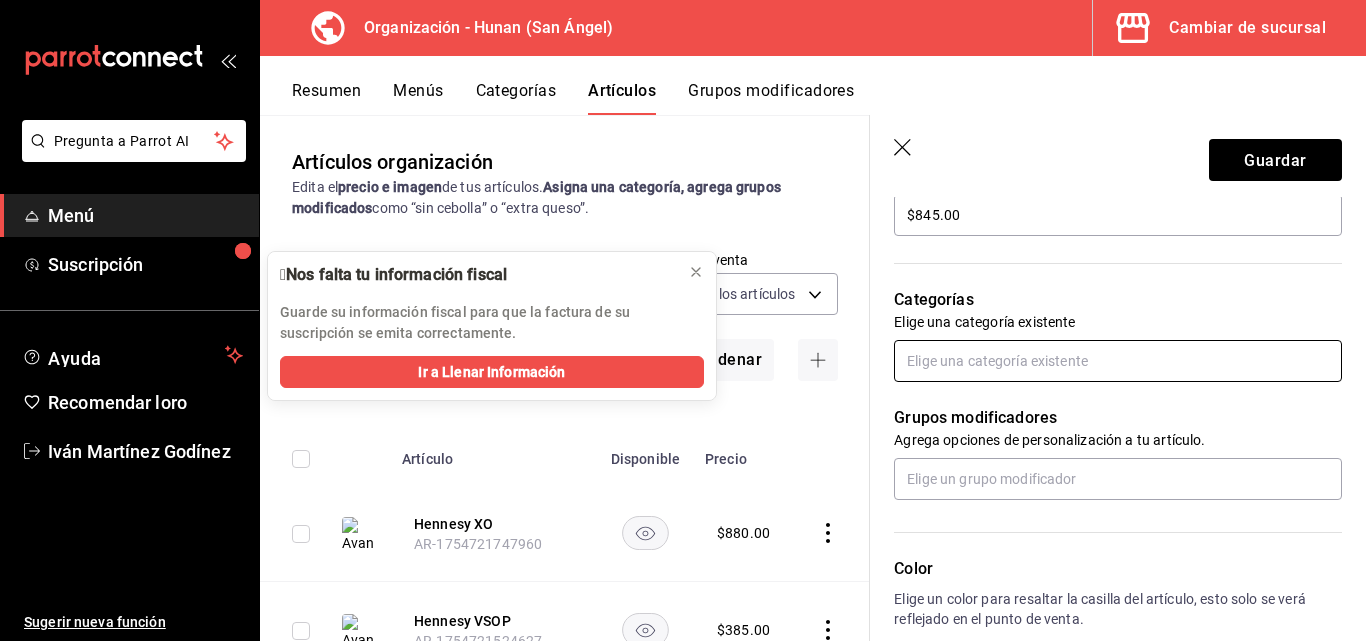 click at bounding box center (1118, 361) 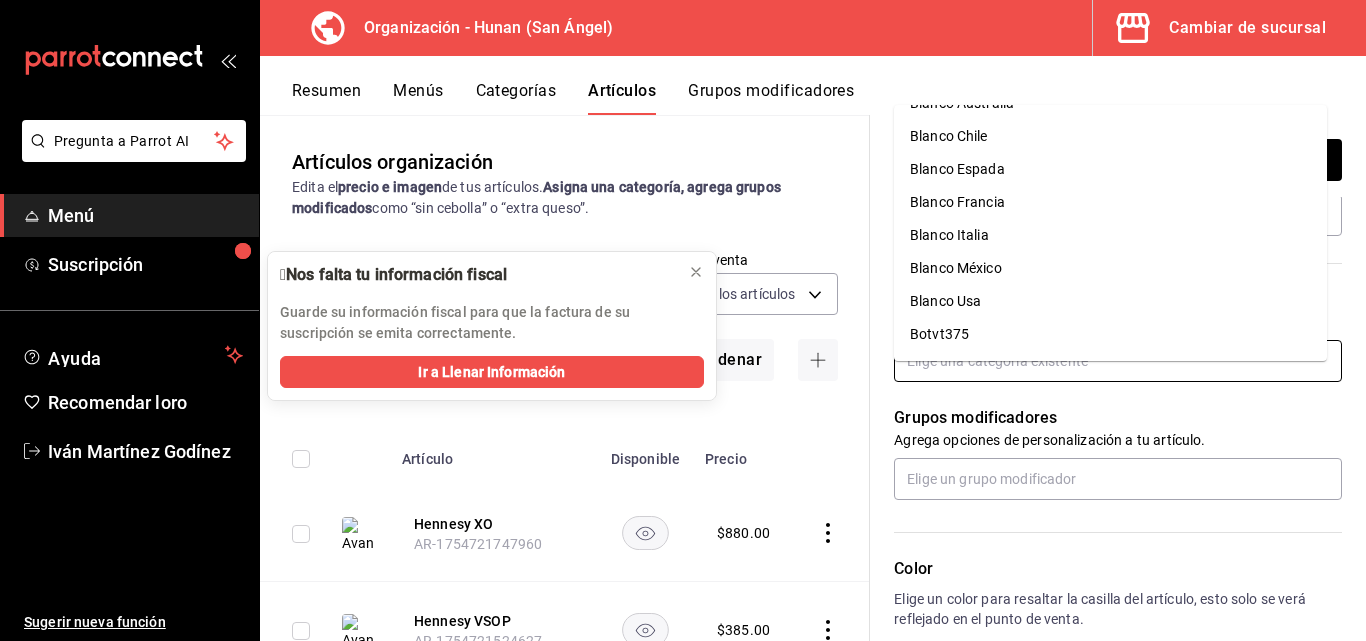 scroll, scrollTop: 448, scrollLeft: 0, axis: vertical 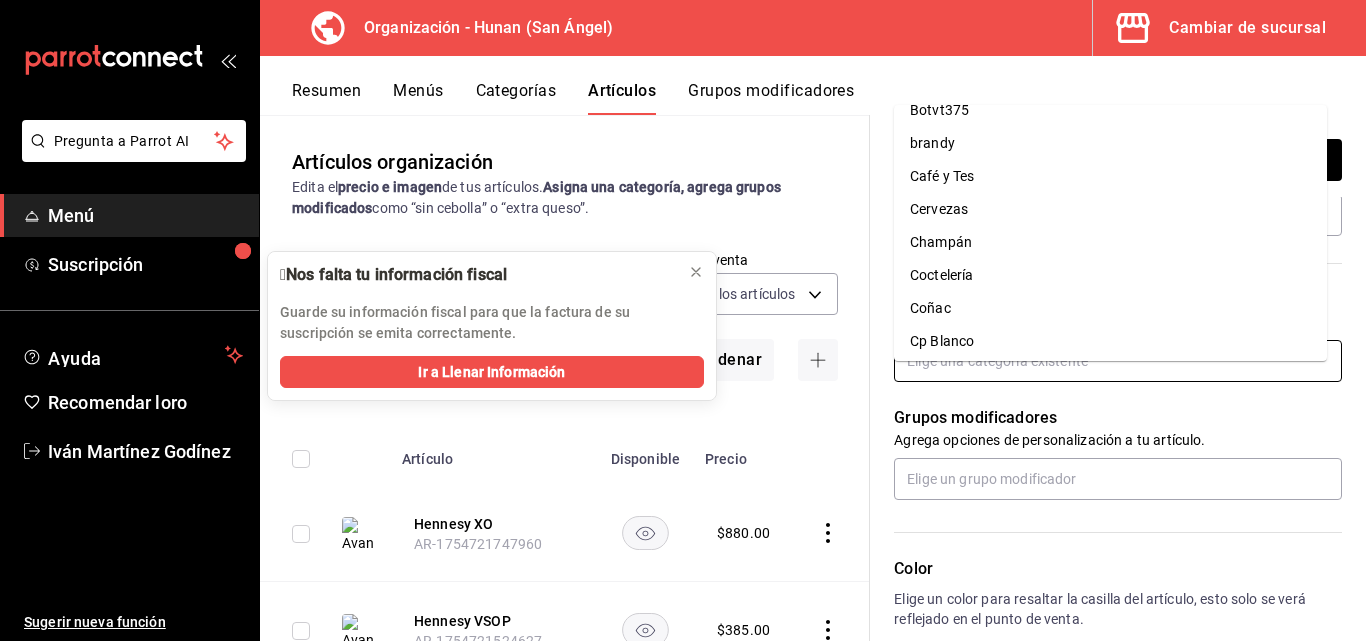 click on "Coñac" at bounding box center [1110, 308] 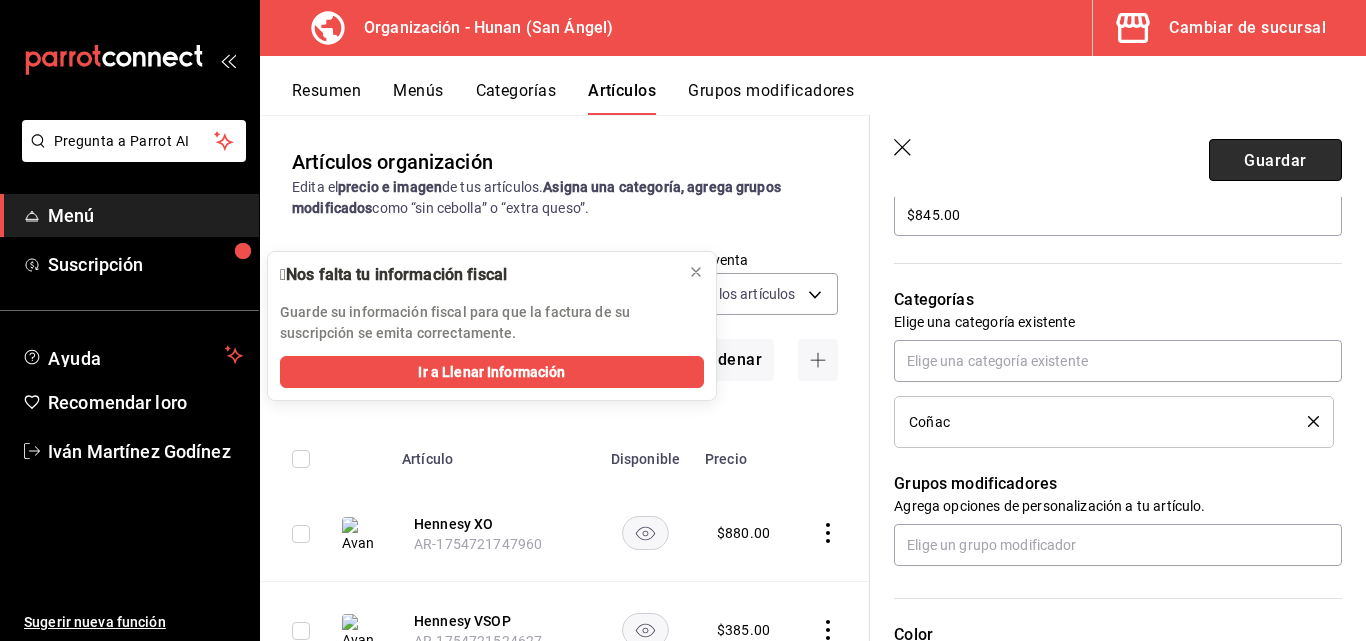 click on "Guardar" at bounding box center [1275, 160] 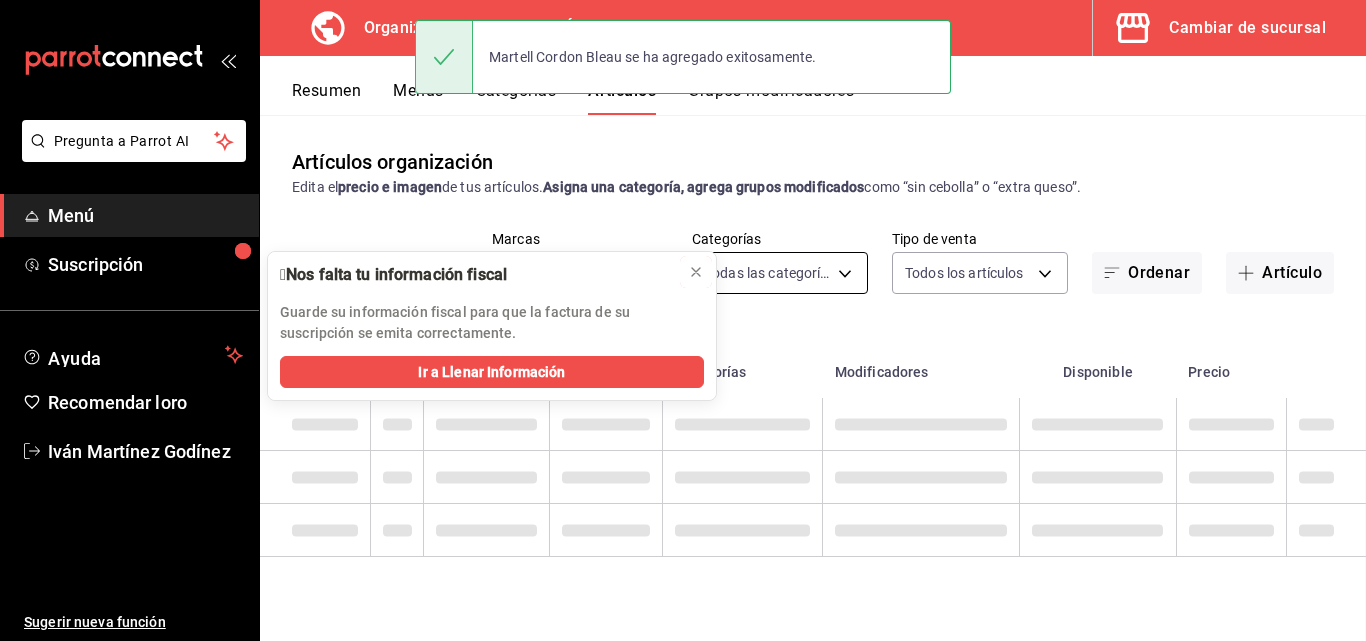 click 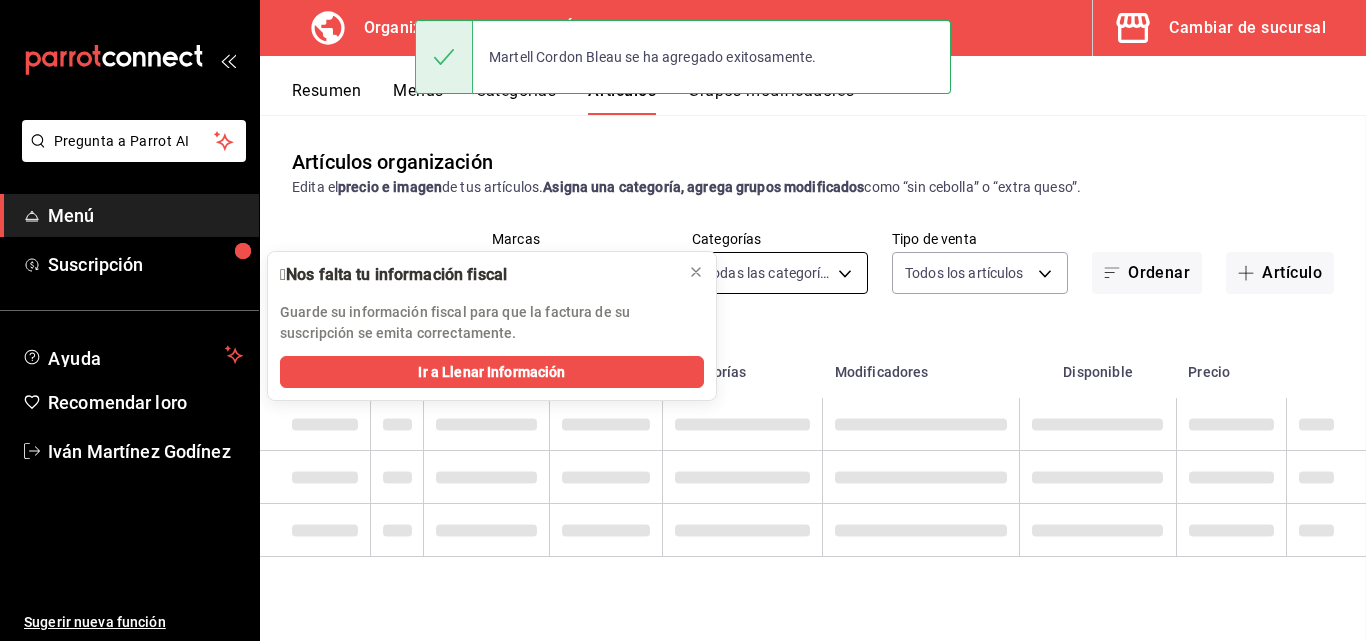 scroll, scrollTop: 0, scrollLeft: 0, axis: both 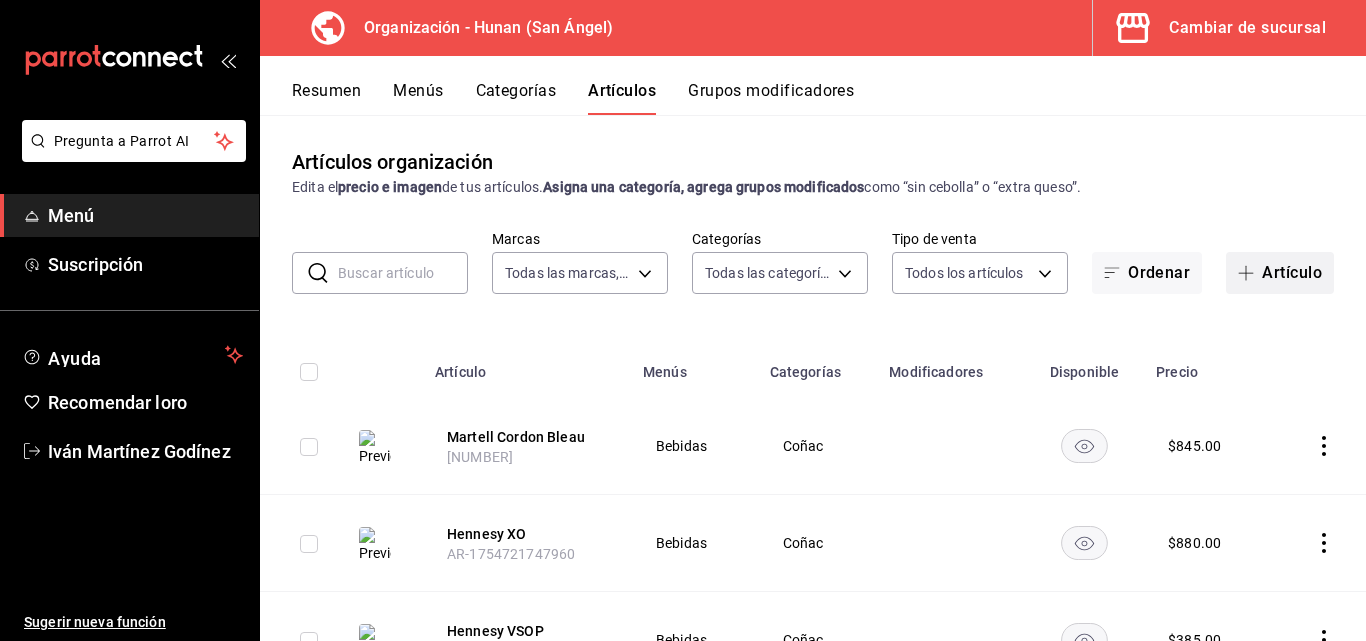 click on "Artículo" at bounding box center (1292, 272) 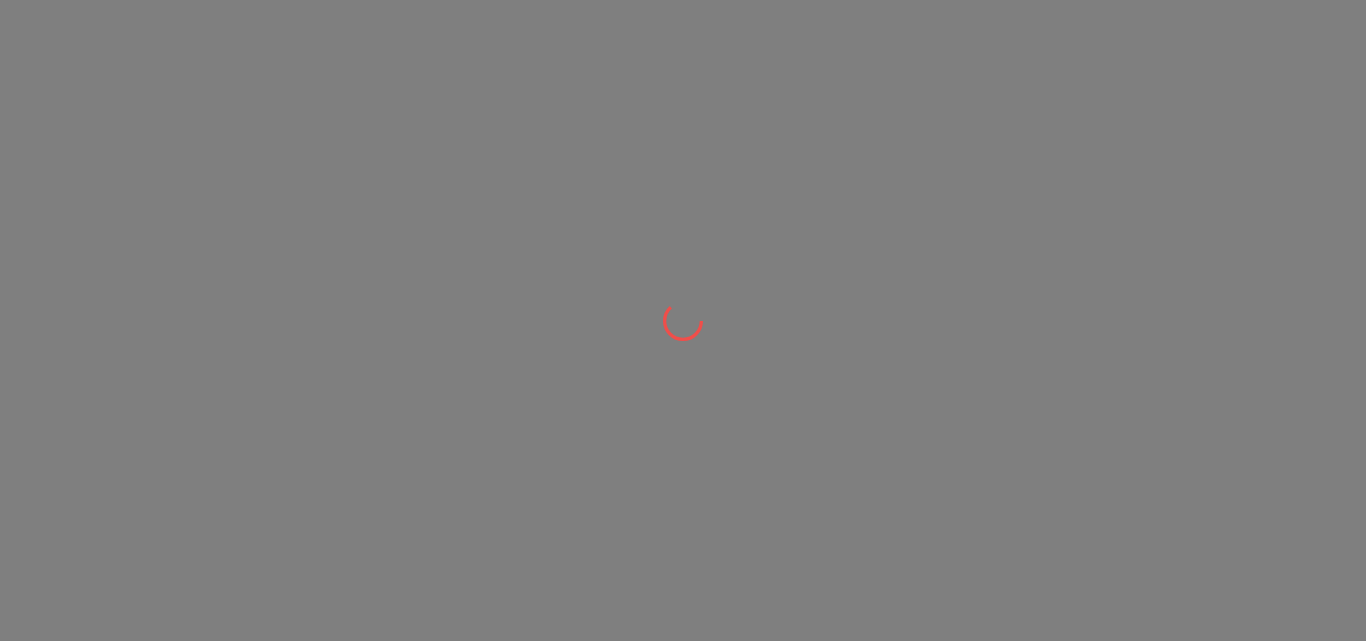 scroll, scrollTop: 0, scrollLeft: 0, axis: both 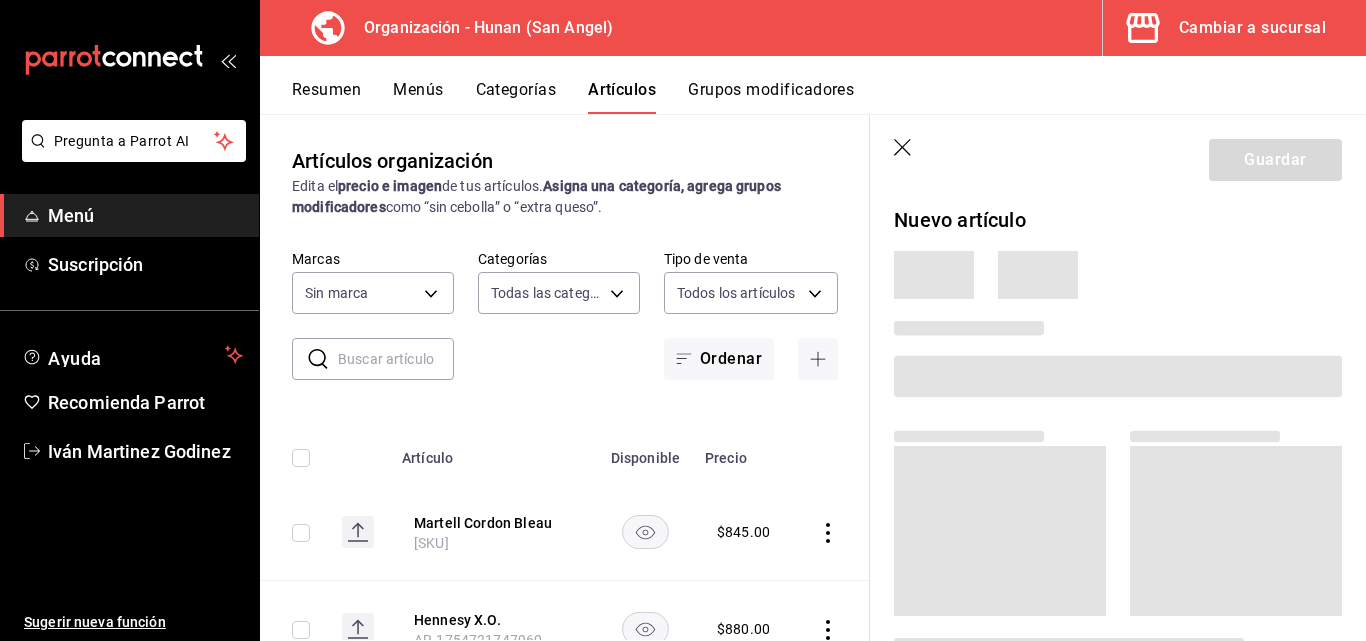 type on "d384c8d0-66a7-43b9-ac0d-3f995a6be0a8" 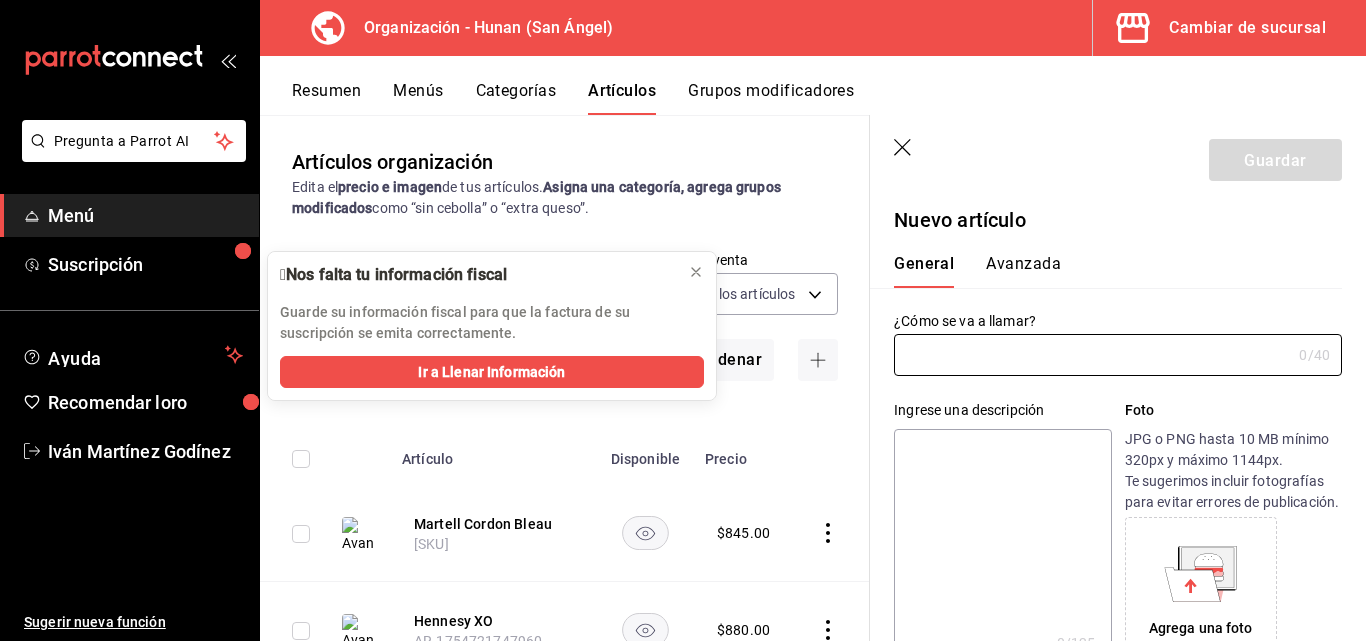 click 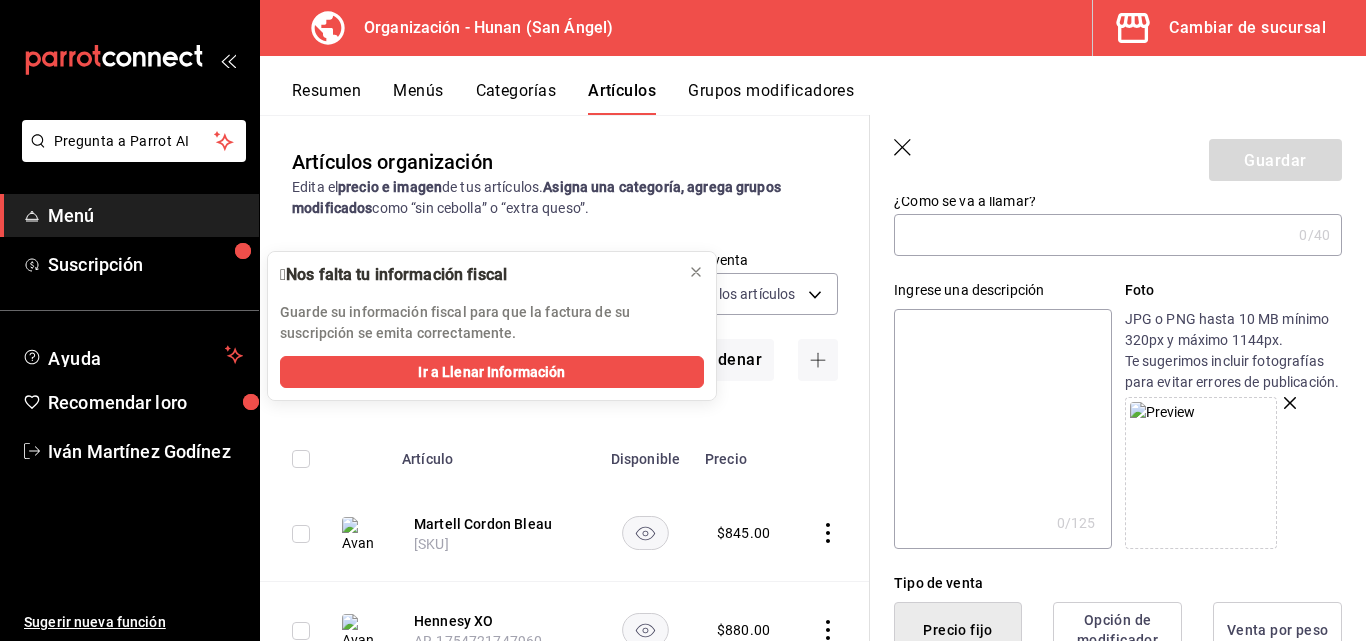 scroll, scrollTop: 46, scrollLeft: 0, axis: vertical 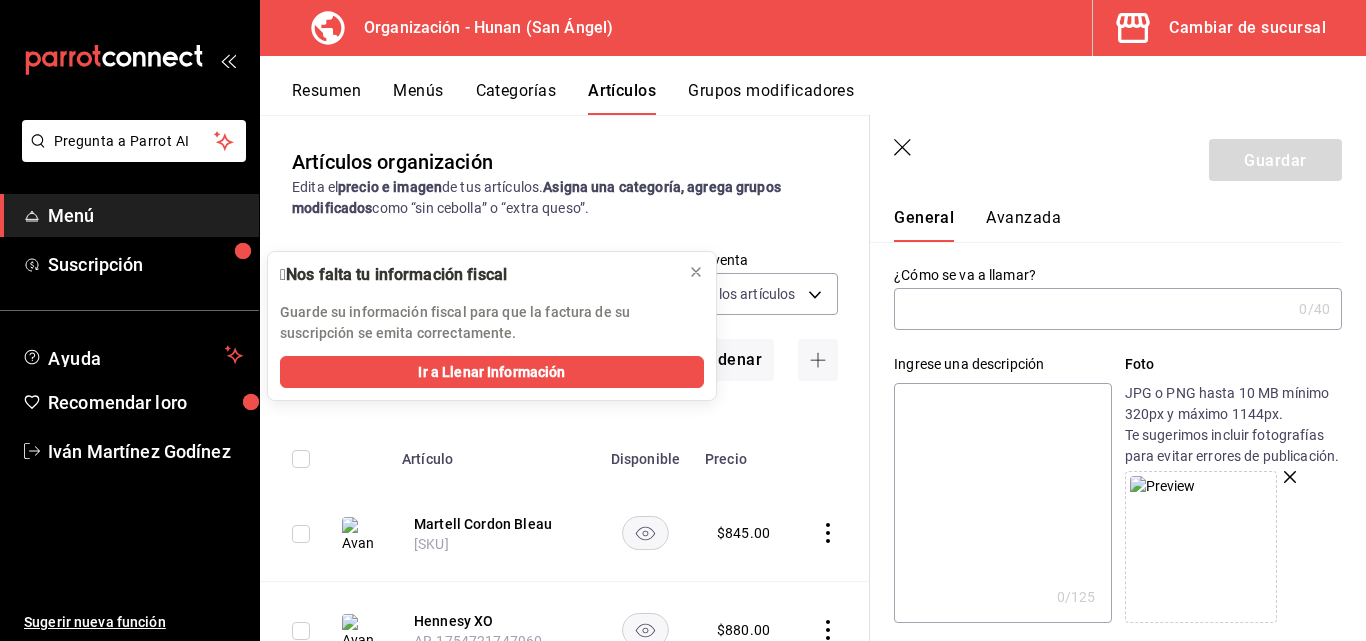 click at bounding box center [1092, 309] 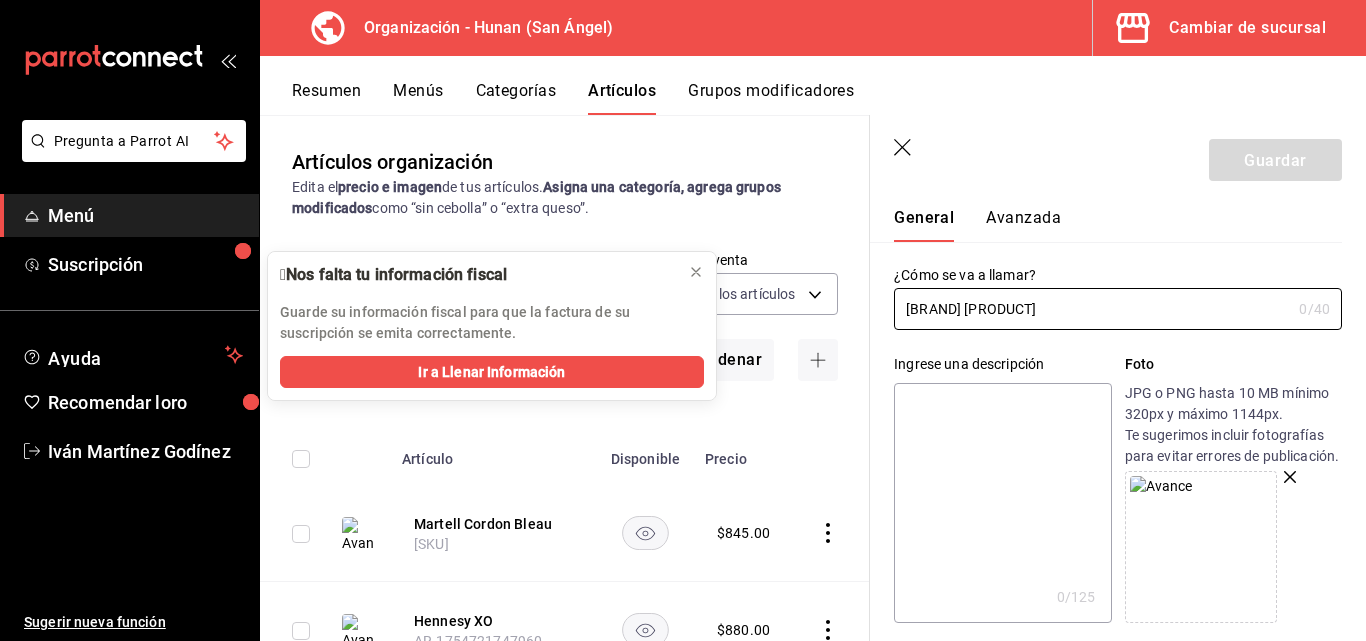 type on "[BRAND] [PRODUCT]" 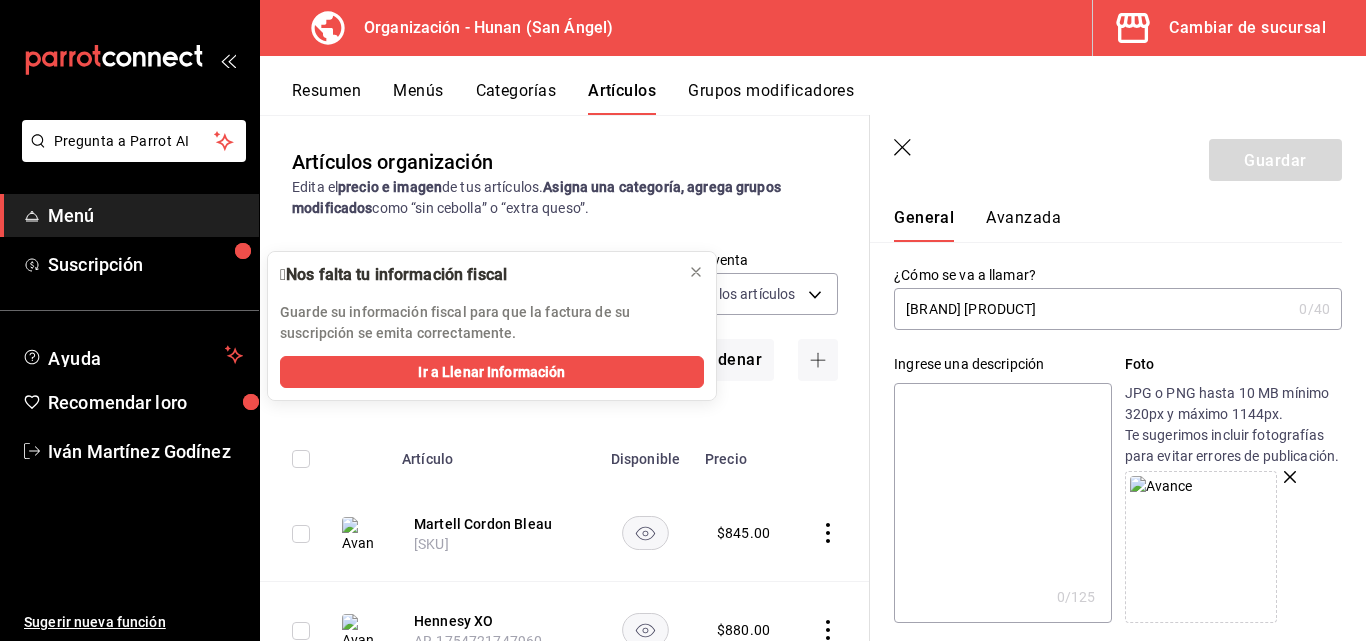 click on "Nuevo artículo General Avanzada ¿Cómo se va a llamar? [BRAND] [PRODUCT] 0  /40 ¿Cómo se va a llamar? Ingrese una descripción x 0  /125 ​ Foto JPG o PNG hasta 10 MB mínimo 320px y máximo 1144px.  Te sugerimos incluir fotografías para evitar errores de publicación. Tipo de venta Precio fijo Opción de modificador Venta por peso Precio Categorías Elige una categoría existente Grupos modificadores Agrega opciones de personalización a tu artículo. Color Elige un color para resaltar la casilla del artículo, esto solo se verá reflejado en el punto de venta. Código SKU Asigna un SKU a tu artículo y así agruparlo con otros artículos dentro de tu organización. [SKU] 16  /  20 ​ Asignar SKU Nombre en el punto de venta 0  /70 Nombre en el punto de venta Código de barras 0  /30 Código de barras SAT  (Opcional) Unidad de medida Elige una opción Catálogo de productos Elige una opción Impuestos Exento Al activar esta opción no podrás agregar algún otro impuesto adicional IVA" at bounding box center (1118, 852) 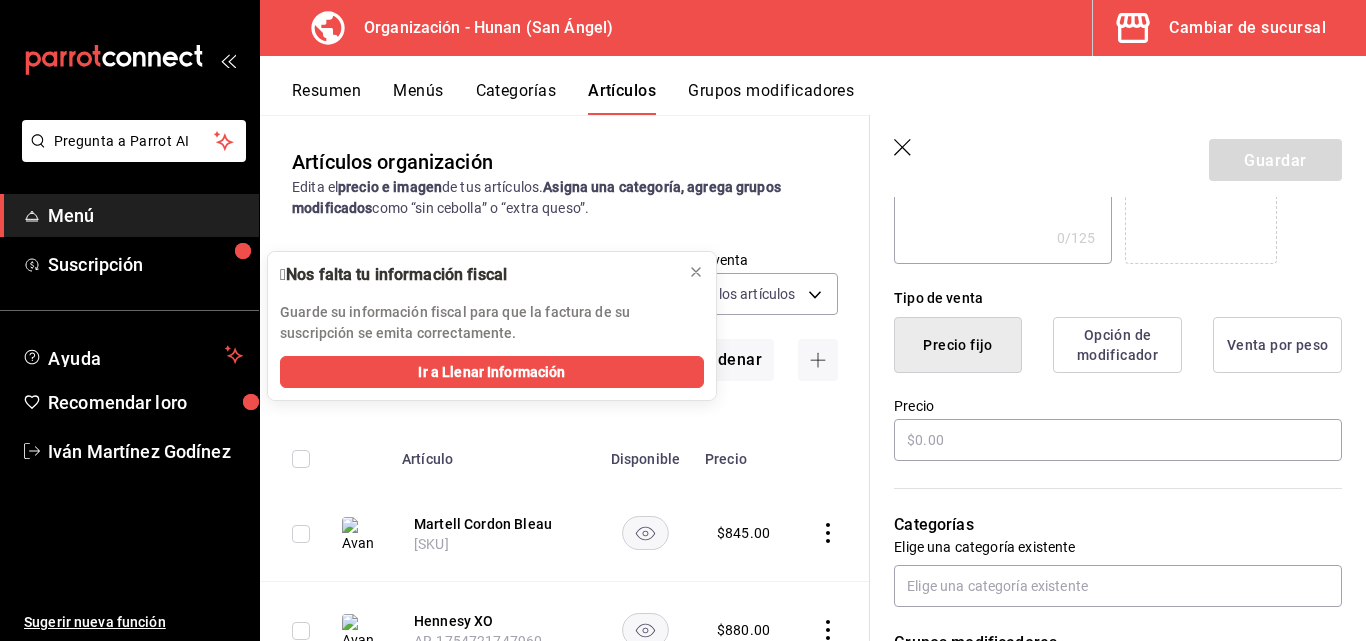 scroll, scrollTop: 599, scrollLeft: 0, axis: vertical 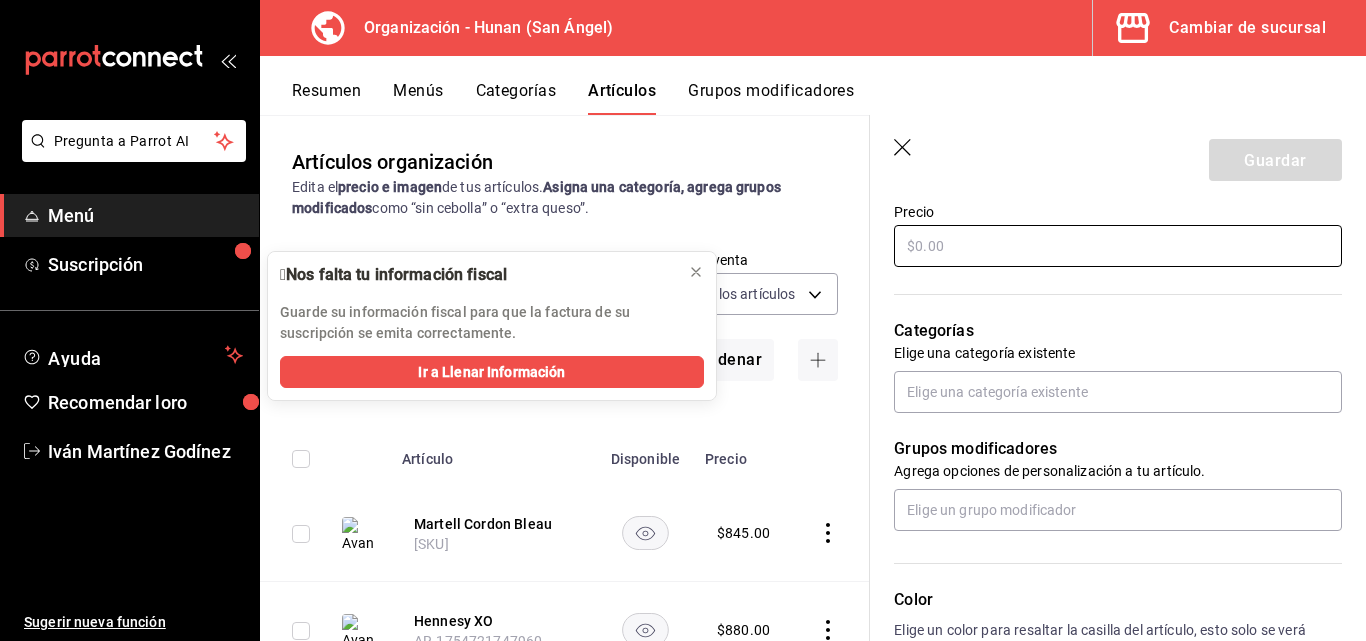 click at bounding box center (1118, 246) 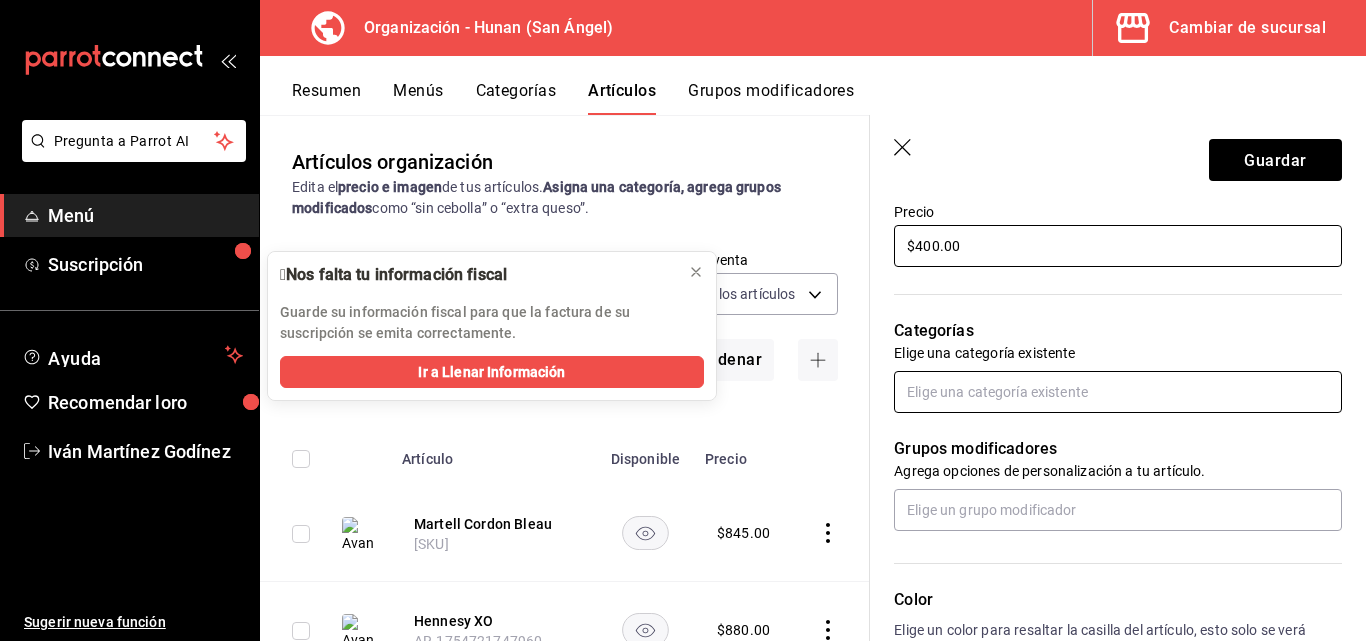 type on "$400.00" 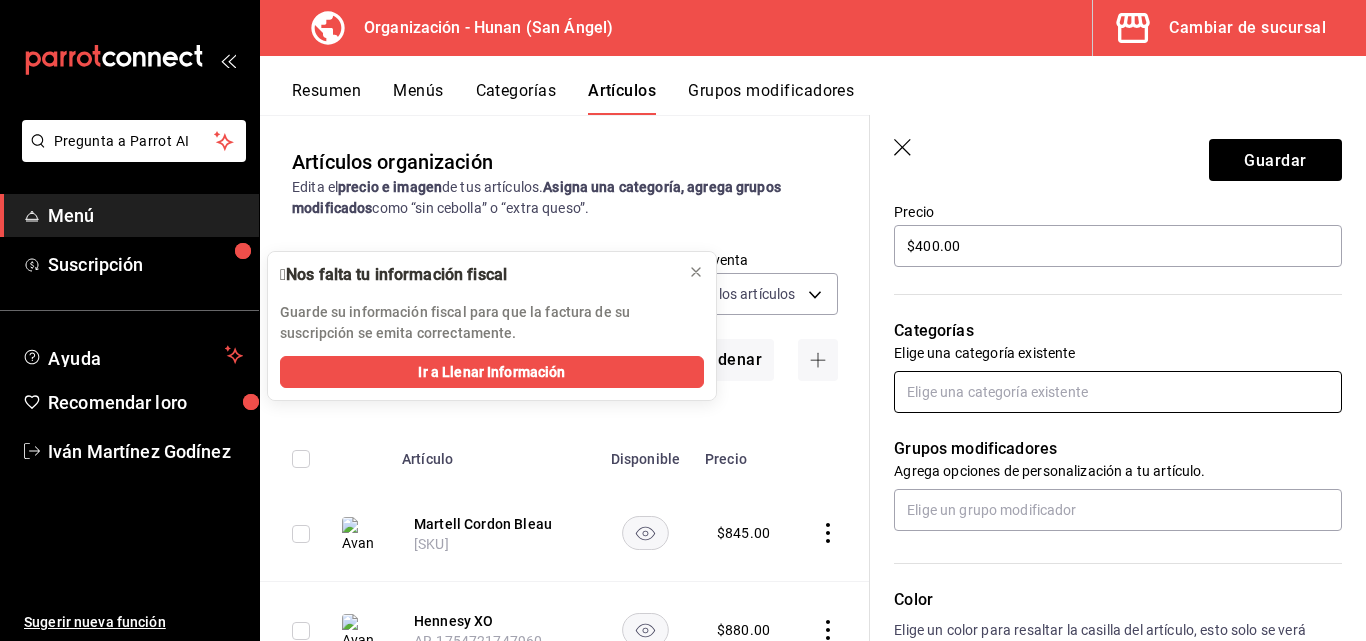 click at bounding box center (1118, 392) 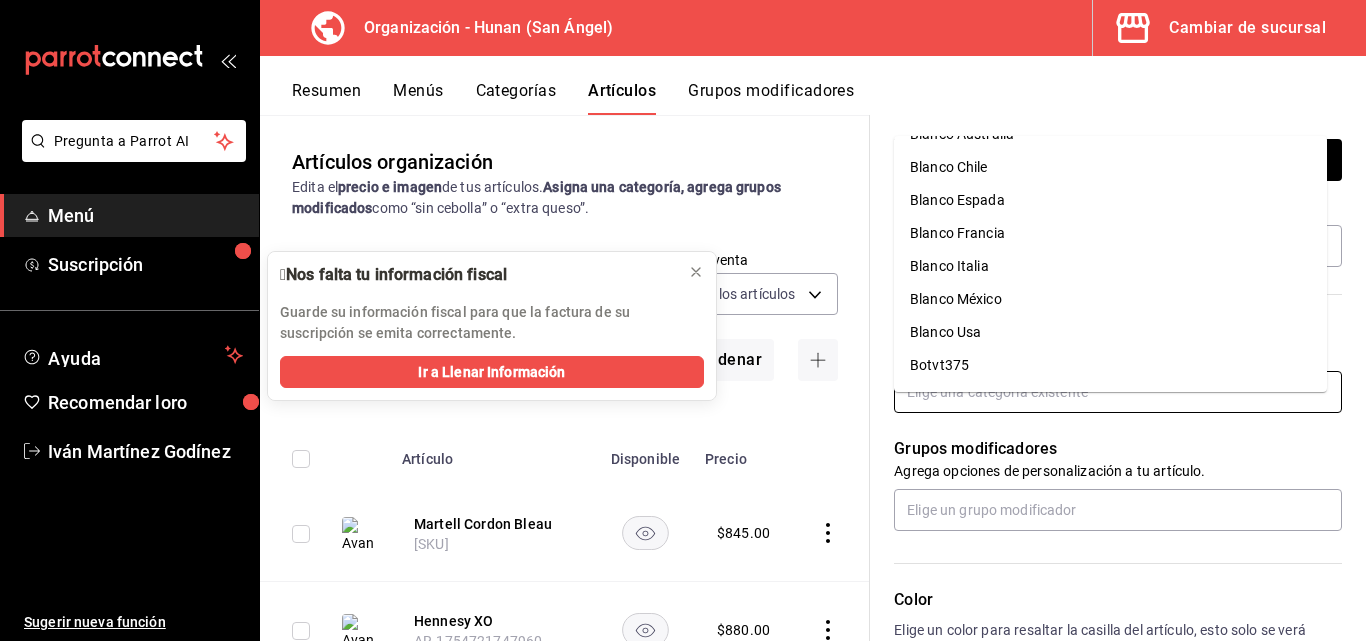 scroll, scrollTop: 448, scrollLeft: 0, axis: vertical 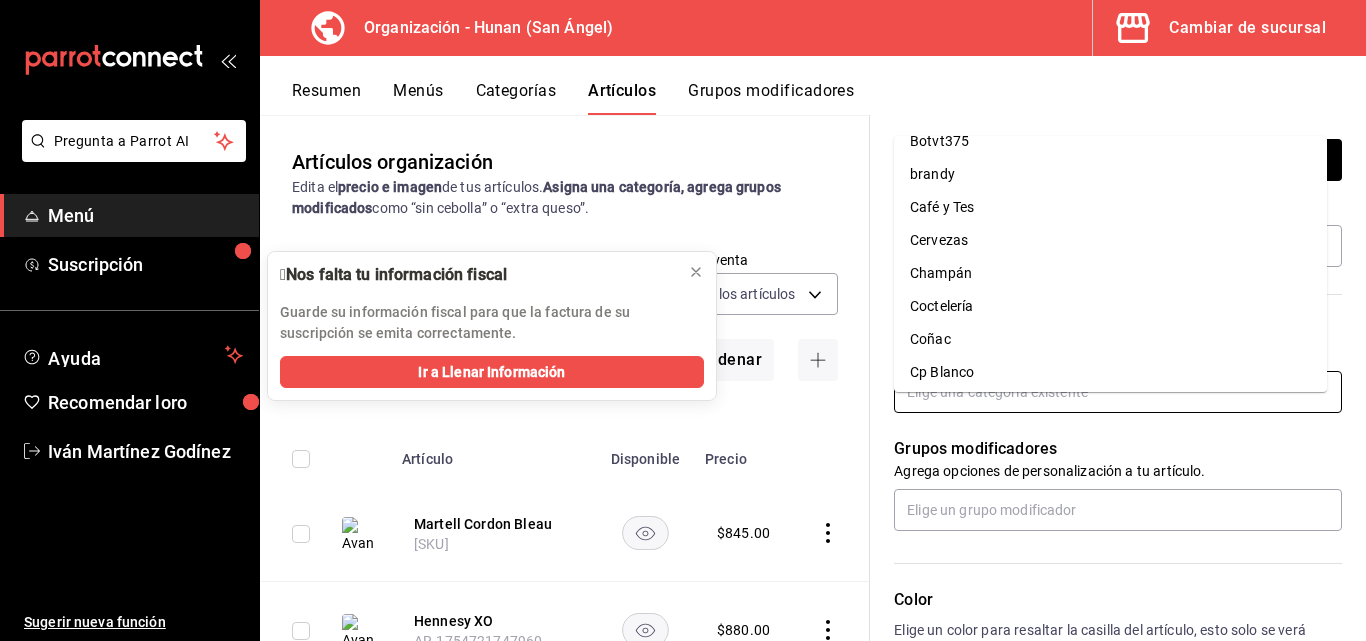 click on "Coñac" at bounding box center [1110, 339] 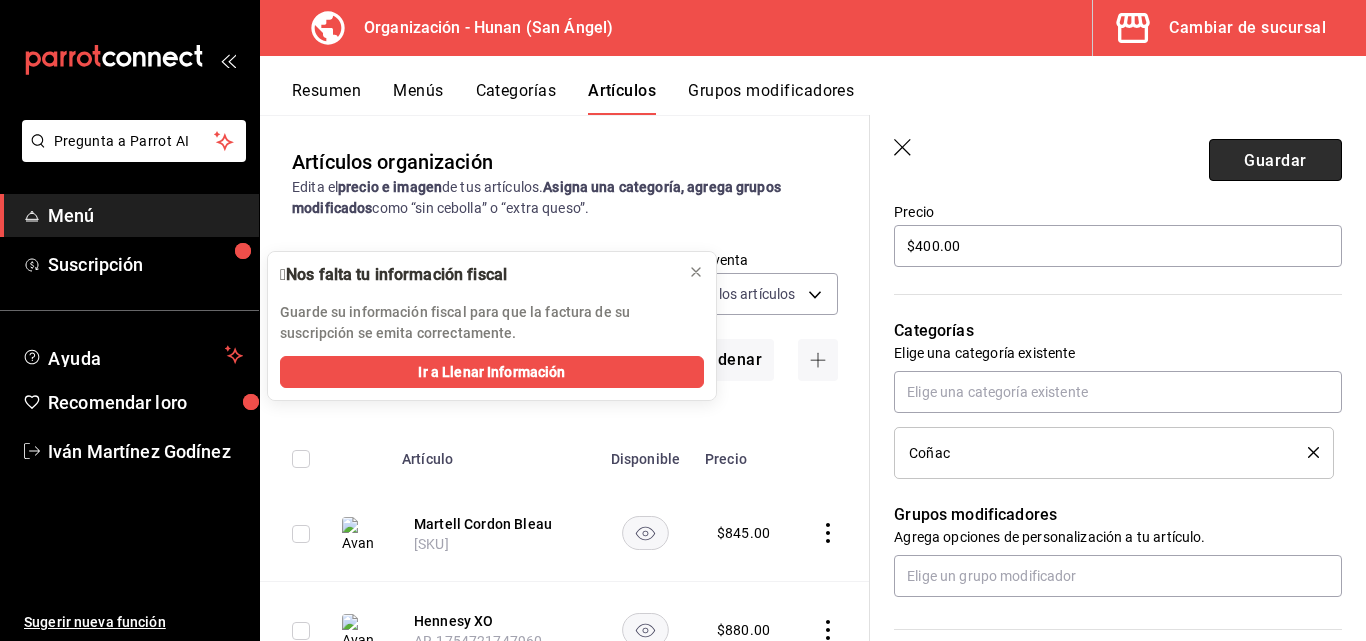 click on "Guardar" at bounding box center [1275, 160] 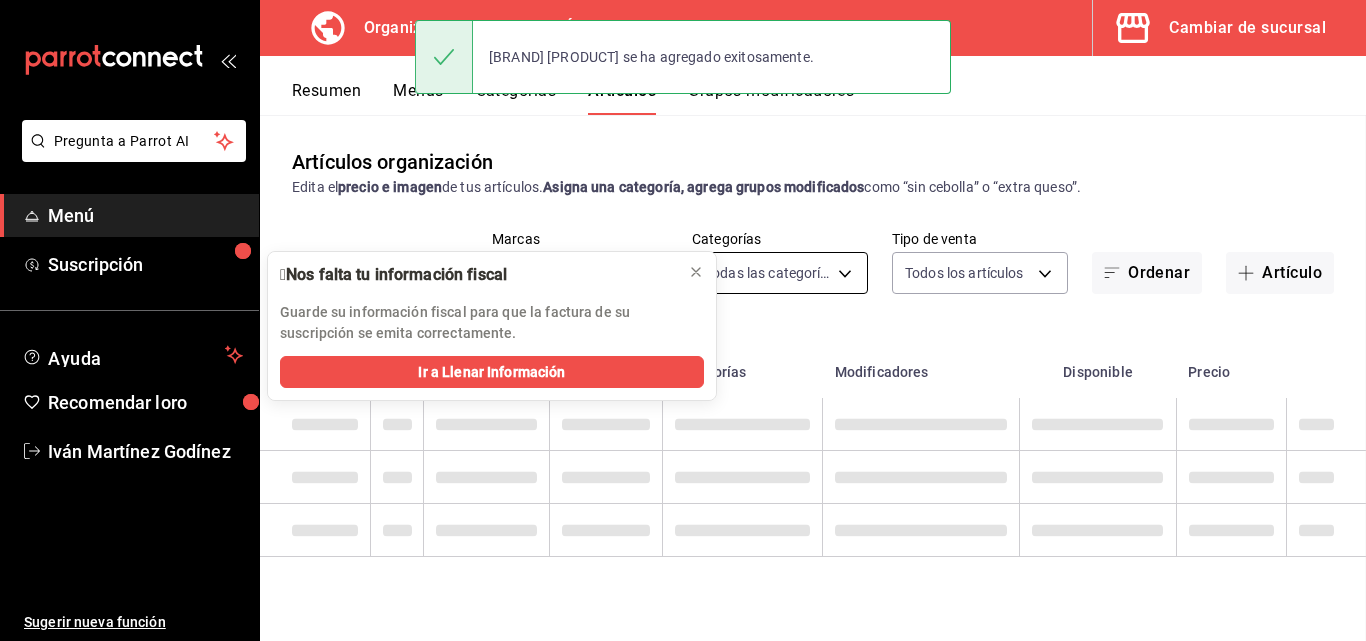 scroll, scrollTop: 0, scrollLeft: 0, axis: both 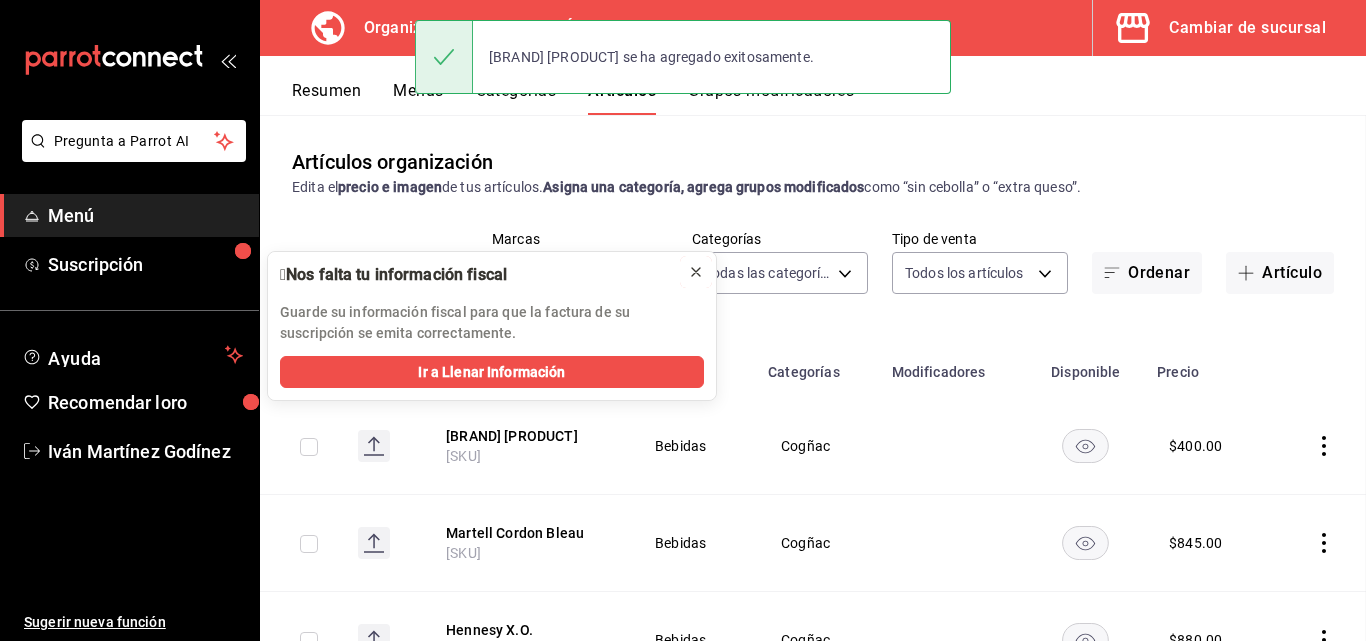 click 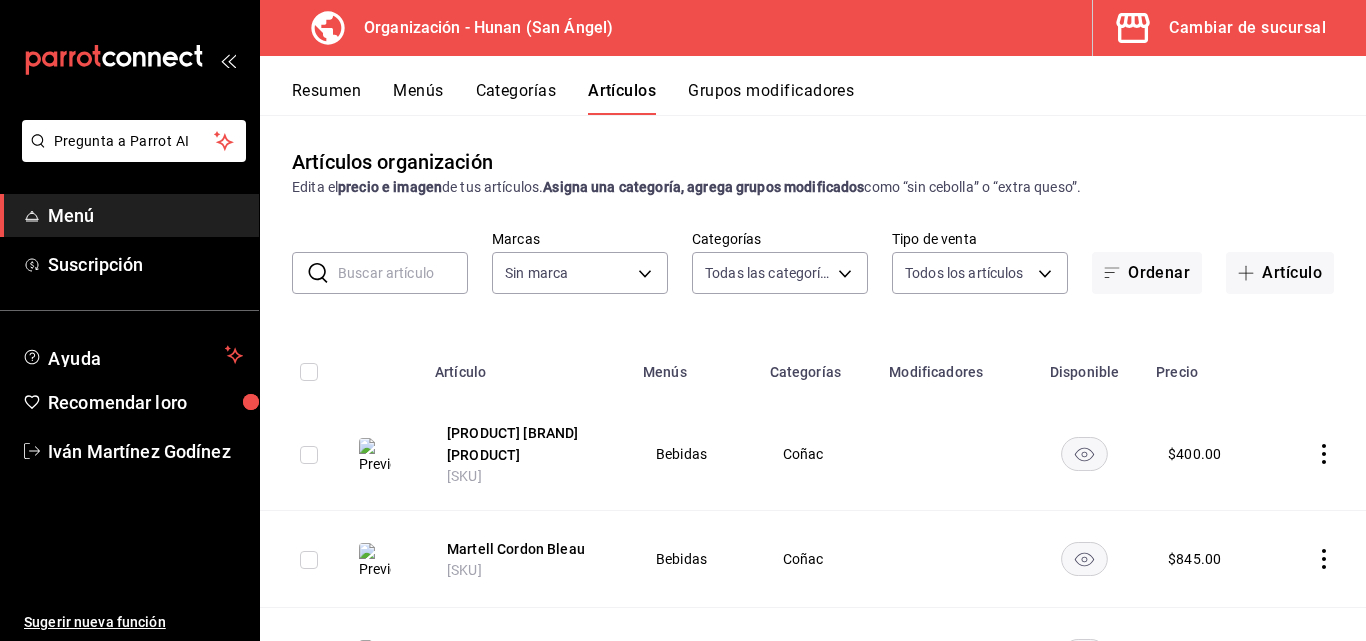 drag, startPoint x: 1235, startPoint y: 271, endPoint x: 1073, endPoint y: 200, distance: 176.87566 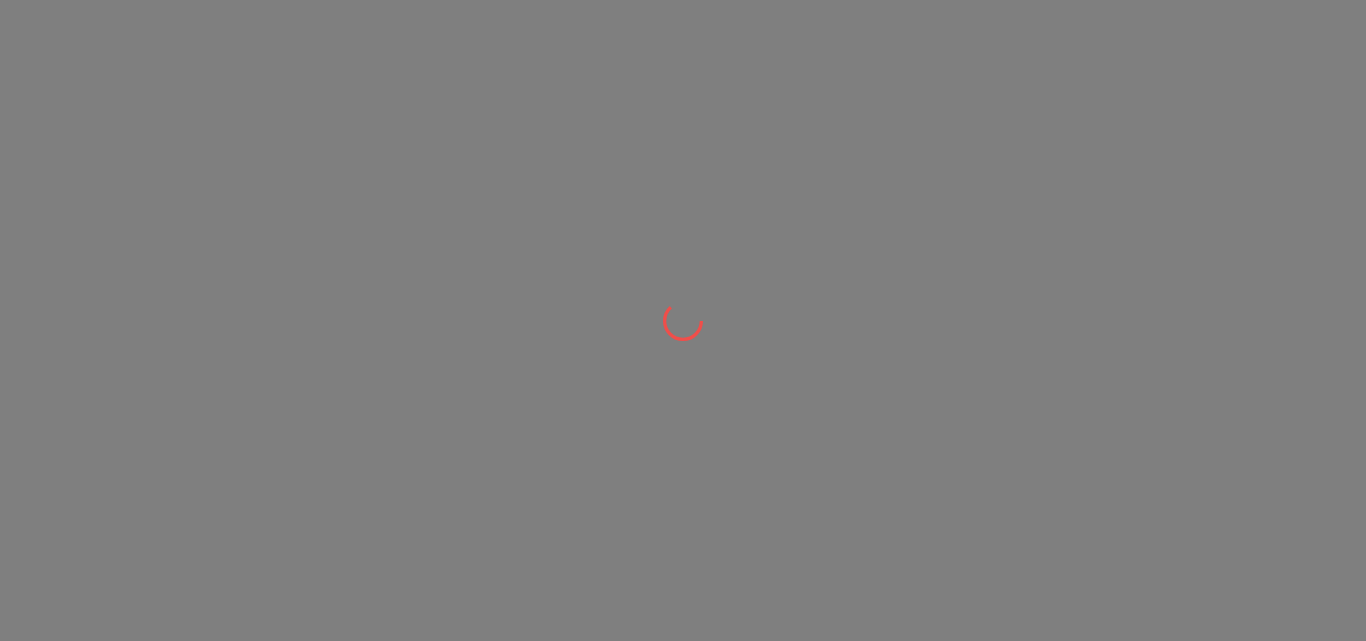 scroll, scrollTop: 0, scrollLeft: 0, axis: both 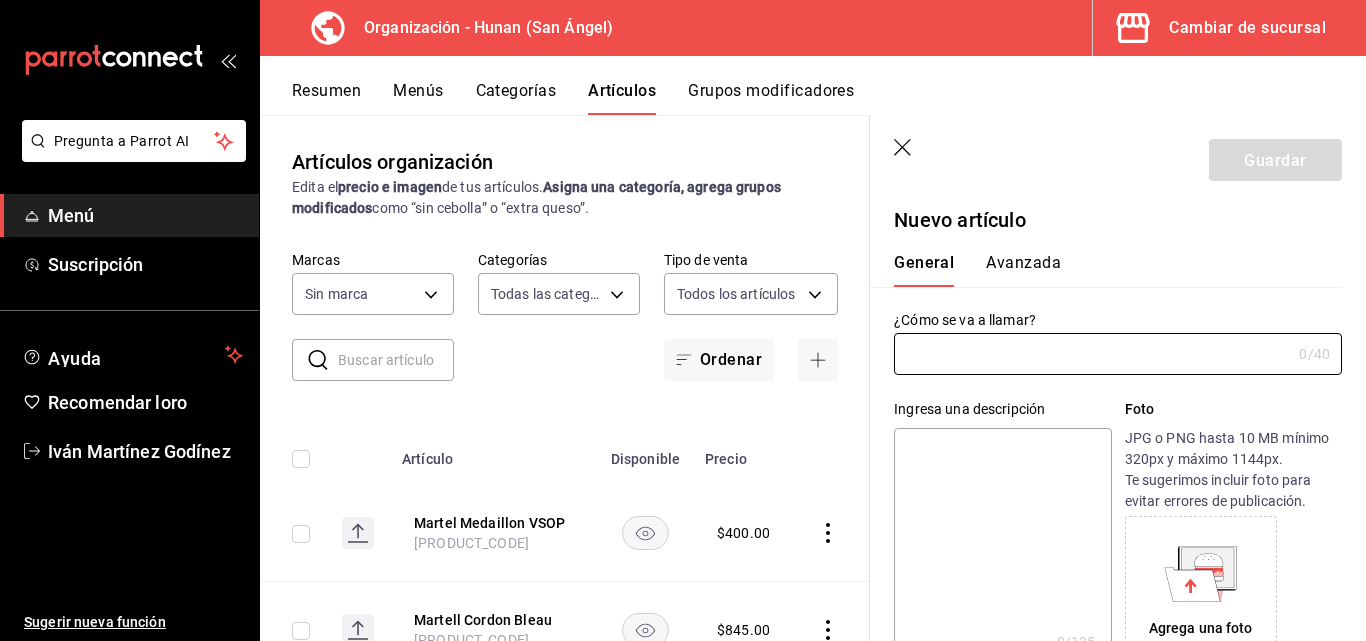 type on "5e6c8ed4-bdf8-42e8-816b-d39911e12aa6,1cac5387-84ff-42b0-b512-876f76fa8552,4df8252f-8381-4e4b-aa36-cbf6799b9b19,66c890f6-31da-4825-873c-06ad82b2a8d1,42138e37-9094-49a3-9b1d-d8bd571e538f,6c974f5b-64a1-4db4-9329-f8007736791e,8f9a5257-0753-41f6-908c-b25ff31d048a,d43900f8-5062-4f3a-931c-f4693d6acd48,0f03c763-f264-4281-b2e6-084ea7303955,7c1312d1-d61e-4024-9980-e59e50ff31fe,74f692cd-2d9d-4422-8d8b-c1d16f937b06,2abbedeb-6956-444c-8311-af12ab2f48cf,45acaf2d-1a5d-4869-8095-20515bade5f2,d2e1e135-9b60-490d-a190-91b5254c9e3f,6e7b6b96-f09b-429d-86c0-6dfadc554d16,1981e156-6f71-485c-aa99-da763a422a7e,7dd48d4e-9a72-4f43-975c-517530808e20,8235b652-b3e0-4365-9283-4a1a7ce3d654,542dcf18-e5bb-4dfd-811b-dde650df56d2,153b917f-3aae-4ded-87c3-ae1f0e41e87a,a83457d1-f450-41d8-829a-5c954141f3d6,119f2a60-242e-4e16-a87b-7d977e585b68,6a4bf5ff-1286-47ca-a9ed-be9c72c96a48,65c0dfef-038a-4f78-a7ec-44366e865eba,821c8703-2032-4a64-9509-4b99b9262e77,43aa3d75-9ced-4ca3-8a60-36cc8ae8679b,15ef8ebb-4127-47dc-8e29-c05443de52b5,a684563e-7796-44d5-b98..." 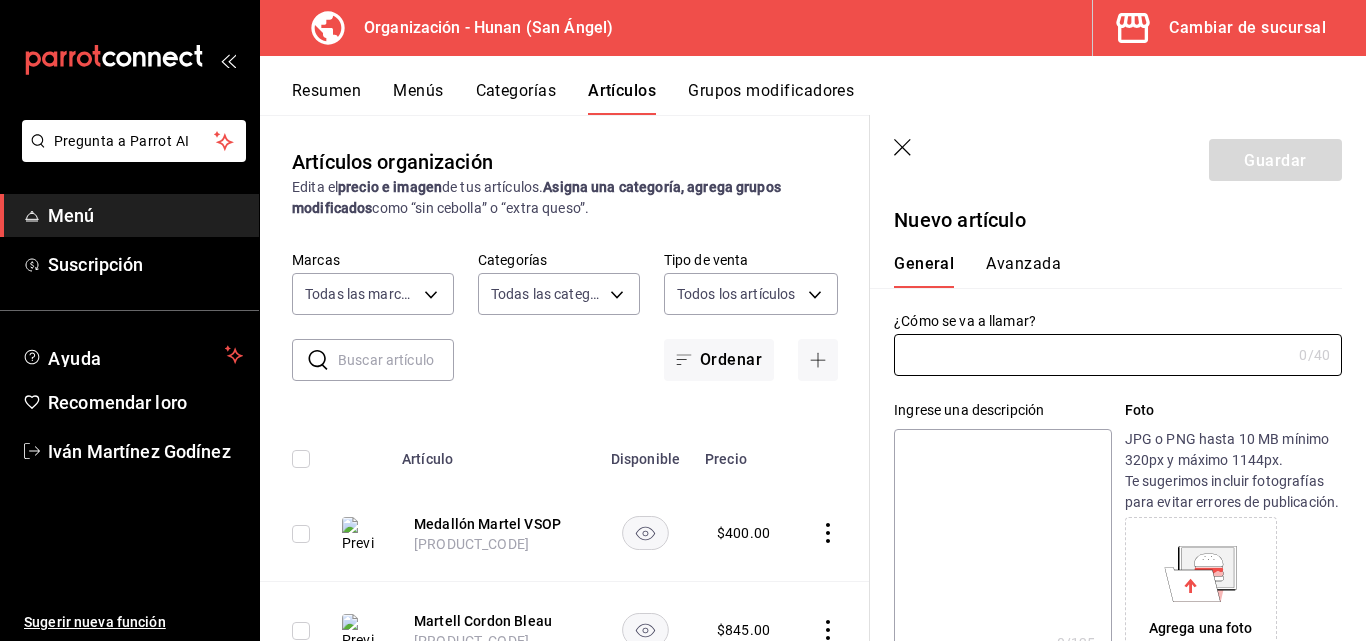 click 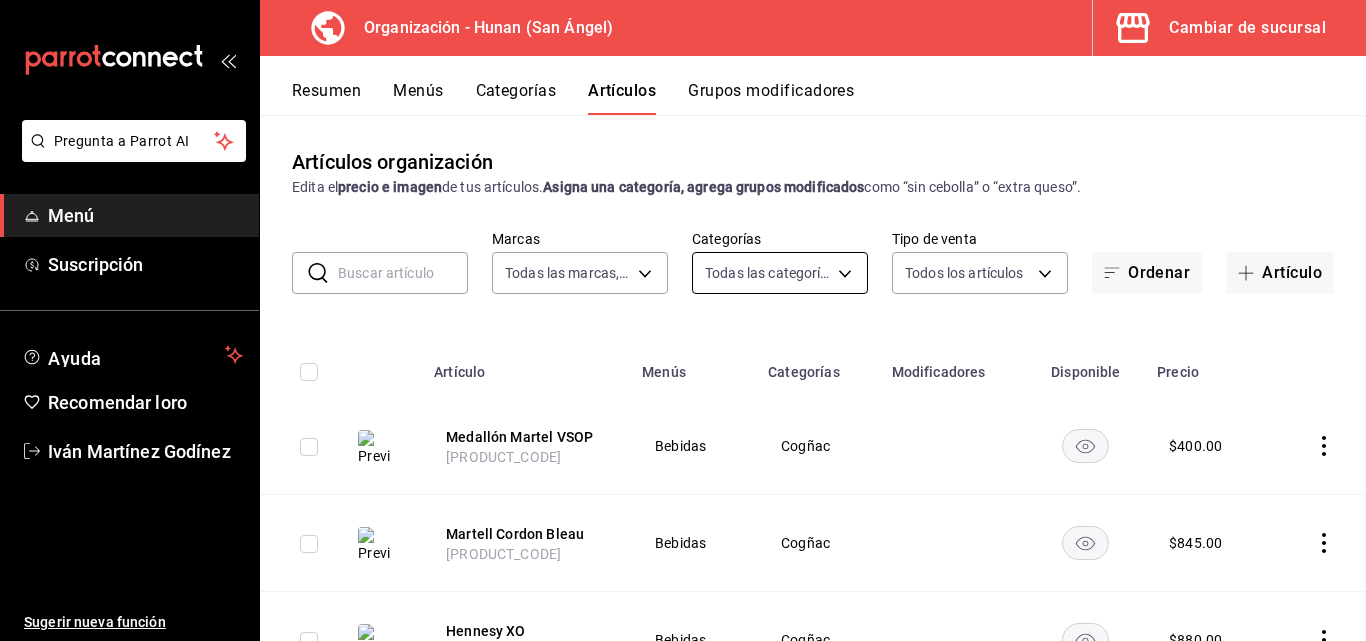 click on "Pregunta a Parrot AI Menú   Suscripción   Ayuda Recomendar loro   Iván Martínez Godínez   Sugerir nueva función   Organización - Hunan (San Ángel) Cambiar de sucursal Resumen Menús Categorías Artículos Grupos modificadores Artículos organización Edita el  precio e imagen  de tus artículos.  Asigna una categoría, agrega grupos modificados  como “sin cebolla” o “extra queso”. ​ ​ Marcas Todas las marcas, Sin marca d384c8d0-66a7-43b9-ac0d-3f995a6be0a8 Categorías Todas las categorías, Sin categoría Tipo de venta Todos los artículos ALL Ordenar Artículo Artículo Menús Categorías Modificadores Disponible Precio Medallón Martel VSOP AR-1754722042659 Bebidas Cogñac $  400.00 Martell Cordon Bleau AR-1754721864434 Bebidas Cogñac $  845.00 Hennesy XO AR-1754721747960 Bebidas Cogñac $  880.00 Hennesy VSOP AR-1754721524627 Bebidas Cogñac $  385.00 Courvoisier VSOP AR-1754721393775 Bebidas Cogñac $  340.00 Marqués Montesquiou VSOP AR-1754721272418 Bebidas Cogñac $  355.00 Bebidas" at bounding box center [683, 320] 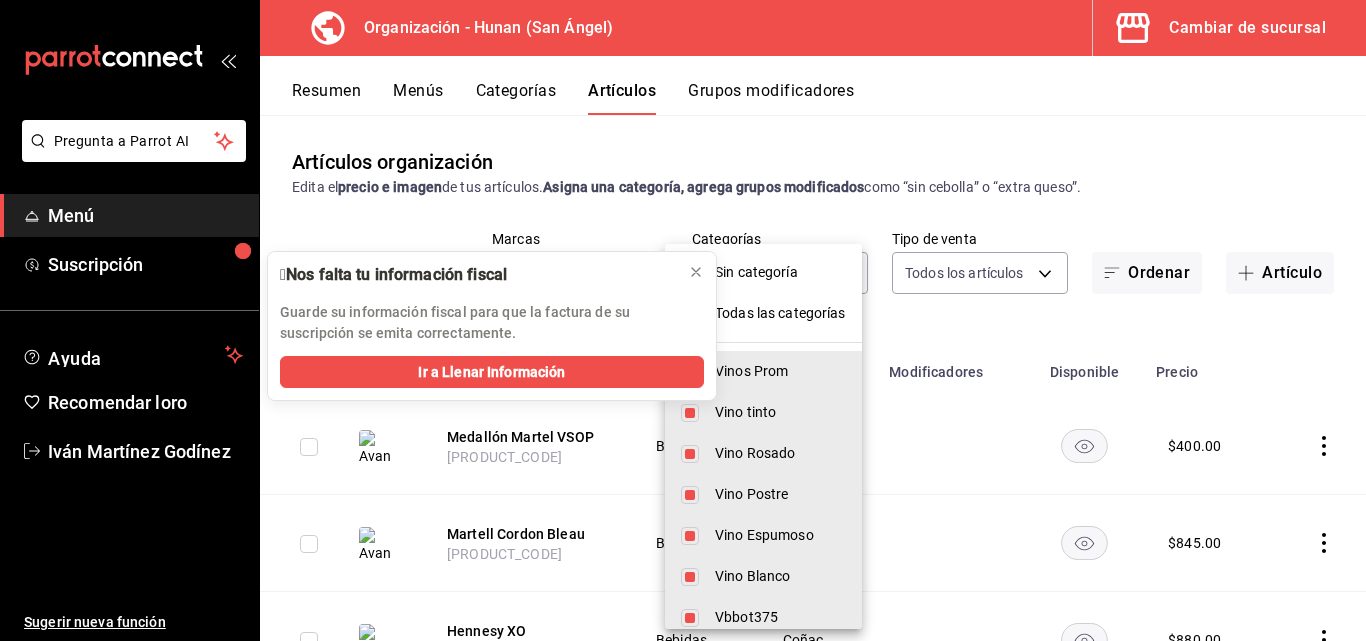 click on "Todas las categorías" at bounding box center [780, 313] 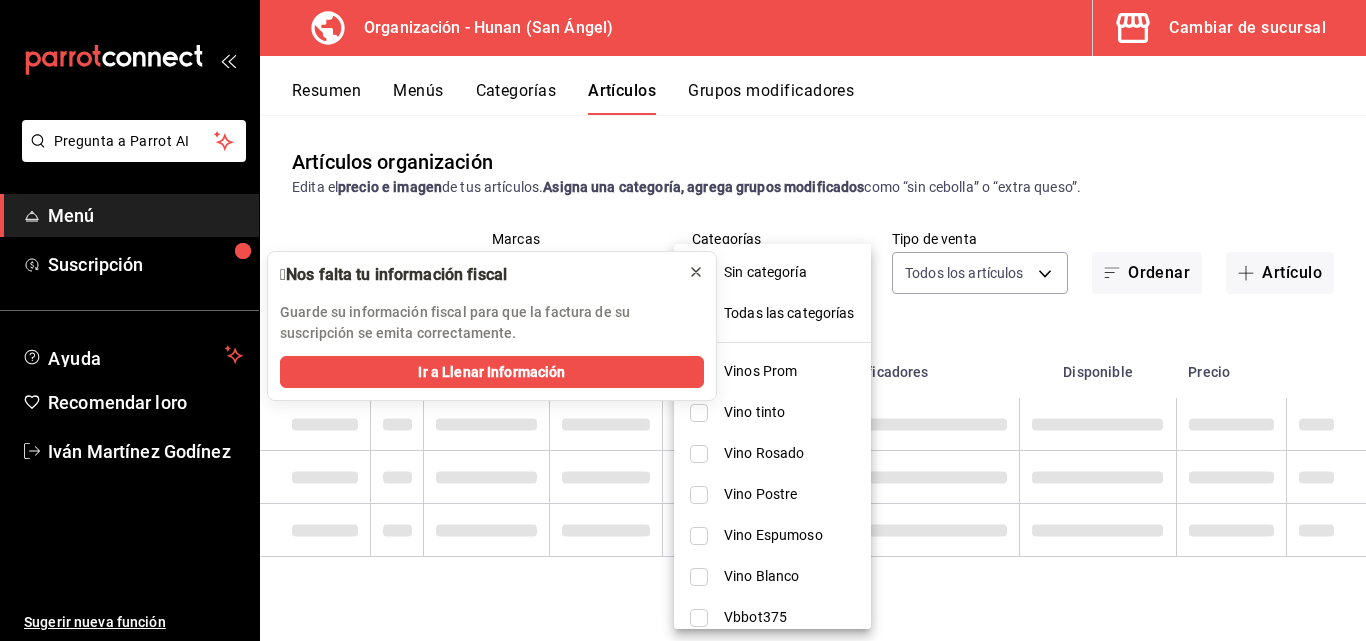 click 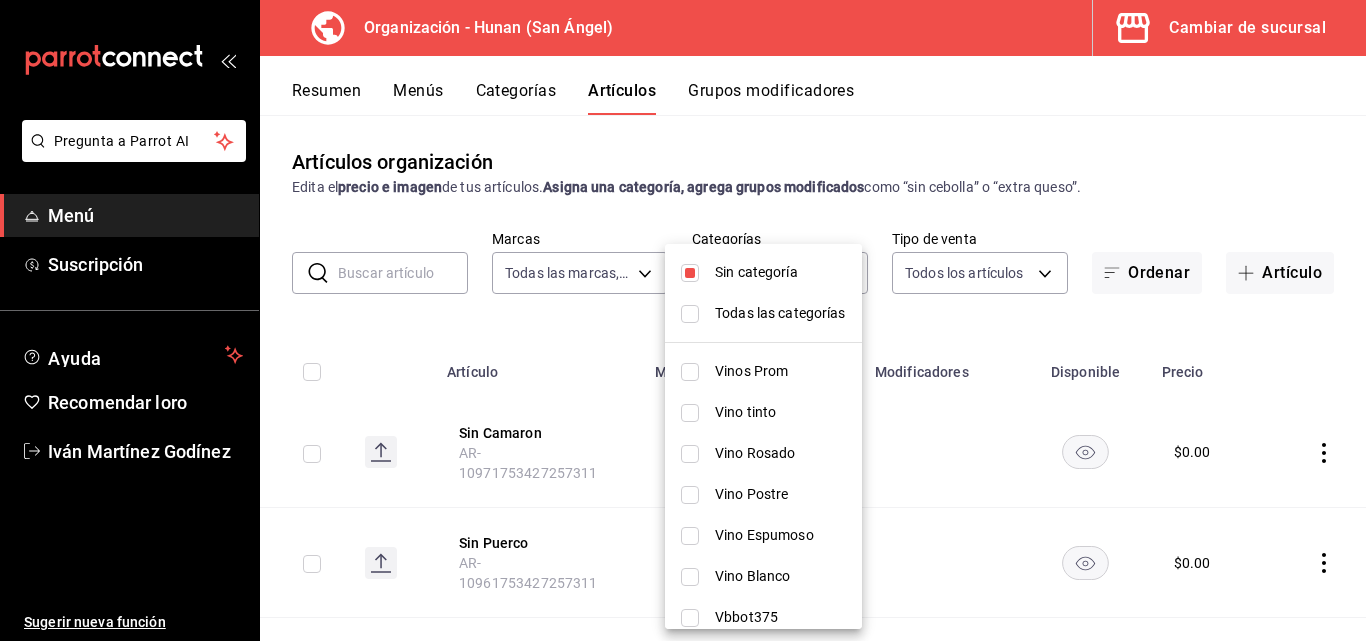 click on "Sin categoría" at bounding box center [756, 272] 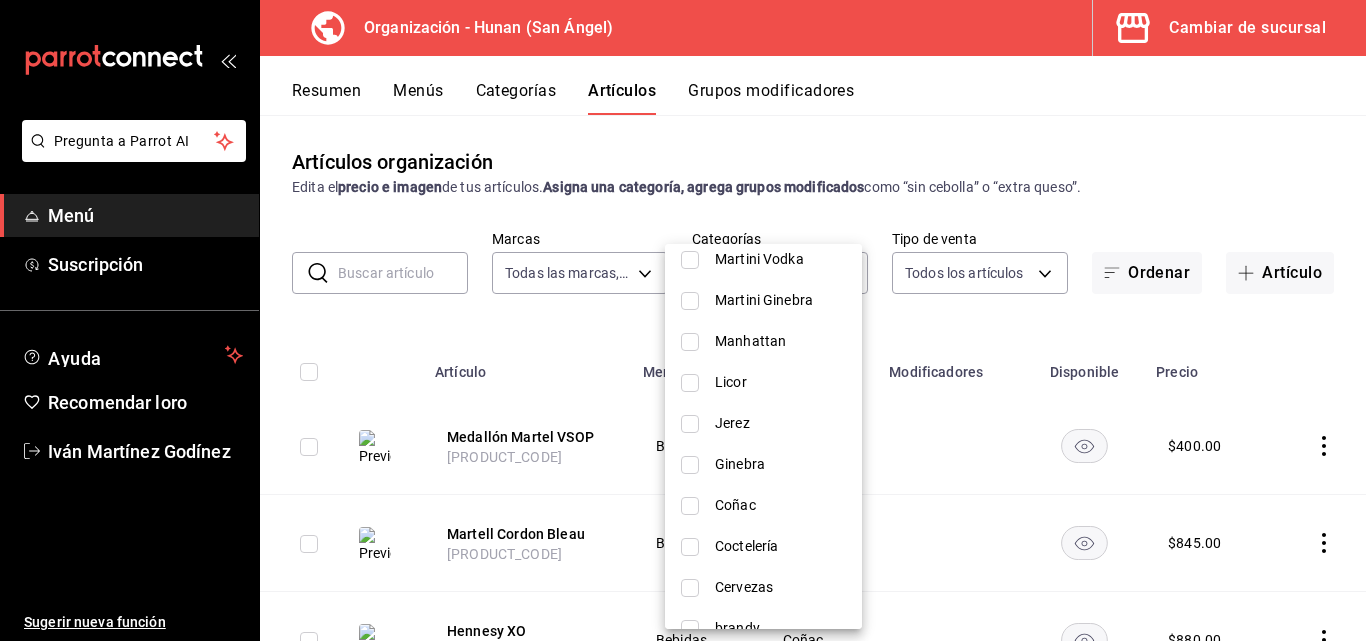 scroll, scrollTop: 1679, scrollLeft: 0, axis: vertical 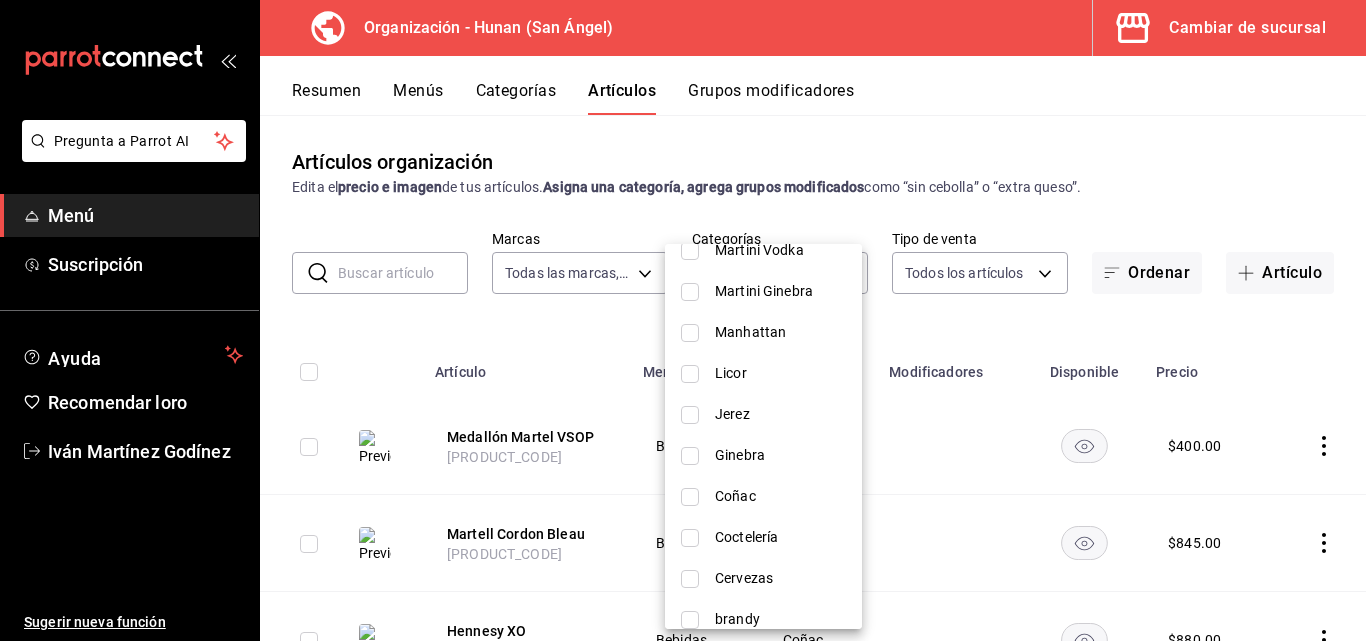 click on "Coñac" at bounding box center [780, 496] 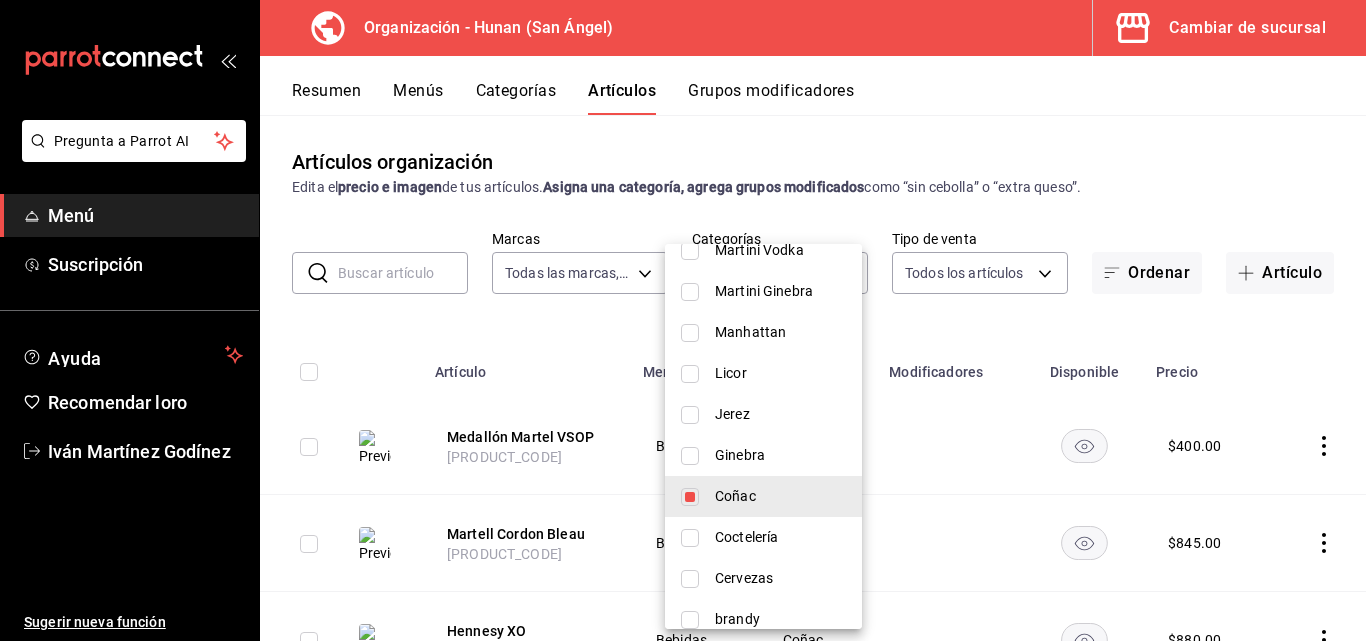 click at bounding box center (683, 320) 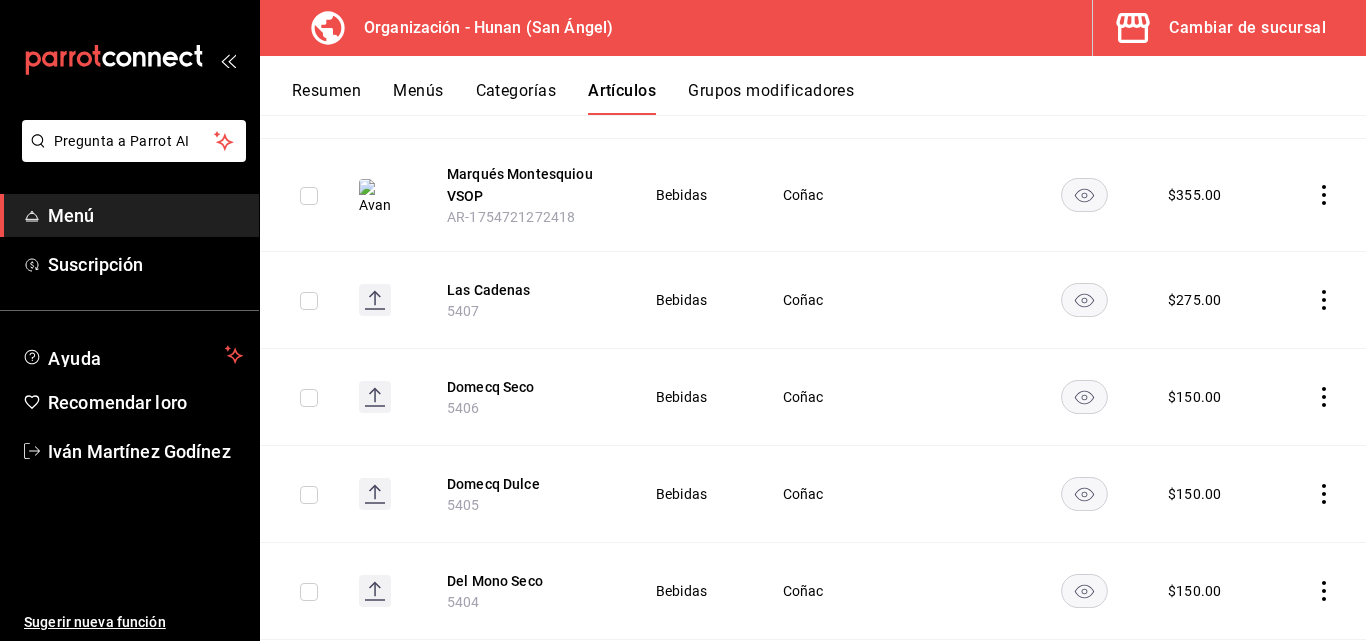 scroll, scrollTop: 0, scrollLeft: 0, axis: both 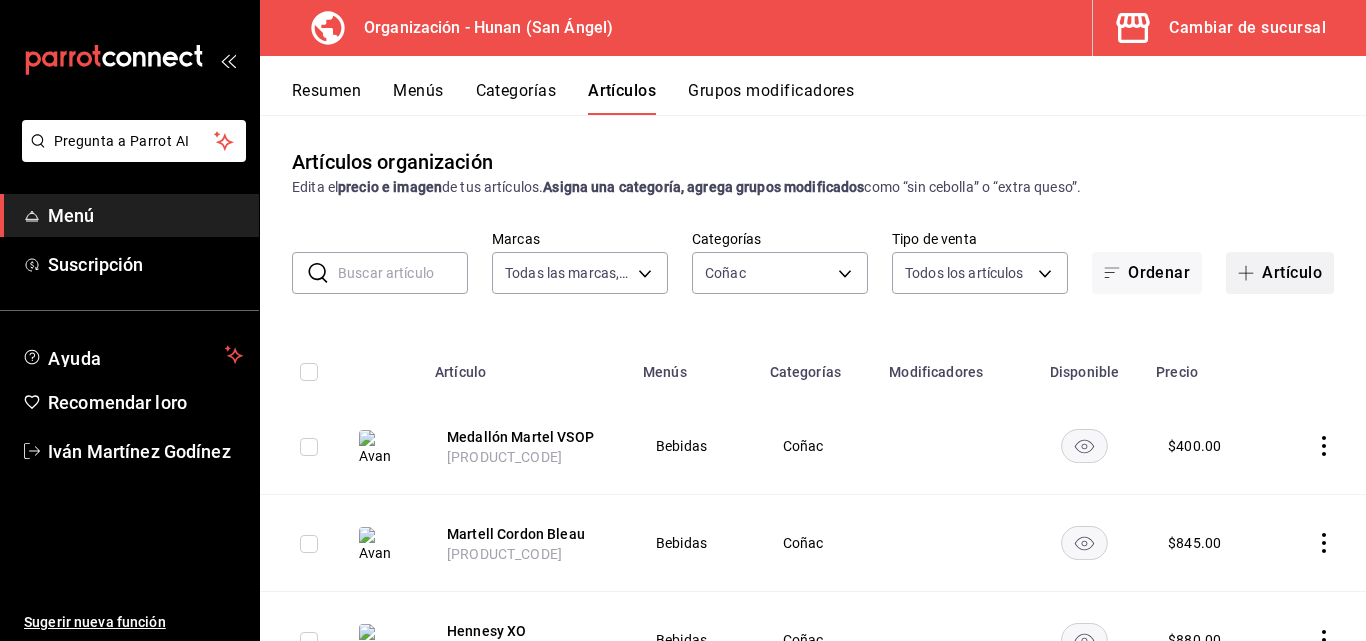 click on "Artículo" at bounding box center [1292, 272] 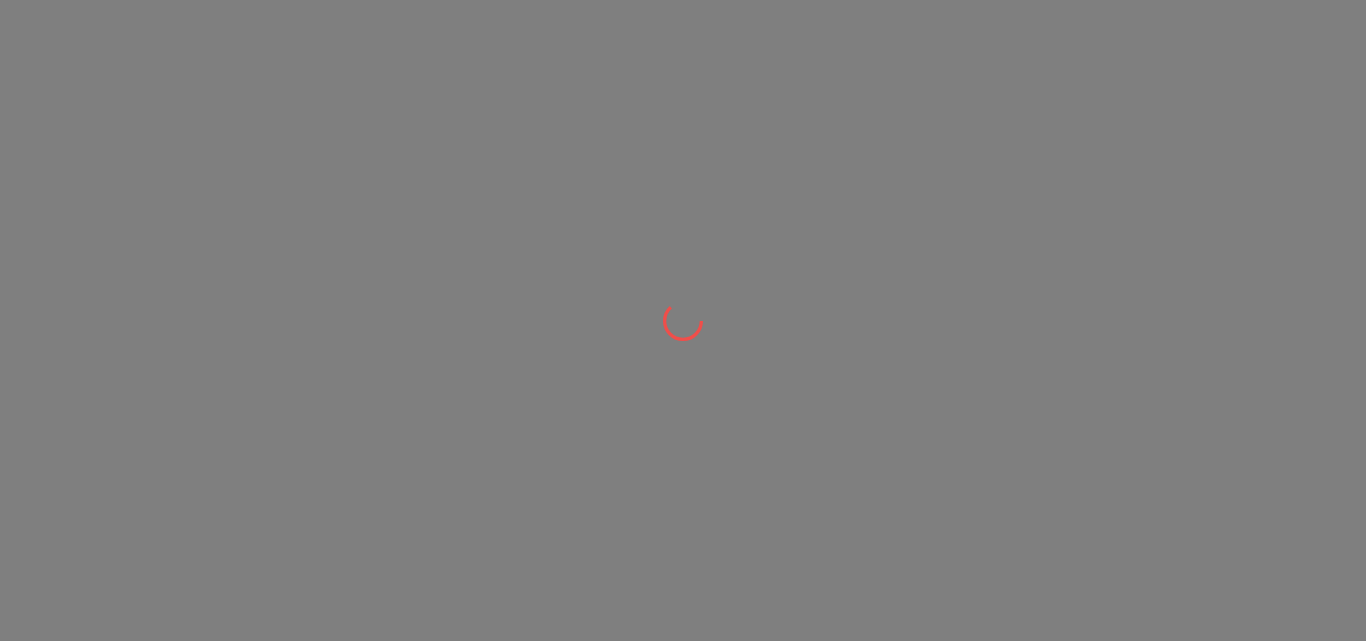 scroll, scrollTop: 0, scrollLeft: 0, axis: both 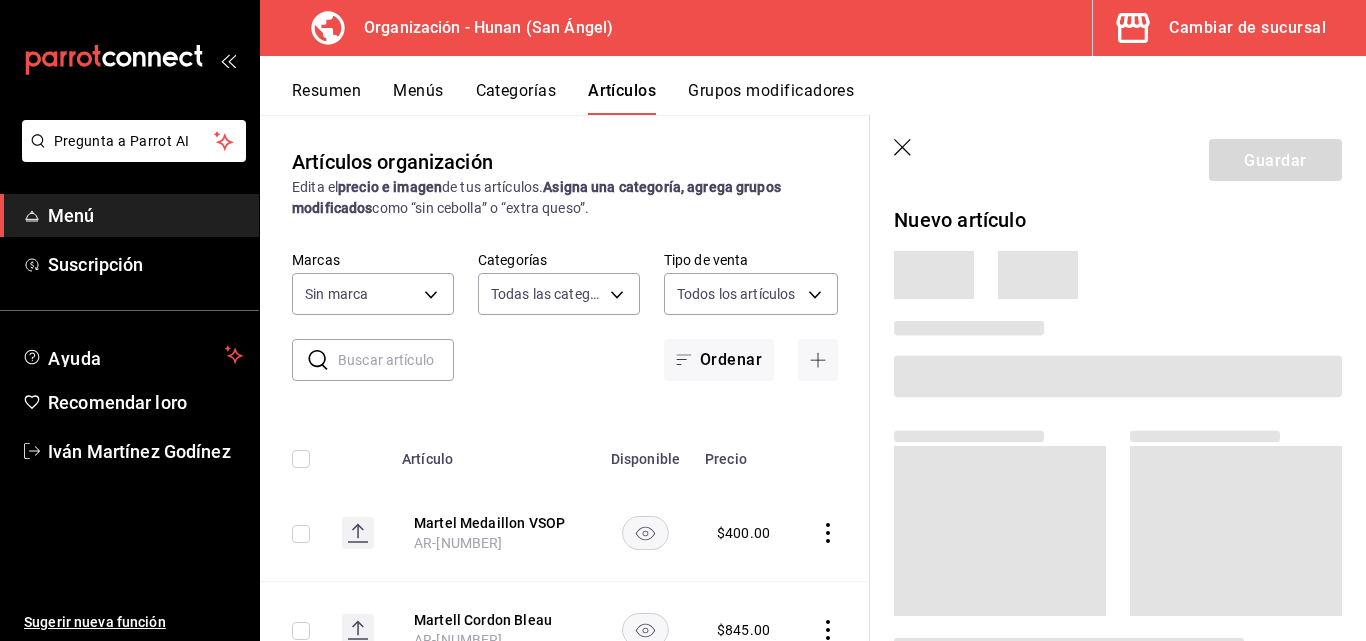 type on "5e6c8ed4-bdf8-42e8-816b-d39911e12aa6,1cac5387-84ff-42b0-b512-876f76fa8552,4df8252f-8381-4e4b-aa36-cbf6799b9b19,66c890f6-31da-4825-873c-06ad82b2a8d1,42138e37-9094-49a3-9b1d-d8bd571e538f,6c974f5b-64a1-4db4-9329-f8007736791e,8f9a5257-0753-41f6-908c-b25ff31d048a,d43900f8-5062-4f3a-931c-f4693d6acd48,0f03c763-f264-4281-b2e6-084ea7303955,7c1312d1-d61e-4024-9980-e59e50ff31fe,74f692cd-2d9d-4422-8d8b-c1d16f937b06,2abbedeb-6956-444c-8311-af12ab2f48cf,45acaf2d-1a5d-4869-8095-20515bade5f2,d2e1e135-9b60-490d-a190-91b5254c9e3f,6e7b6b96-f09b-429d-86c0-6dfadc554d16,1981e156-6f71-485c-aa99-da763a422a7e,7dd48d4e-9a72-4f43-975c-517530808e20,8235b652-b3e0-4365-9283-4a1a7ce3d654,542dcf18-e5bb-4dfd-811b-dde650df56d2,153b917f-3aae-4ded-87c3-ae1f0e41e87a,a83457d1-f450-41d8-829a-5c954141f3d6,119f2a60-242e-4e16-a87b-7d977e585b68,6a4bf5ff-1286-47ca-a9ed-be9c72c96a48,65c0dfef-038a-4f78-a7ec-44366e865eba,821c8703-2032-4a64-9509-4b99b9262e77,43aa3d75-9ced-4ca3-8a60-36cc8ae8679b,15ef8ebb-4127-47dc-8e29-c05443de52b5,a684563e-7796-44d5-b98..." 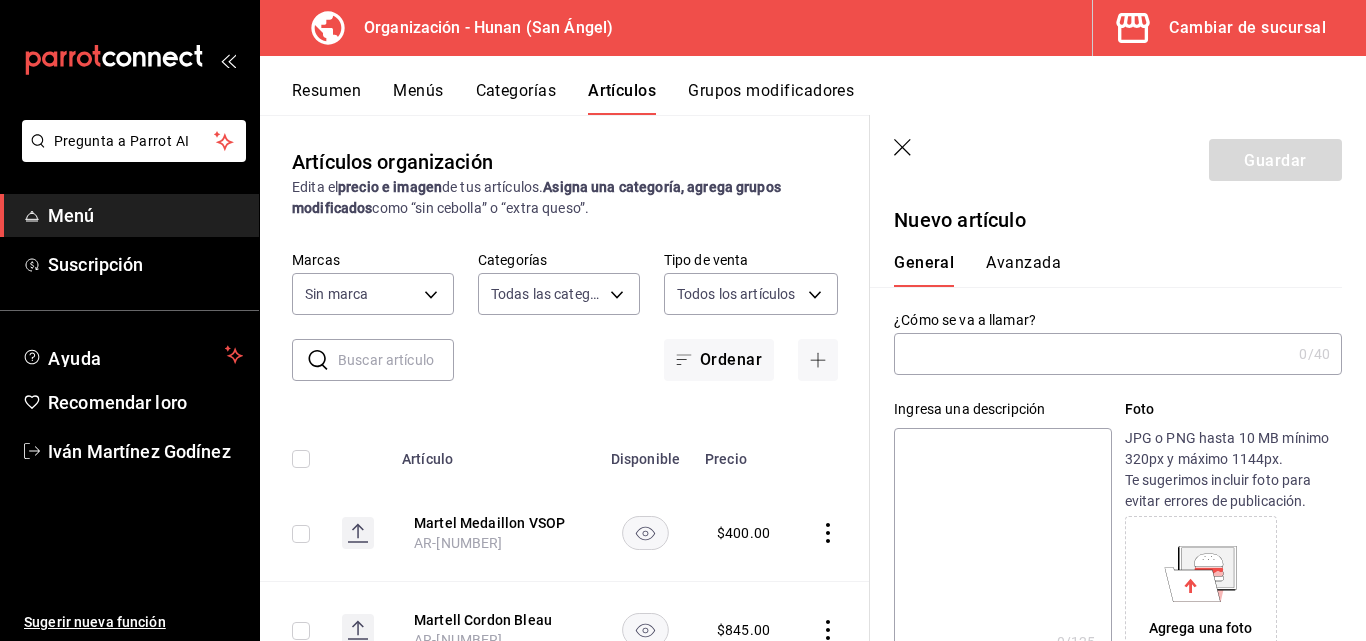 type on "d384c8d0-66a7-43b9-ac0d-3f995a6be0a8" 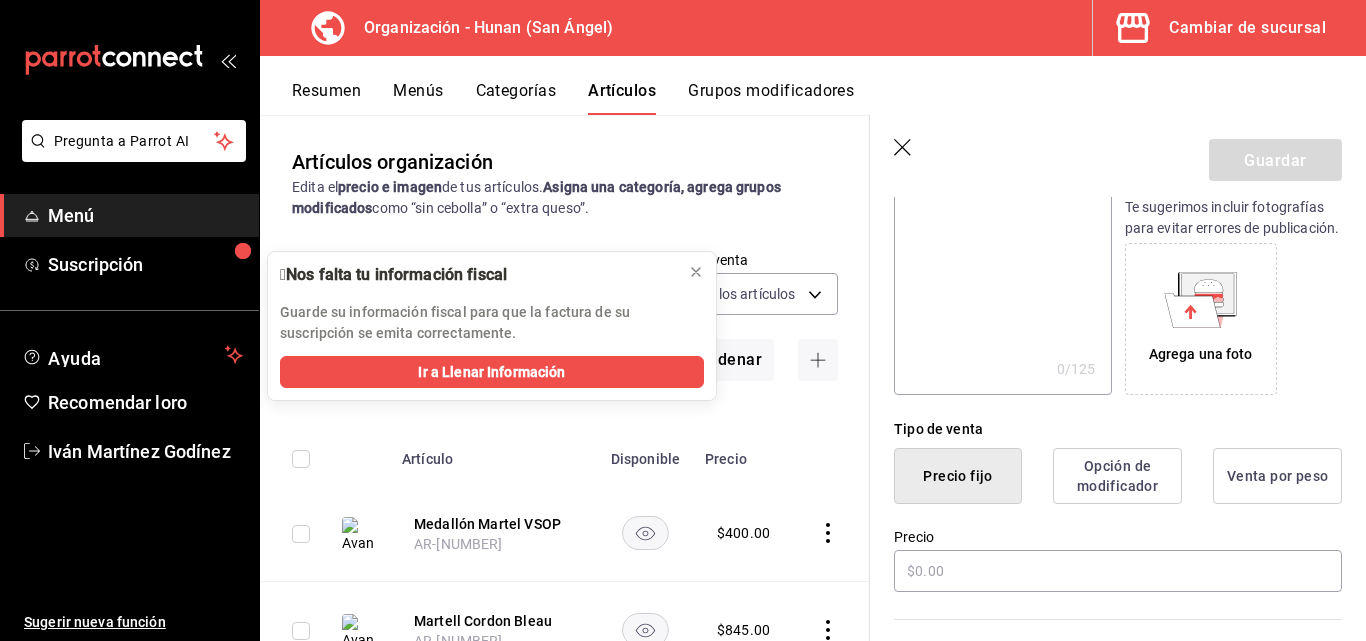 scroll, scrollTop: 317, scrollLeft: 0, axis: vertical 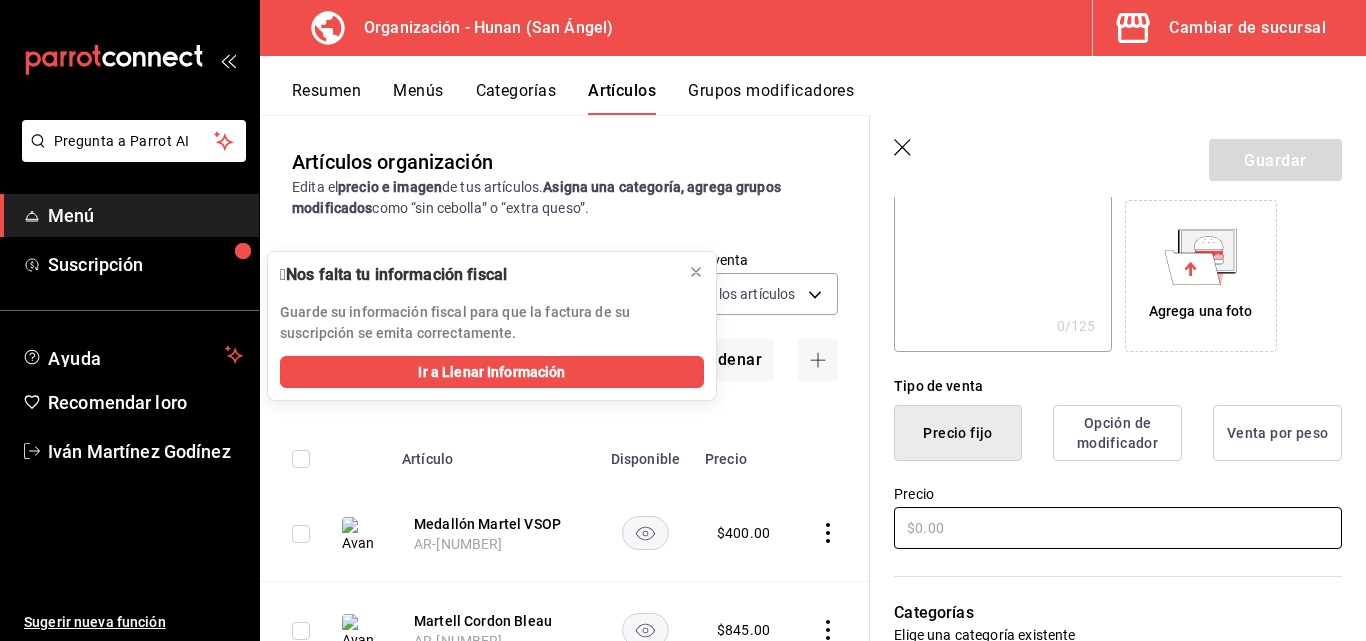 type on "[BRAND] X.O." 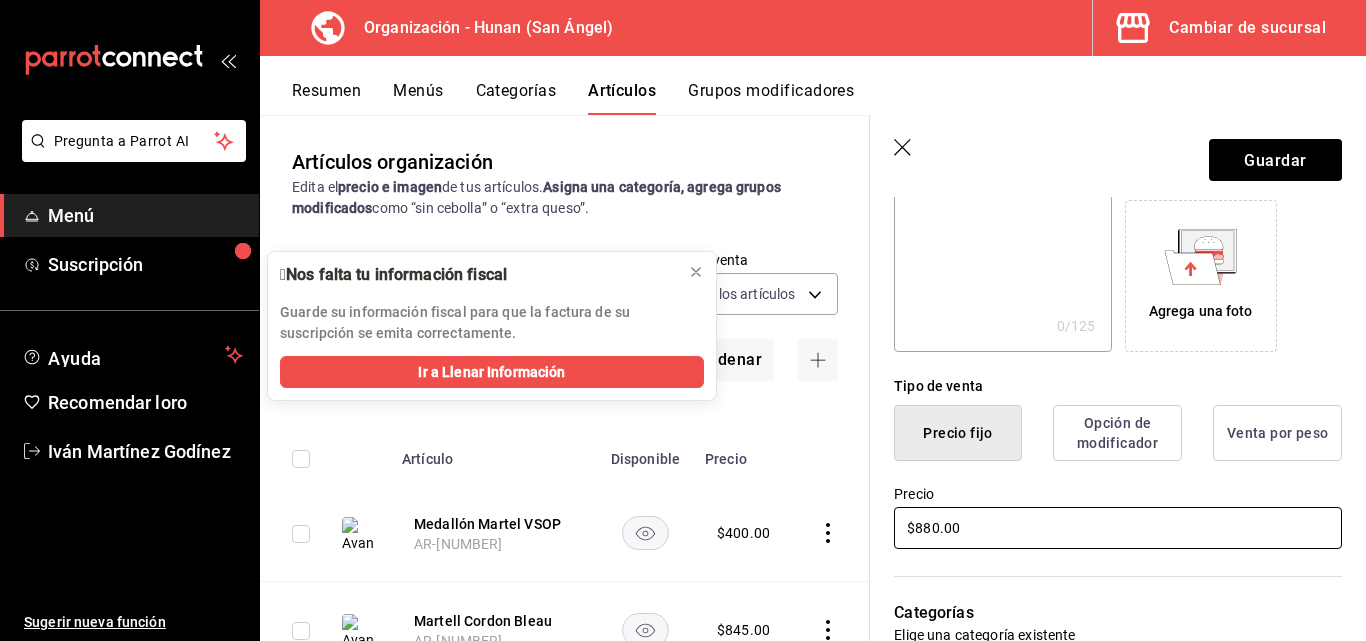 type on "$880.00" 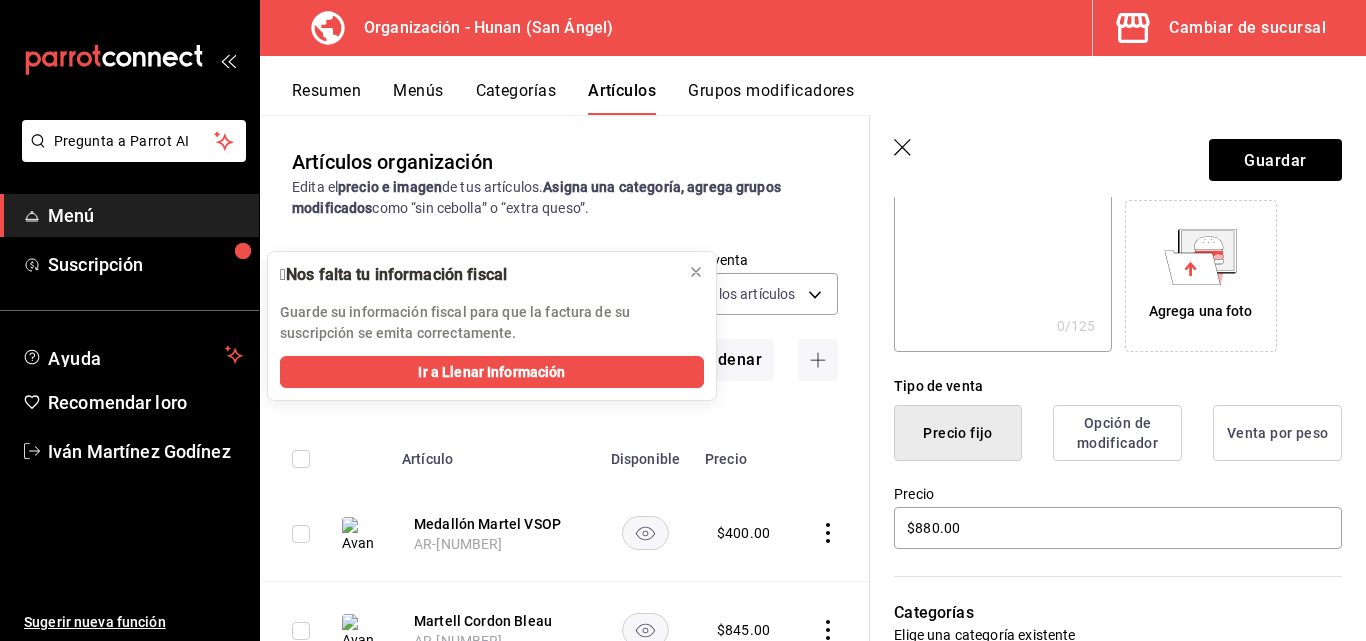 click on "Agrega una foto" at bounding box center [1201, 276] 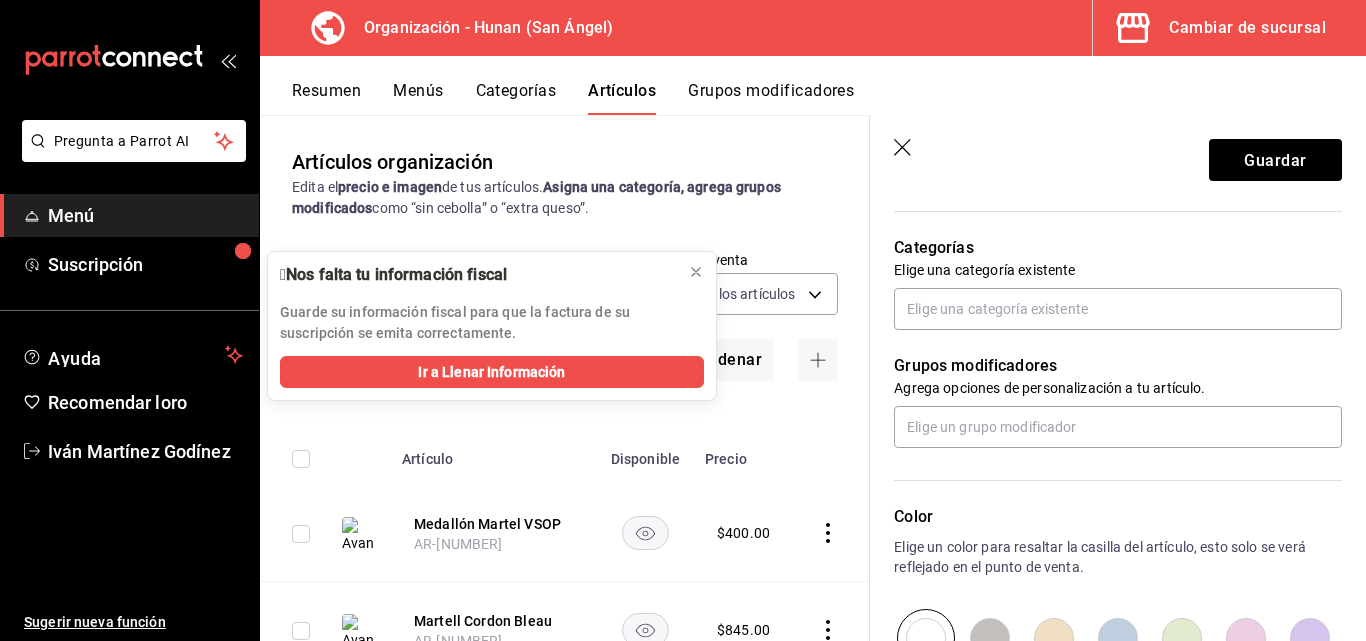 scroll, scrollTop: 738, scrollLeft: 0, axis: vertical 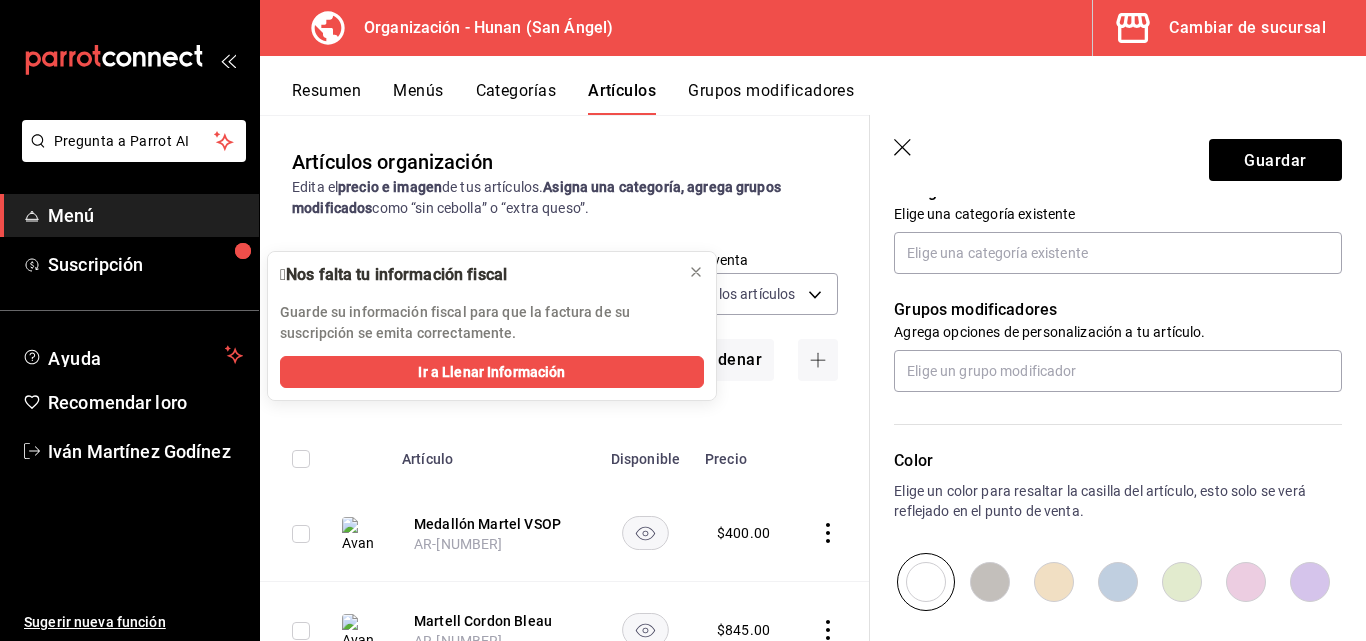 click on "Grupos modificadores Agrega opciones de personalización a tu artículo." at bounding box center [1106, 333] 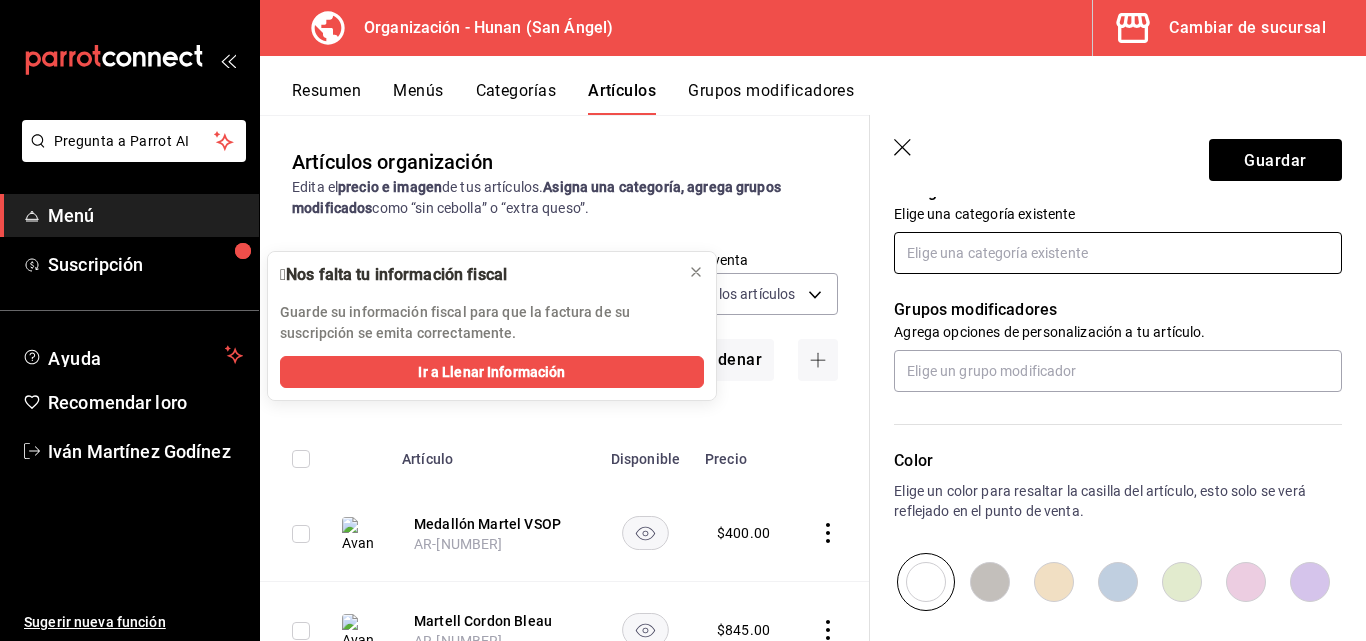 click at bounding box center [1118, 253] 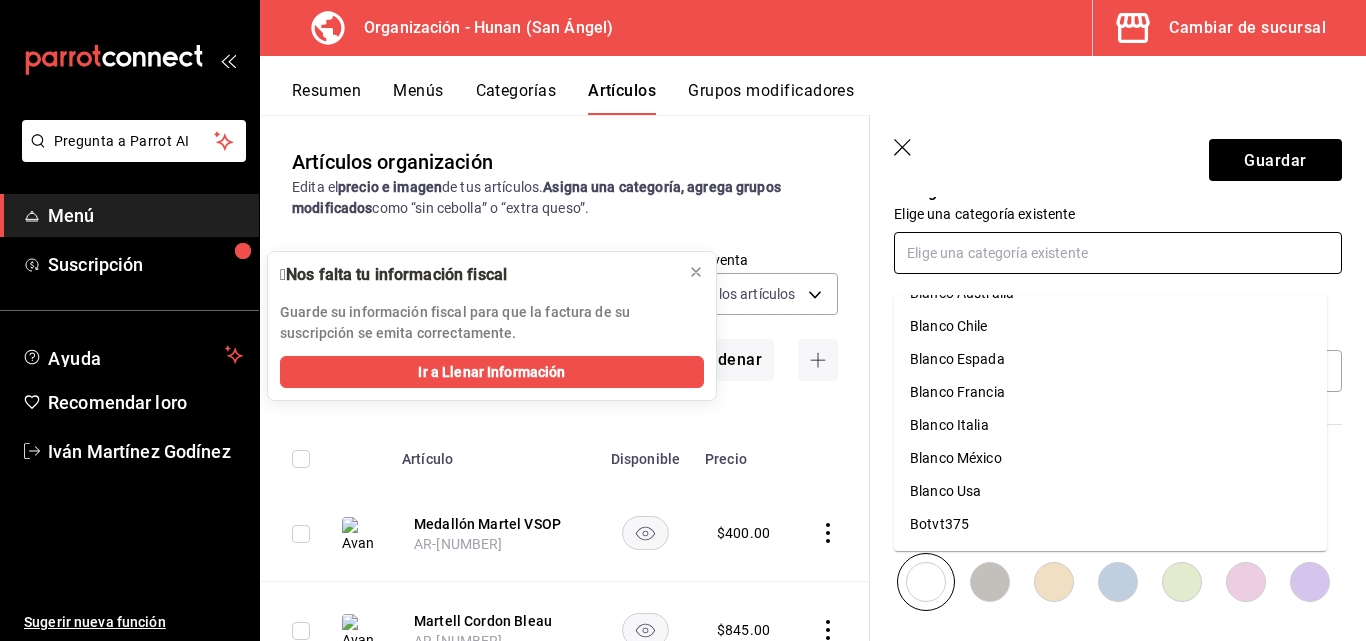 scroll, scrollTop: 448, scrollLeft: 0, axis: vertical 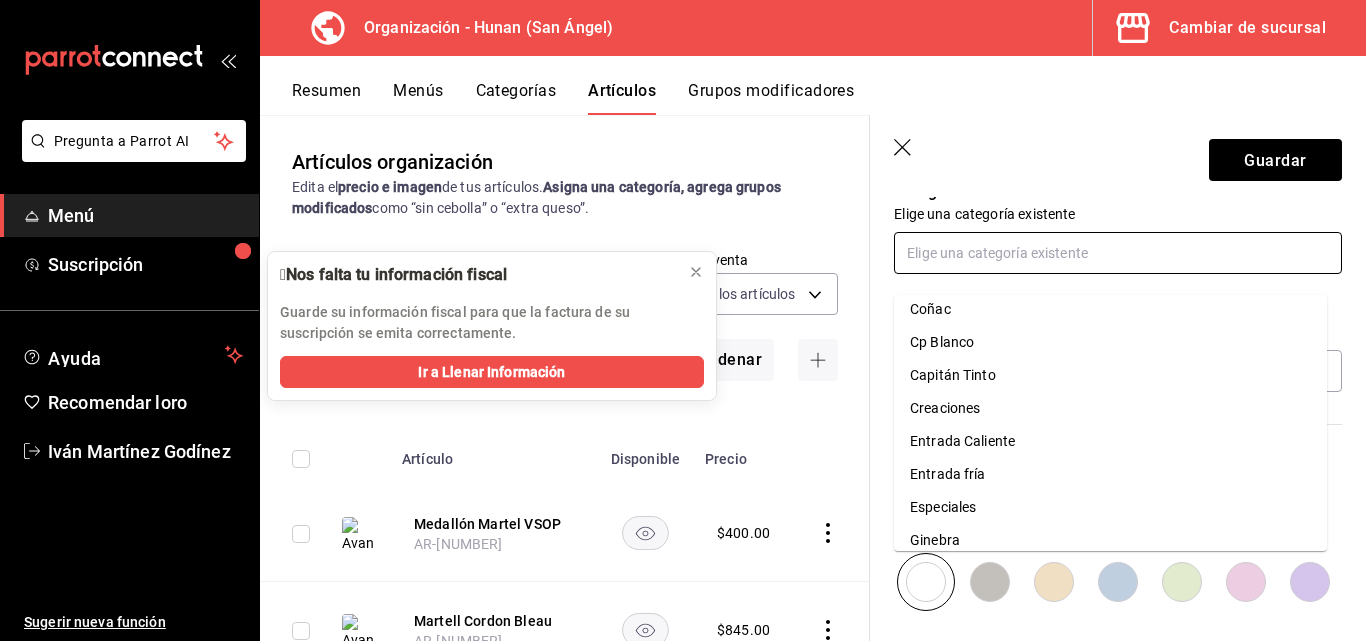click on "Coñac" at bounding box center (1110, 309) 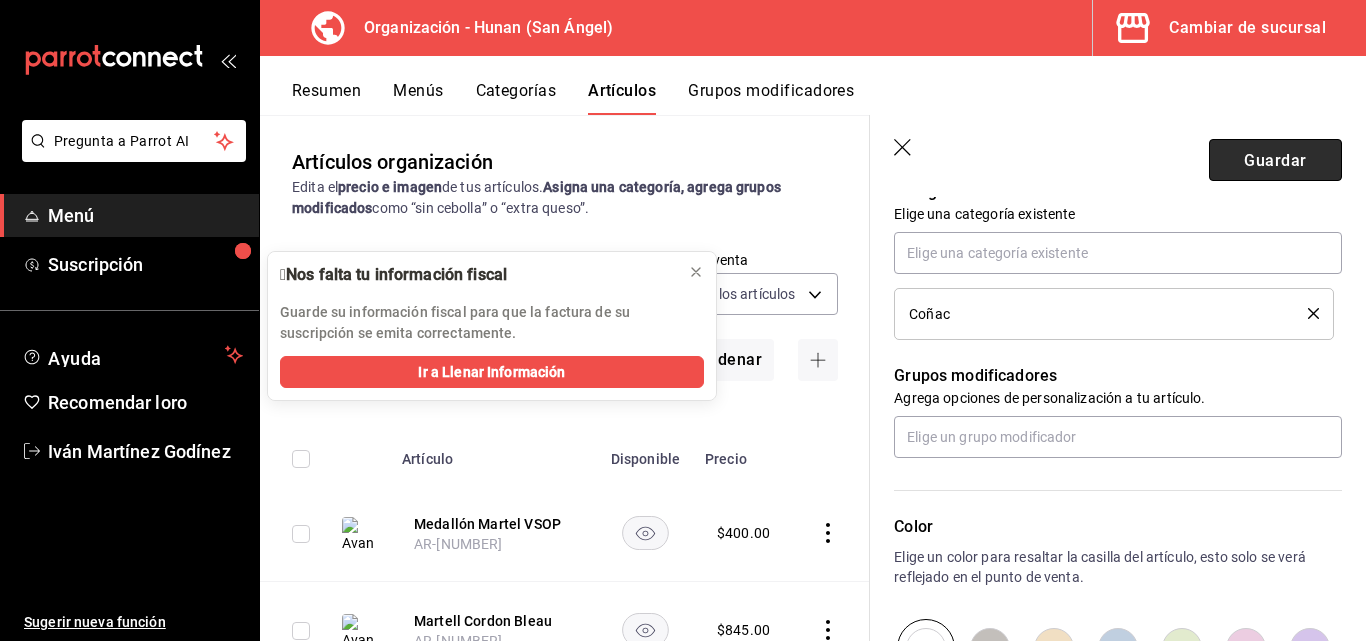 click on "Guardar" at bounding box center [1275, 159] 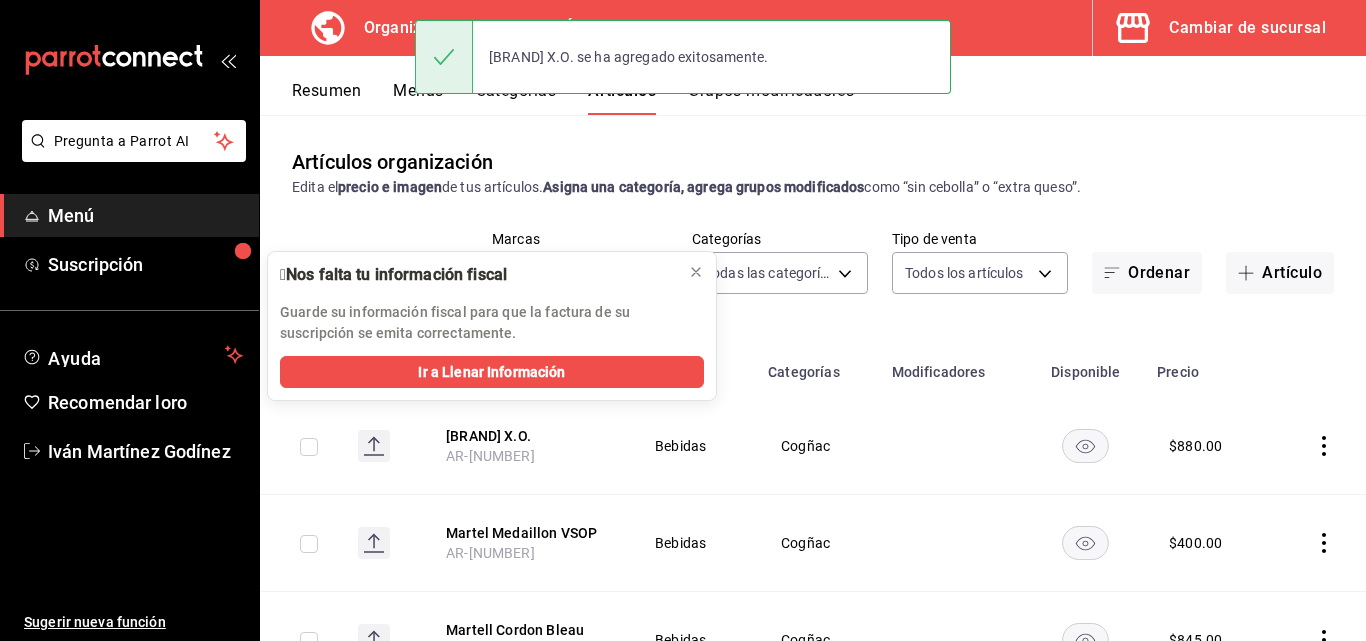 scroll, scrollTop: 0, scrollLeft: 0, axis: both 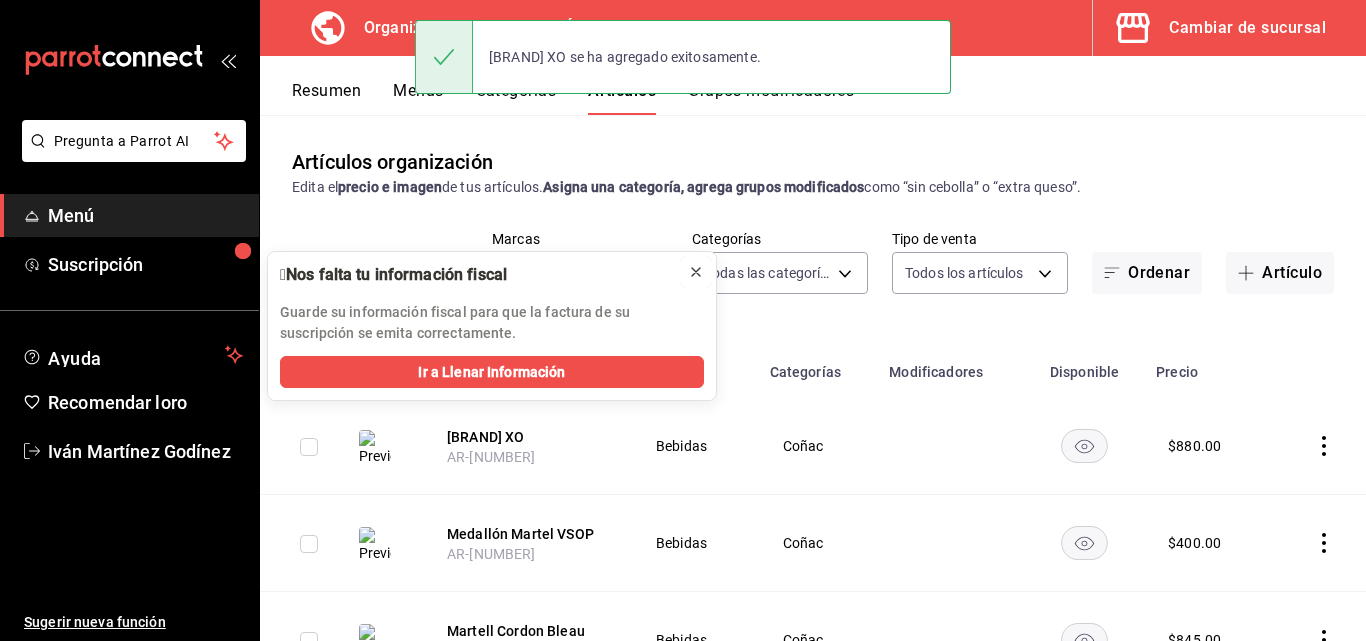 click at bounding box center [696, 272] 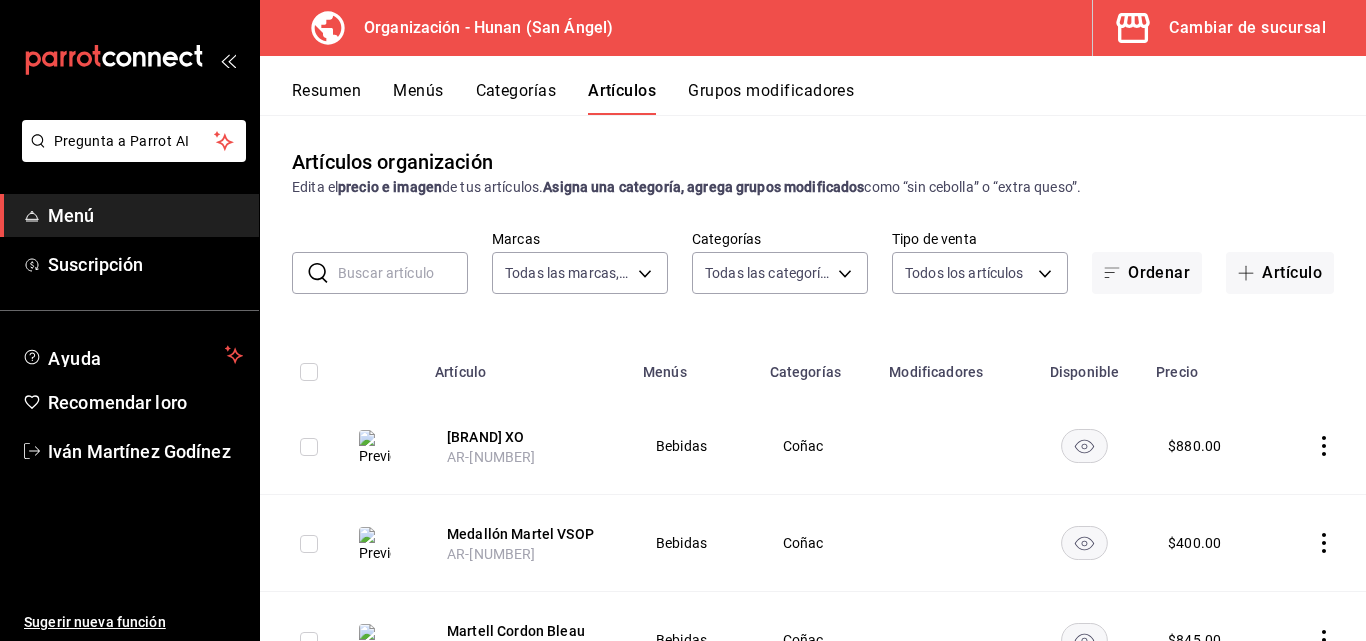 click on "Artículos organización Edita el  precio e imagen  de tus artículos.  Asigna una categoría, agrega grupos modificados  como “sin cebolla” o “extra queso”. ​ ​ Marcas Todas las marcas, Sin marca [UUID] Categorías Todas las categorías, Sin categoría Tipo de venta Todos los artículos ALL Ordenar Artículo Artículo Menús Categorías Modificadores Disponible Precio [BRAND] XO AR-[NUMBER] Bebidas Coñac $  880.00 Medallón [NAME] VSOP AR-[NUMBER] Bebidas Coñac $  400.00 [BRAND] Cordon Bleau AR-[NUMBER] Bebidas Coñac $  845.00 [NAME] XO AR-[NUMBER] Bebidas Coñac $  880.00 [NAME] VSOP AR-[NUMBER] Bebidas Coñac $  385.00 [NAME] VSOP AR-[NUMBER] Bebidas Coñac $  340.00 Marqués Montesquiou VSOP AR-[NUMBER] Bebidas Coñac $  355.00 Don Julio Ceniza 700ml AR-[NUMBER] Bebidas Tequila $  390.00 Absolut Sandía AR-[NUMBER] Bebidas Vodka $  245.00 Cabeza de cristal AR-[NUMBER] Bebidas Vodka $  490.00 Bebidas Vodka" at bounding box center [813, 378] 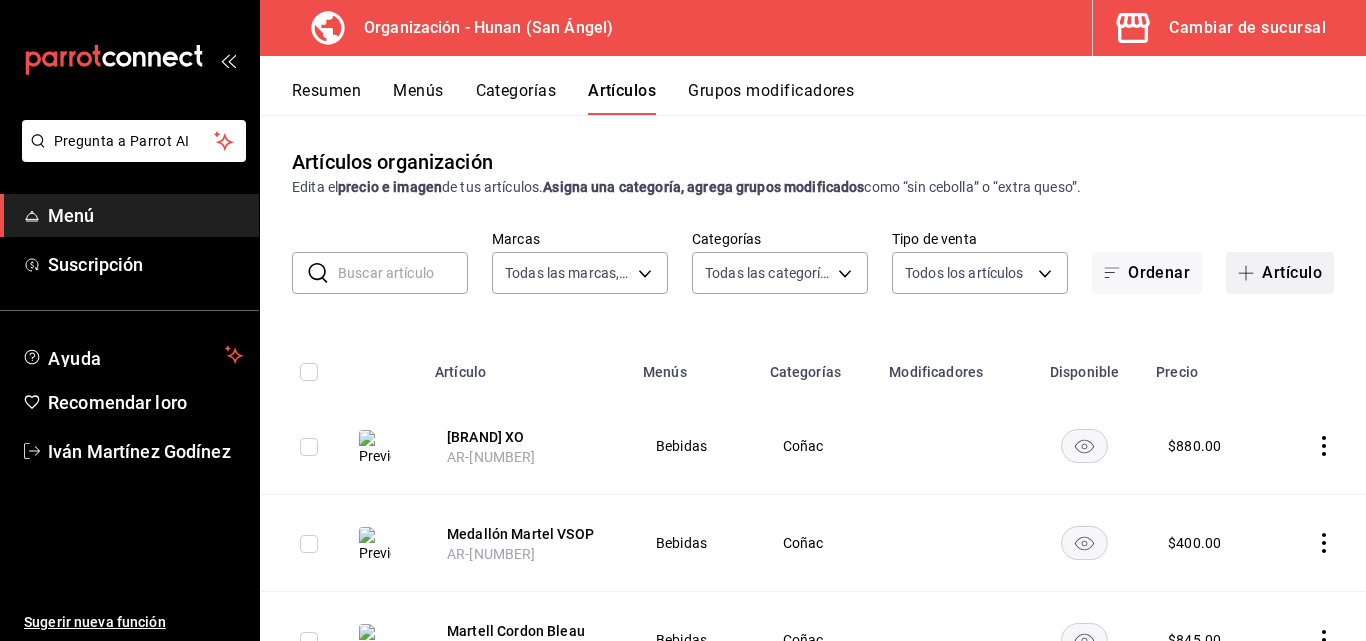 click on "Artículo" at bounding box center [1292, 272] 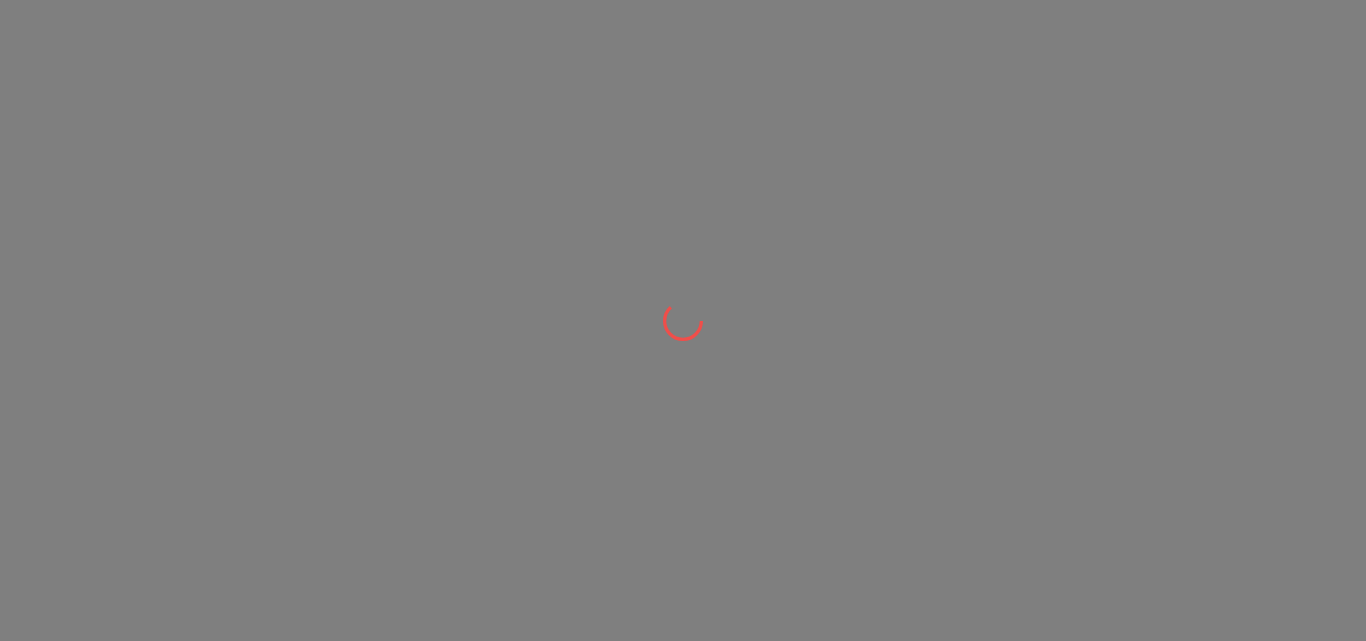 scroll, scrollTop: 0, scrollLeft: 0, axis: both 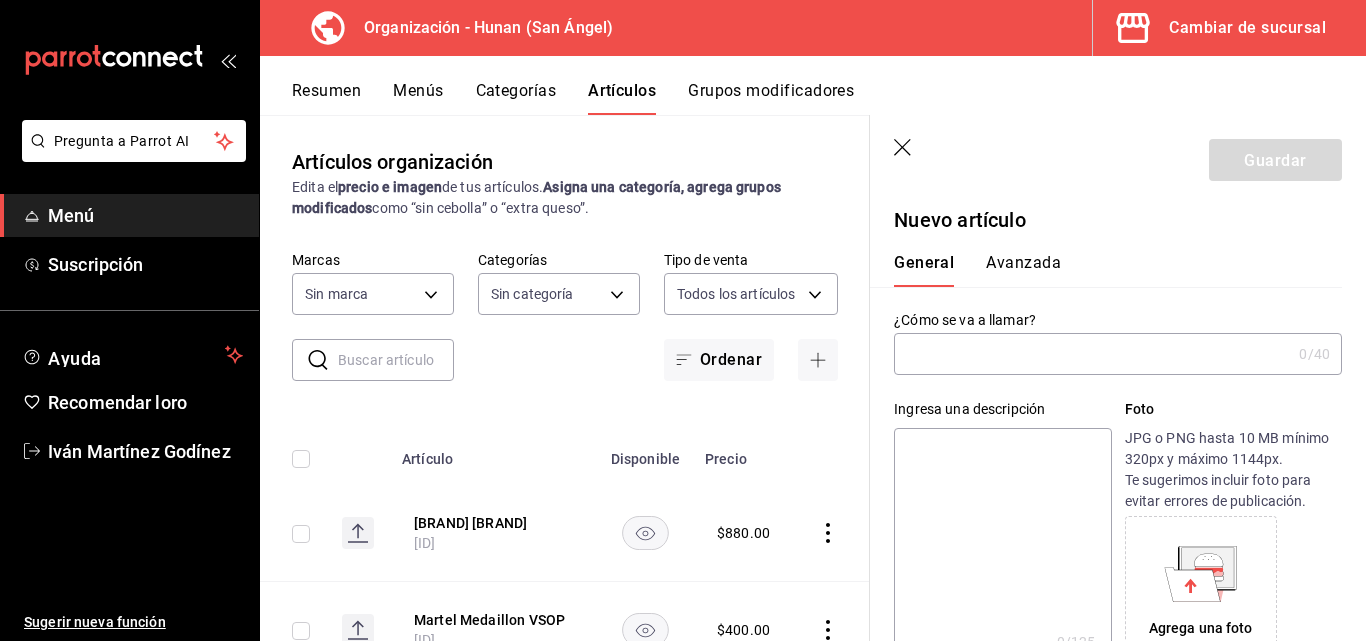 type on "5e6c8ed4-bdf8-42e8-816b-d39911e12aa6,1cac5387-84ff-42b0-b512-876f76fa8552,4df8252f-8381-4e4b-aa36-cbf6799b9b19,66c890f6-31da-4825-873c-06ad82b2a8d1,42138e37-9094-49a3-9b1d-d8bd571e538f,6c974f5b-64a1-4db4-9329-f8007736791e,8f9a5257-0753-41f6-908c-b25ff31d048a,d43900f8-5062-4f3a-931c-f4693d6acd48,0f03c763-f264-4281-b2e6-084ea7303955,7c1312d1-d61e-4024-9980-e59e50ff31fe,74f692cd-2d9d-4422-8d8b-c1d16f937b06,2abbedeb-6956-444c-8311-af12ab2f48cf,45acaf2d-1a5d-4869-8095-20515bade5f2,d2e1e135-9b60-490d-a190-91b5254c9e3f,6e7b6b96-f09b-429d-86c0-6dfadc554d16,1981e156-6f71-485c-aa99-da763a422a7e,7dd48d4e-9a72-4f43-975c-517530808e20,8235b652-b3e0-4365-9283-4a1a7ce3d654,542dcf18-e5bb-4dfd-811b-dde650df56d2,153b917f-3aae-4ded-87c3-ae1f0e41e87a,a83457d1-f450-41d8-829a-5c954141f3d6,119f2a60-242e-4e16-a87b-7d977e585b68,6a4bf5ff-1286-47ca-a9ed-be9c72c96a48,65c0dfef-038a-4f78-a7ec-44366e865eba,821c8703-2032-4a64-9509-4b99b9262e77,43aa3d75-9ced-4ca3-8a60-36cc8ae8679b,15ef8ebb-4127-47dc-8e29-c05443de52b5,a684563e-7796-44d5-b98..." 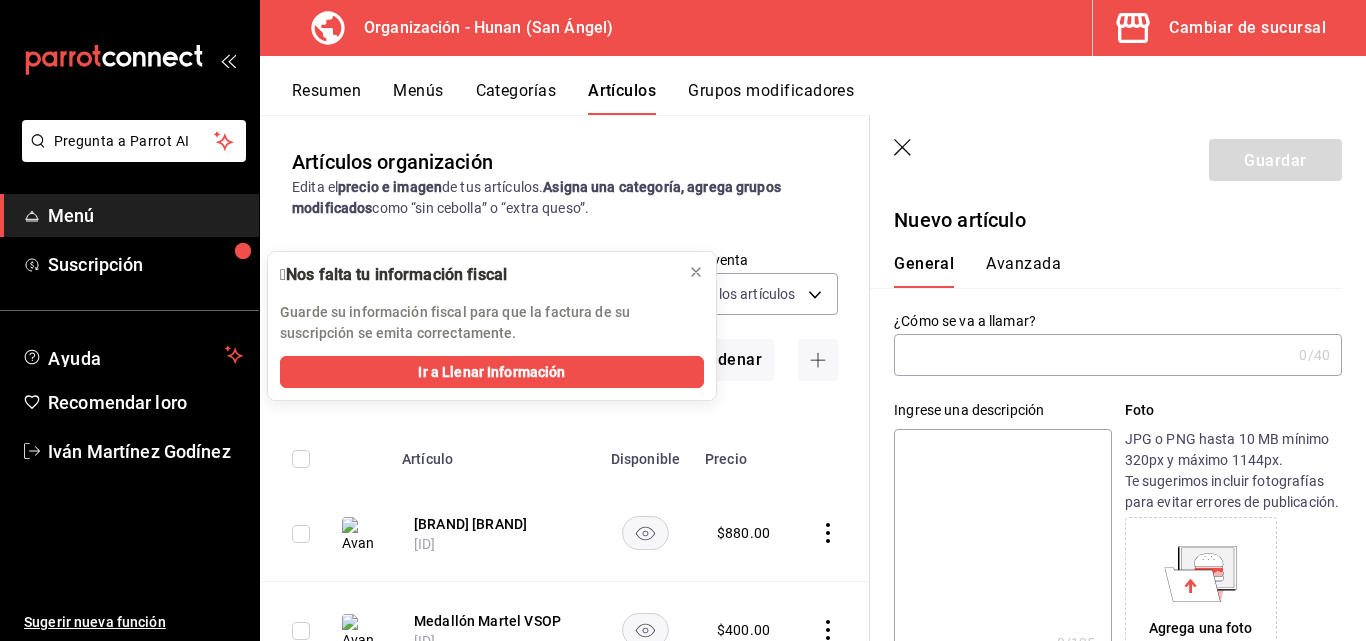 click at bounding box center (1092, 355) 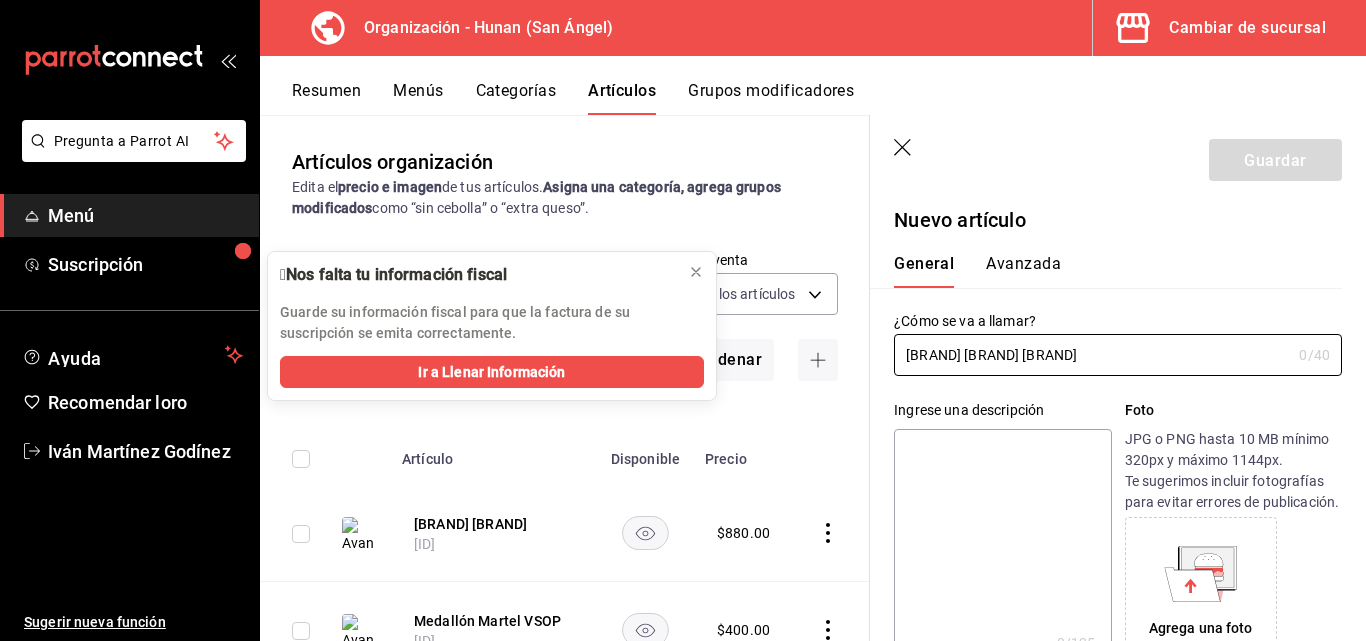 type on "[BRAND] [BRAND] [BRAND]" 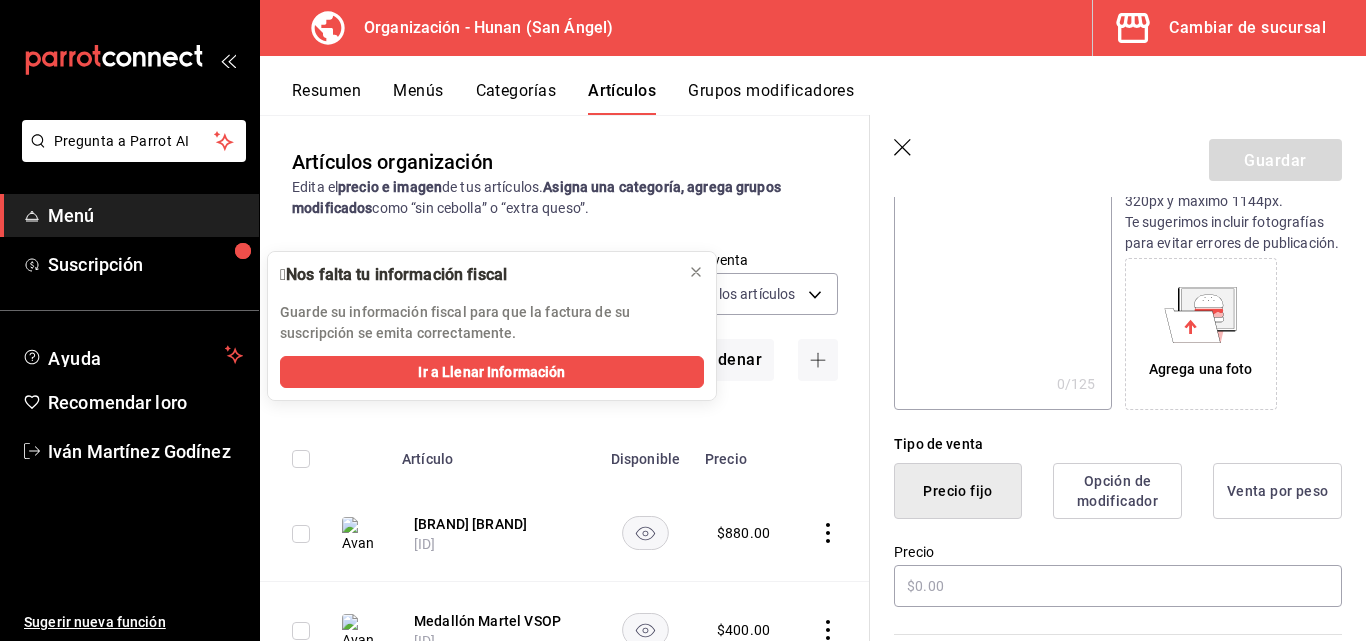 scroll, scrollTop: 270, scrollLeft: 0, axis: vertical 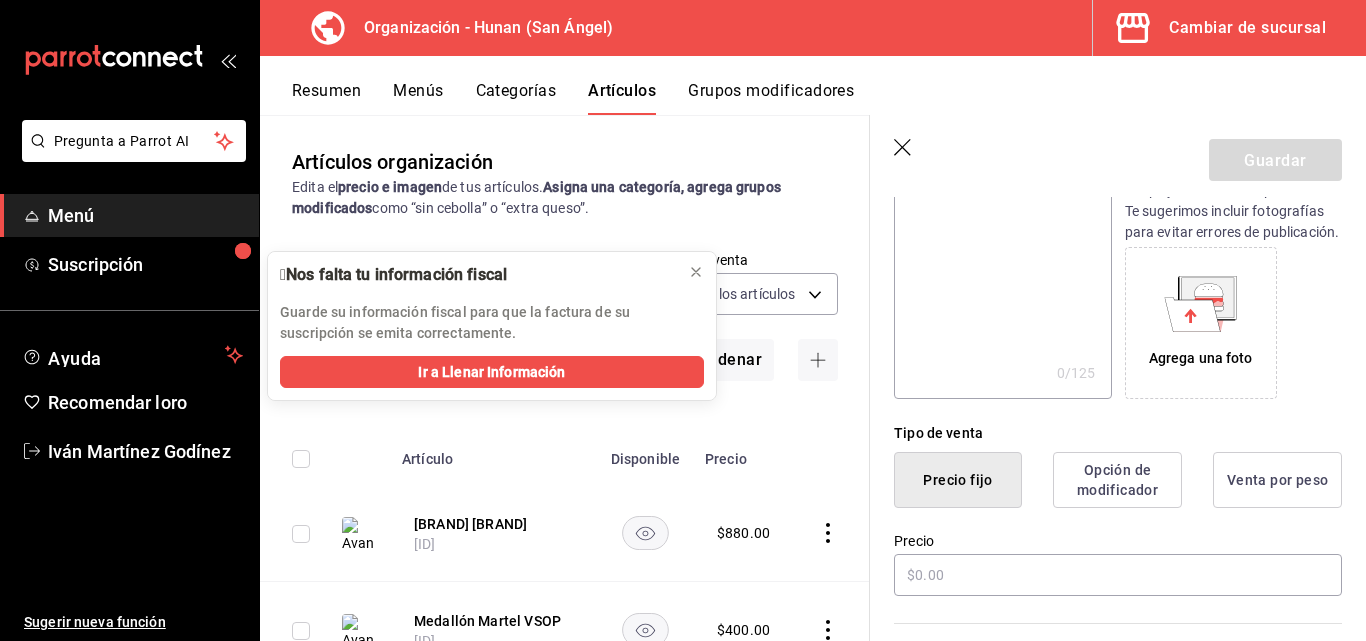 click 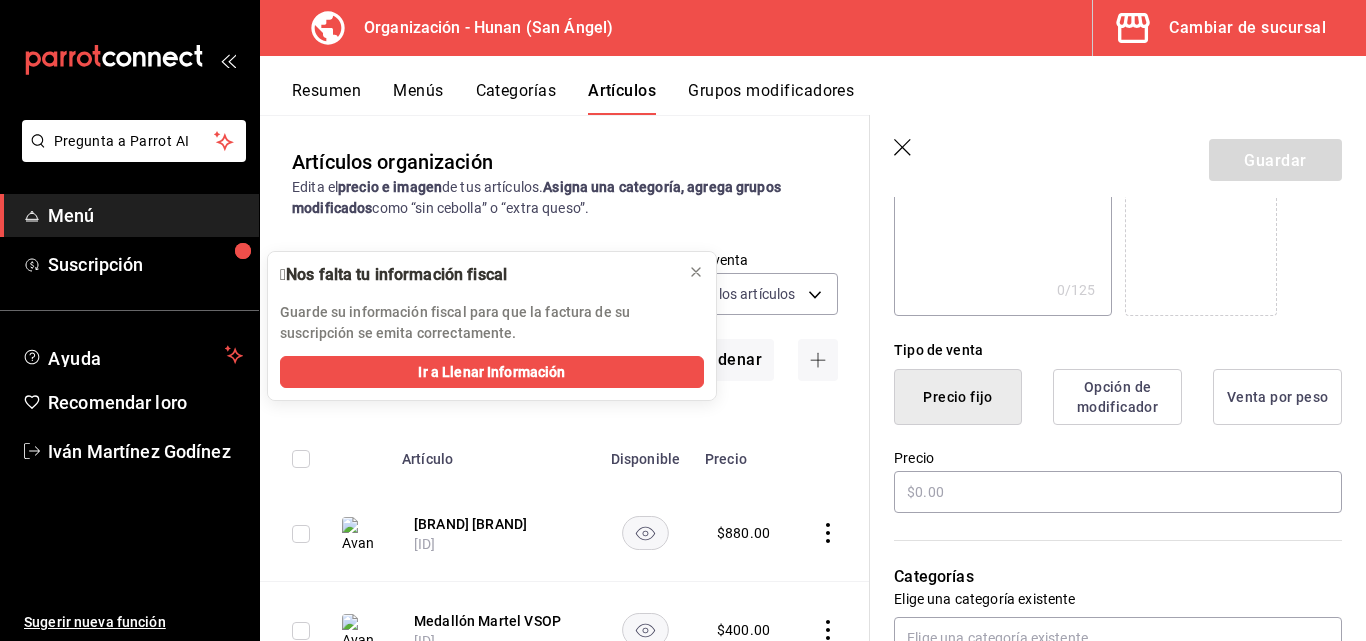 scroll, scrollTop: 357, scrollLeft: 0, axis: vertical 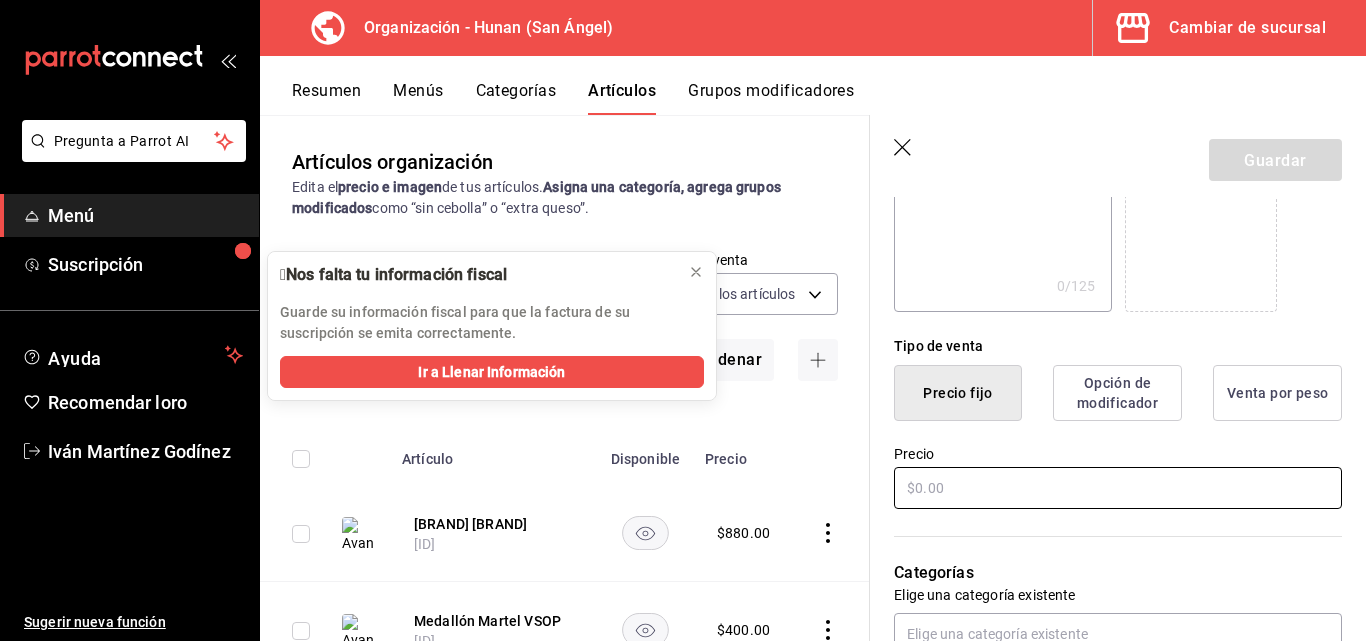 click on "Precio" at bounding box center [1118, 478] 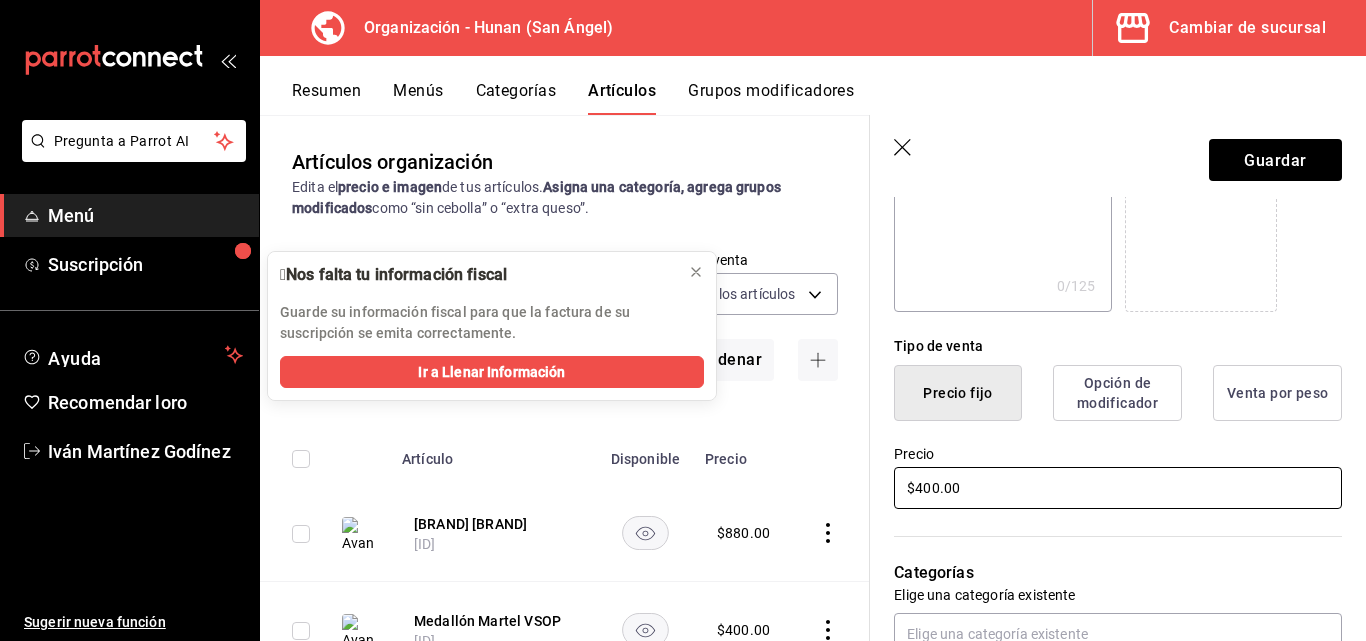 scroll, scrollTop: 593, scrollLeft: 0, axis: vertical 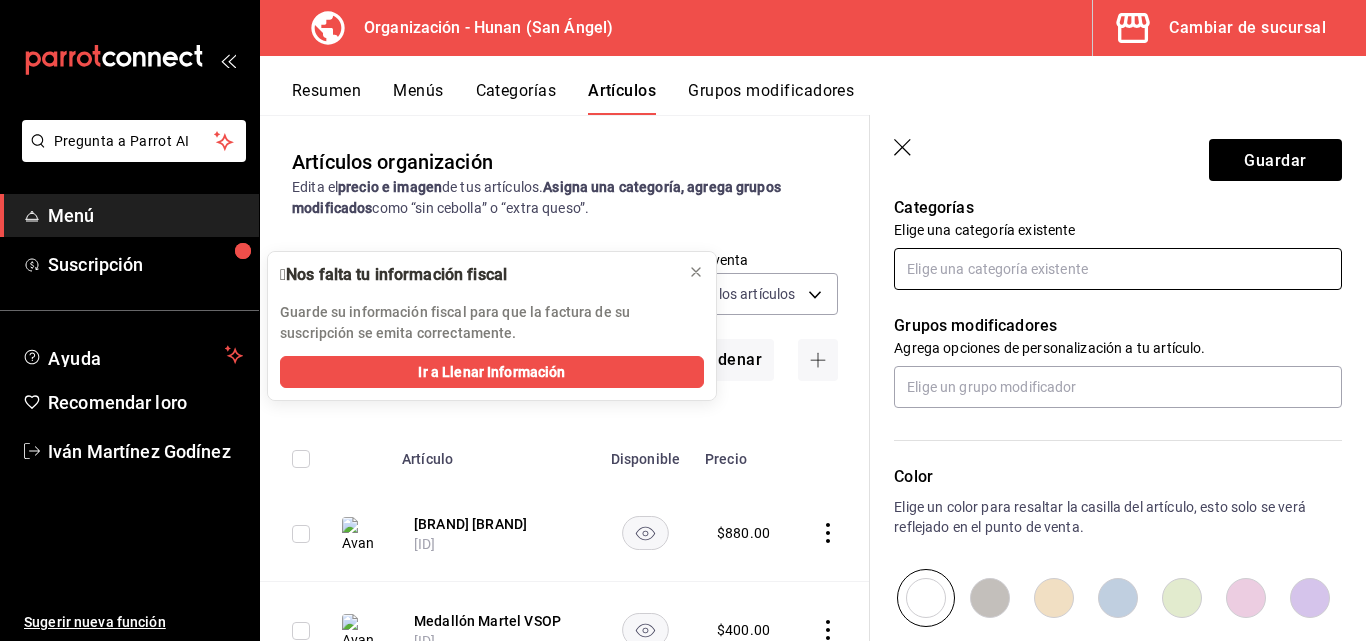 type on "$400.00" 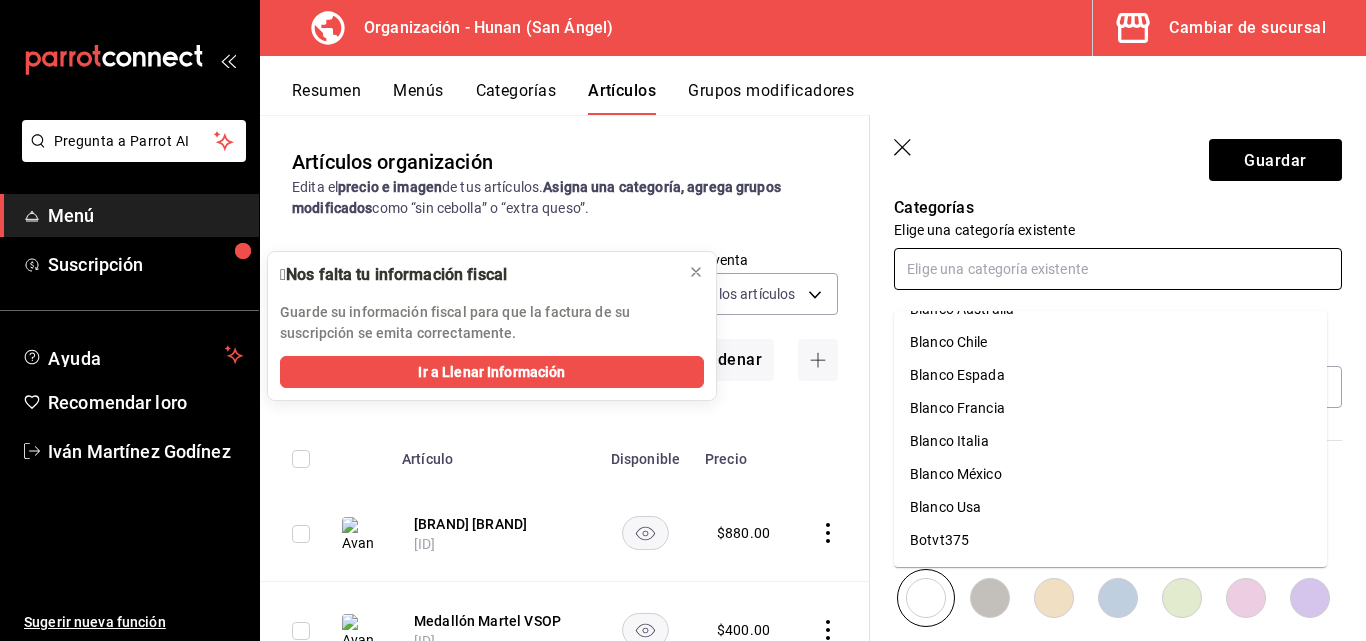 scroll, scrollTop: 448, scrollLeft: 0, axis: vertical 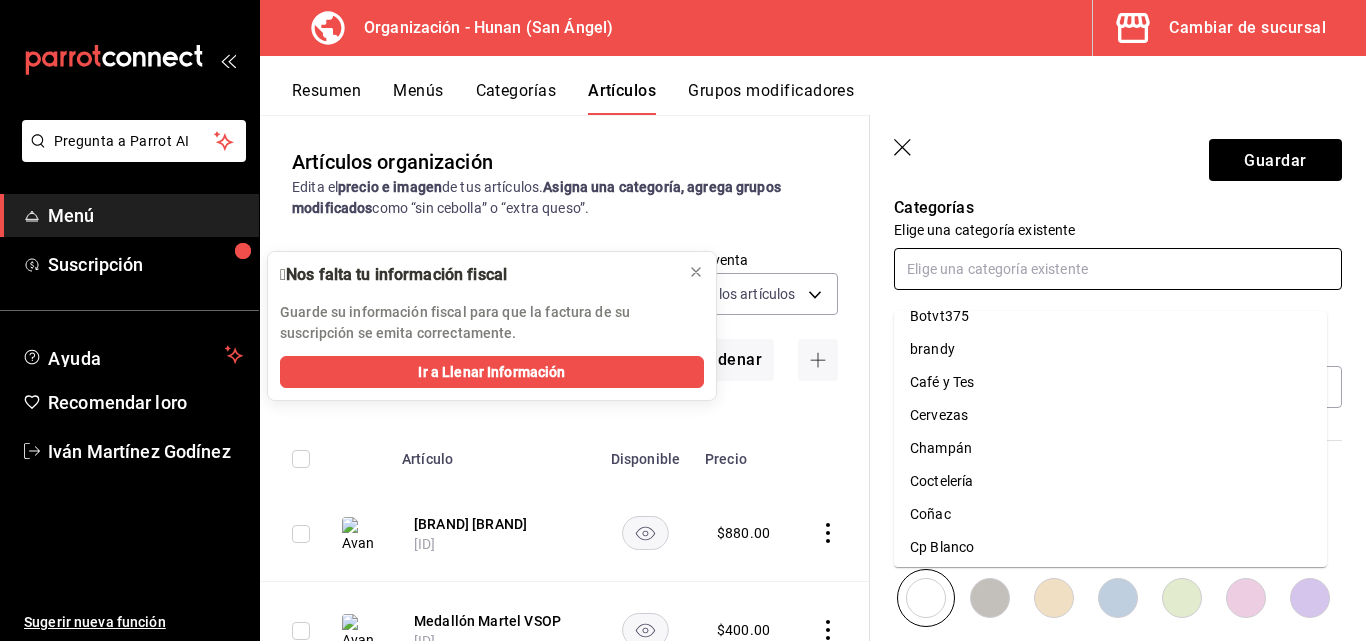 click on "Coñac" at bounding box center (1110, 514) 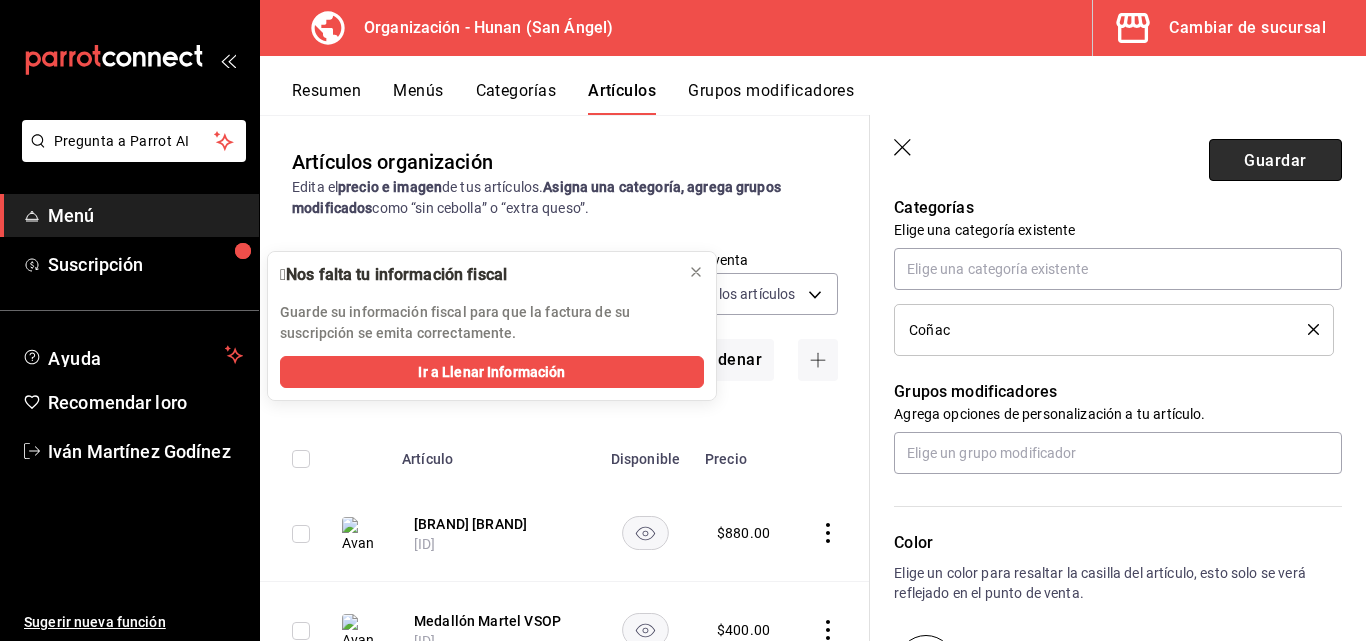 click on "Guardar" at bounding box center (1275, 160) 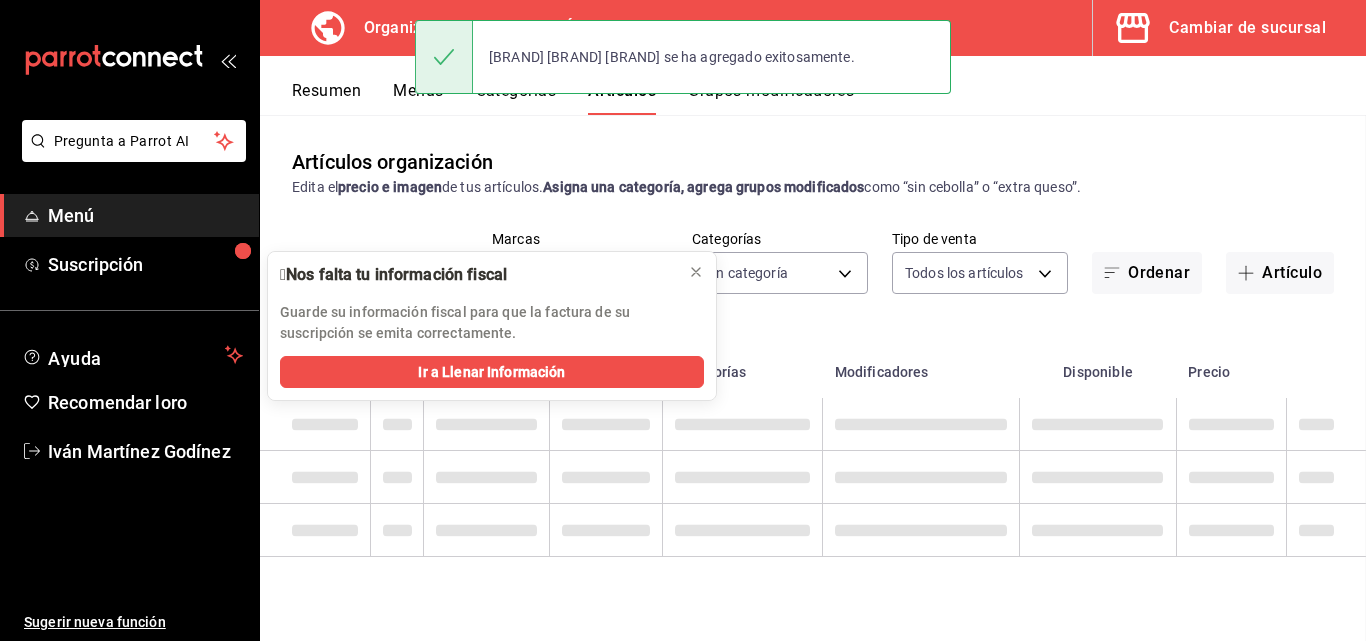 scroll, scrollTop: 0, scrollLeft: 0, axis: both 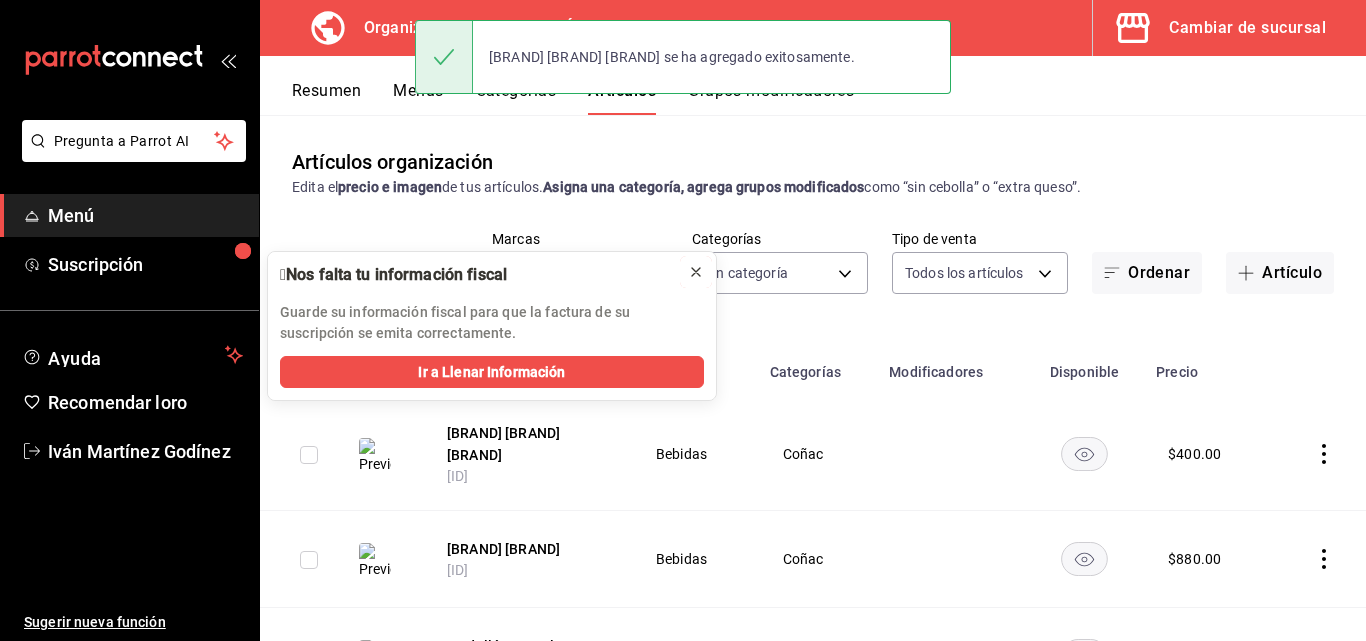 click at bounding box center (696, 272) 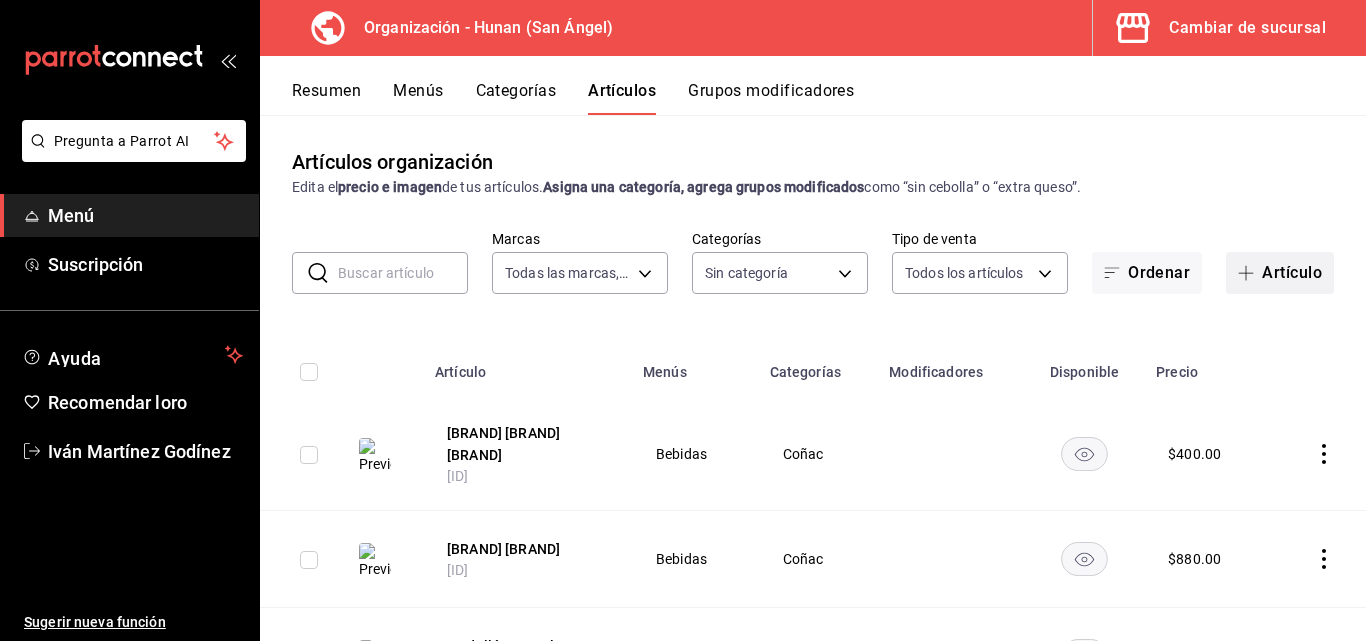 click on "Artículo" at bounding box center (1292, 272) 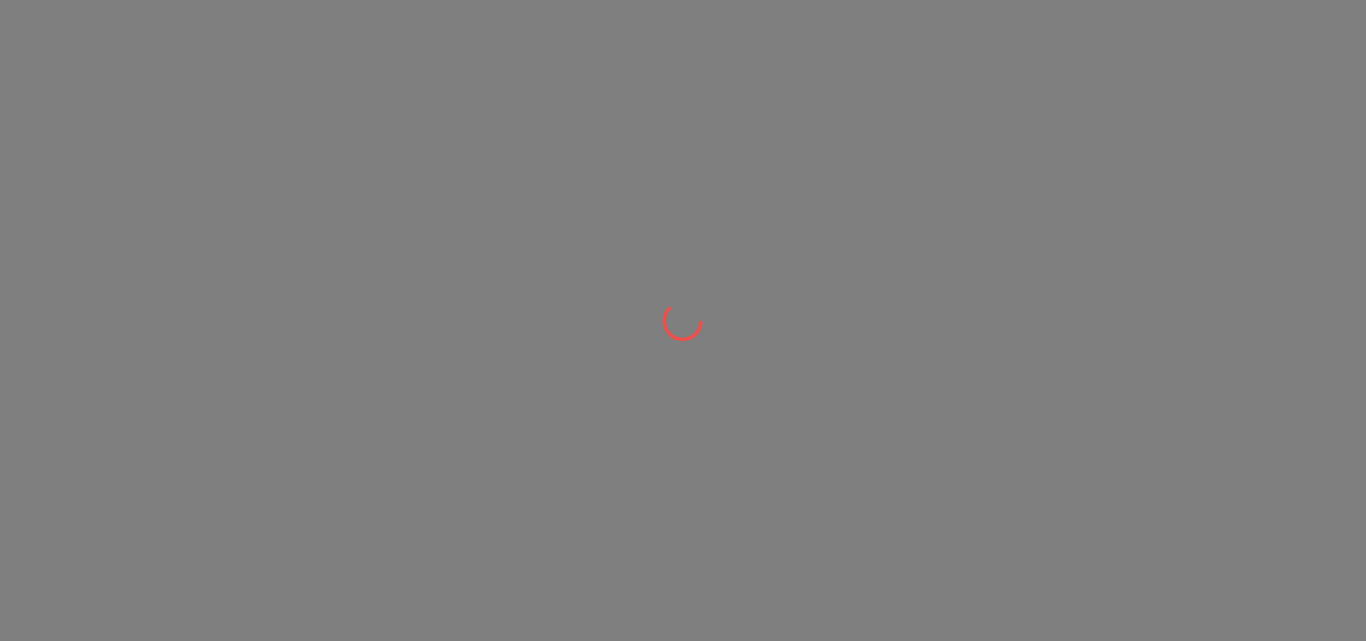 scroll, scrollTop: 0, scrollLeft: 0, axis: both 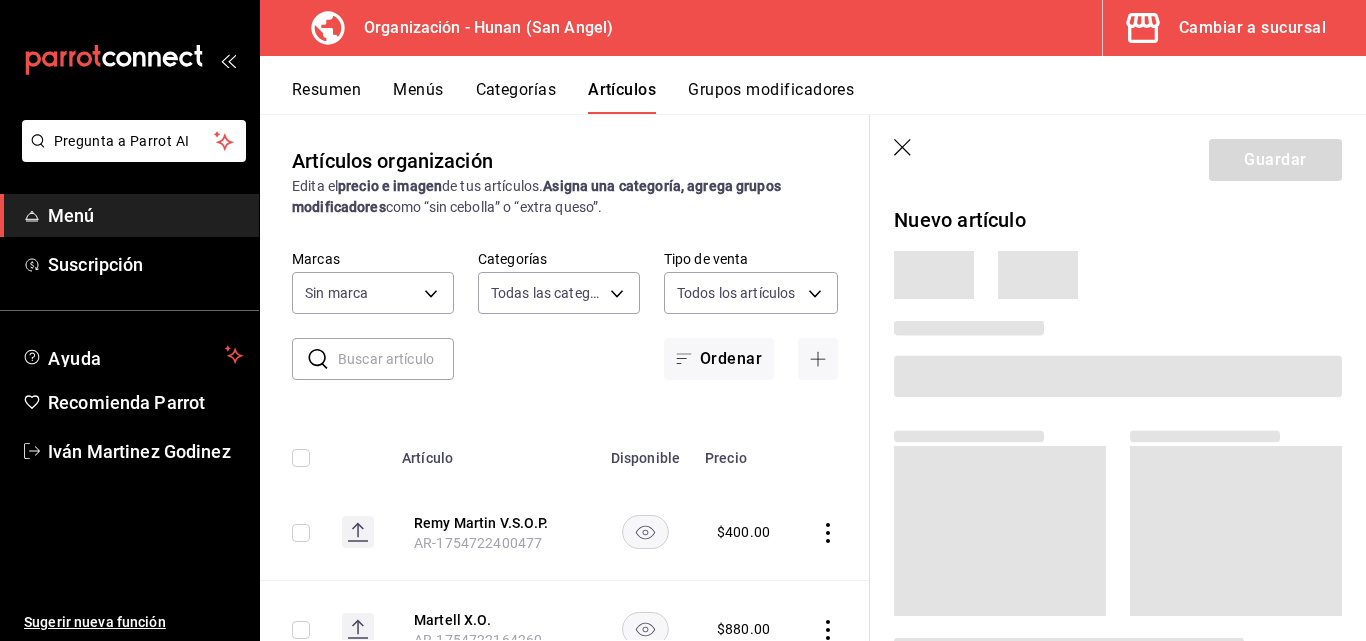 type on "5e6c8ed4-bdf8-42e8-816b-d39911e12aa6,1cac5387-84ff-42b0-b512-876f76fa8552,4df8252f-8381-4e4b-aa36-cbf6799b9b19,66c890f6-31da-4825-873c-06ad82b2a8d1,42138e37-9094-49a3-9b1d-d8bd571e538f,6c974f5b-64a1-4db4-9329-f8007736791e,8f9a5257-0753-41f6-908c-b25ff31d048a,d43900f8-5062-4f3a-931c-f4693d6acd48,0f03c763-f264-4281-b2e6-084ea7303955,7c1312d1-d61e-4024-9980-e59e50ff31fe,74f692cd-2d9d-4422-8d8b-c1d16f937b06,2abbedeb-6956-444c-8311-af12ab2f48cf,45acaf2d-1a5d-4869-8095-20515bade5f2,d2e1e135-9b60-490d-a190-91b5254c9e3f,6e7b6b96-f09b-429d-86c0-6dfadc554d16,1981e156-6f71-485c-aa99-da763a422a7e,7dd48d4e-9a72-4f43-975c-517530808e20,8235b652-b3e0-4365-9283-4a1a7ce3d654,542dcf18-e5bb-4dfd-811b-dde650df56d2,153b917f-3aae-4ded-87c3-ae1f0e41e87a,a83457d1-f450-41d8-829a-5c954141f3d6,119f2a60-242e-4e16-a87b-7d977e585b68,6a4bf5ff-1286-47ca-a9ed-be9c72c96a48,65c0dfef-038a-4f78-a7ec-44366e865eba,821c8703-2032-4a64-9509-4b99b9262e77,43aa3d75-9ced-4ca3-8a60-36cc8ae8679b,15ef8ebb-4127-47dc-8e29-c05443de52b5,a684563e-7796-44d5-b98..." 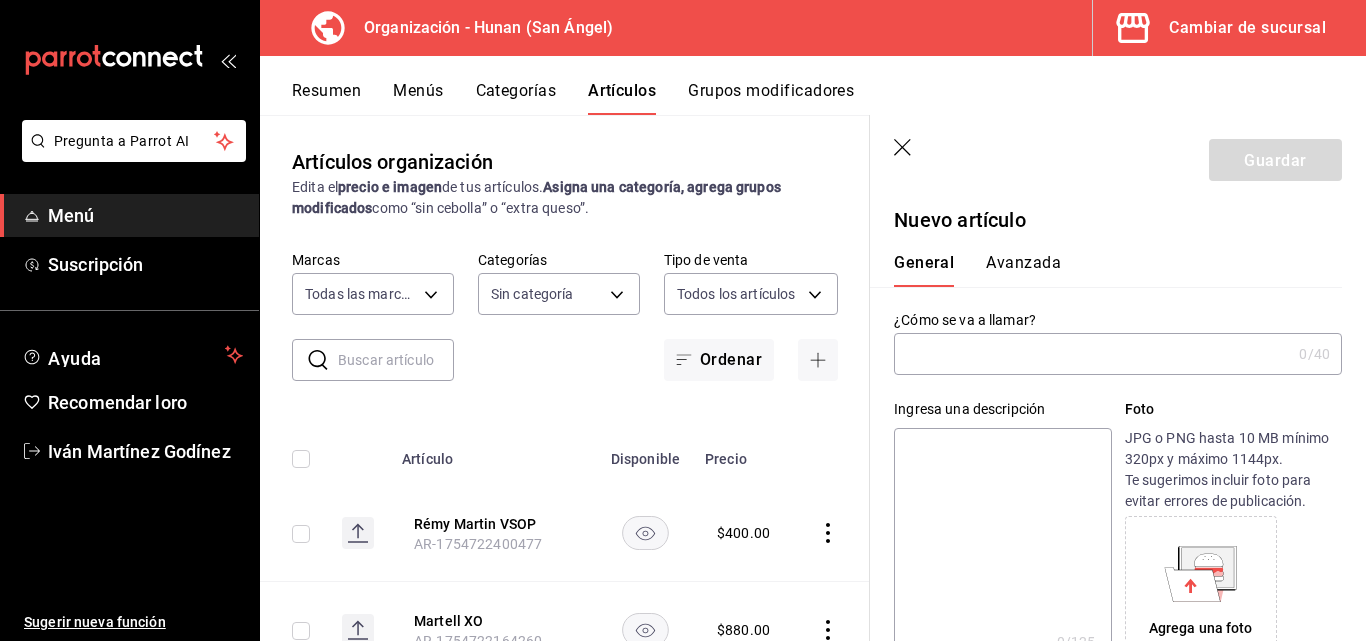 type on "d384c8d0-66a7-43b9-ac0d-3f995a6be0a8" 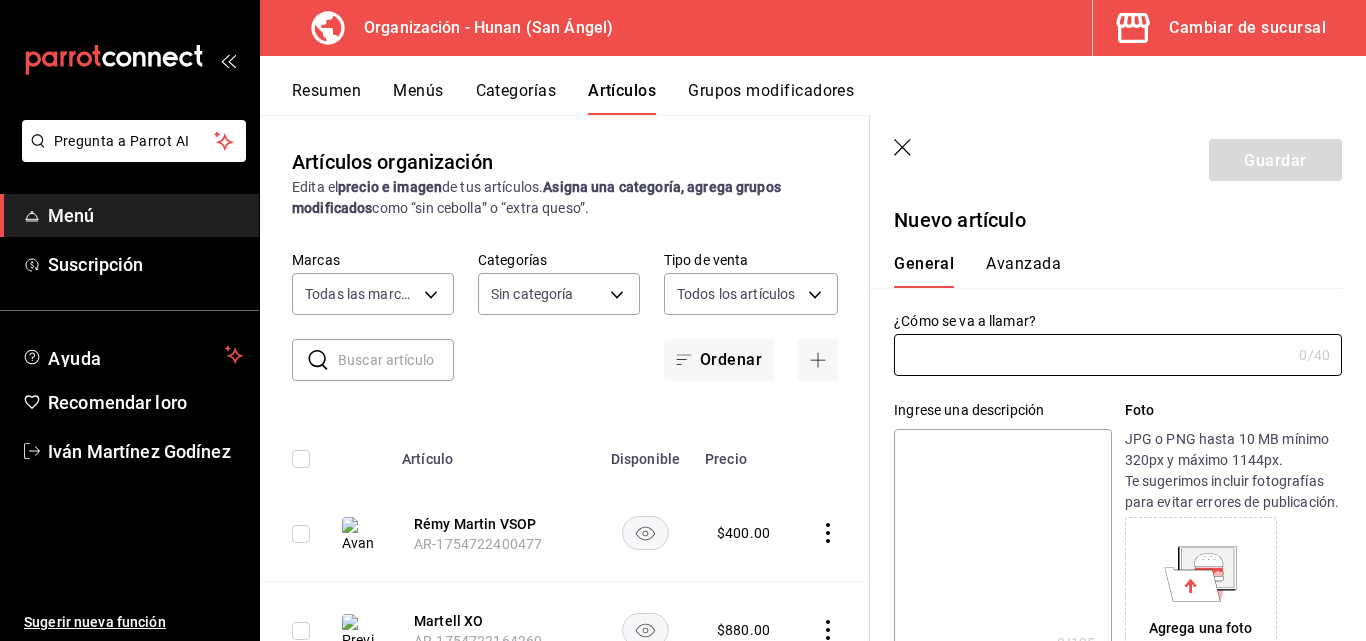 click 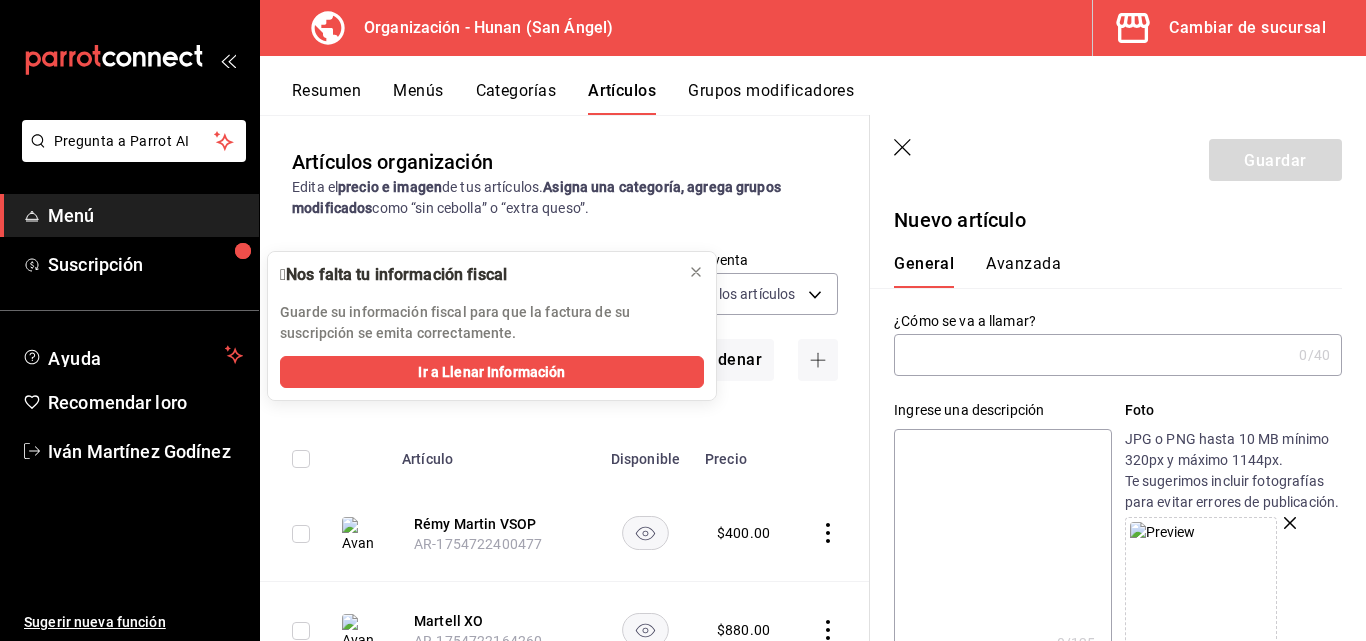 click at bounding box center (1092, 355) 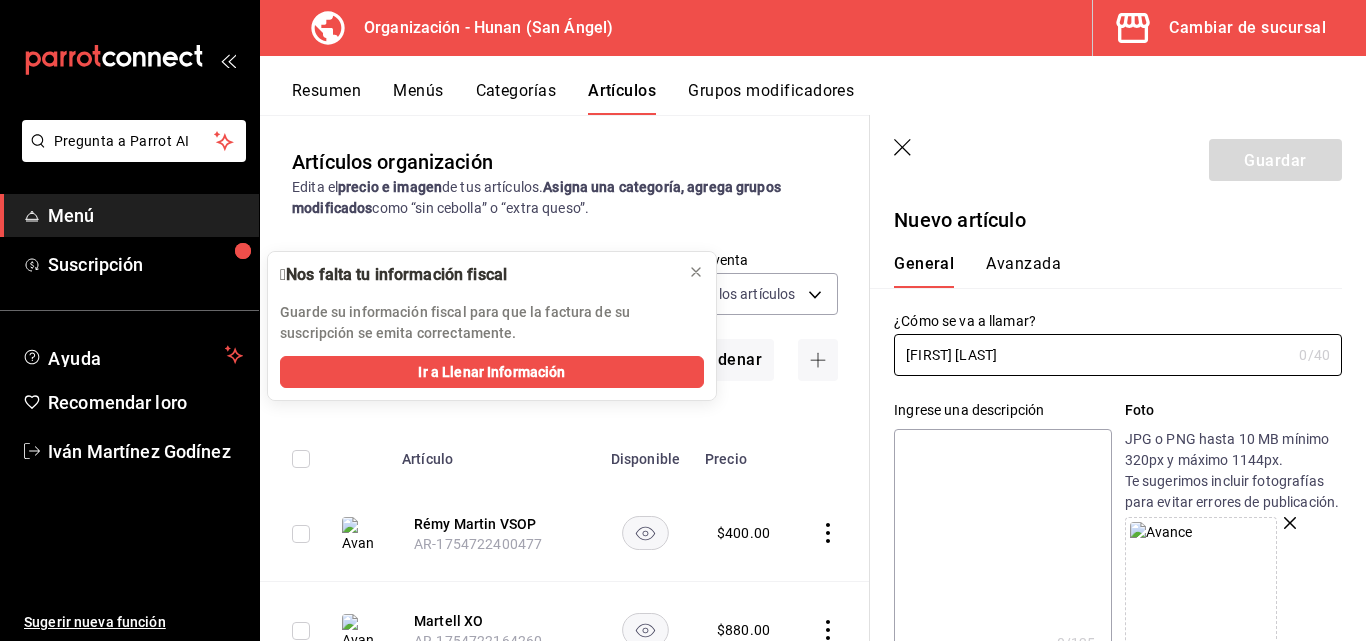 type on "[FIRST] [LAST]" 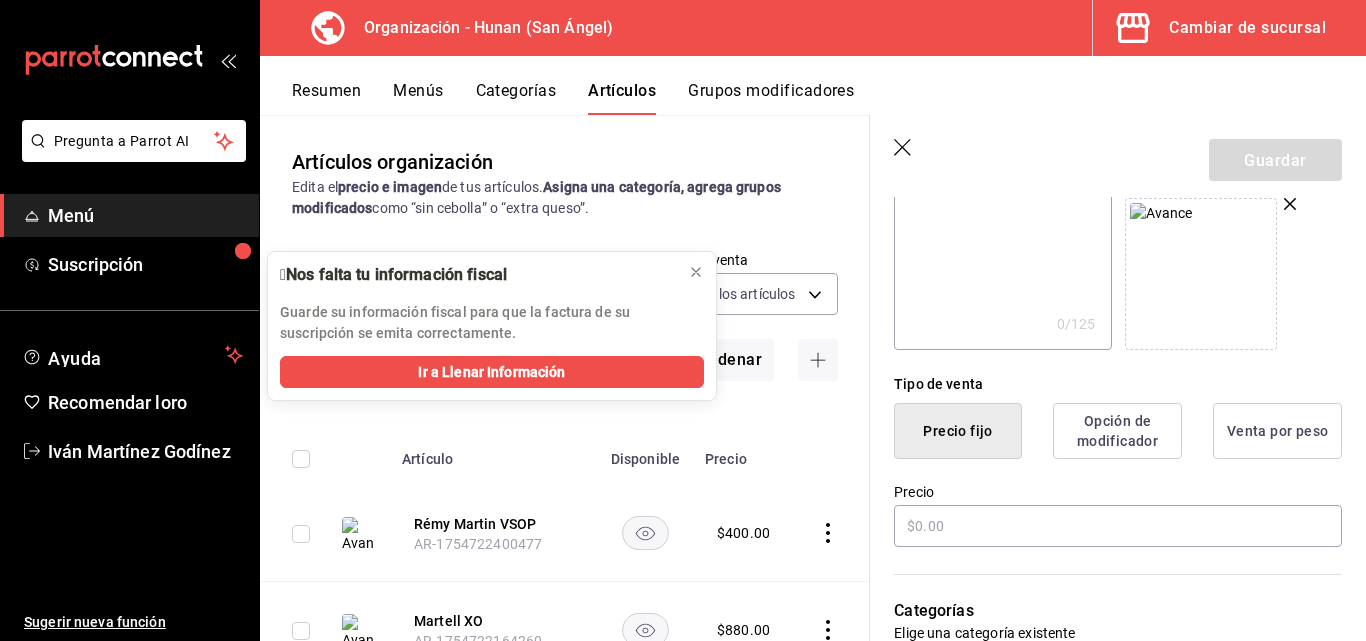 scroll, scrollTop: 357, scrollLeft: 0, axis: vertical 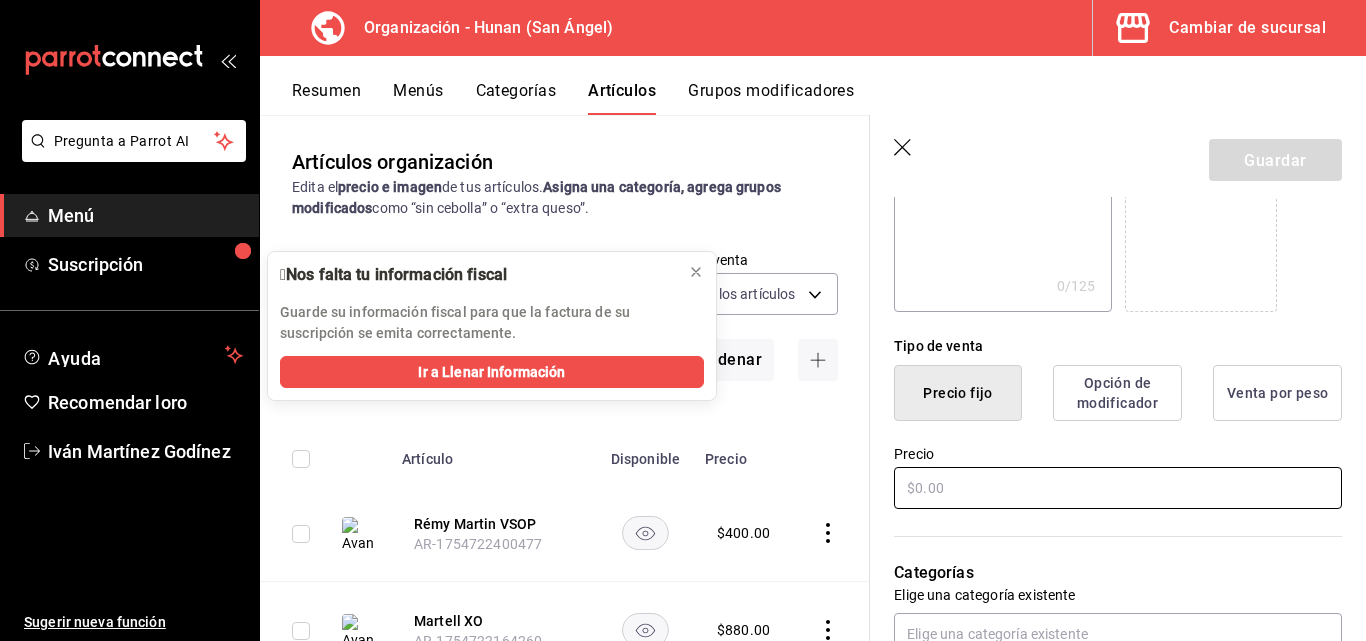 click at bounding box center [1118, 488] 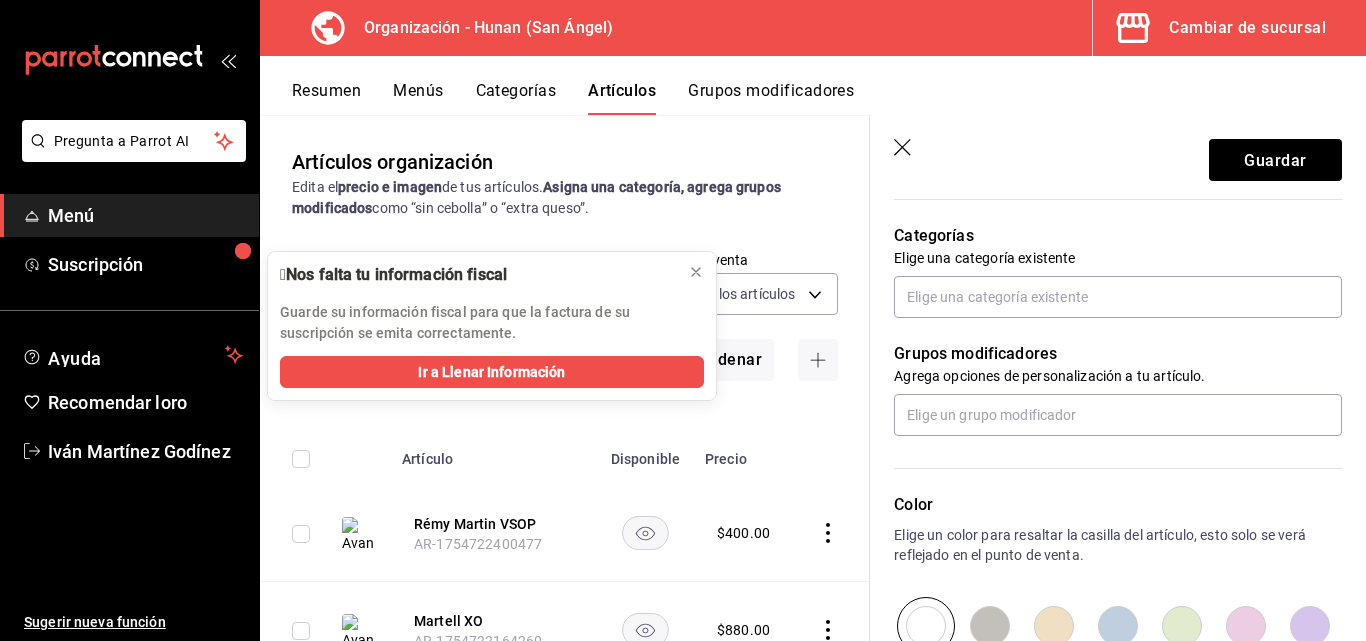 scroll, scrollTop: 698, scrollLeft: 0, axis: vertical 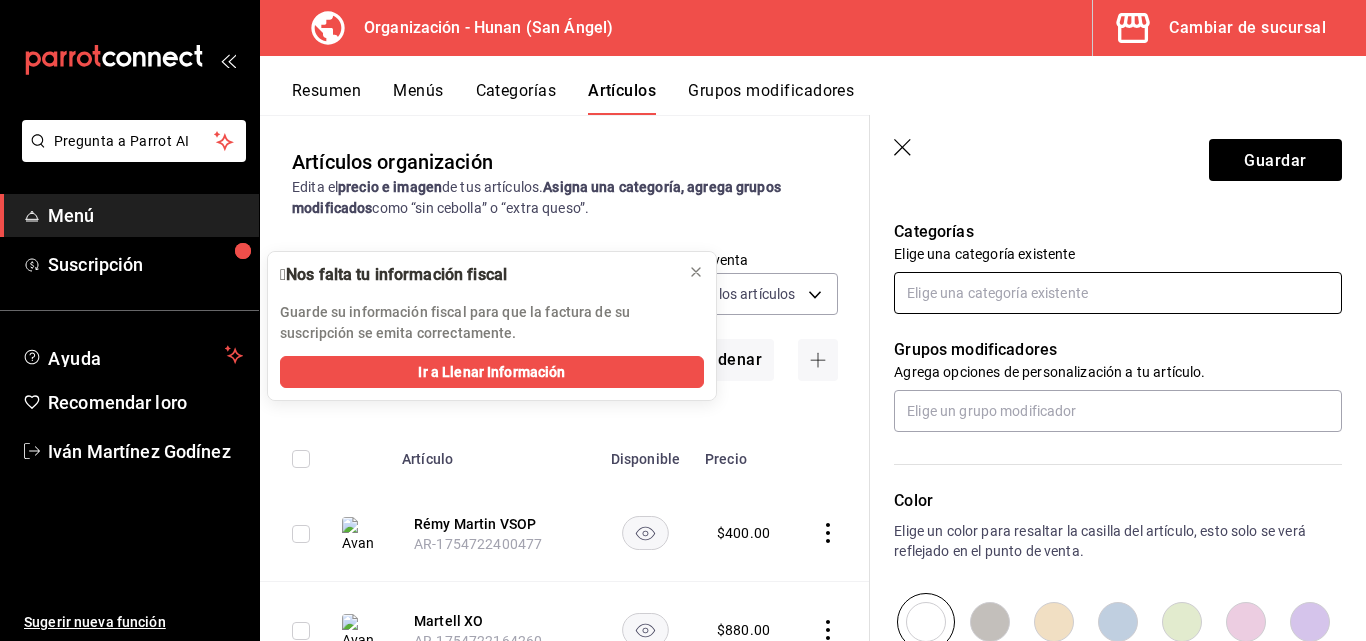 type on "$1375.00" 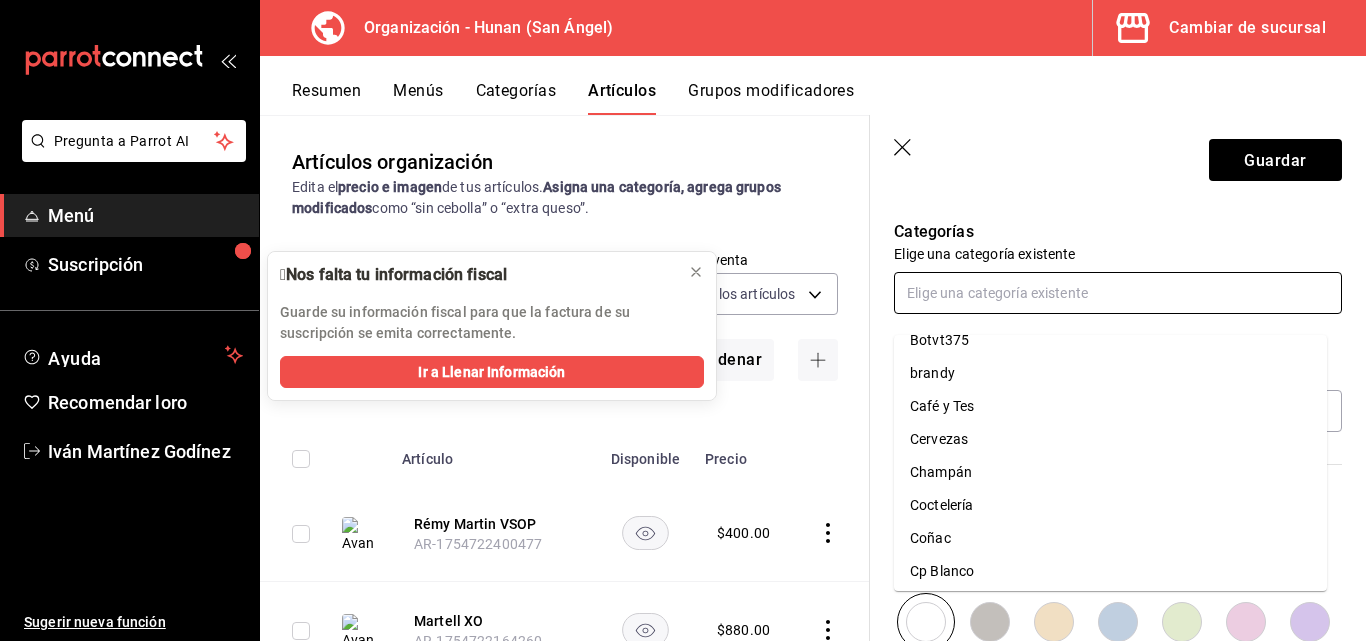 scroll, scrollTop: 672, scrollLeft: 0, axis: vertical 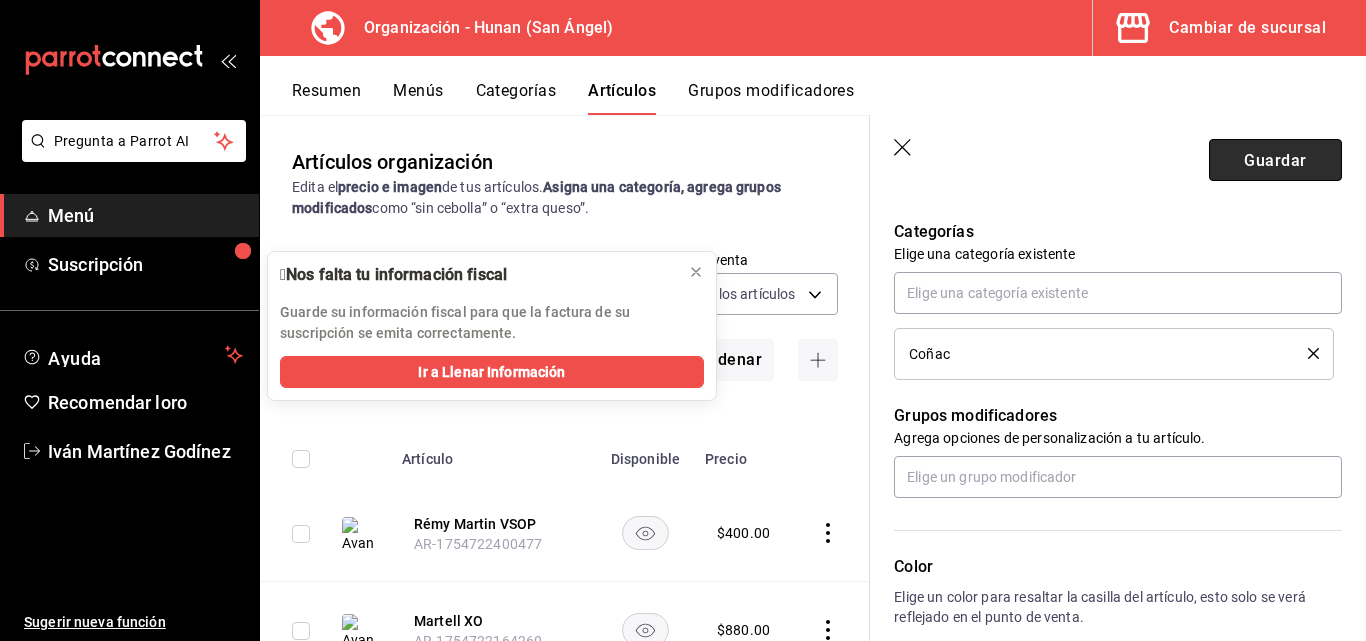 click on "Guardar" at bounding box center [1275, 159] 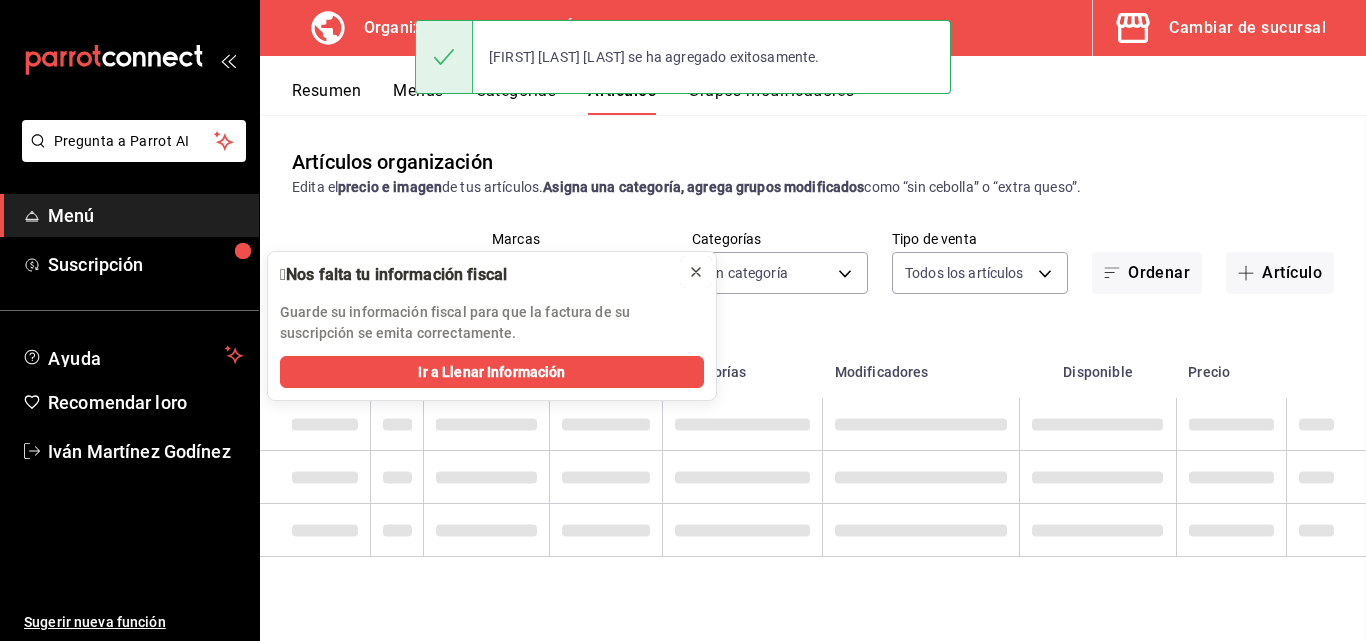 scroll, scrollTop: 0, scrollLeft: 0, axis: both 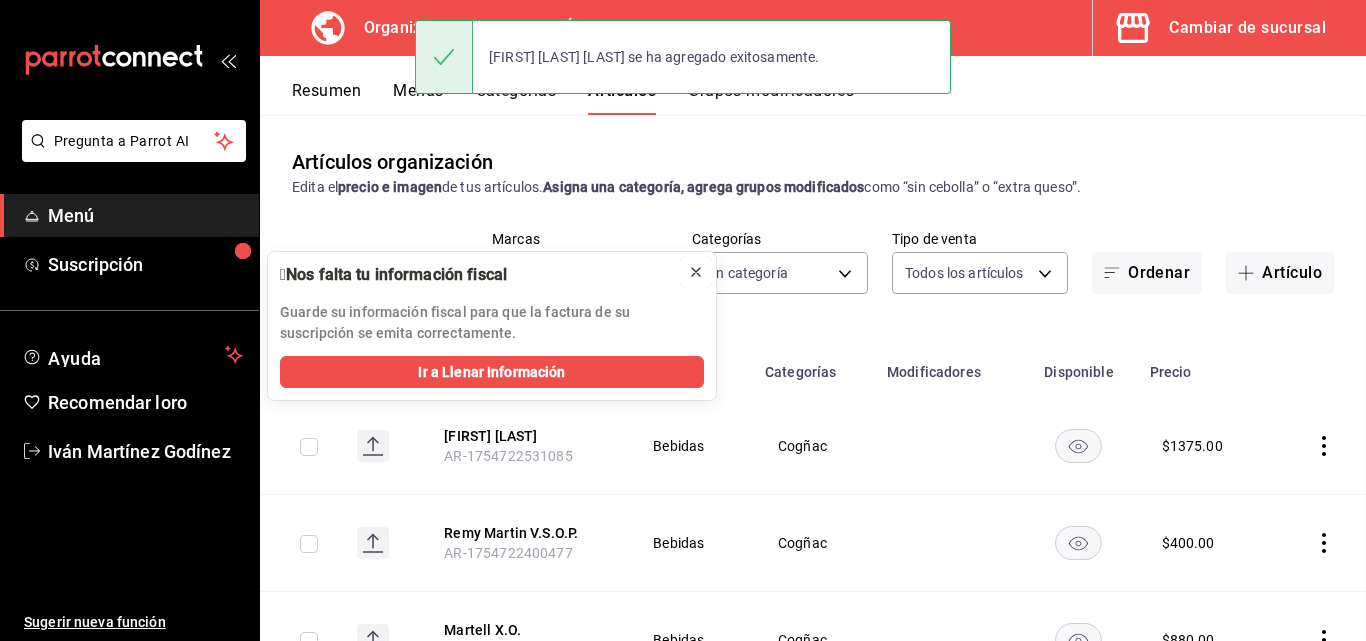 click 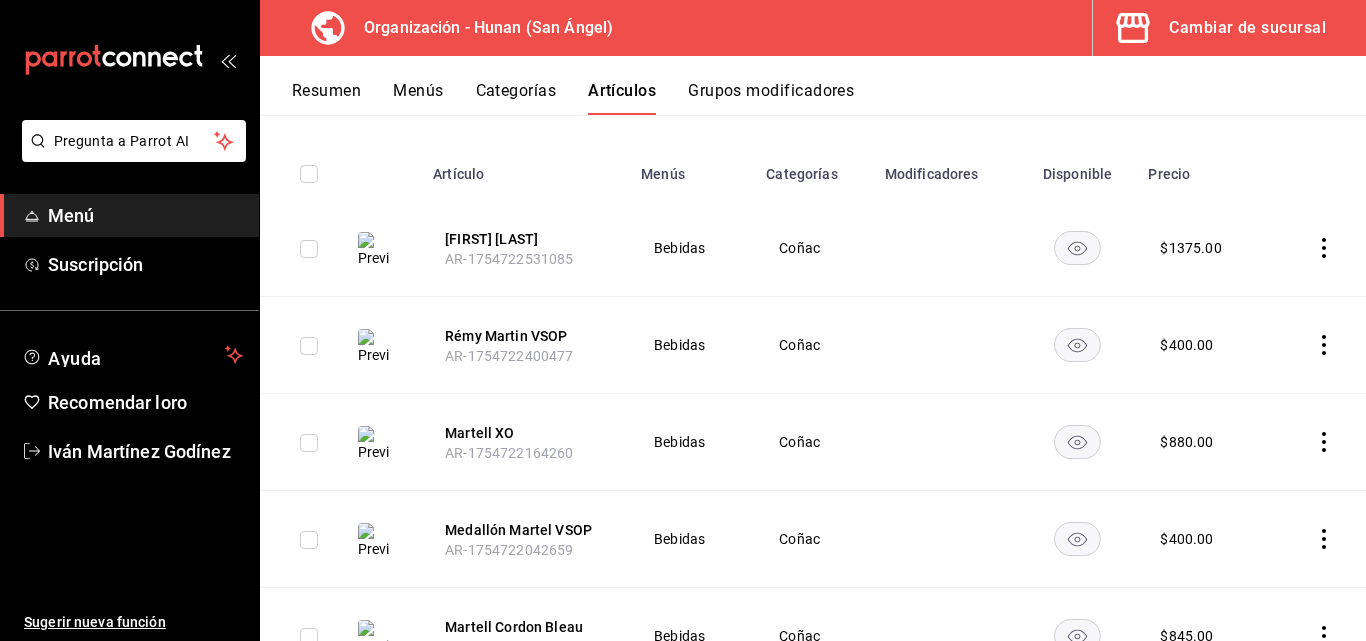 scroll, scrollTop: 0, scrollLeft: 0, axis: both 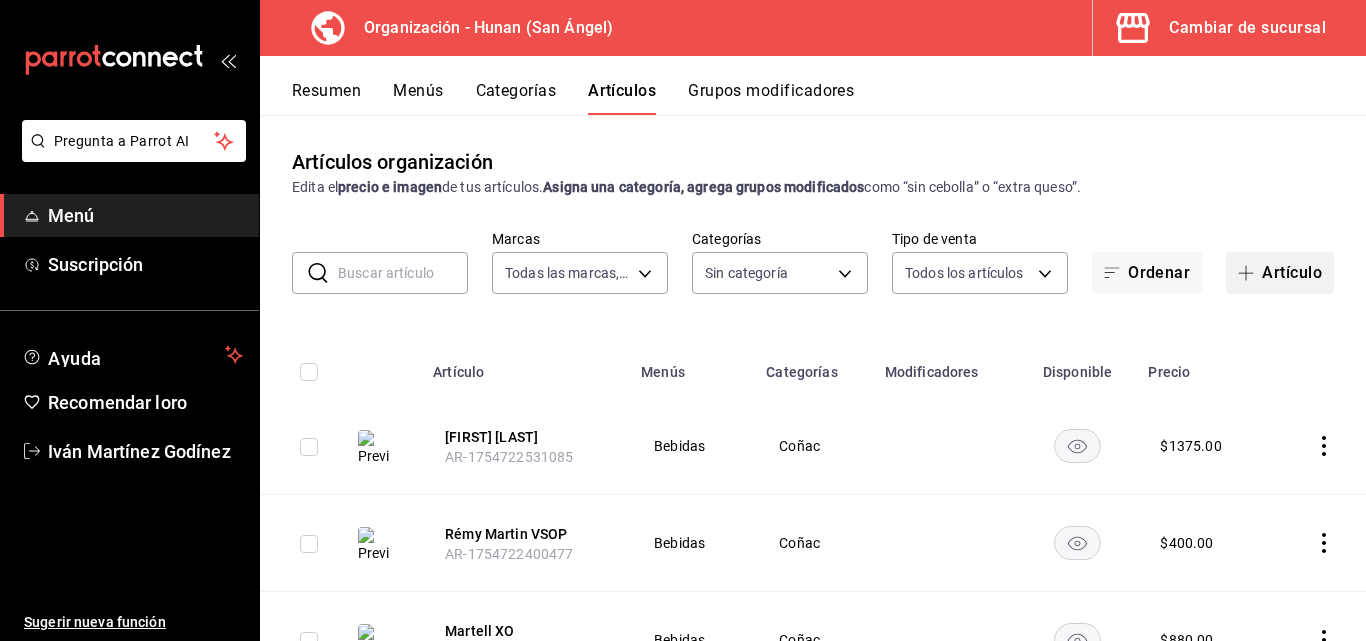 click on "Artículo" at bounding box center (1292, 272) 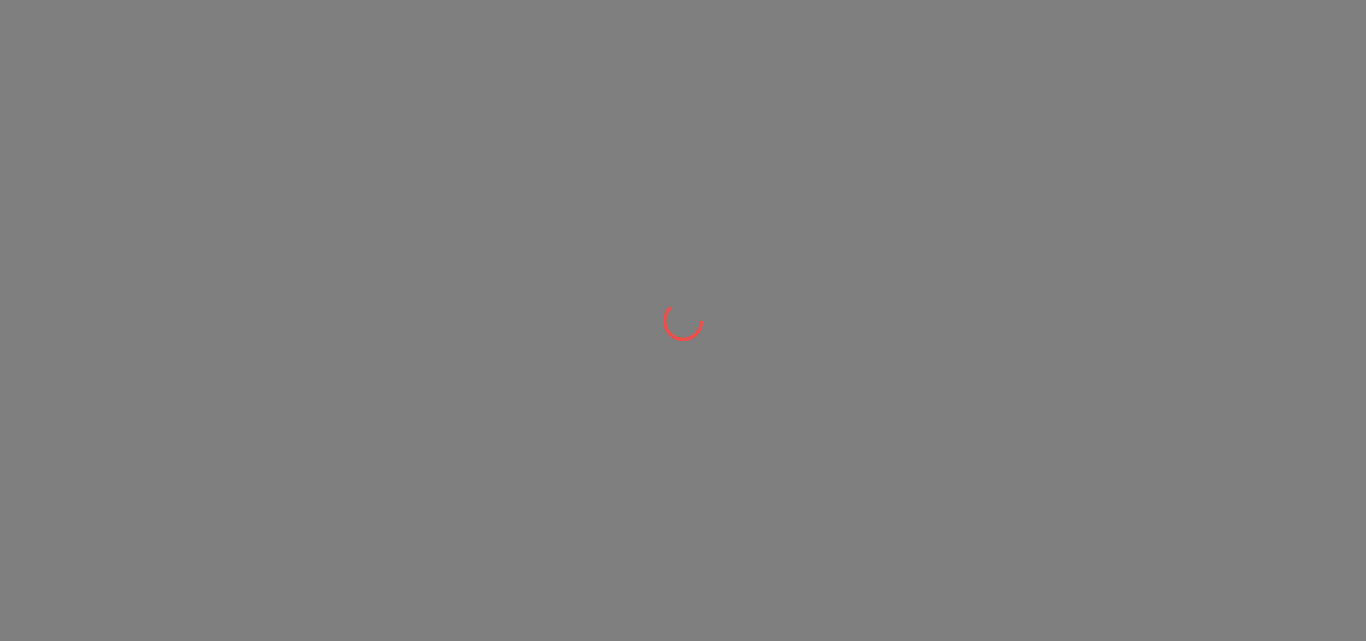 scroll, scrollTop: 0, scrollLeft: 0, axis: both 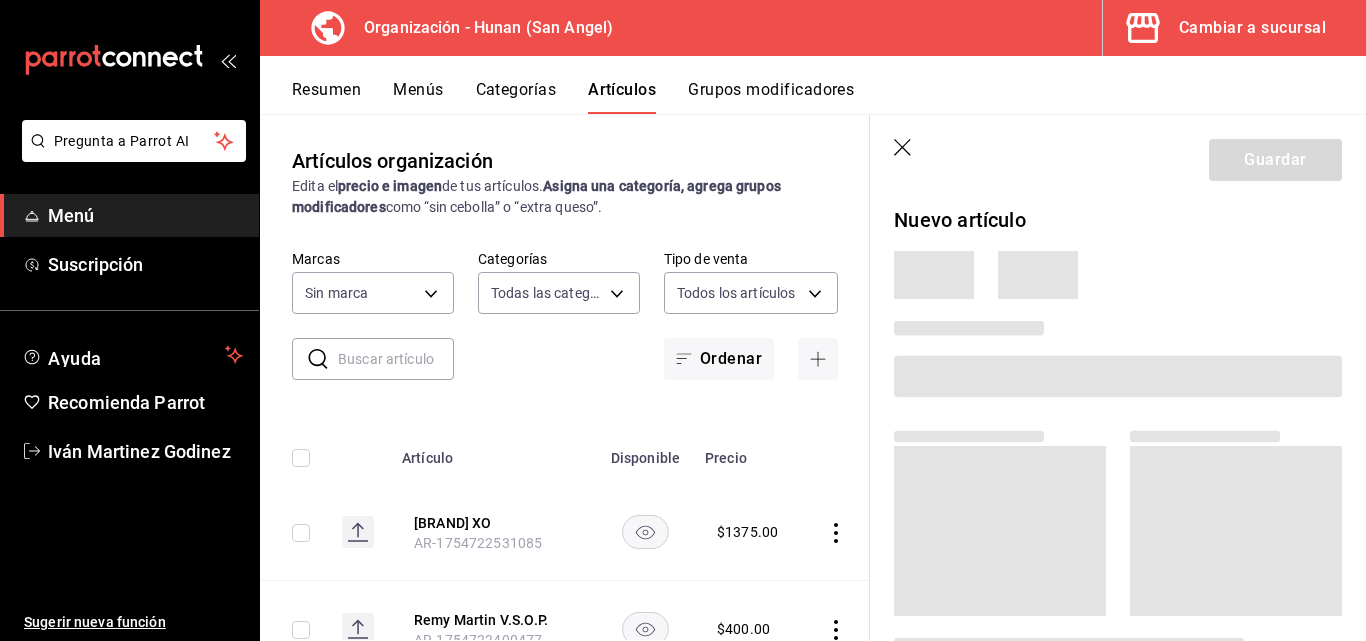 type on "d384c8d0-66a7-43b9-ac0d-3f995a6be0a8" 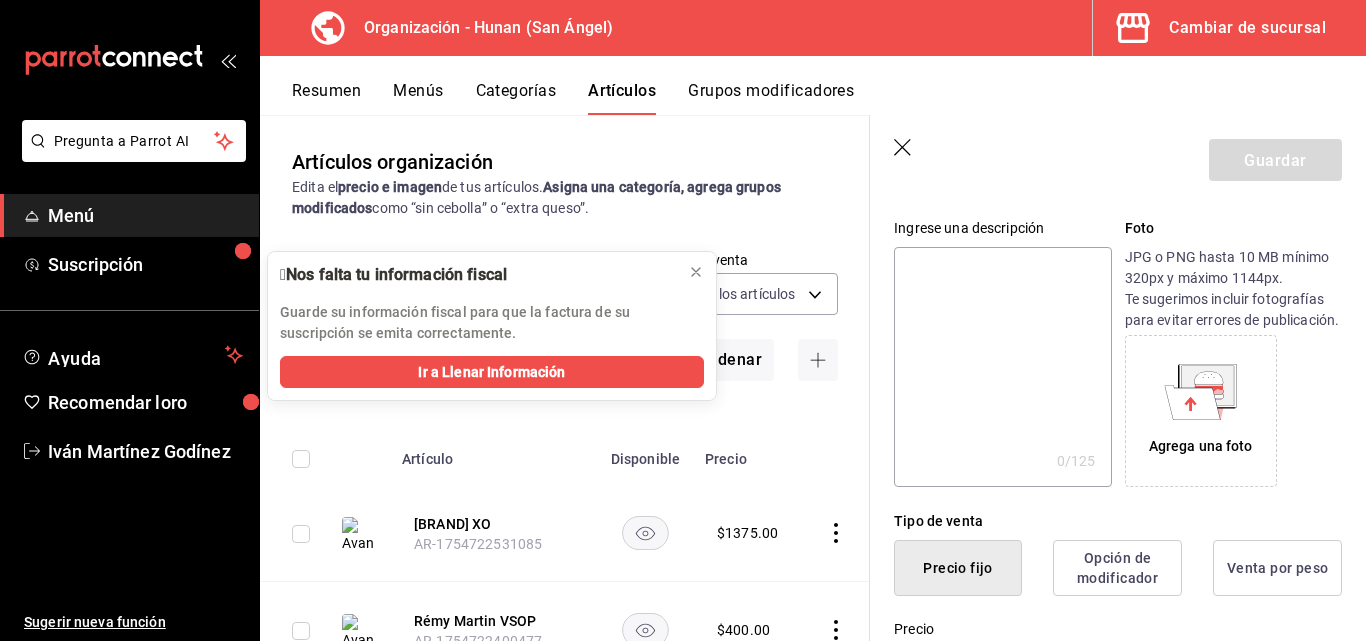 scroll, scrollTop: 212, scrollLeft: 0, axis: vertical 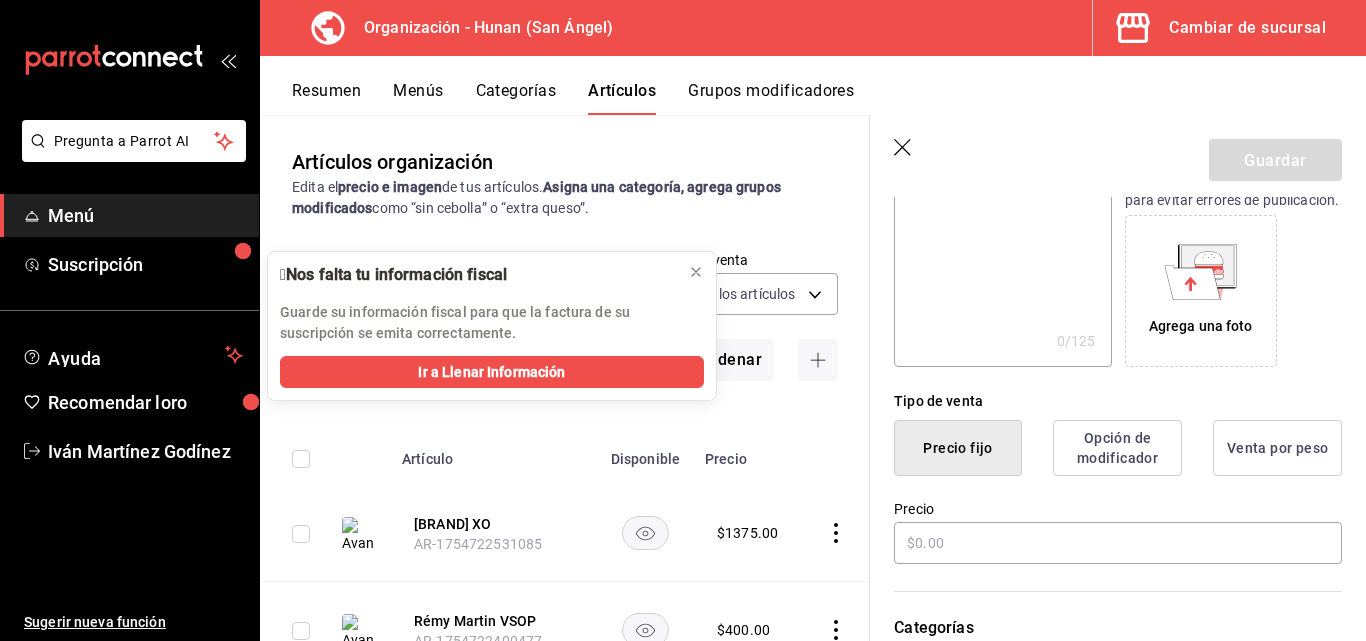 type on "[BRAND] VS" 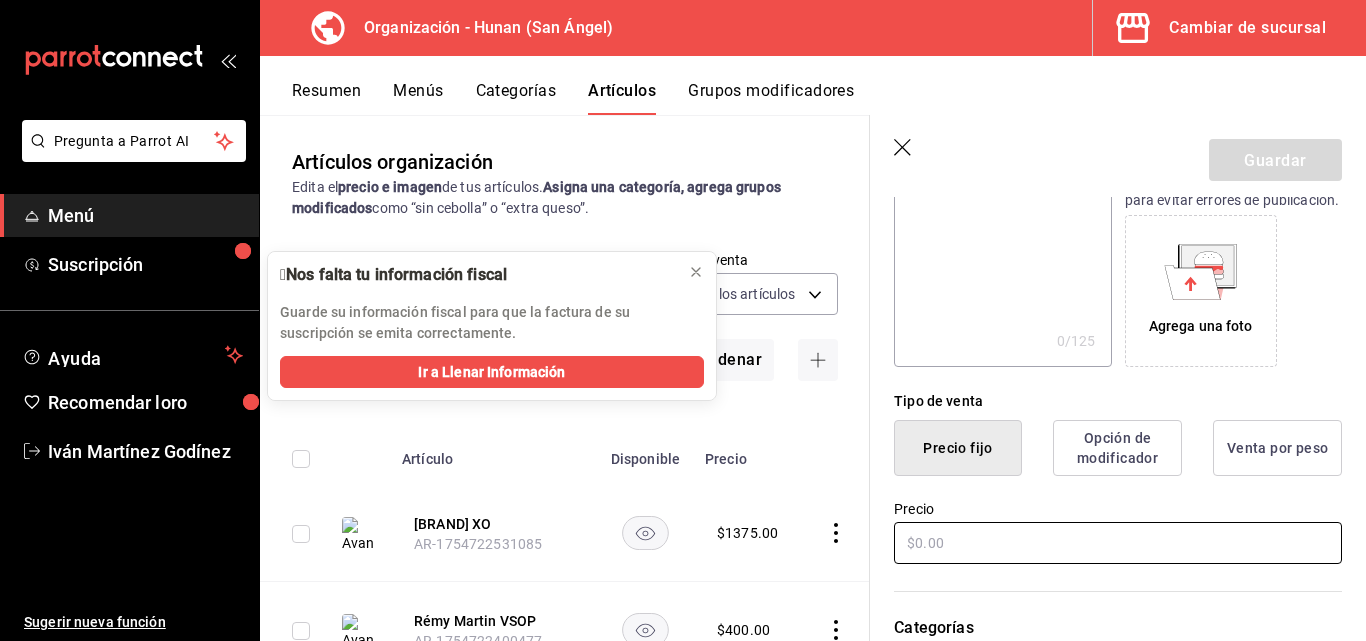 click at bounding box center (1118, 543) 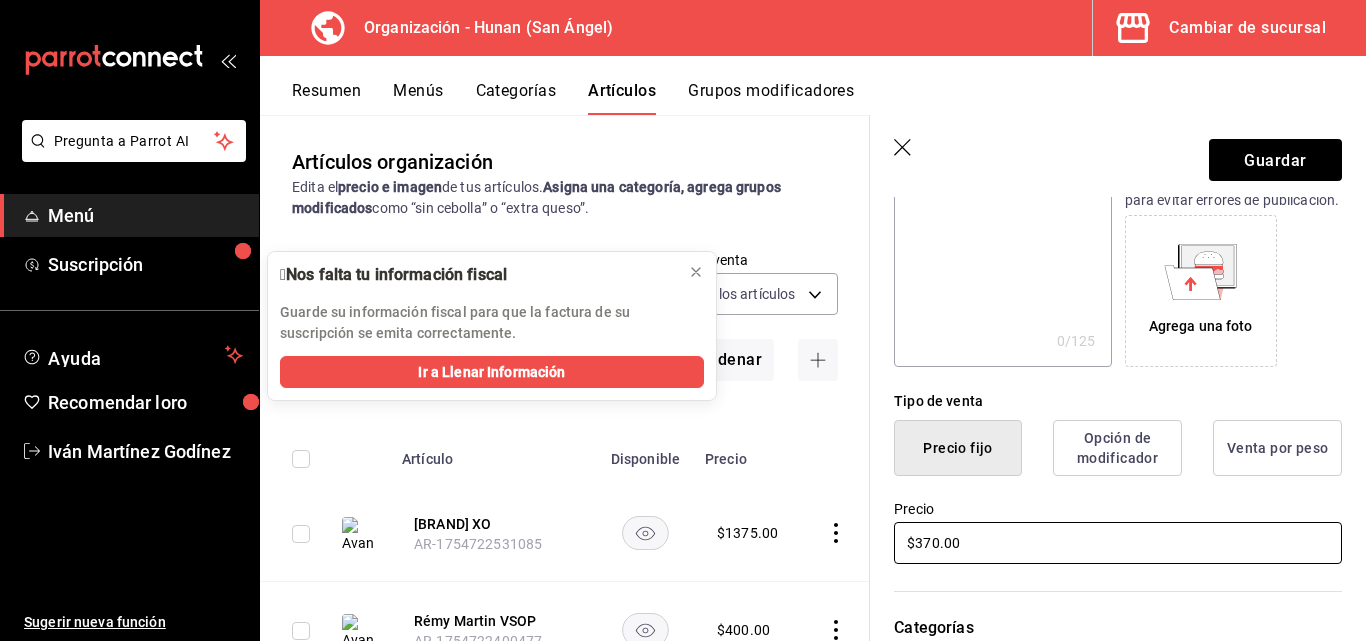 type on "$370.00" 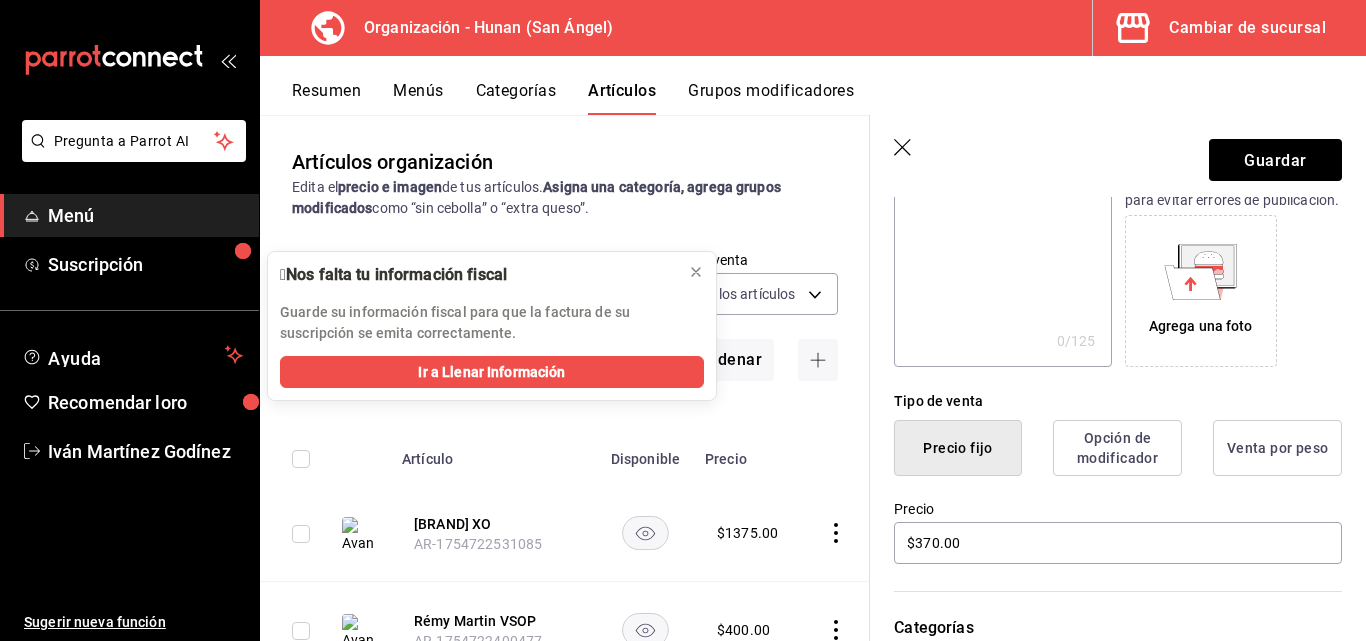 click 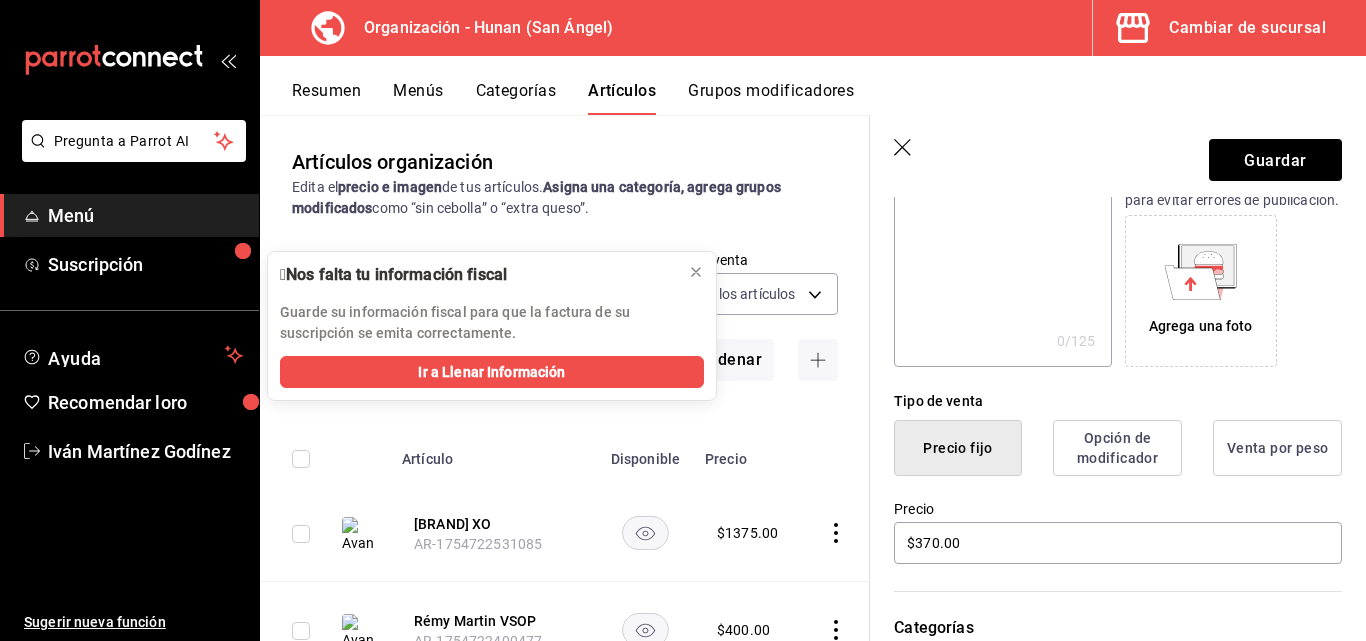 click on "Agrega una foto" at bounding box center (1201, 291) 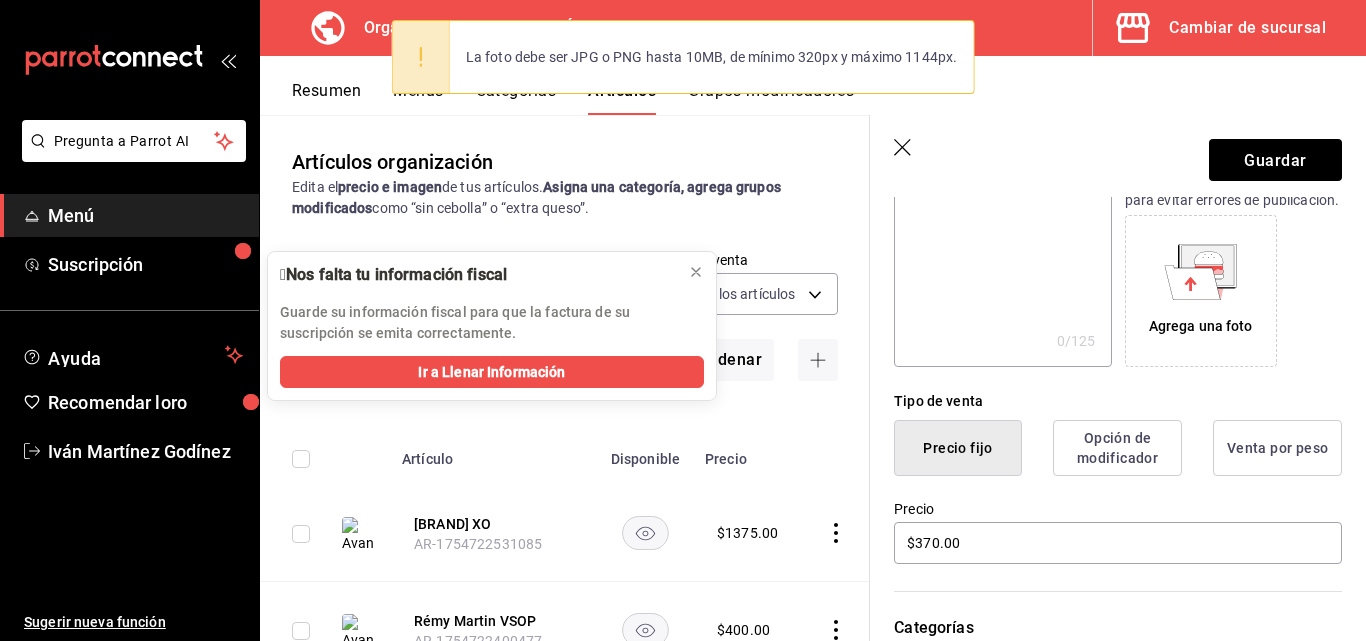 click 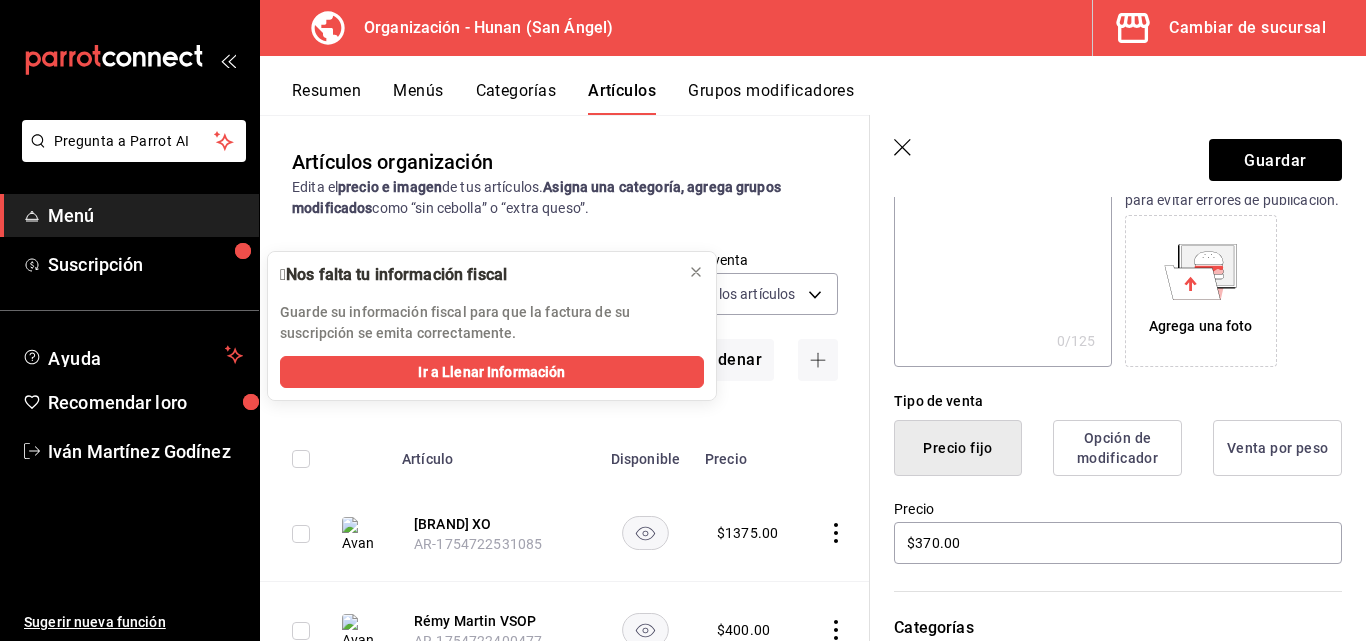 click on "Agrega una foto" at bounding box center [1201, 291] 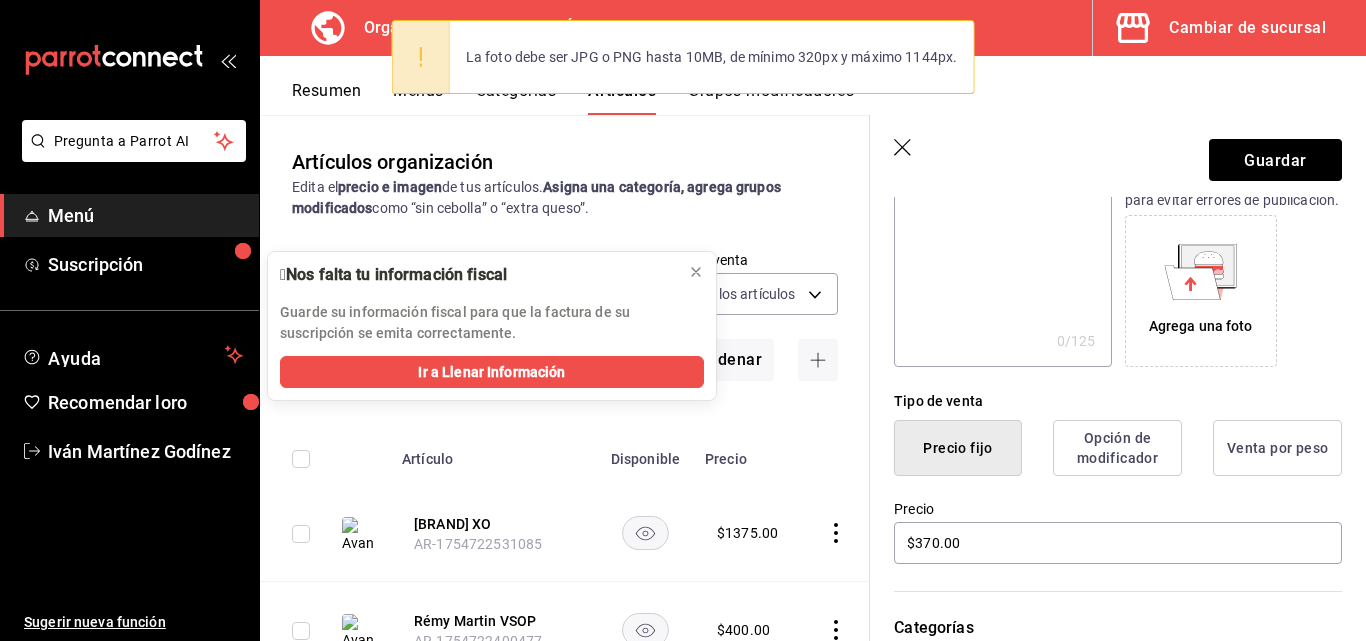 click 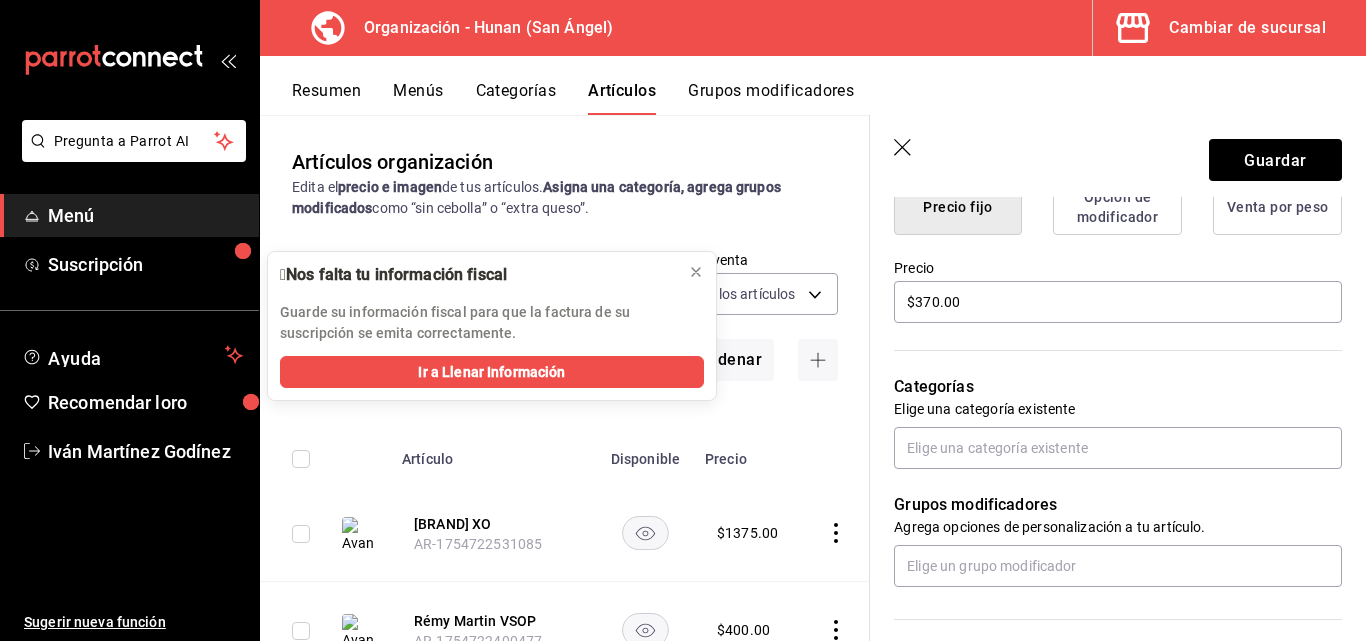 scroll, scrollTop: 560, scrollLeft: 0, axis: vertical 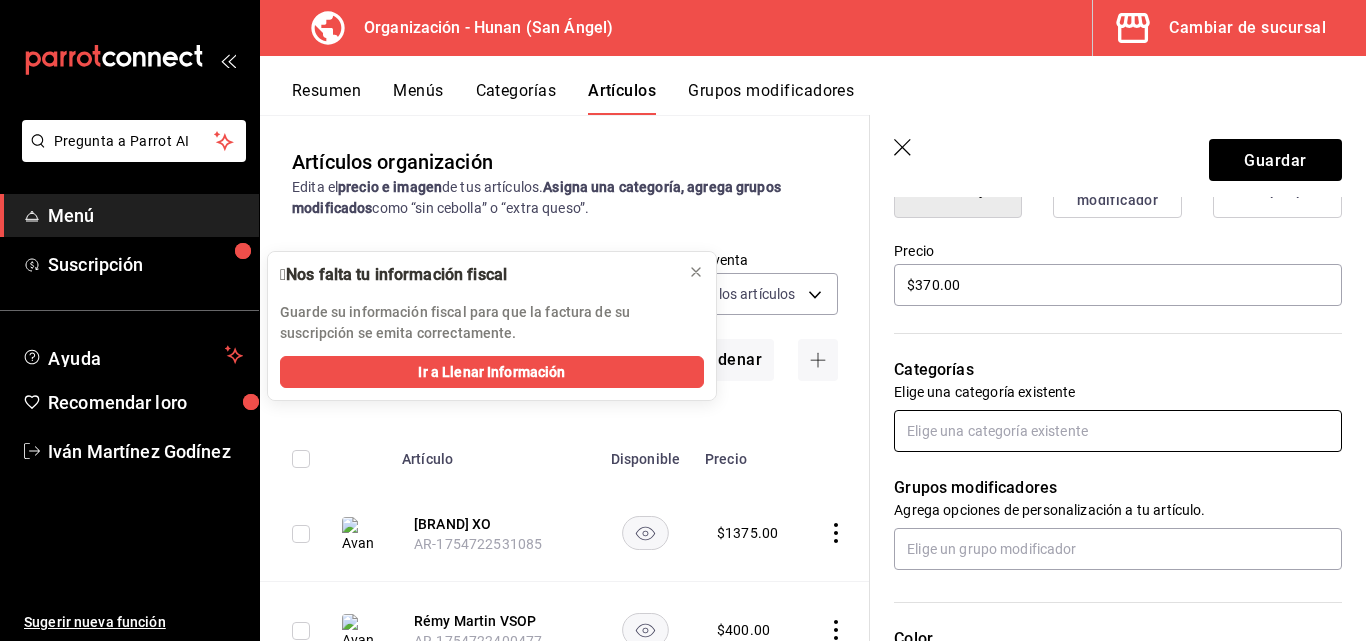click at bounding box center (1118, 431) 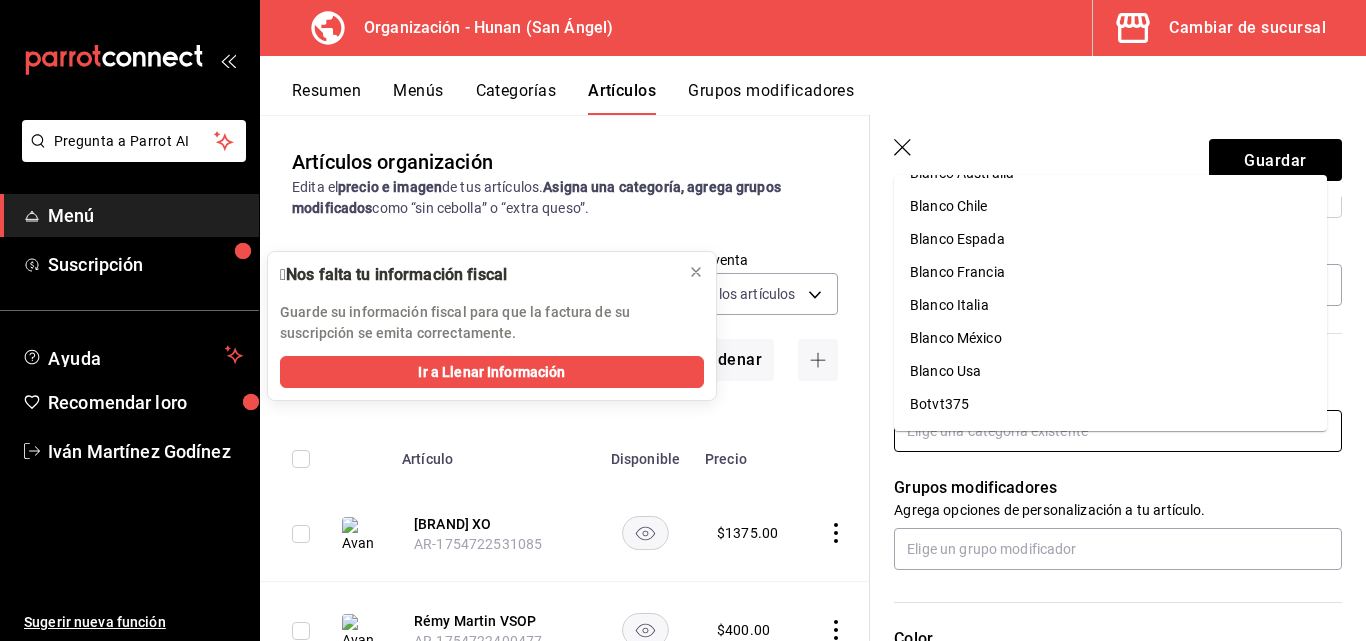 scroll, scrollTop: 448, scrollLeft: 0, axis: vertical 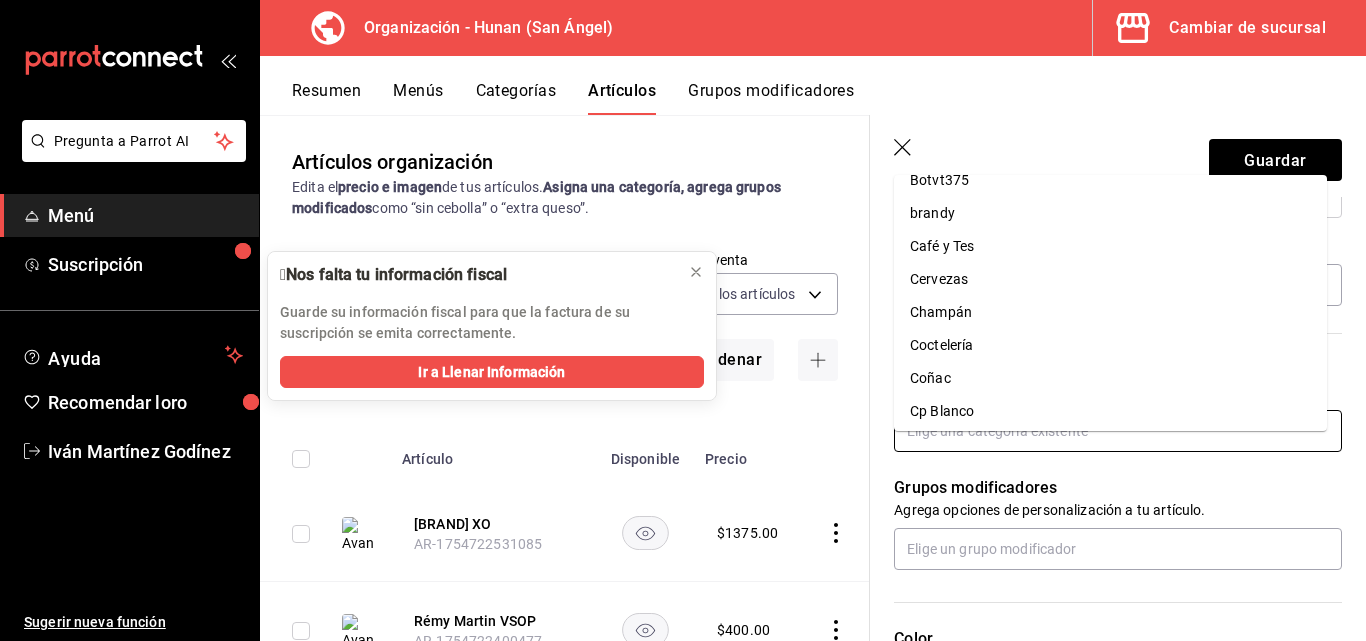 click on "Coñac" at bounding box center [1110, 378] 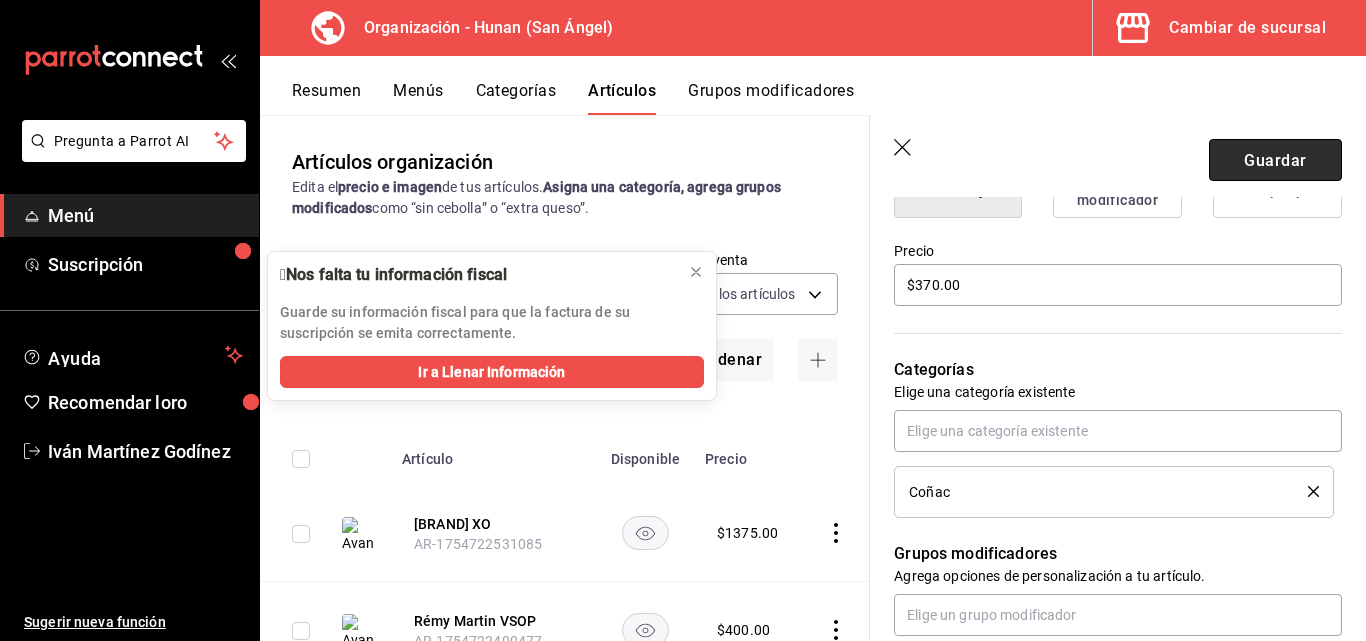 click on "Guardar" at bounding box center (1275, 159) 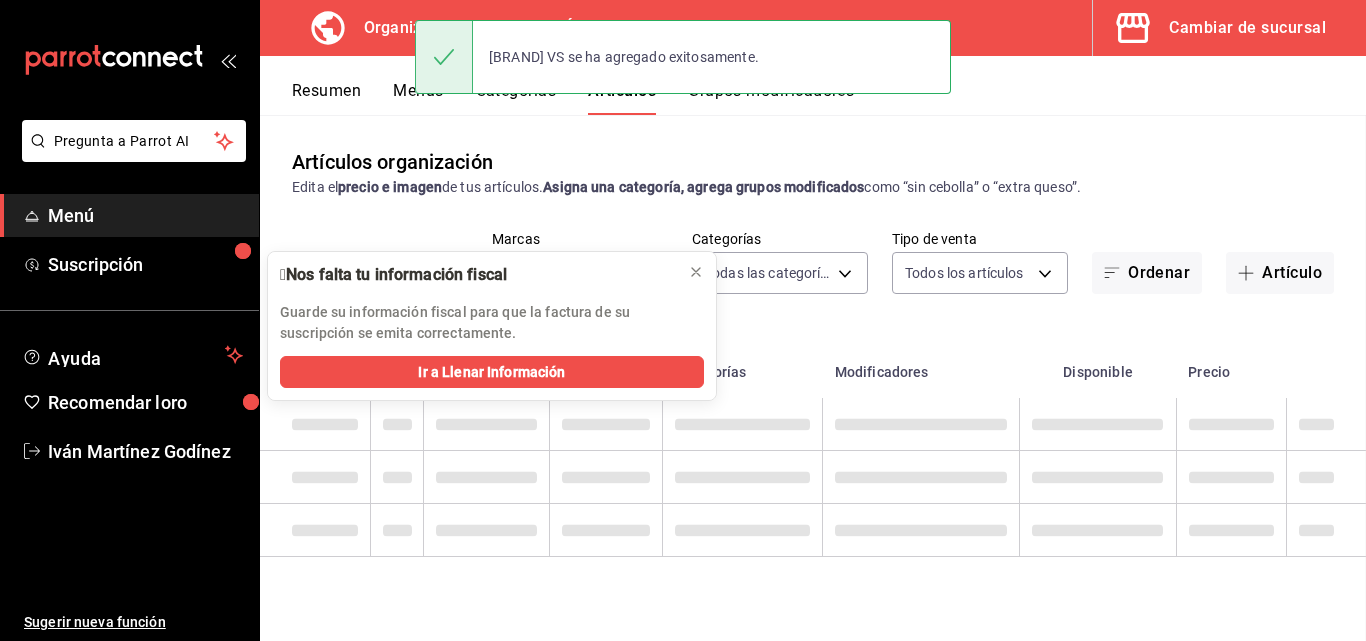 scroll, scrollTop: 0, scrollLeft: 0, axis: both 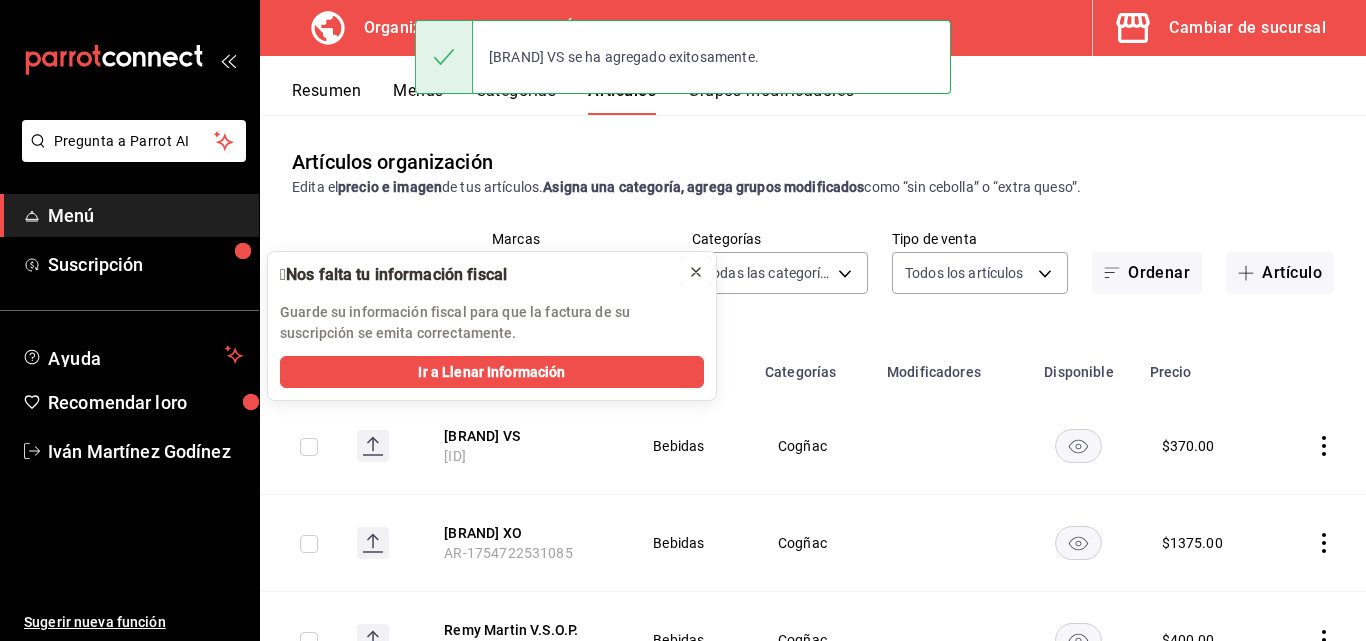 click at bounding box center [696, 272] 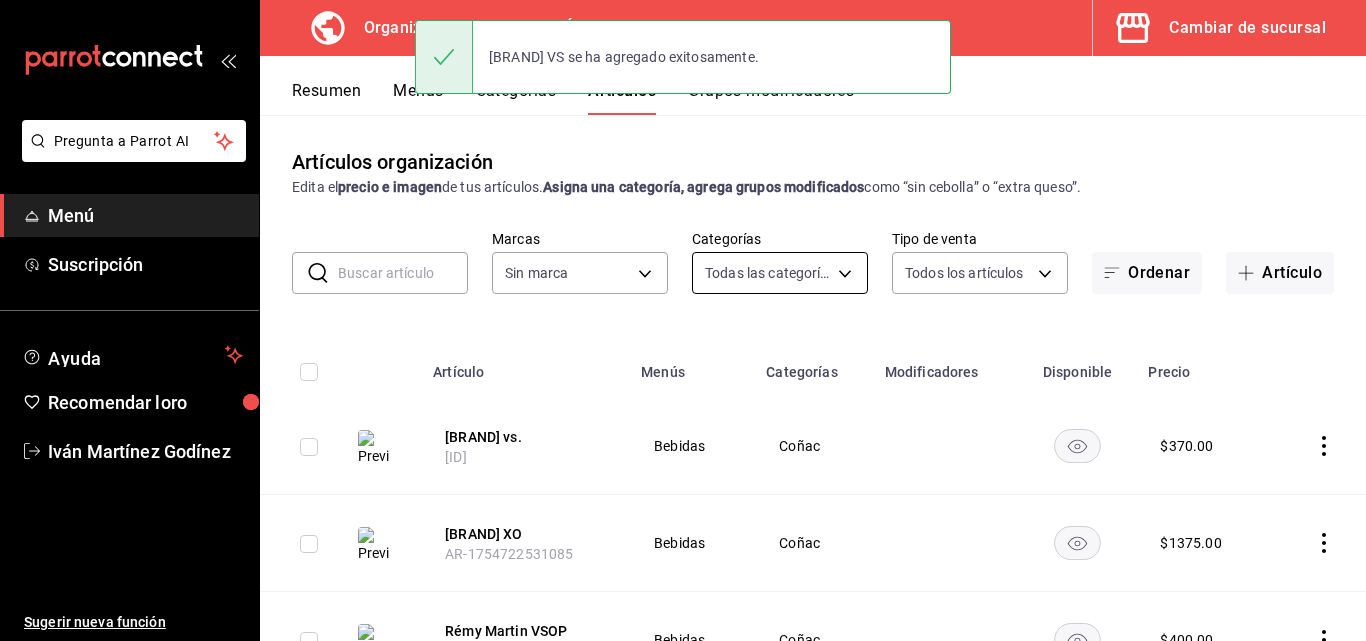 click on "Pregunta a Parrot AI Menú   Suscripción   Ayuda Recomendar loro   [FIRST] [LAST]   Sugerir nueva función   Organización - Hunan (San Ángel) Cambiar de sucursal Resumen Menús Categorías Artículos Grupos modificadores Artículos organización Edita el  precio e imagen  de tus artículos.  Asigna una categoría, agrega grupos modificados  como “sin cebolla” o “extra queso”. ​ ​ Marcas Sin marca [UUID] Categorías Todas las categorías, Sin categoría Tipo de venta Todos los artículos ALL Ordenar Artículo Artículo Menús Categorías Modificadores Disponible Precio [BRAND] vs. [ID] Bebidas Coñac $  370.00 [BRAND] XO [ID] Bebidas Coñac $  1375.00 [BRAND] VSOP [ID] Bebidas Coñac $  400.00 [BRAND] XO [ID] Bebidas Coñac $  880.00 Medallón [BRAND] VSOP [ID] Bebidas Coñac $  400.00 [BRAND] Cordon Bleau [ID] Bebidas Coñac $  845.00 [BRAND] XO [ID] Bebidas" at bounding box center (683, 320) 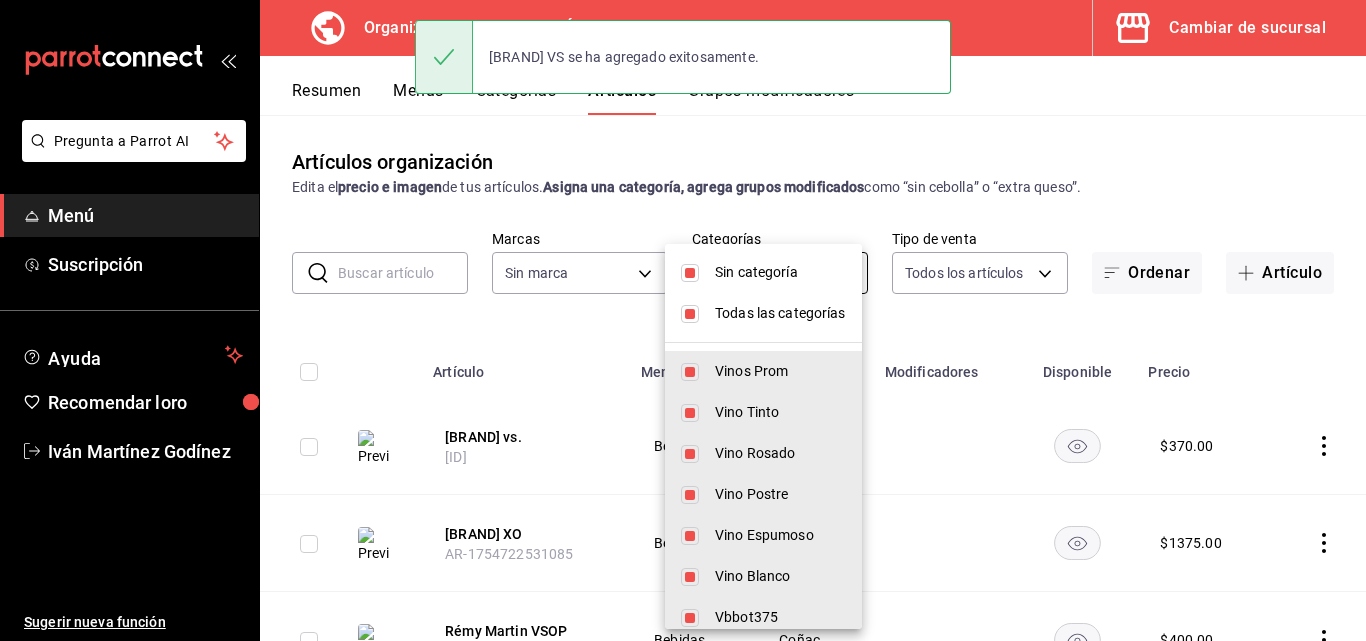click on "Sin categoría" at bounding box center (763, 272) 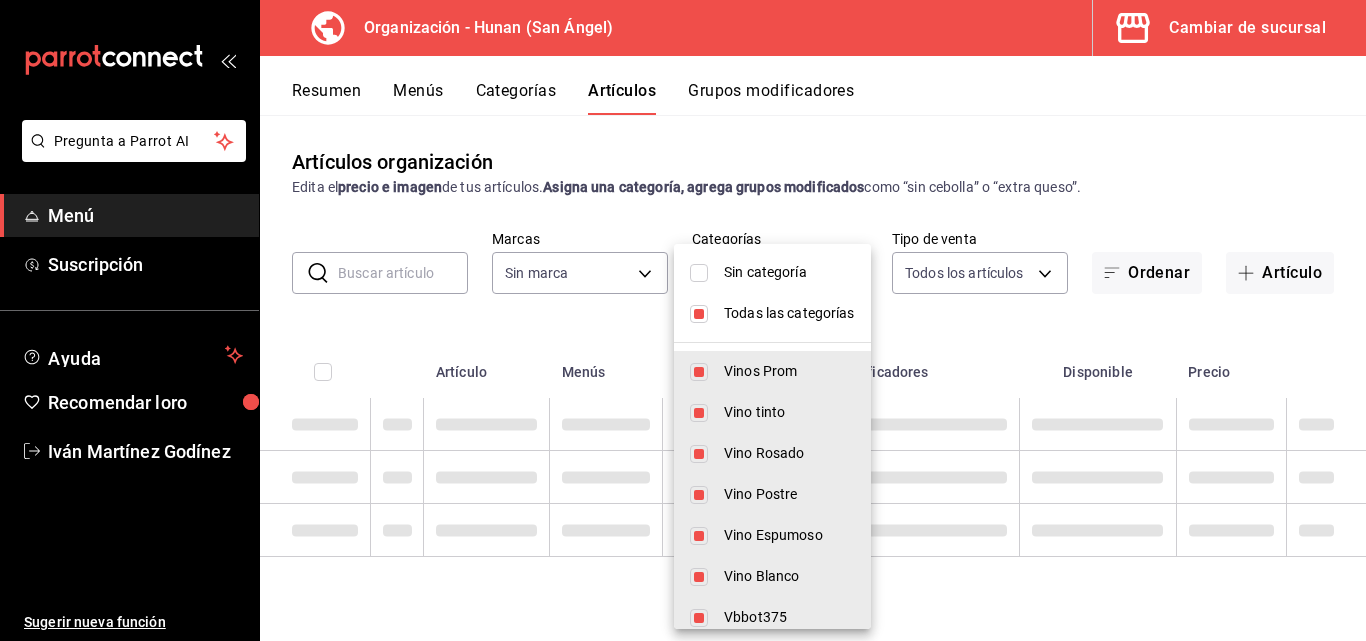 click on "Sin categoría" at bounding box center (772, 272) 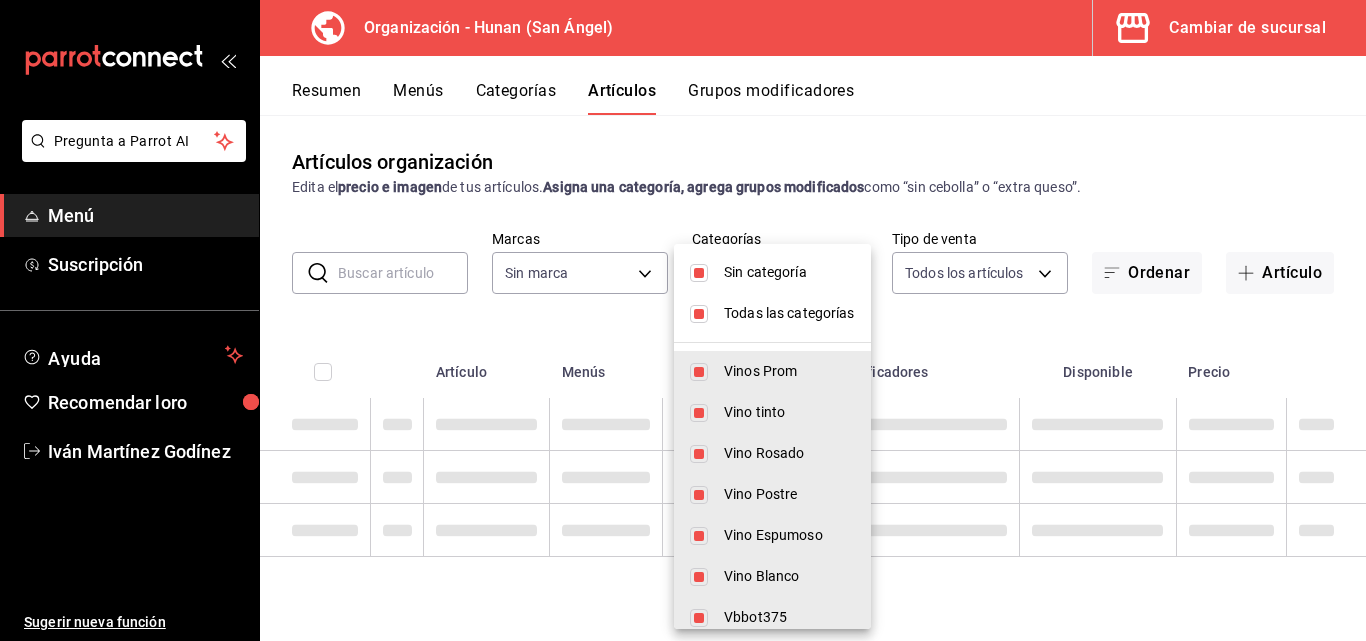 checkbox on "true" 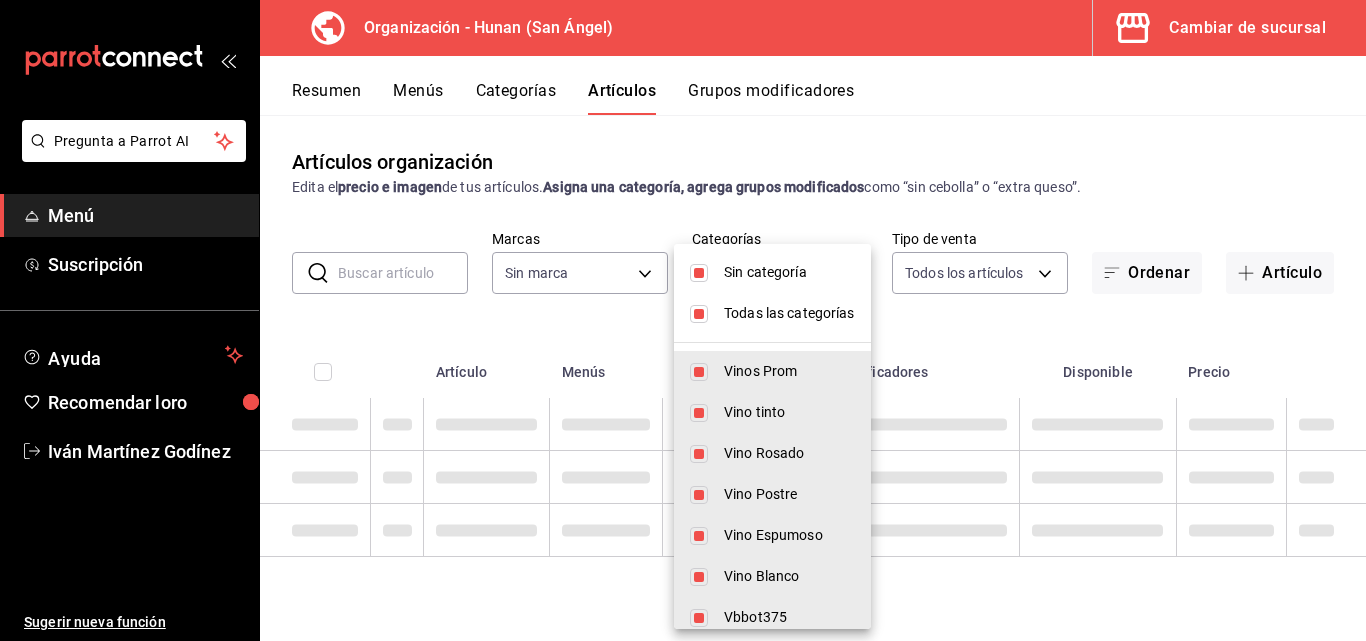click at bounding box center [683, 320] 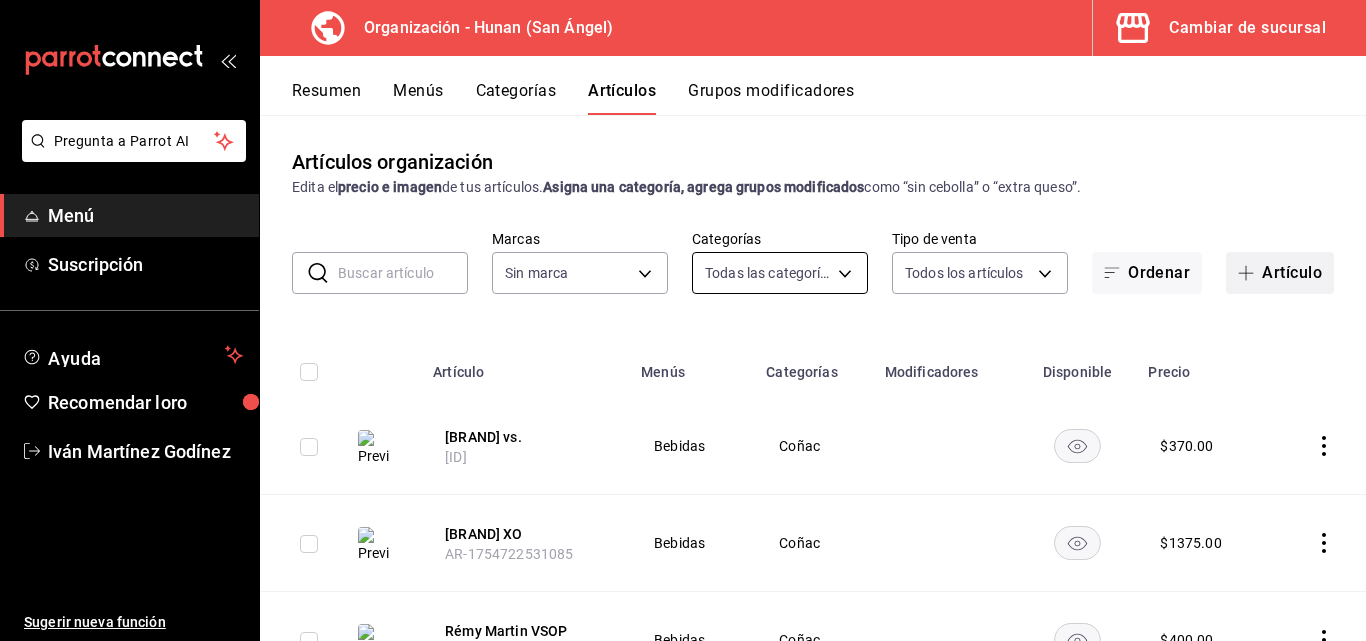 click on "Artículo" at bounding box center [1280, 273] 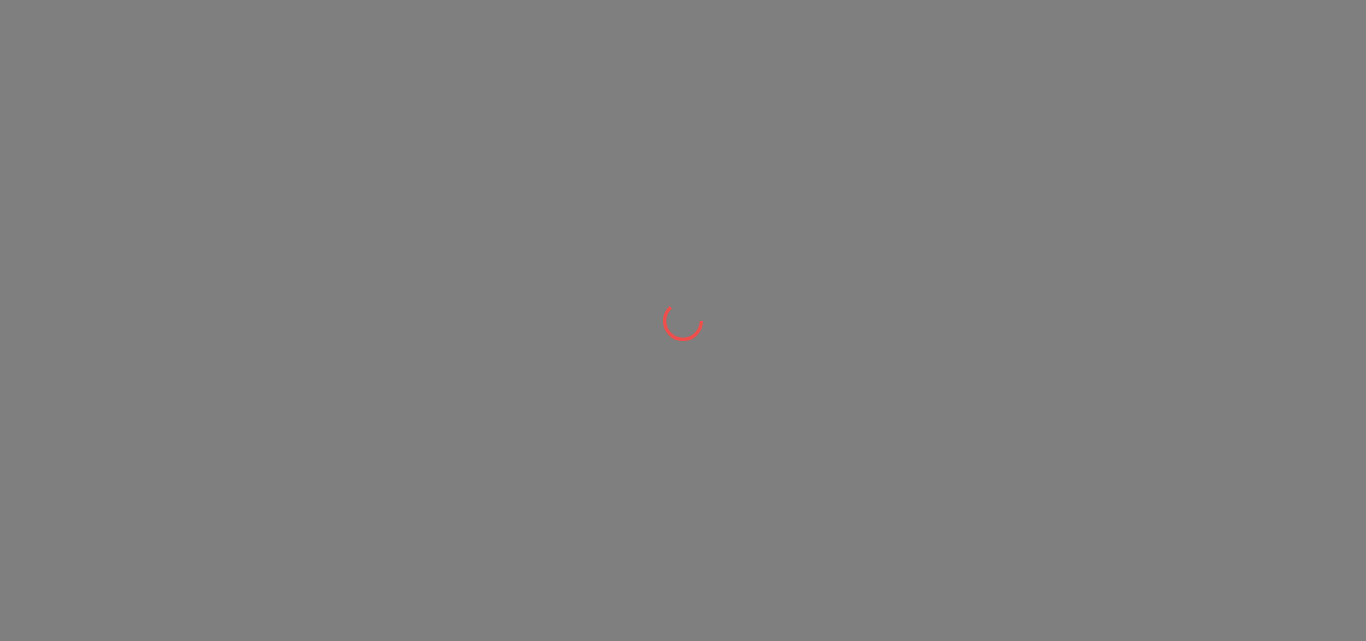 scroll, scrollTop: 0, scrollLeft: 0, axis: both 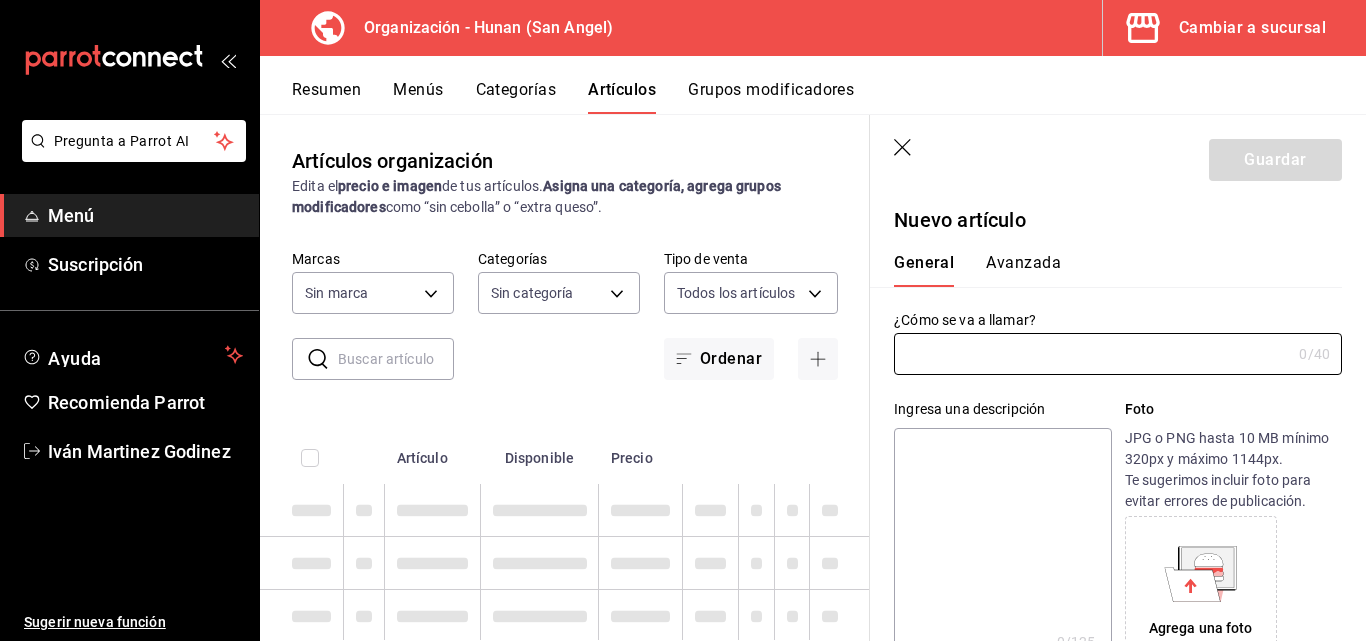 type on "AR-[NUMBER]" 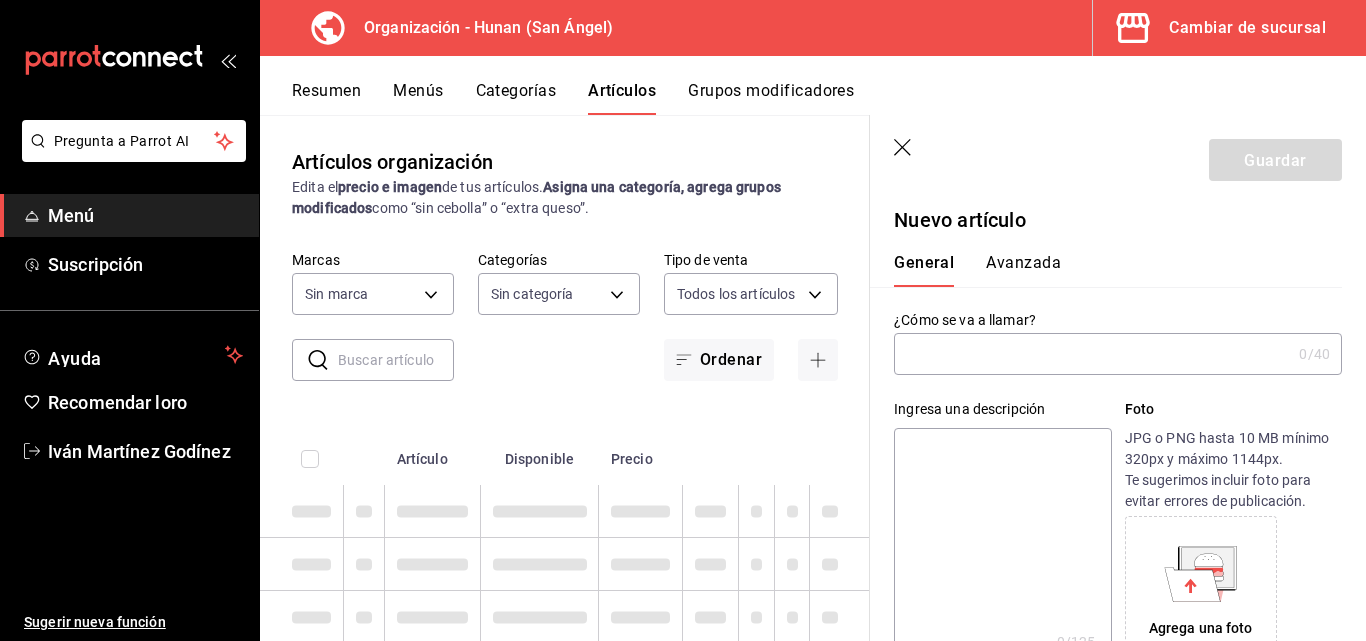 click at bounding box center [1092, 354] 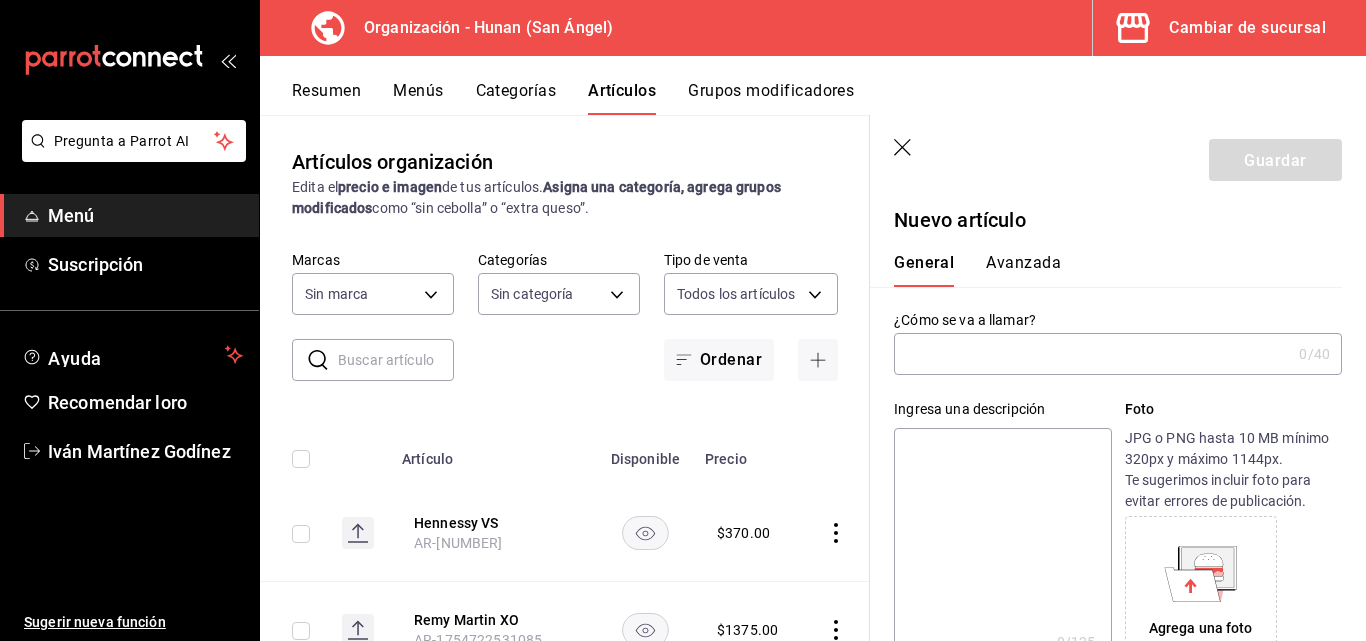 type on "d384c8d0-66a7-43b9-ac0d-3f995a6be0a8" 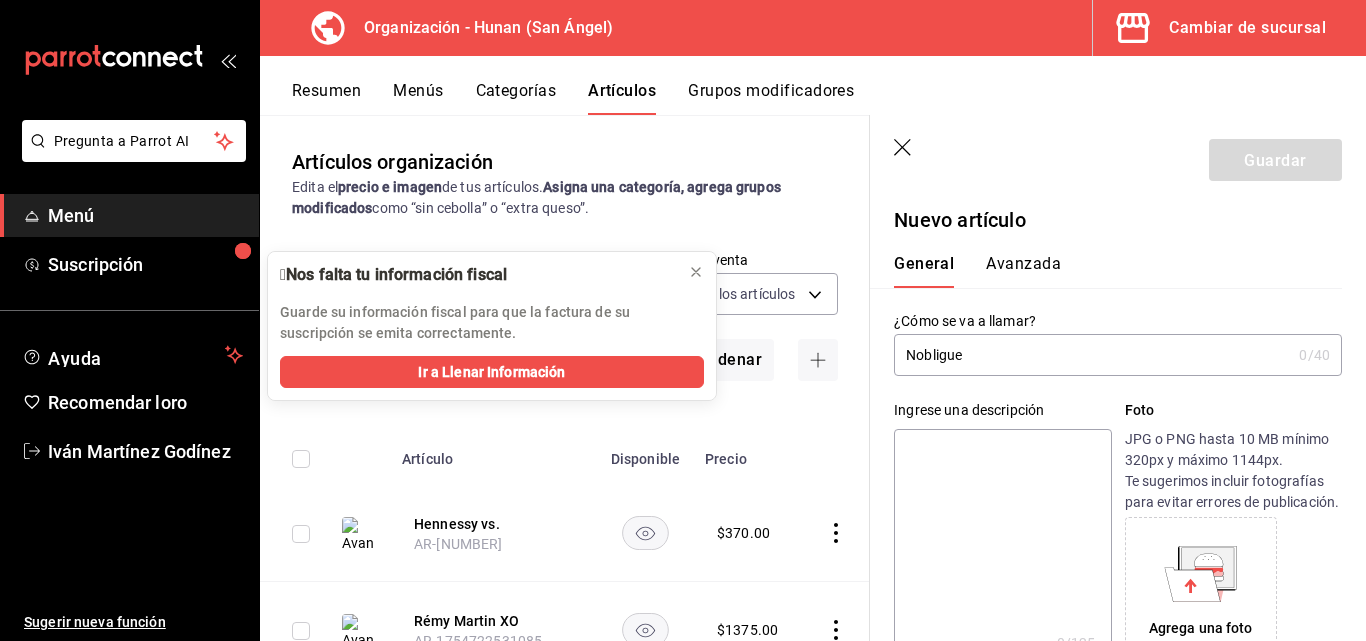 click on "Agrega una foto" at bounding box center (1201, 593) 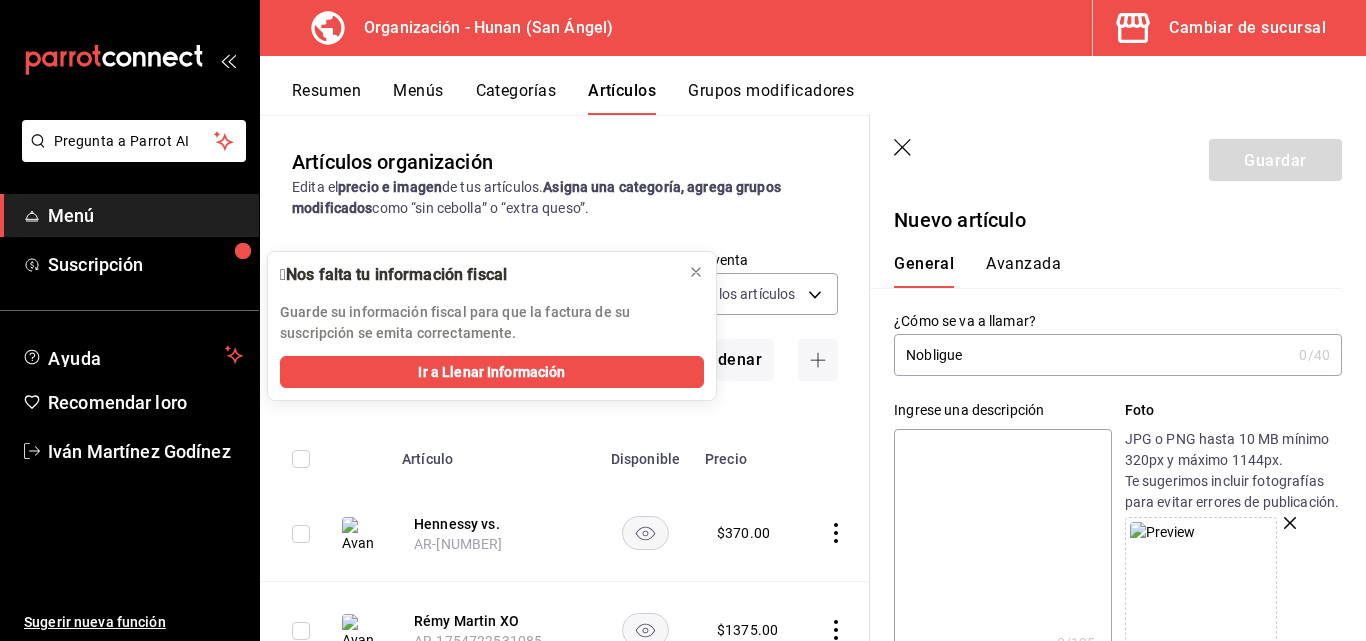 scroll, scrollTop: 236, scrollLeft: 0, axis: vertical 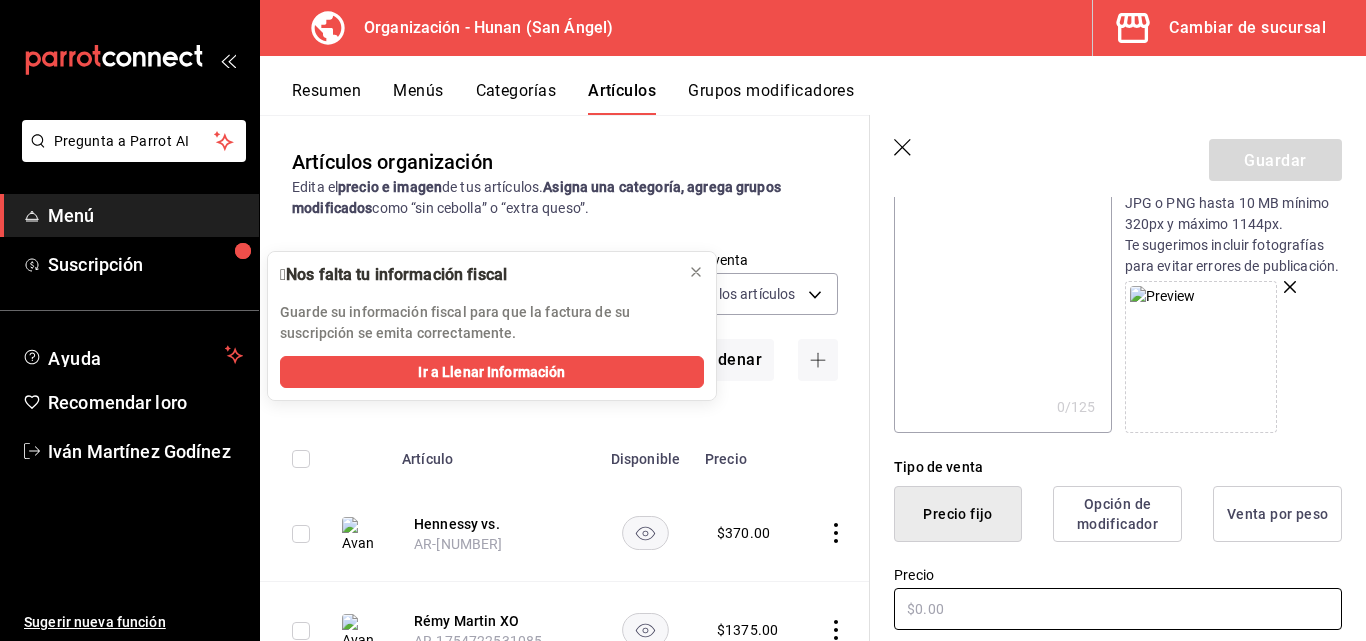 click at bounding box center [1118, 609] 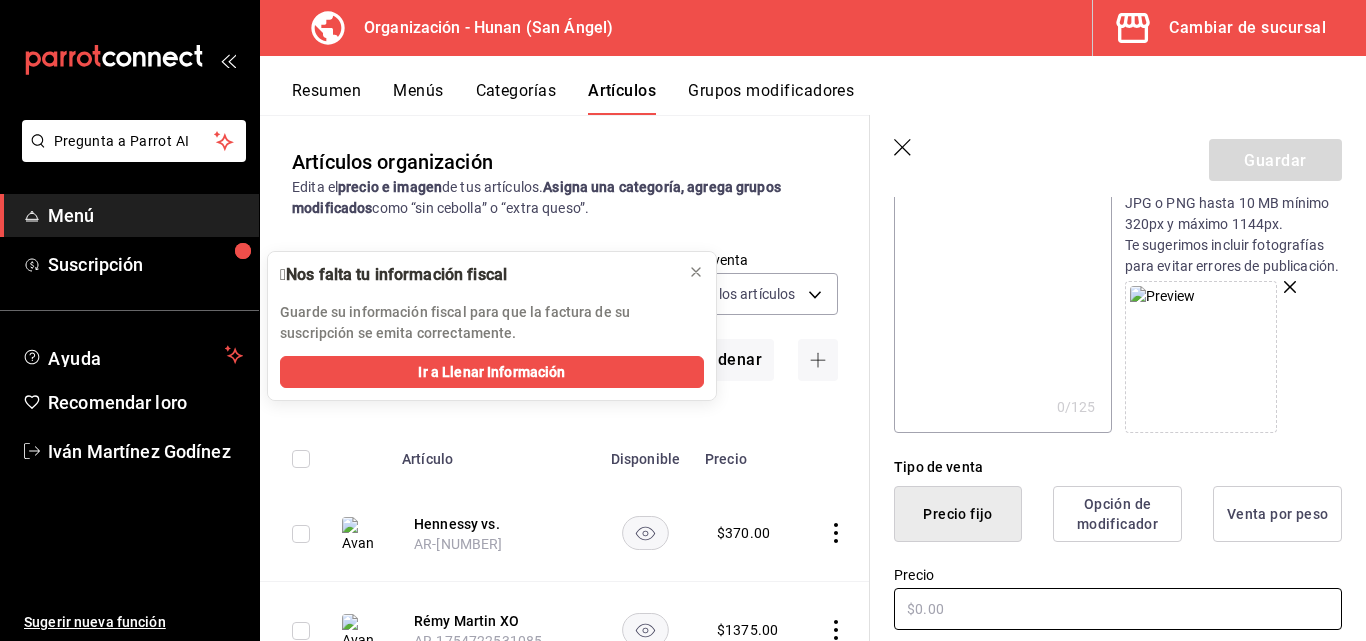 scroll, scrollTop: 0, scrollLeft: 0, axis: both 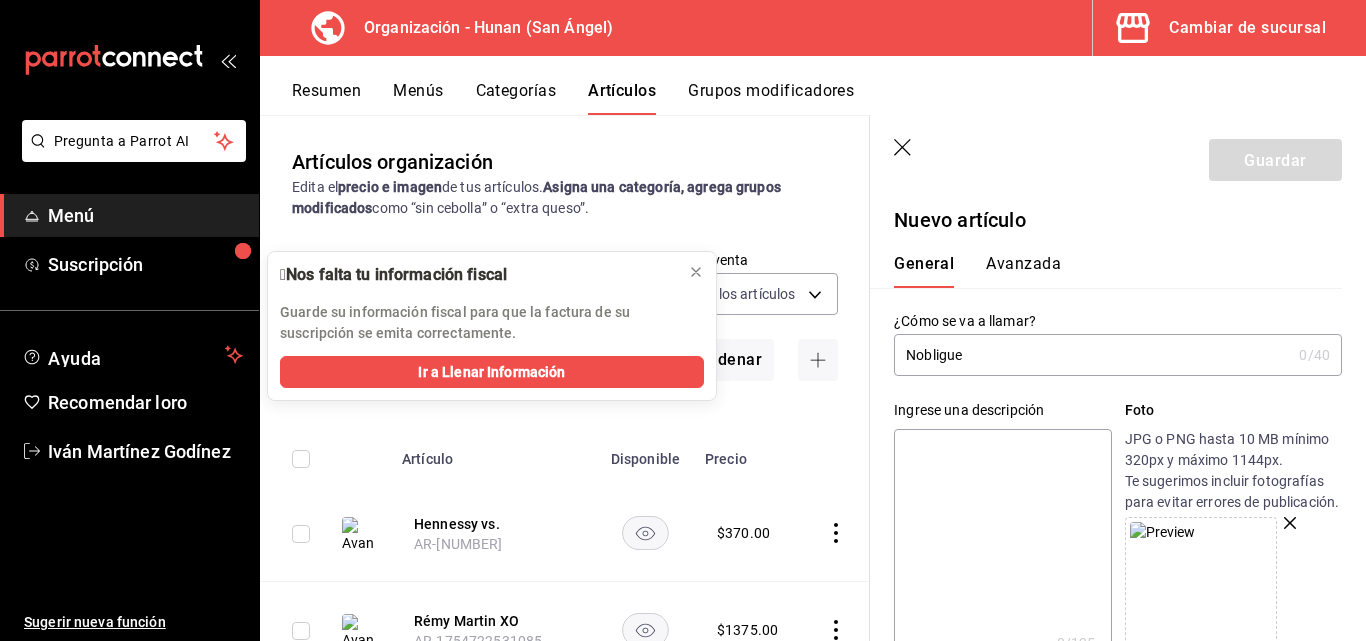 click on "Nobligue" at bounding box center (1092, 355) 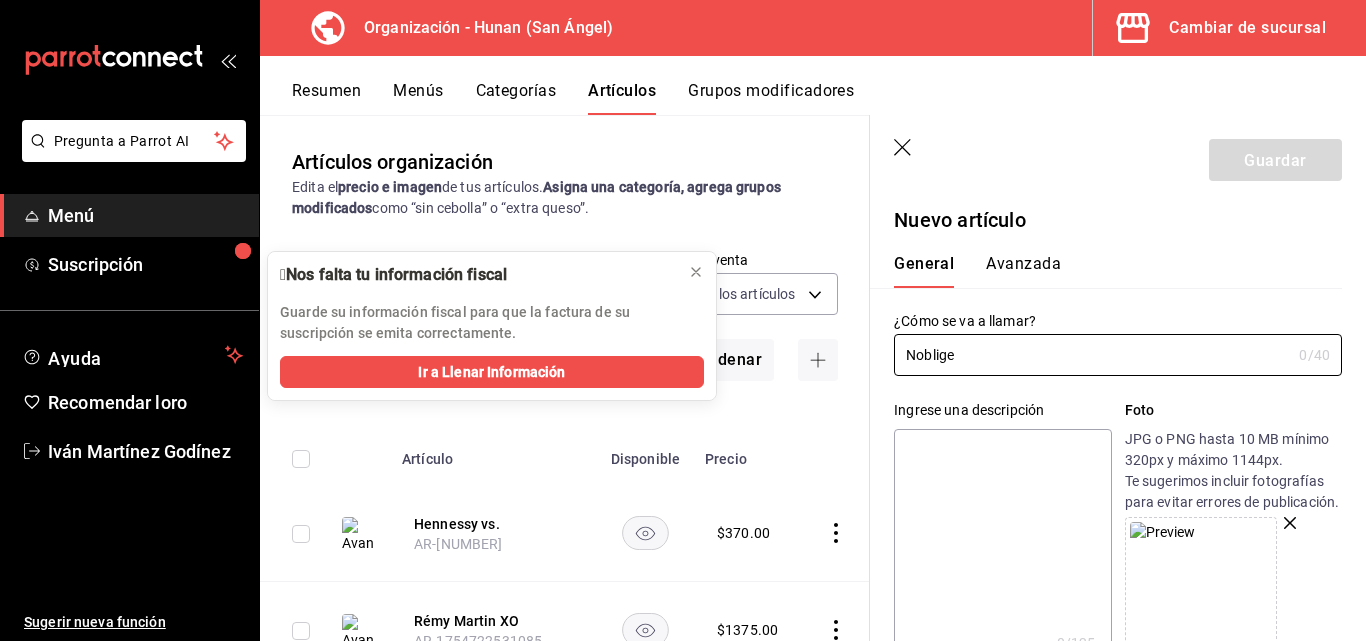 scroll, scrollTop: 320, scrollLeft: 0, axis: vertical 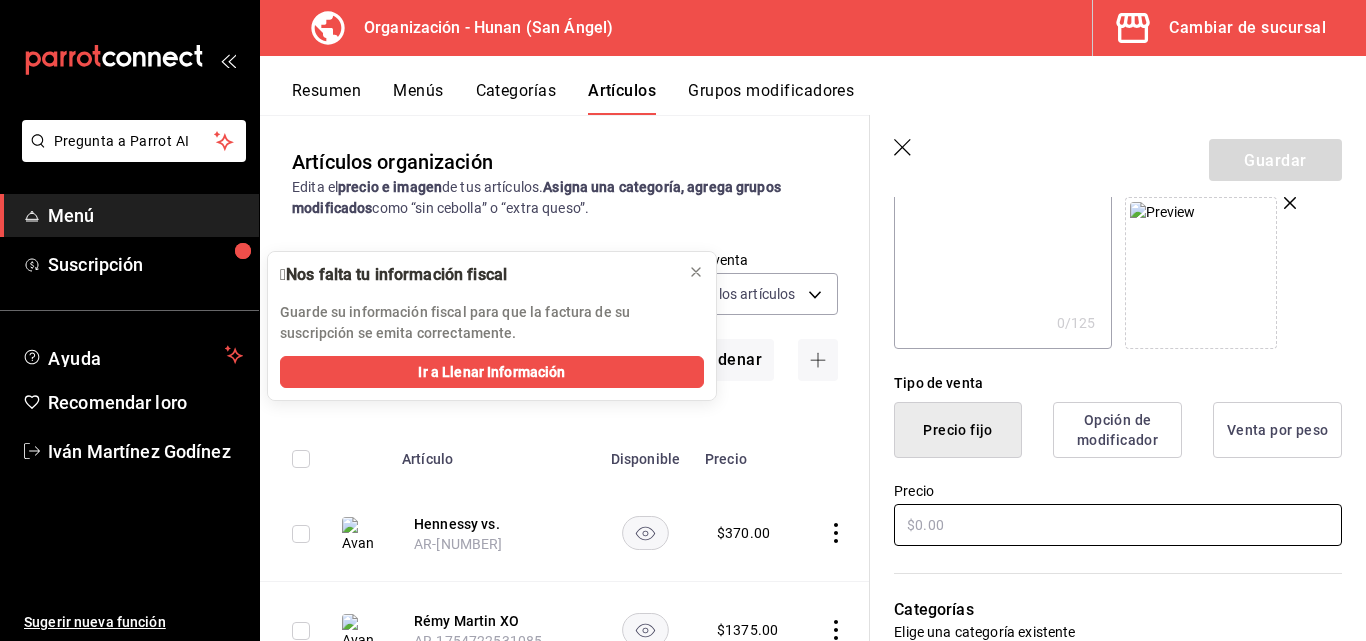 type on "Noblige" 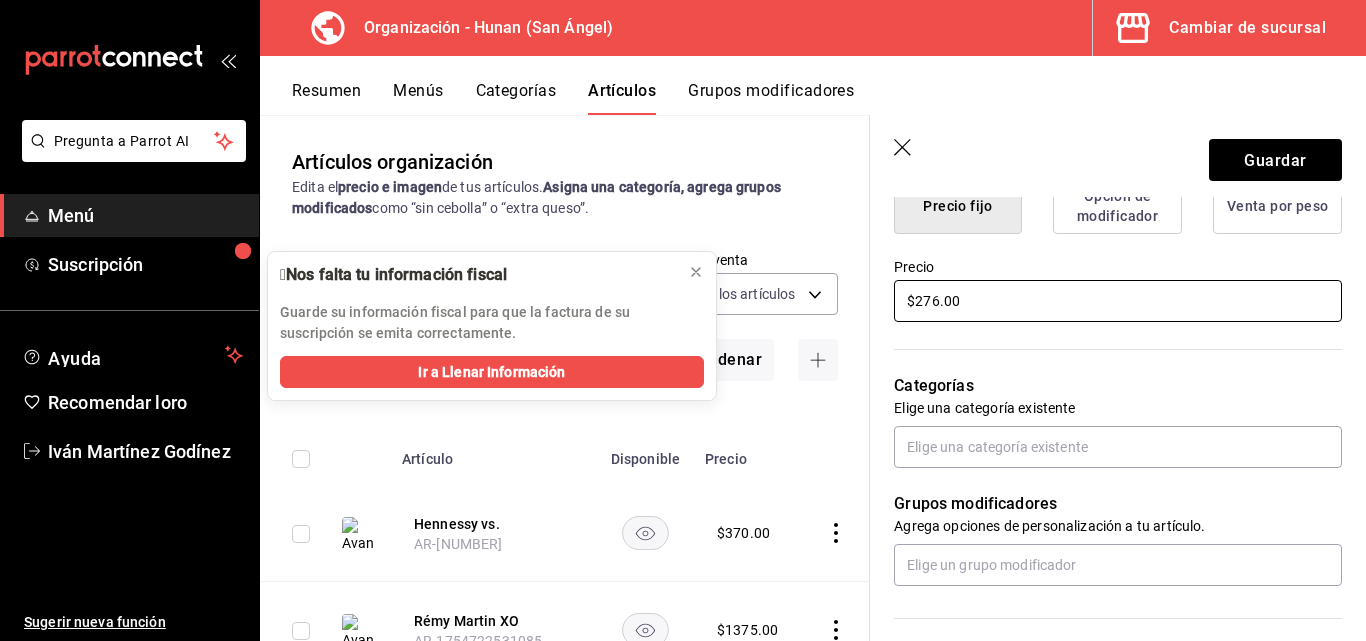 scroll, scrollTop: 565, scrollLeft: 0, axis: vertical 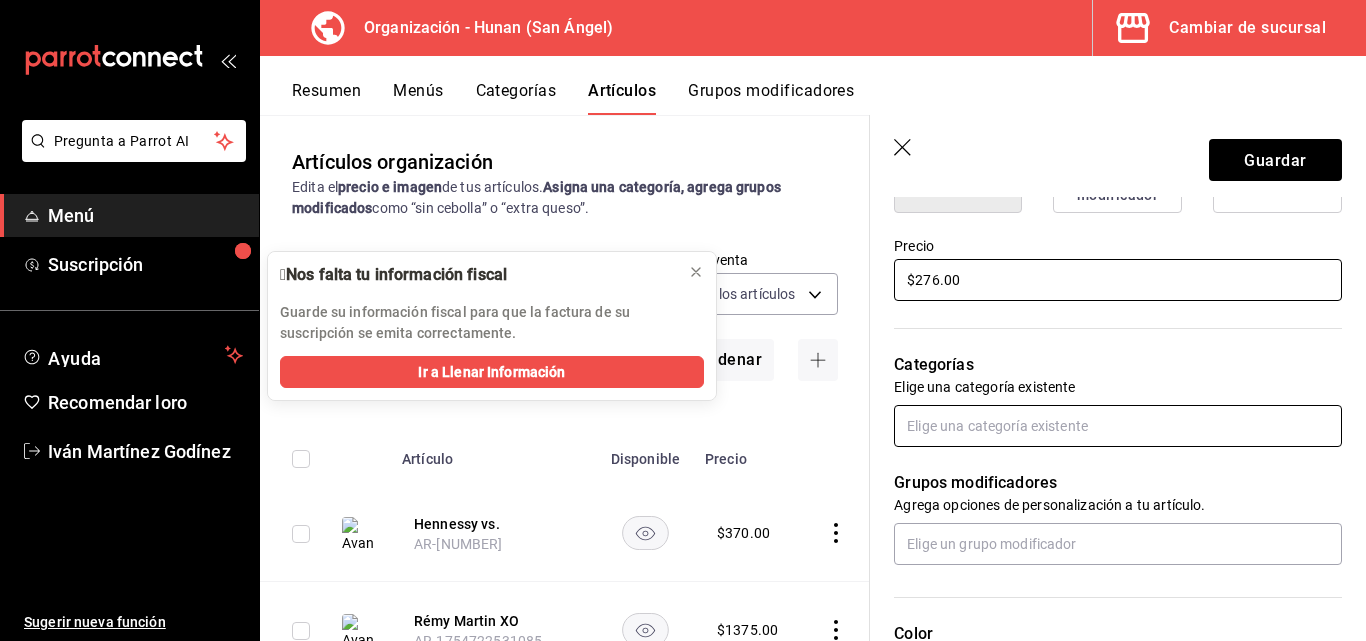 type on "$276.00" 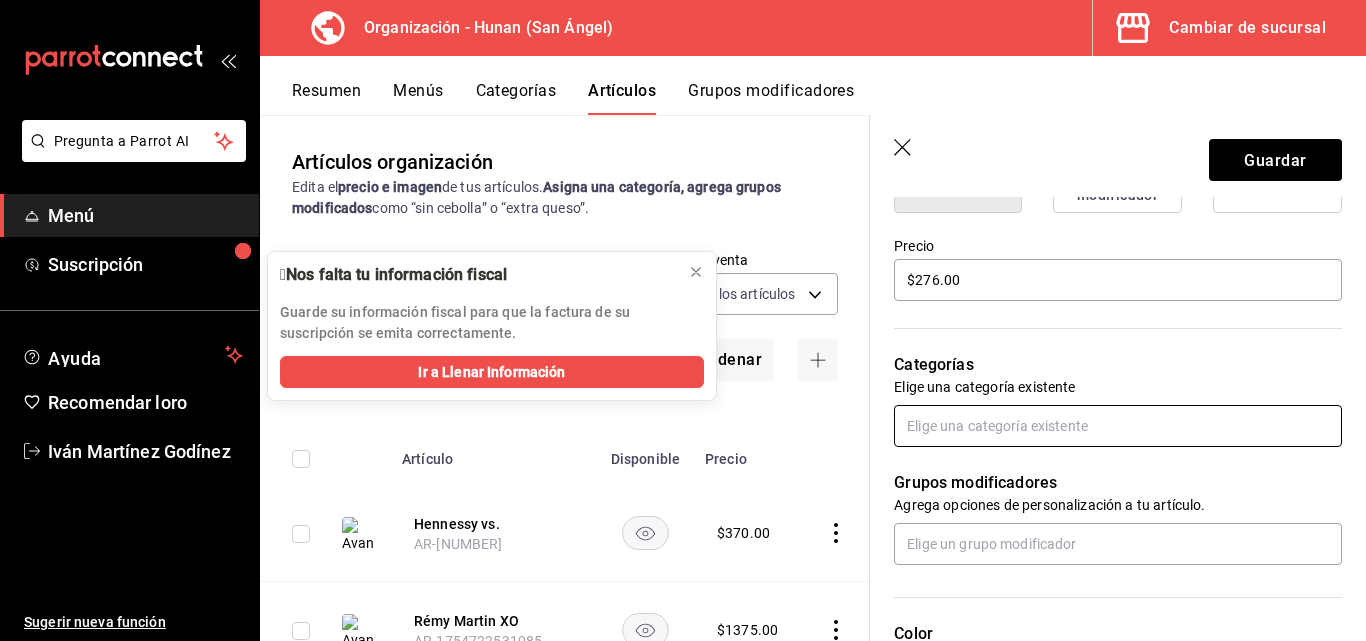 click at bounding box center (1118, 426) 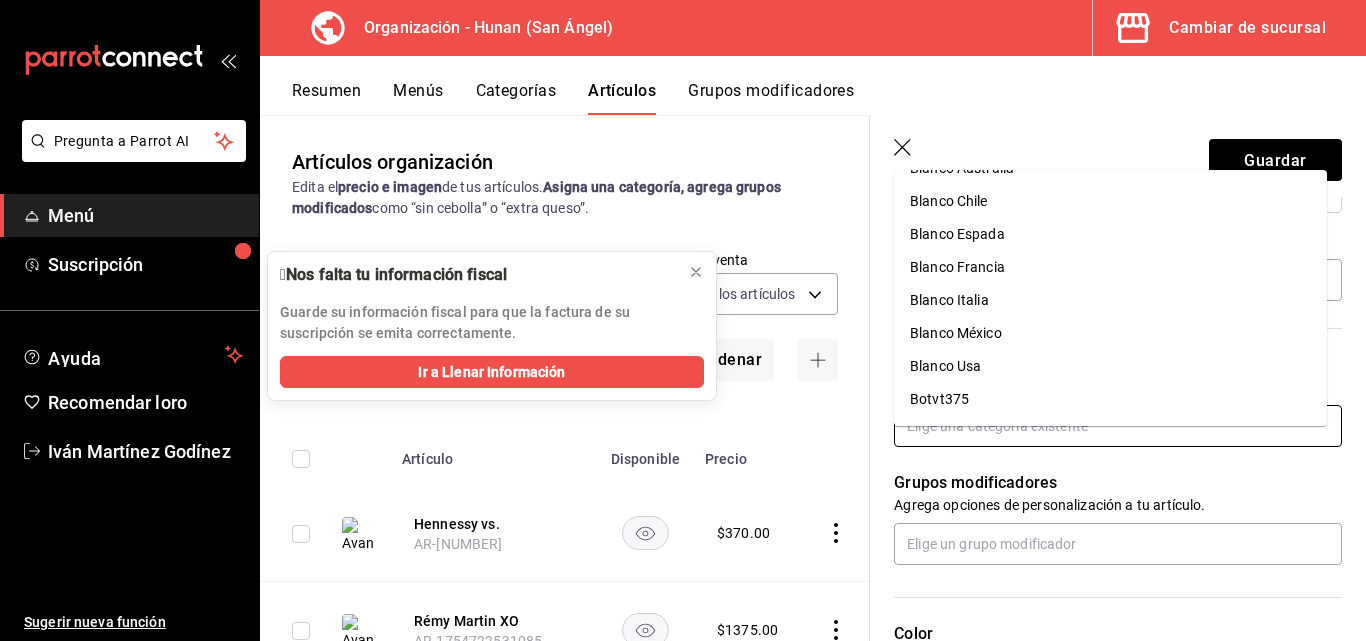 scroll, scrollTop: 448, scrollLeft: 0, axis: vertical 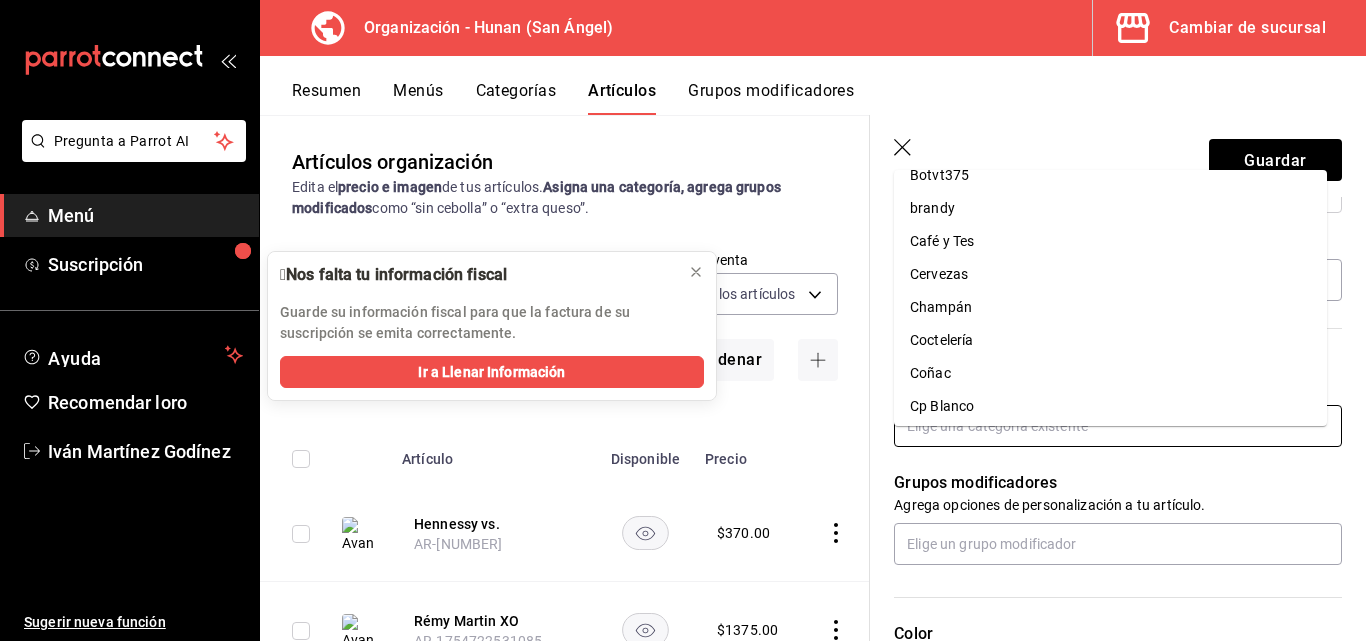 click on "Coñac" at bounding box center (1110, 373) 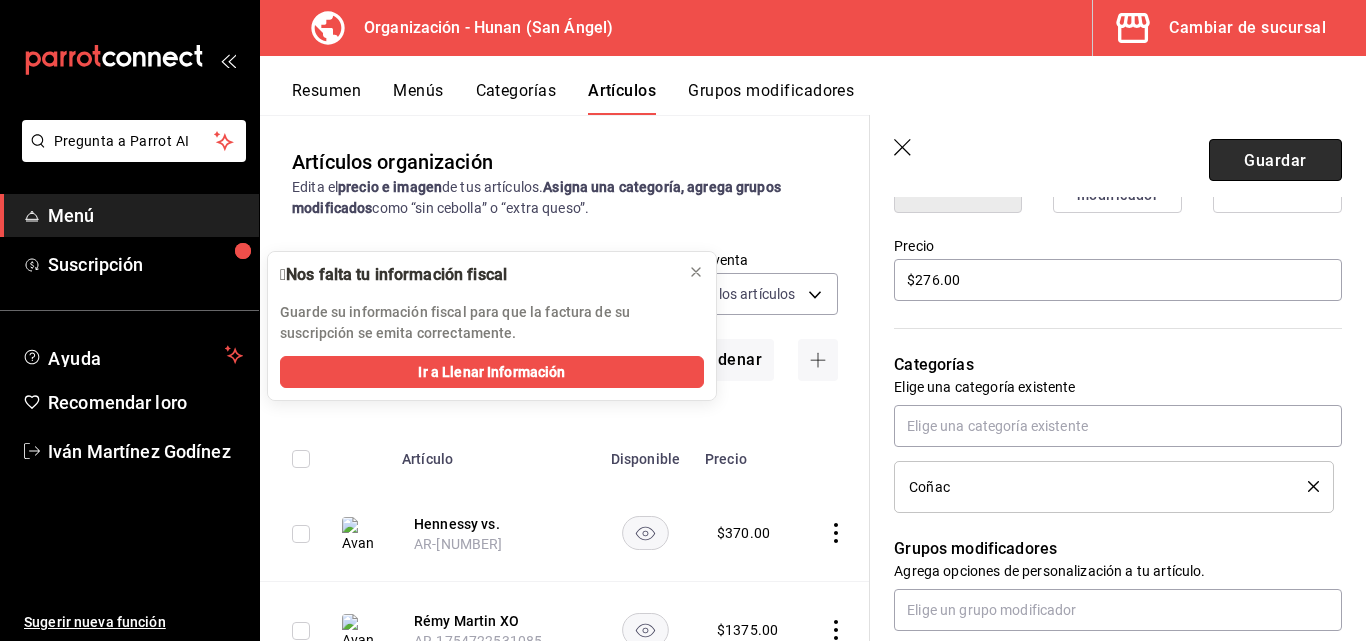 click on "Guardar" at bounding box center (1275, 159) 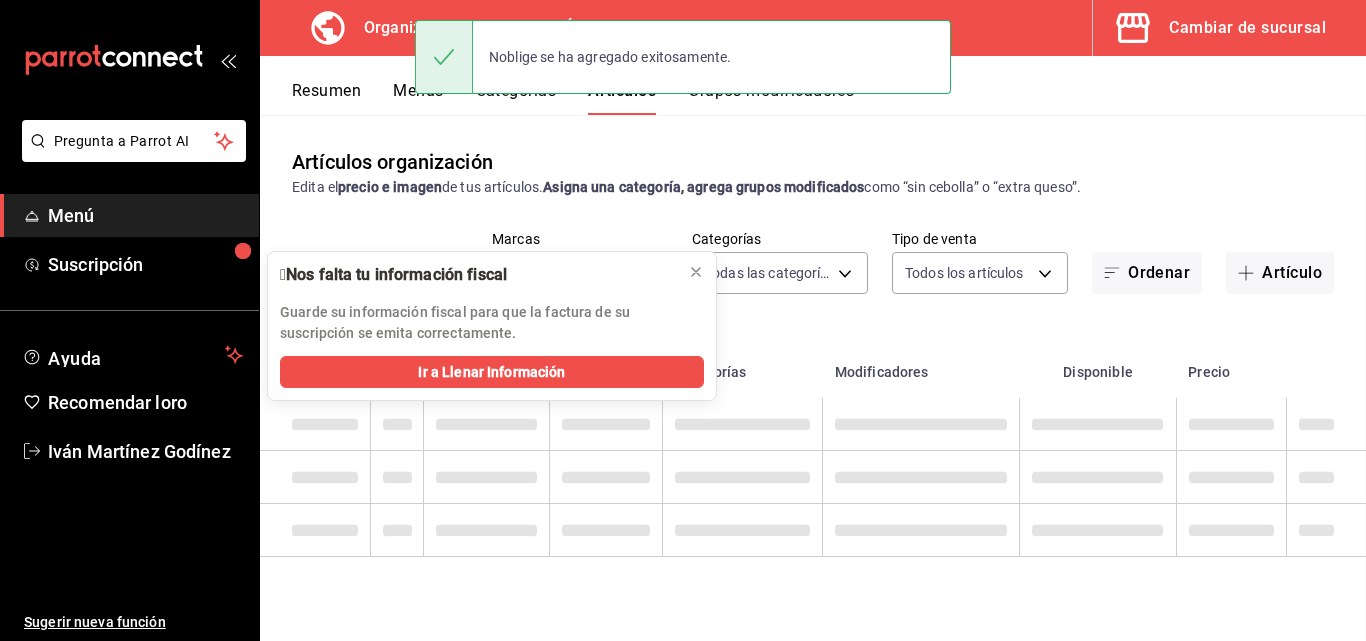 scroll, scrollTop: 0, scrollLeft: 0, axis: both 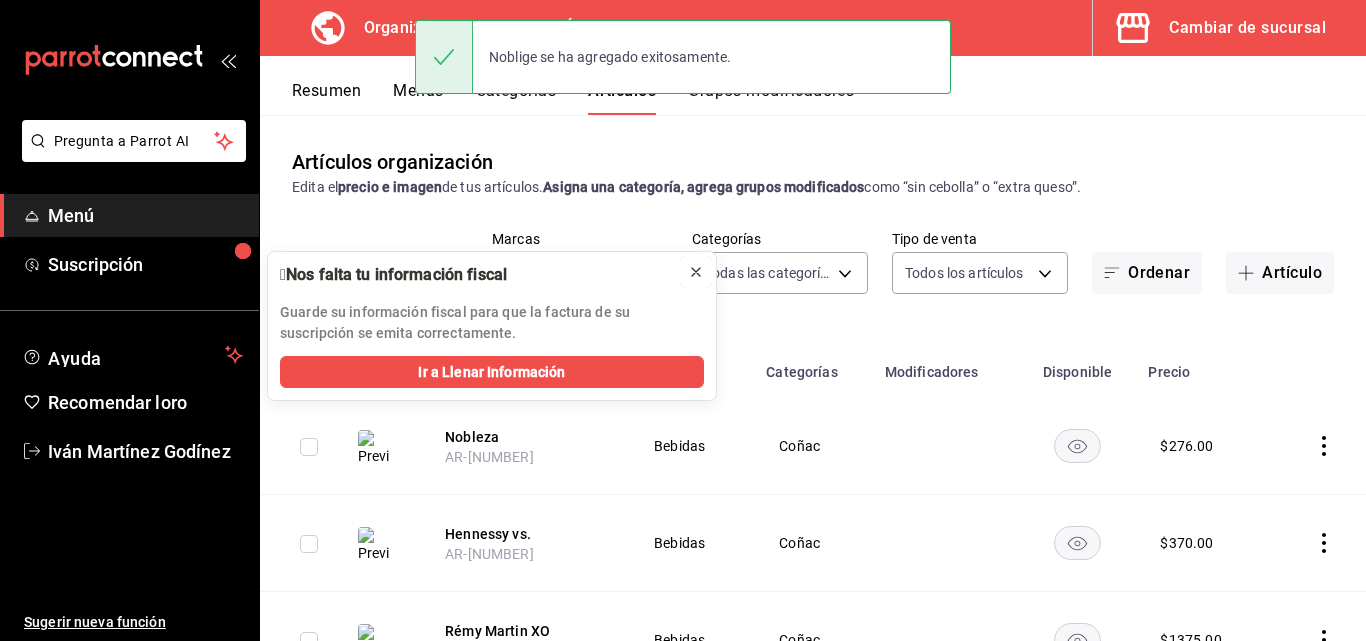 click 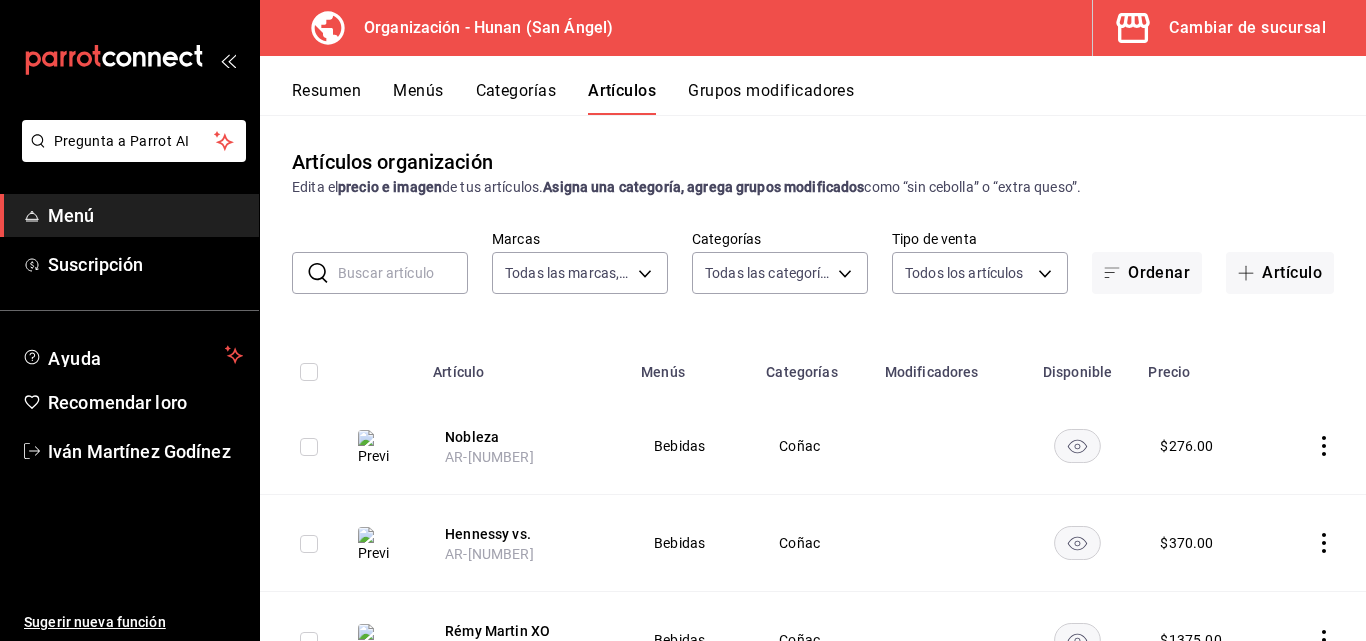 click at bounding box center [1319, 366] 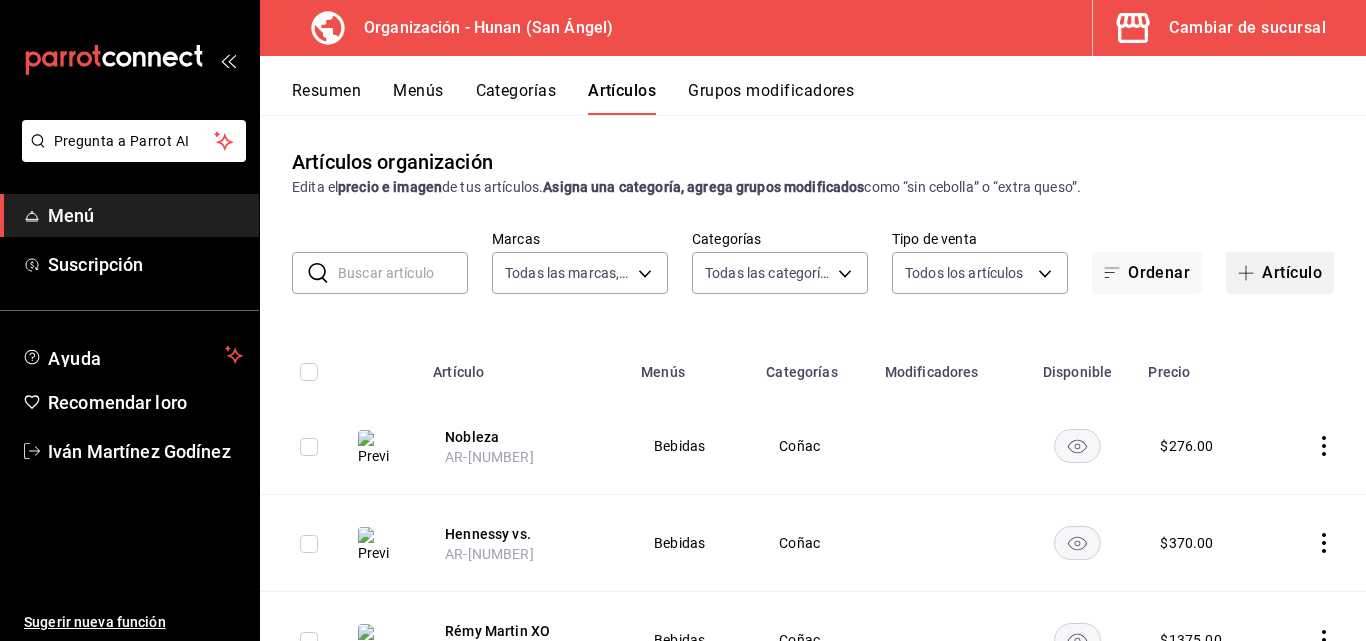 click 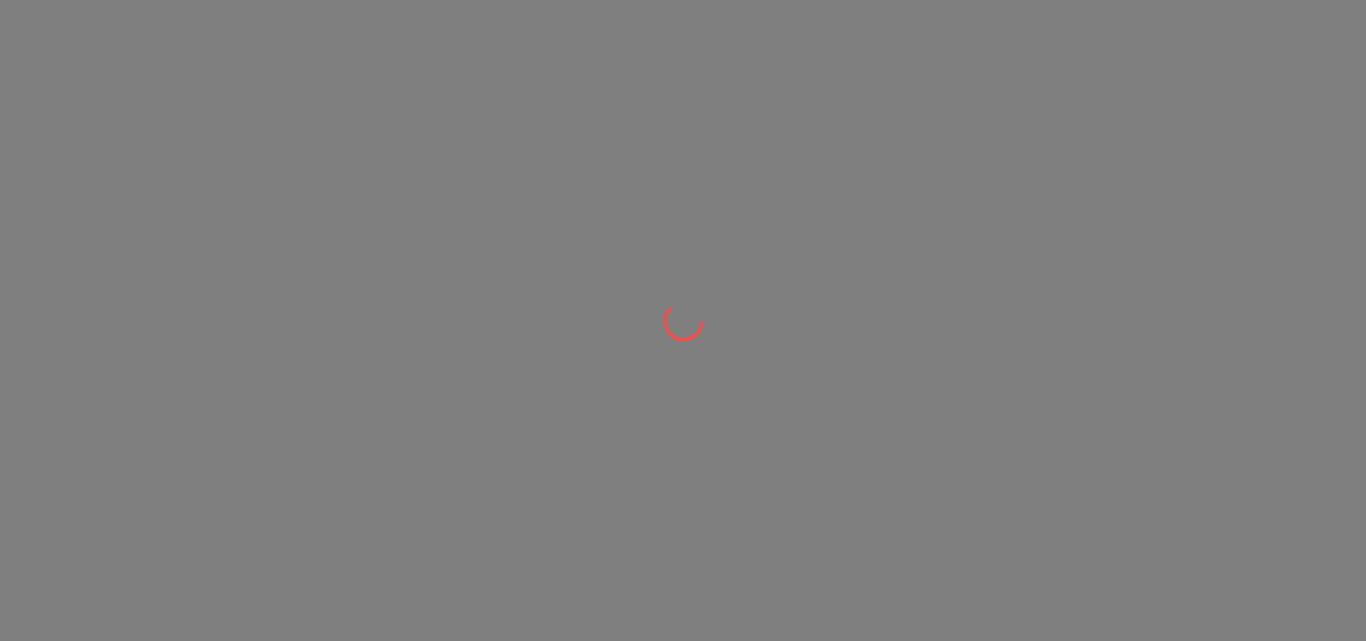 scroll, scrollTop: 0, scrollLeft: 0, axis: both 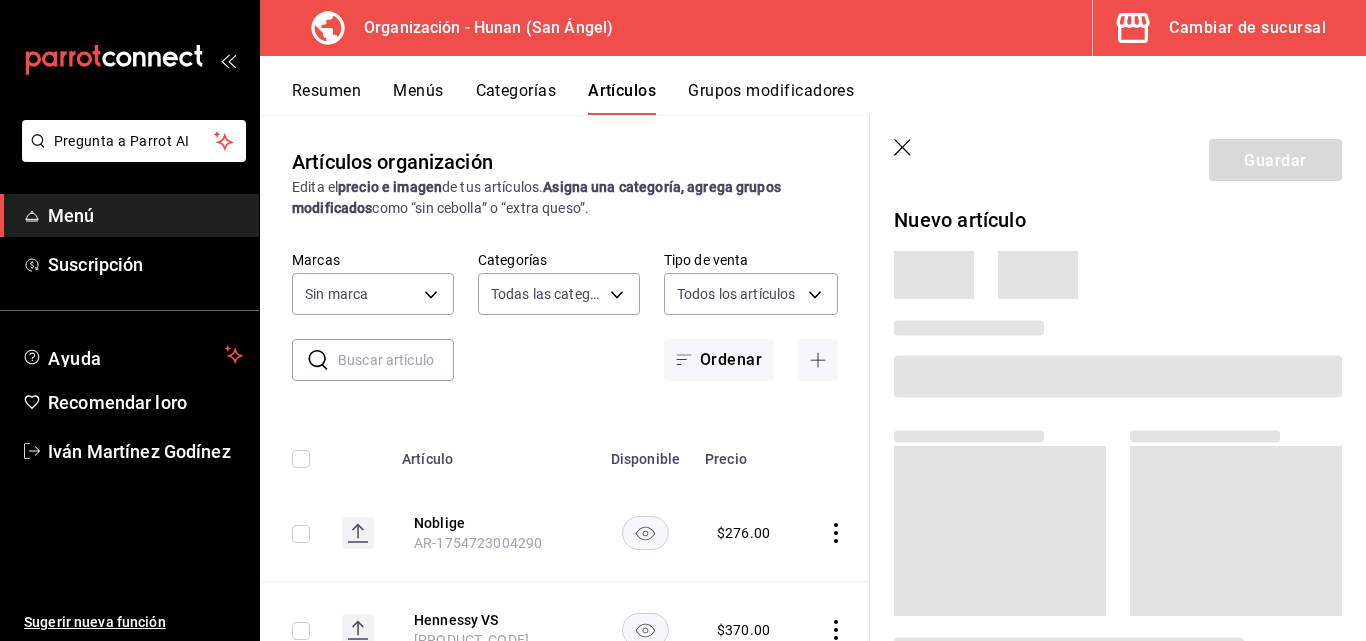 click on "Guardar" at bounding box center [1118, 156] 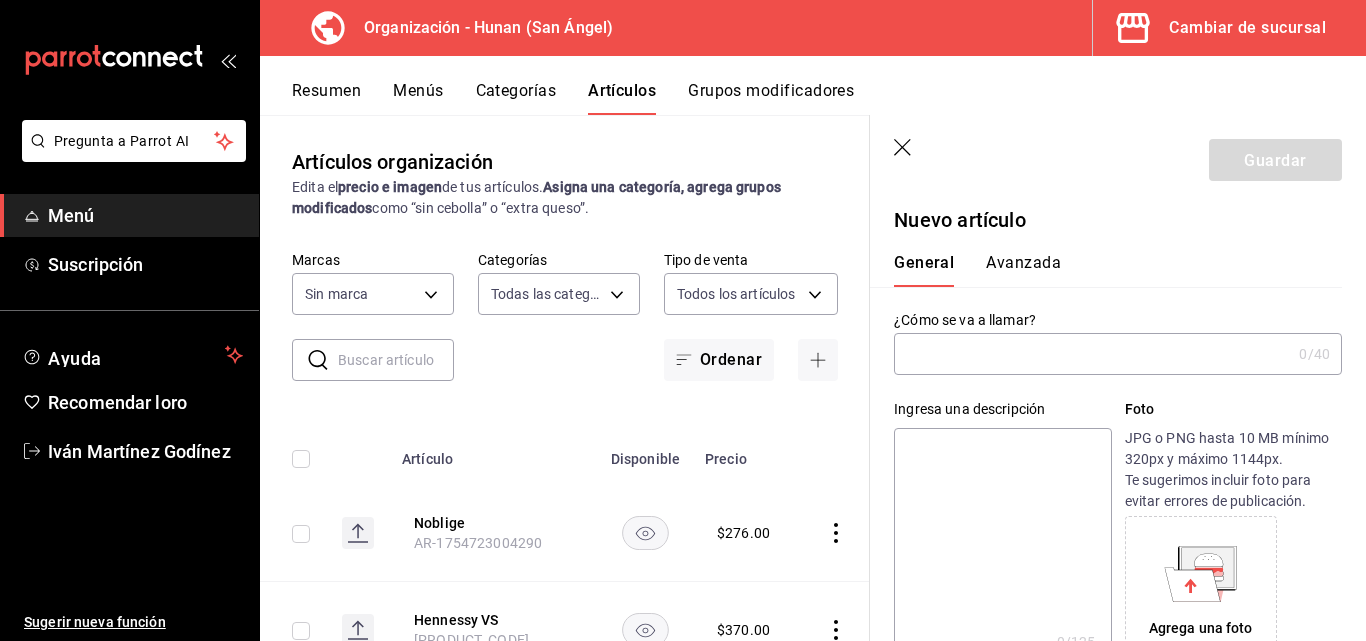 type on "d384c8d0-66a7-43b9-ac0d-3f995a6be0a8" 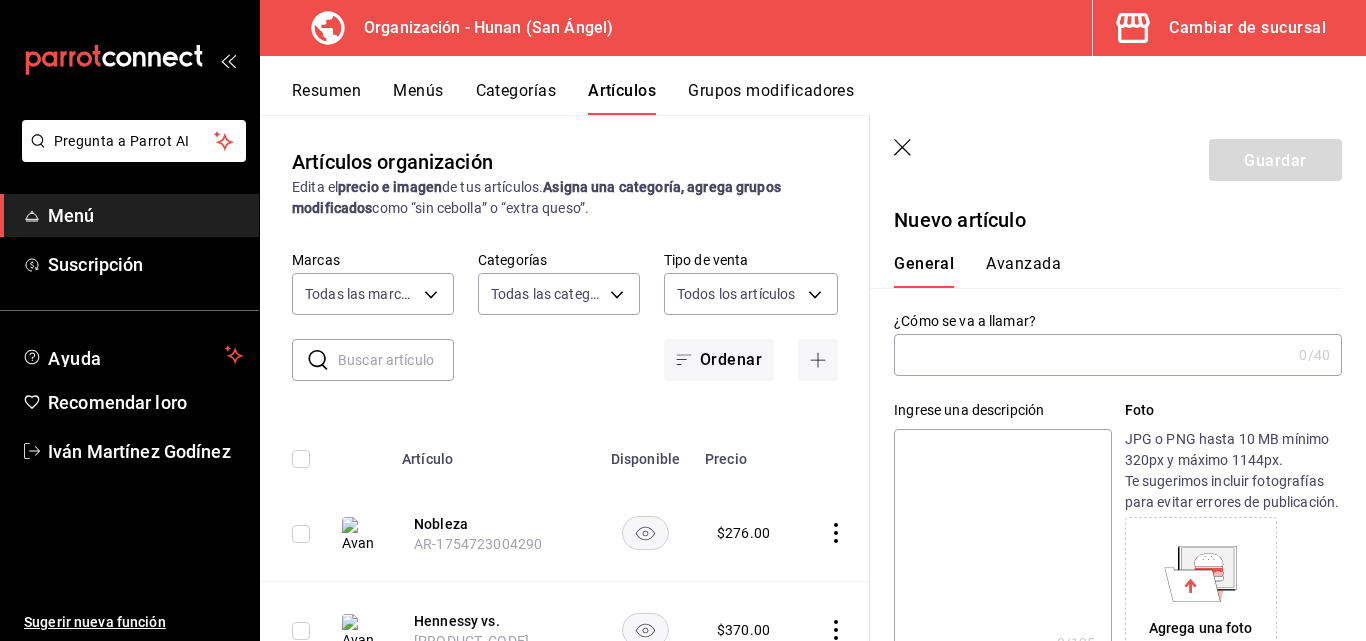 click on "Agrega una foto" at bounding box center [1201, 593] 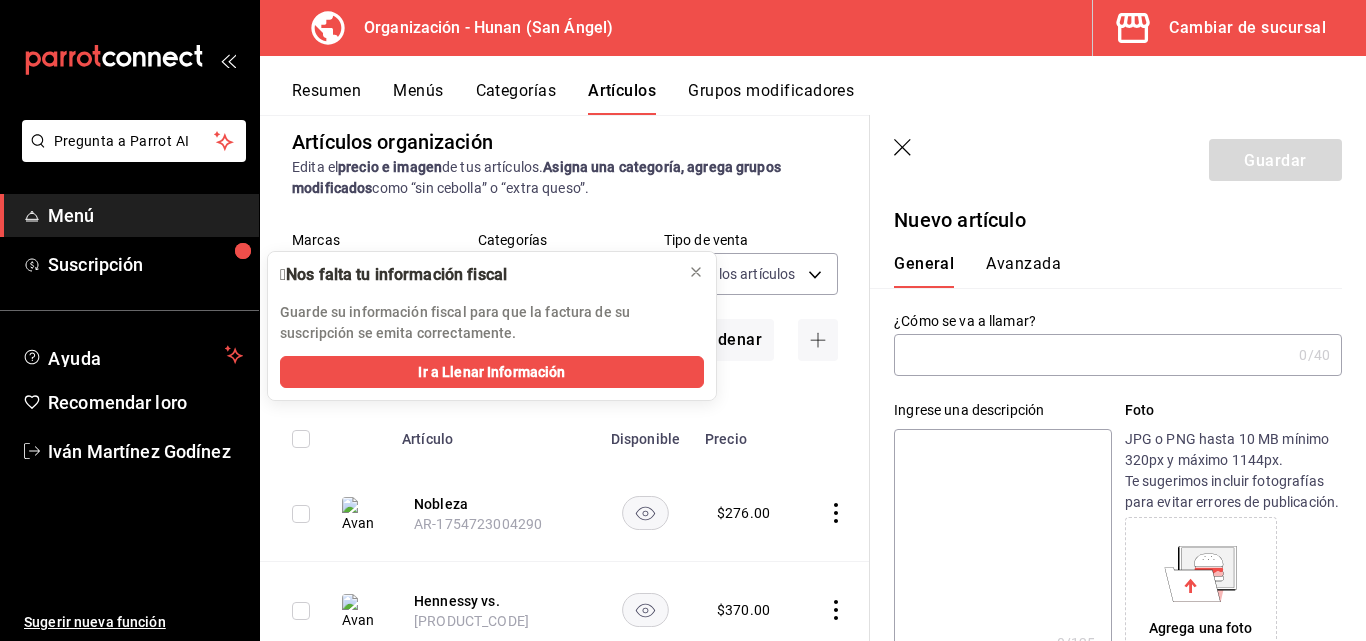 scroll, scrollTop: 0, scrollLeft: 0, axis: both 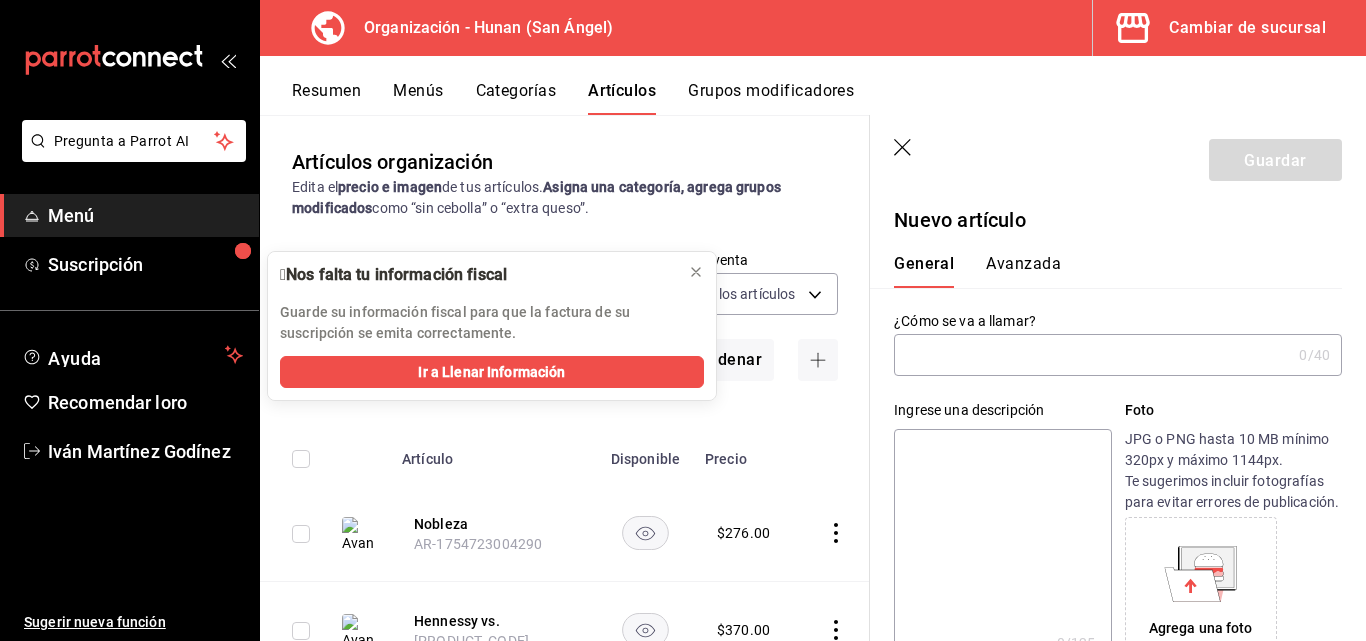 click at bounding box center [1092, 355] 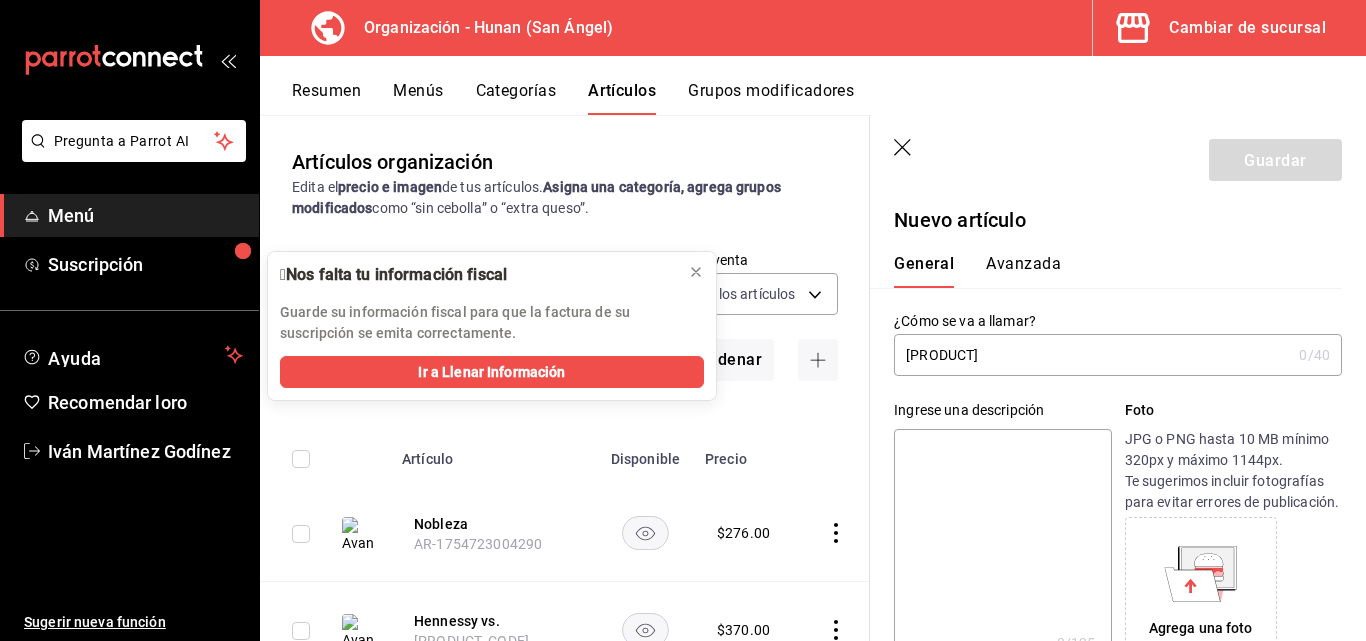 click on "[PRODUCT]" at bounding box center [1092, 355] 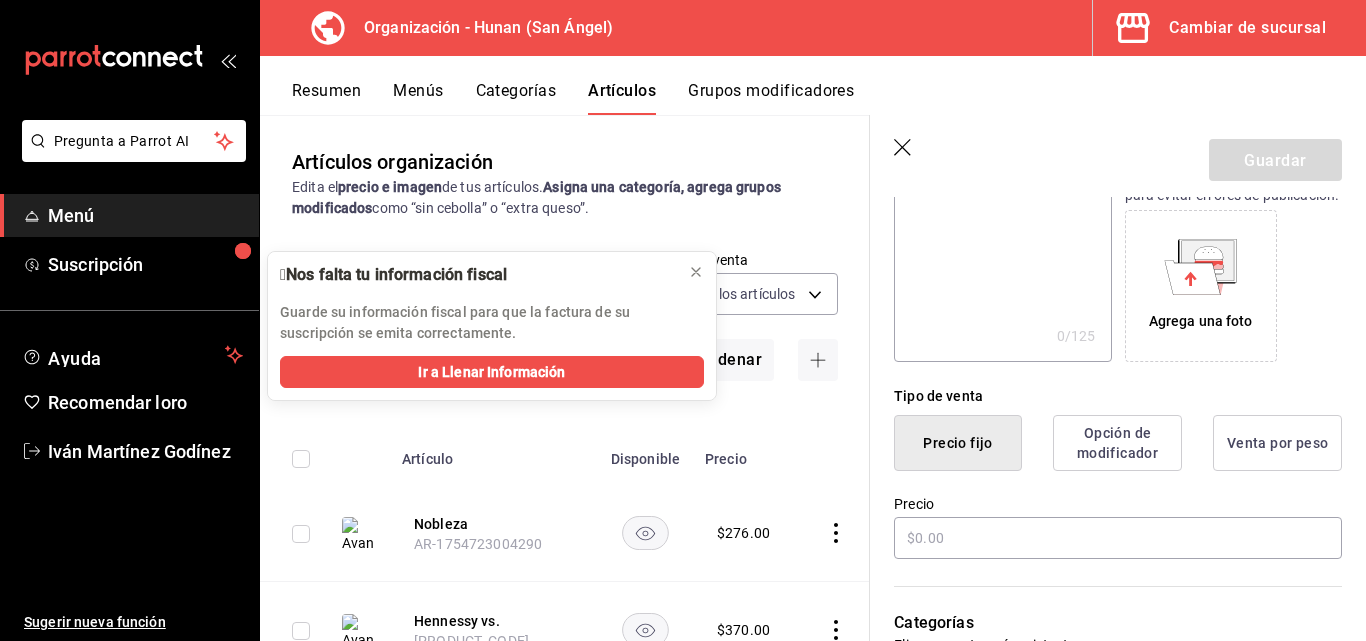 scroll, scrollTop: 310, scrollLeft: 0, axis: vertical 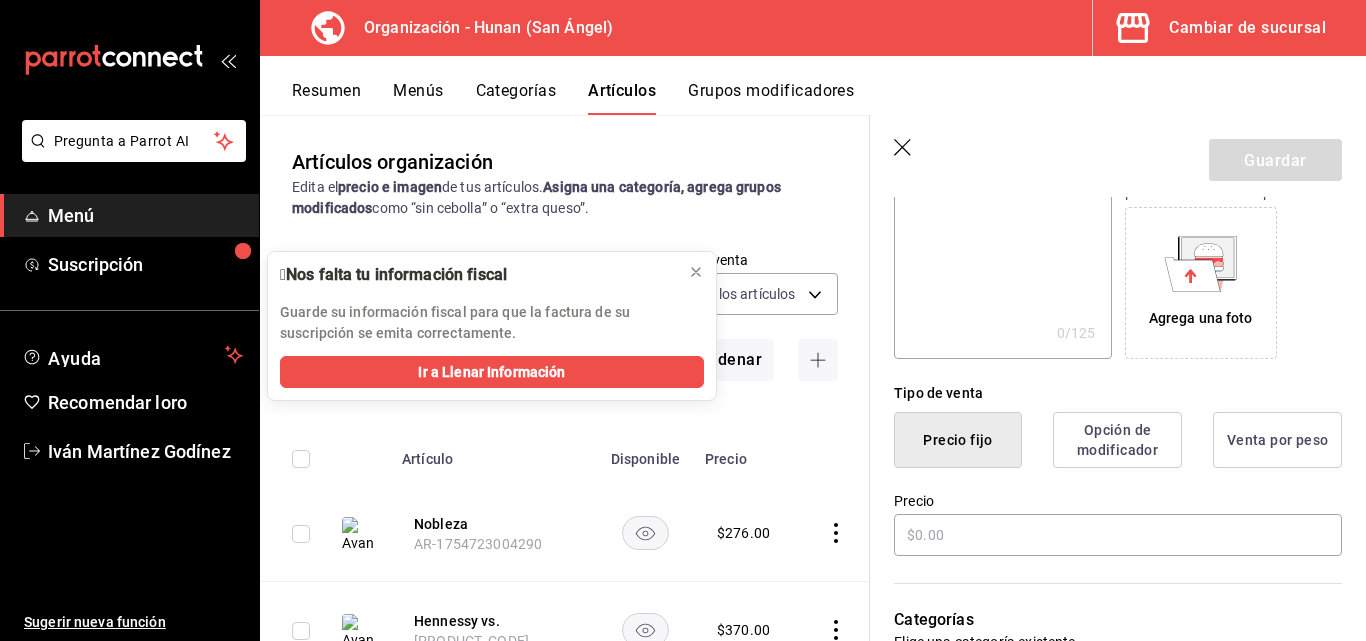 type on "[BRAND] [PRODUCT]" 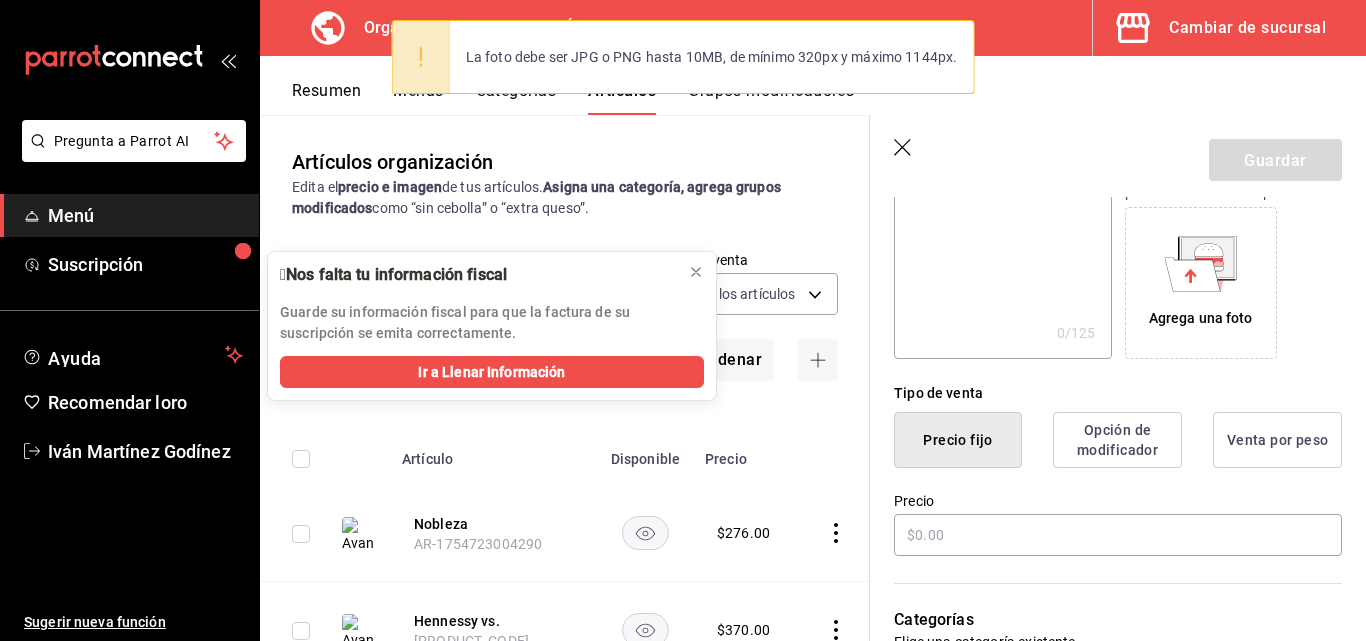 click 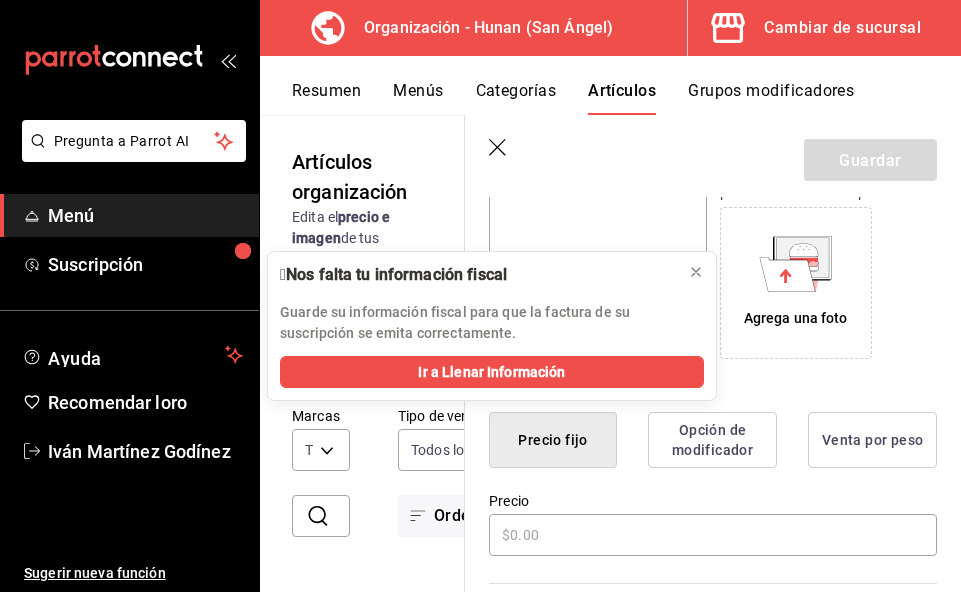 click 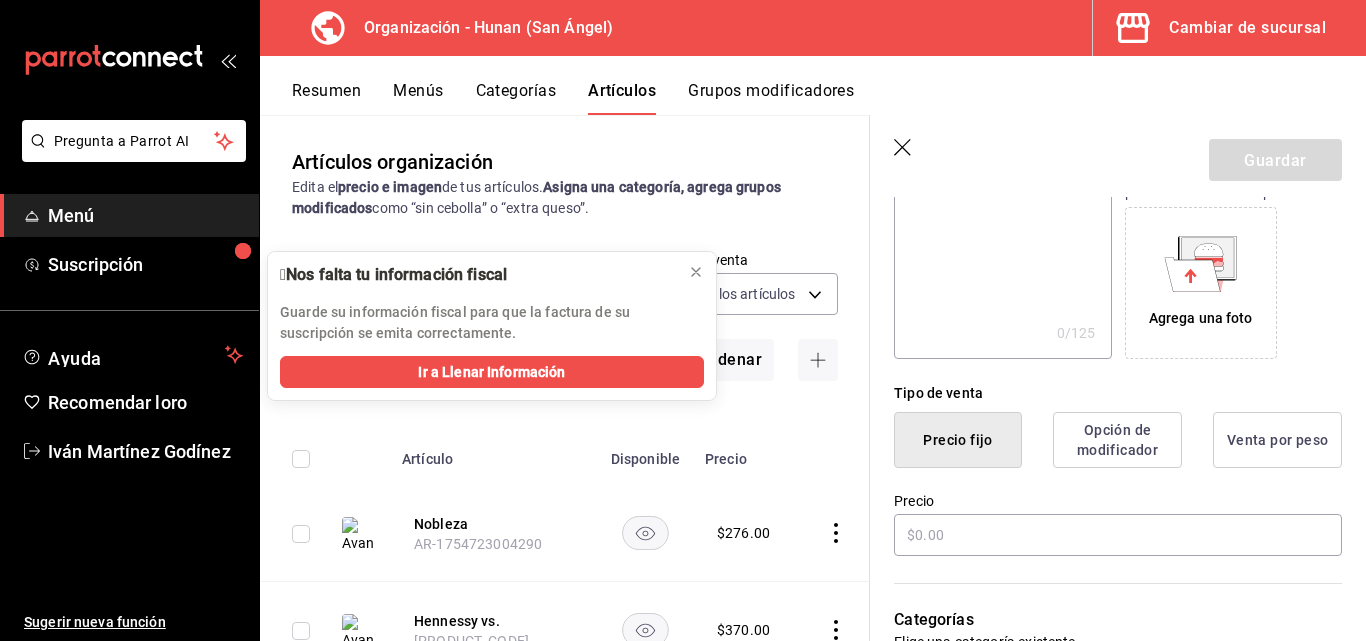 click 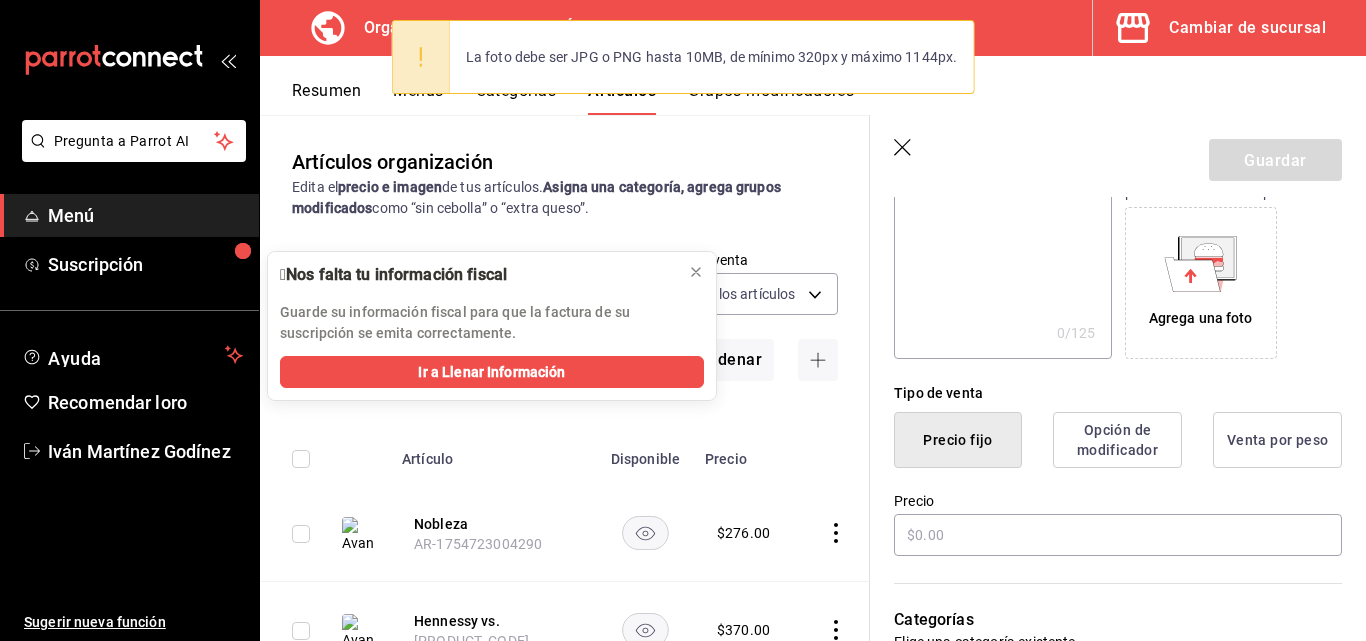 scroll, scrollTop: 0, scrollLeft: 0, axis: both 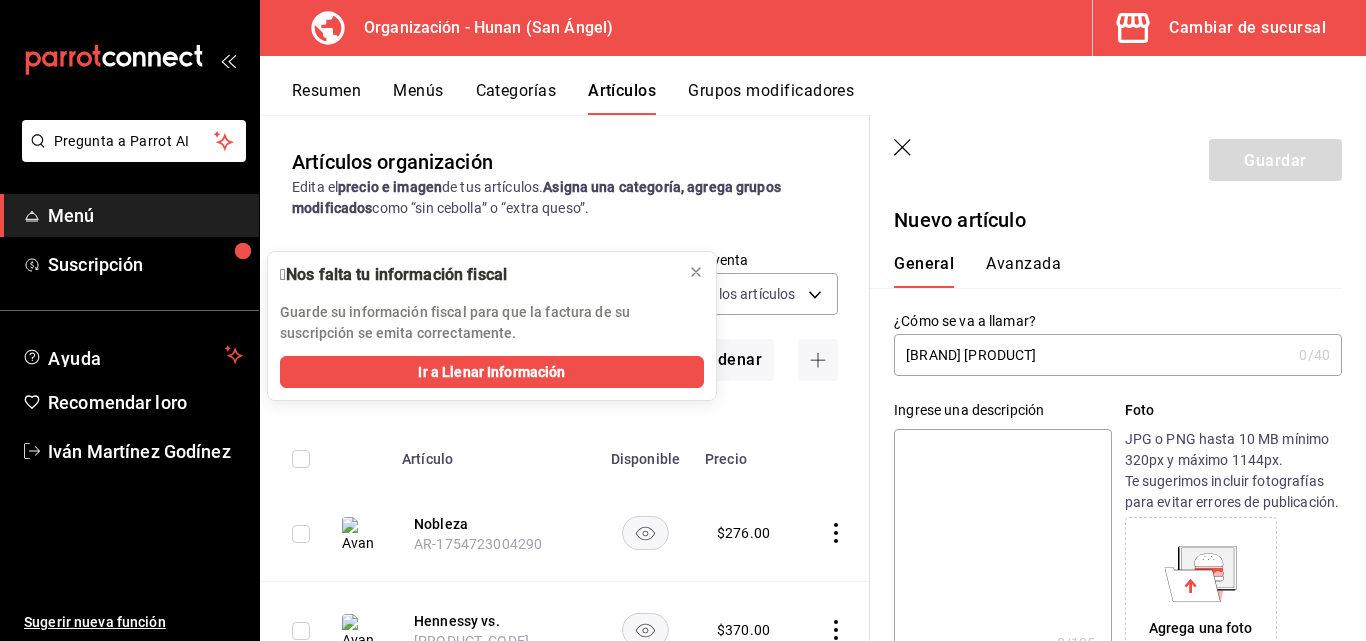 click 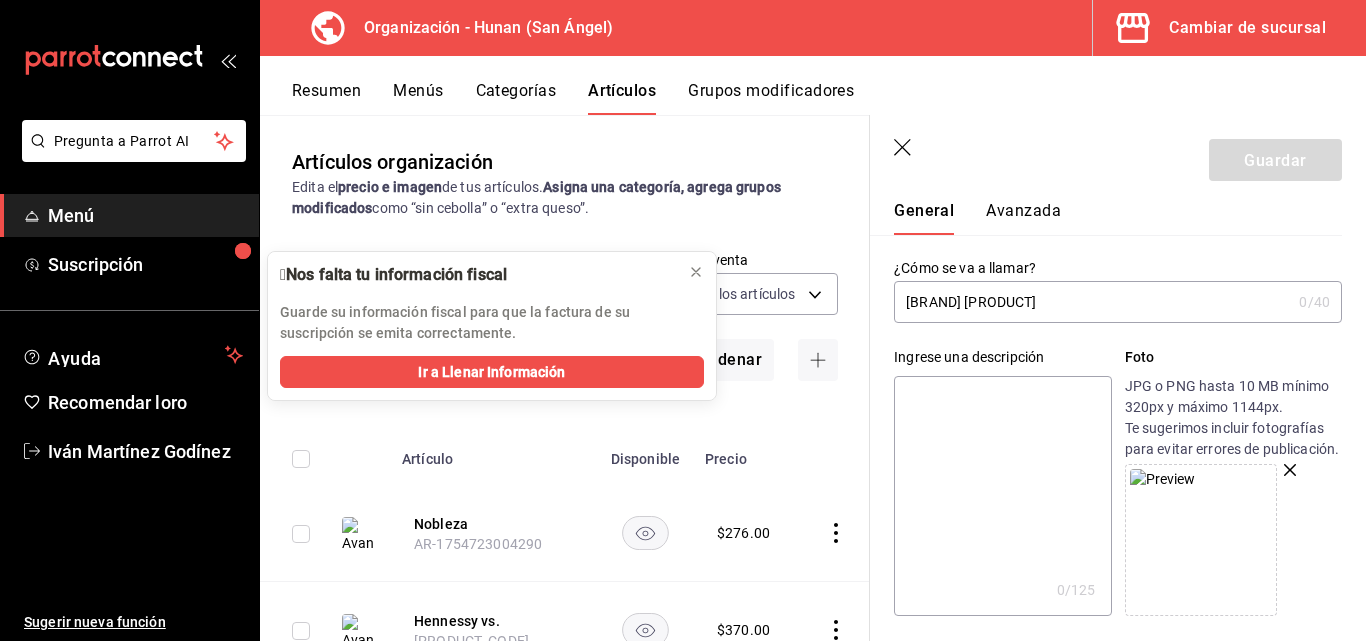 scroll, scrollTop: 0, scrollLeft: 0, axis: both 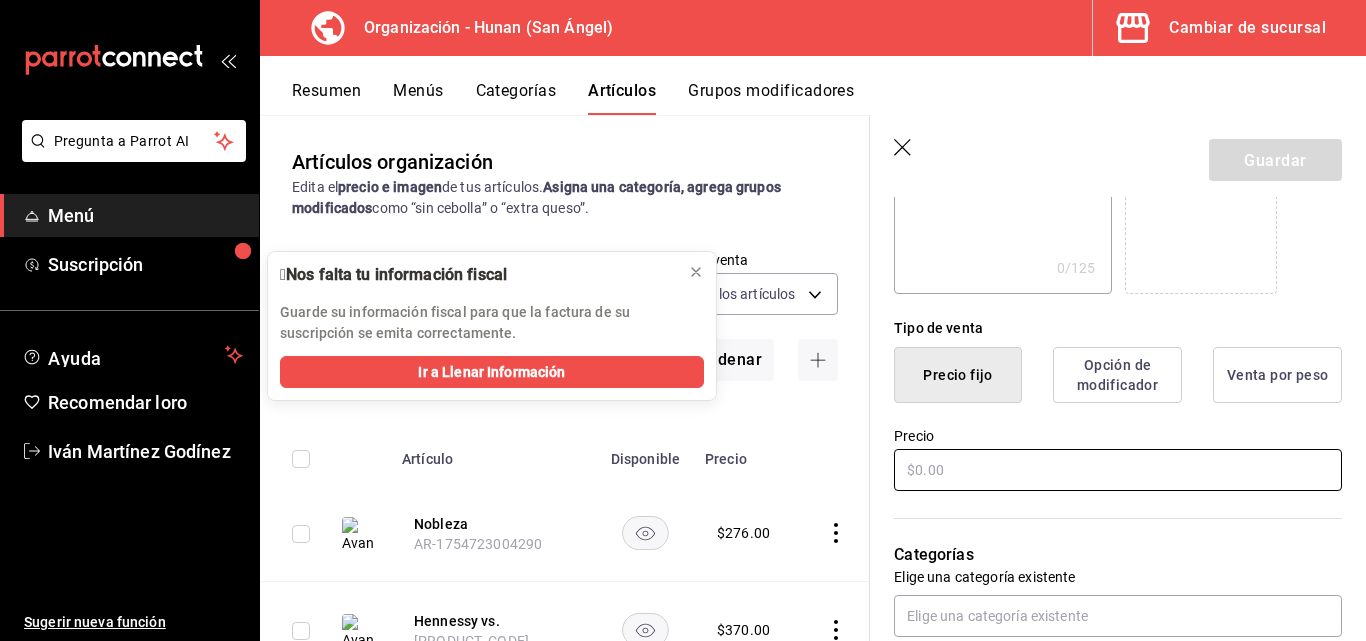 click at bounding box center [1118, 470] 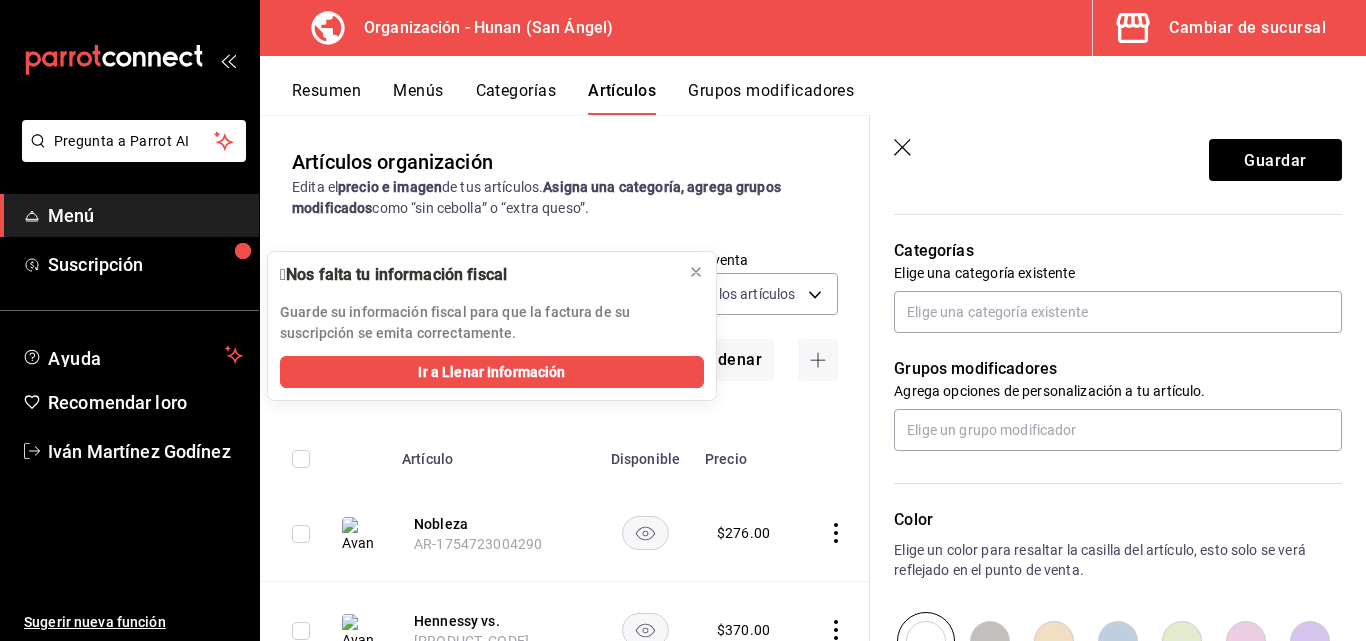 scroll, scrollTop: 719, scrollLeft: 0, axis: vertical 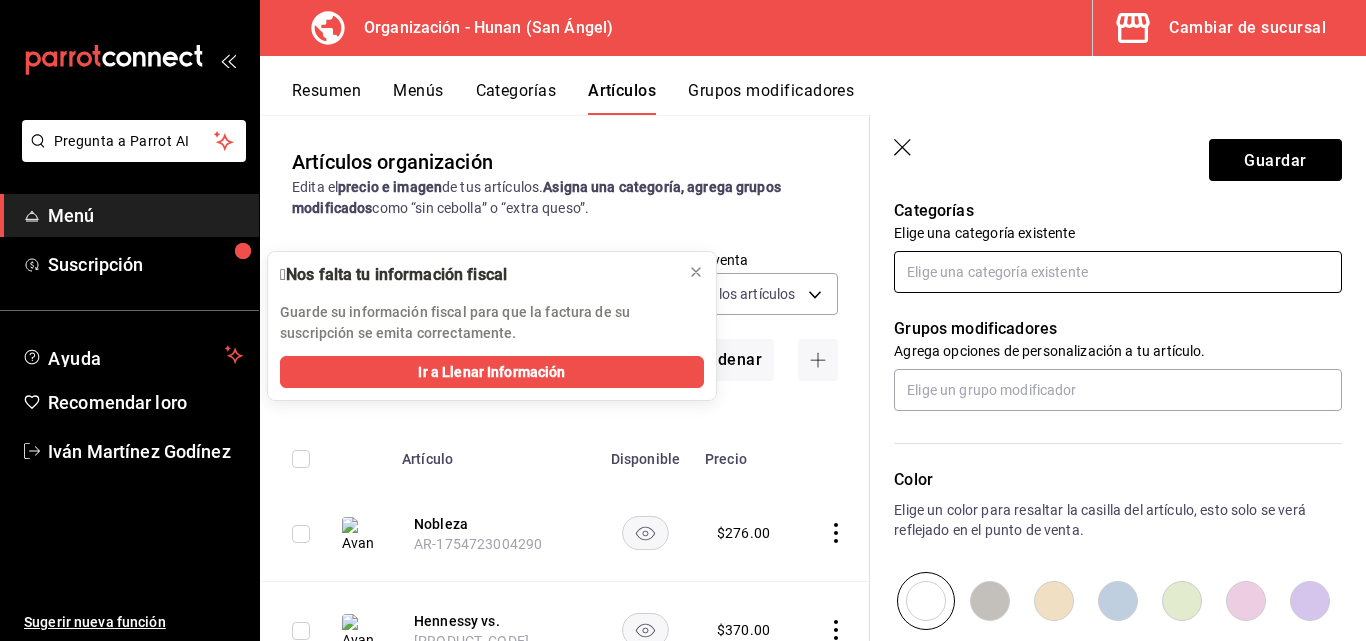 type on "$14585.00" 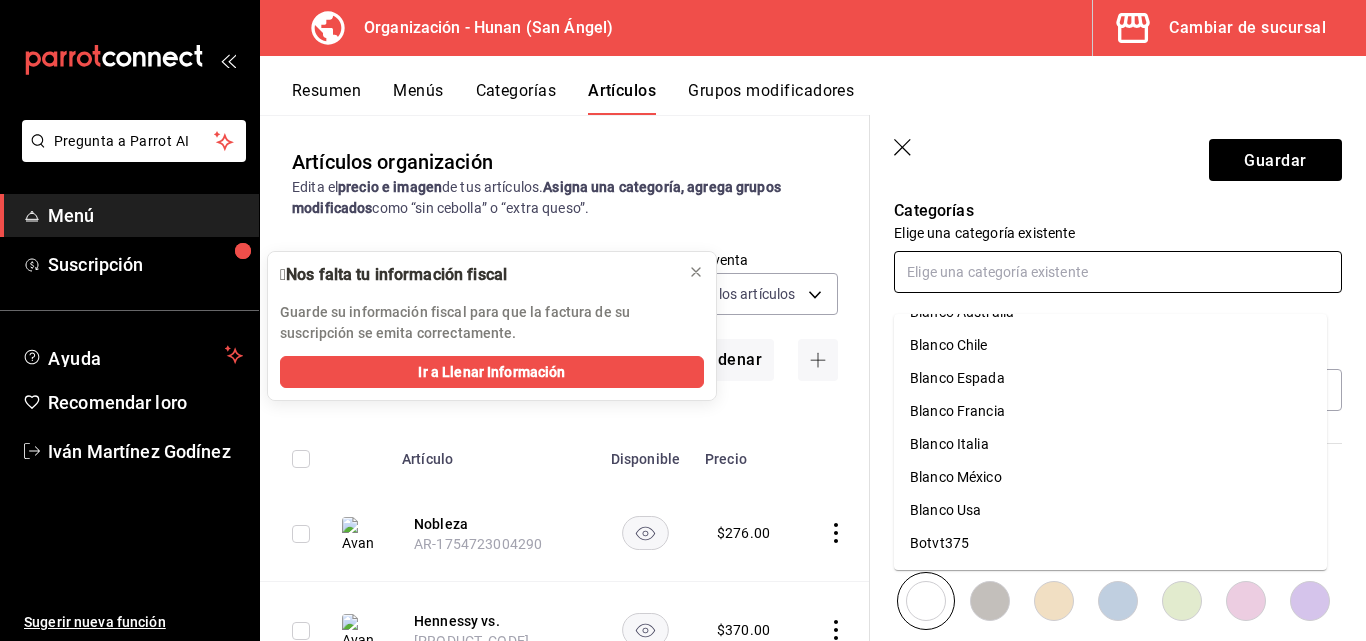 scroll, scrollTop: 448, scrollLeft: 0, axis: vertical 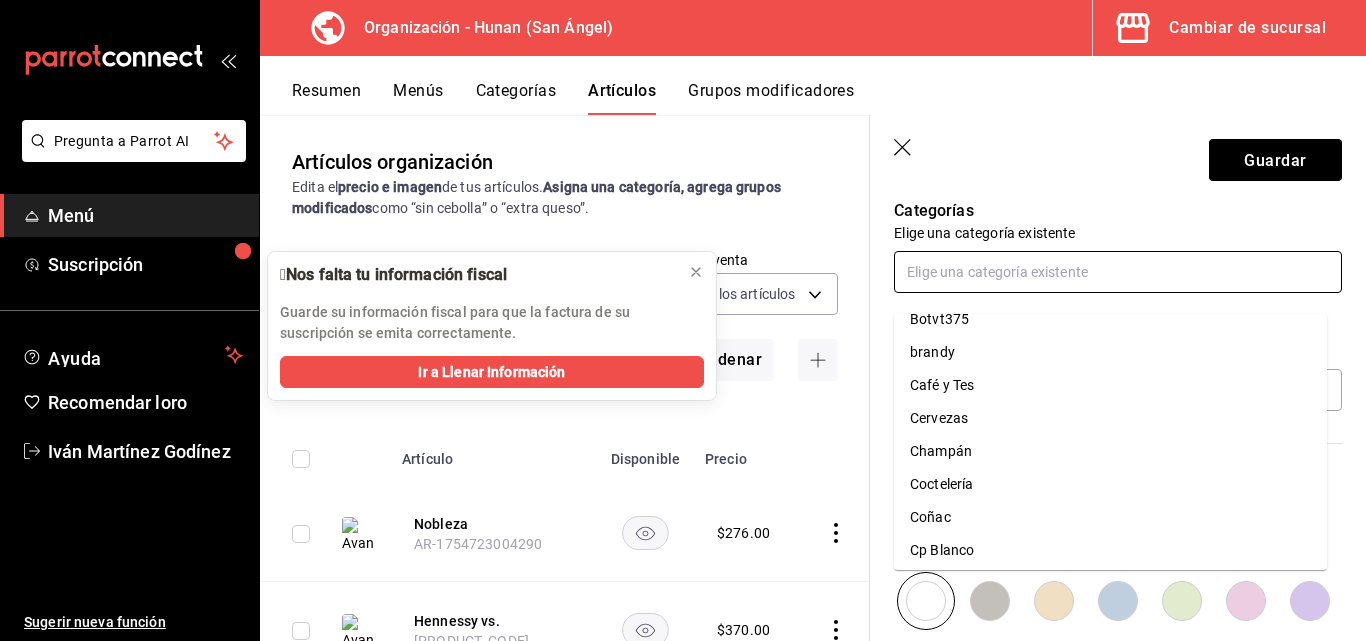 click on "Coñac" at bounding box center (1110, 517) 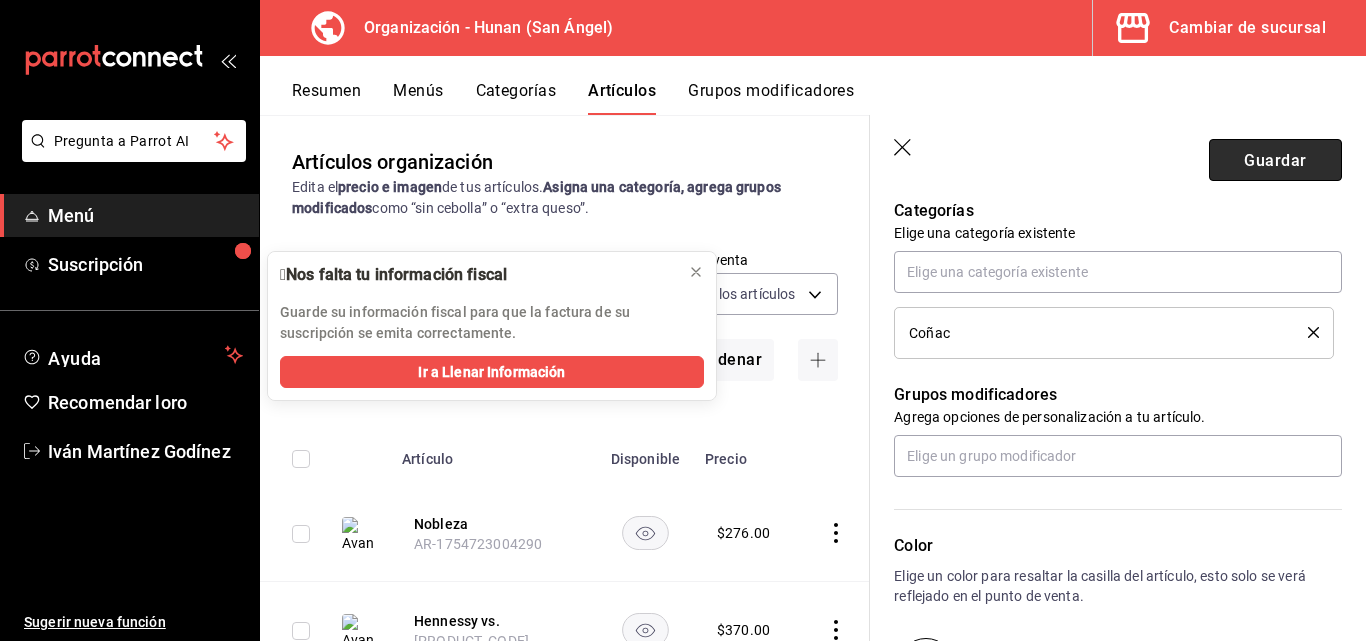 click on "Guardar" at bounding box center [1275, 159] 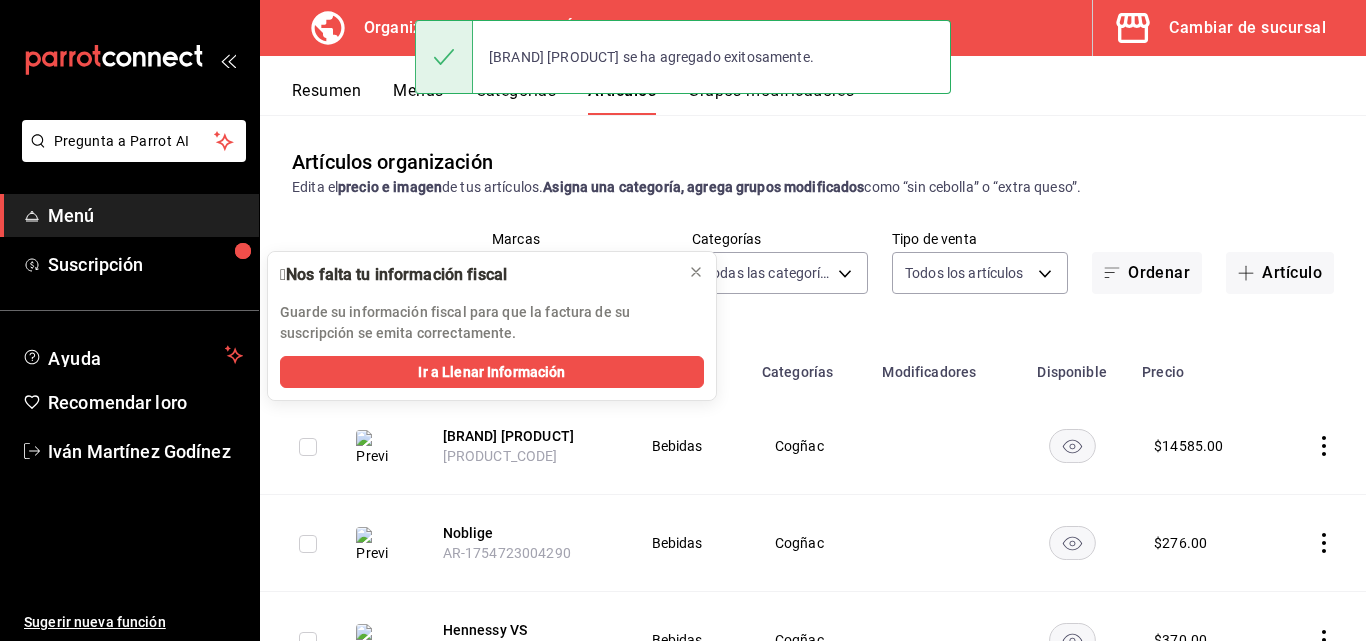 scroll, scrollTop: 0, scrollLeft: 0, axis: both 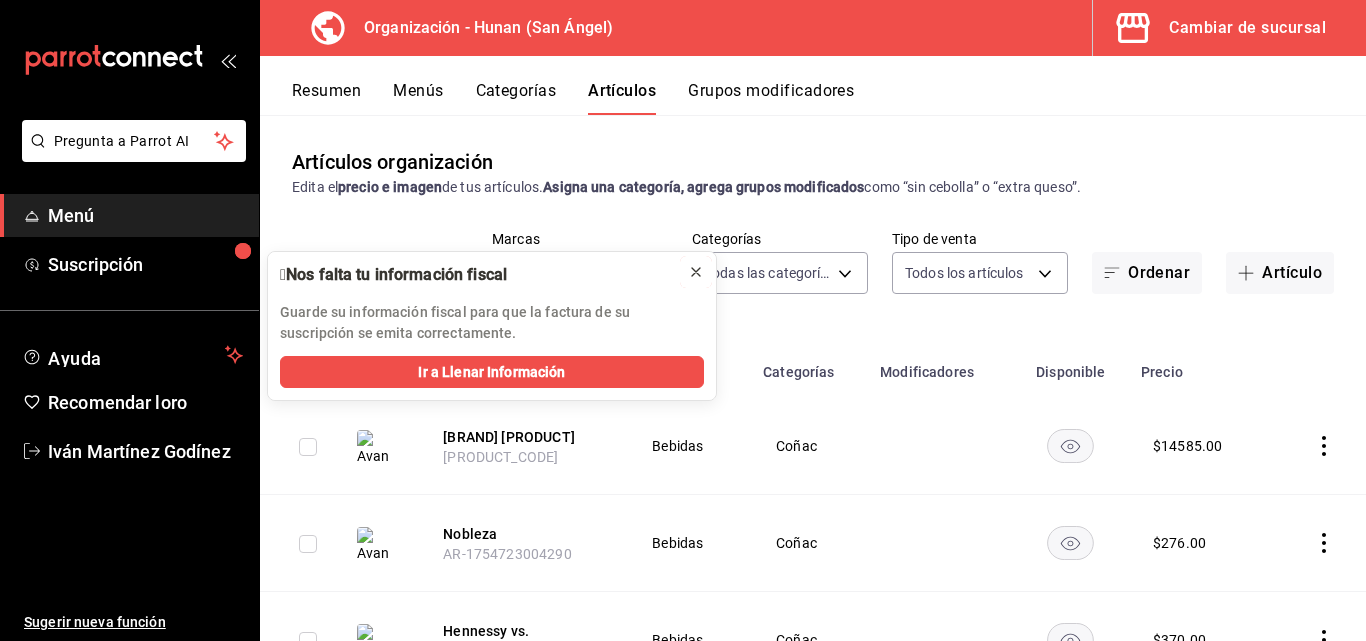 click 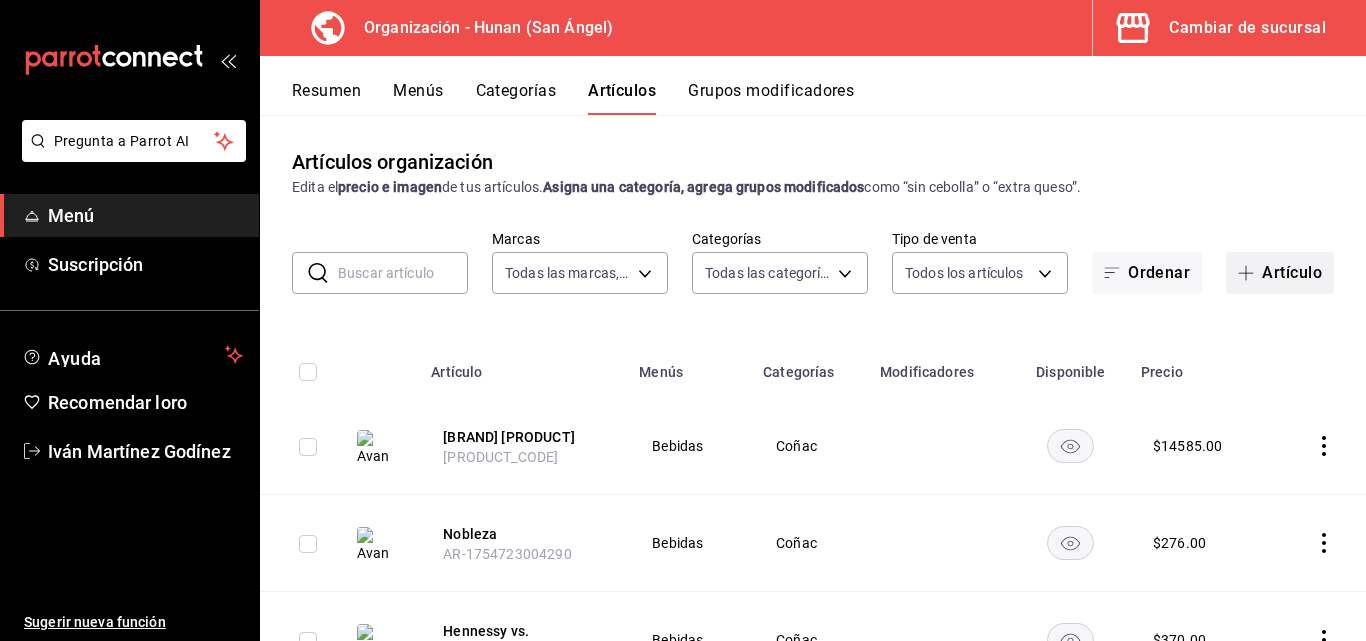 click 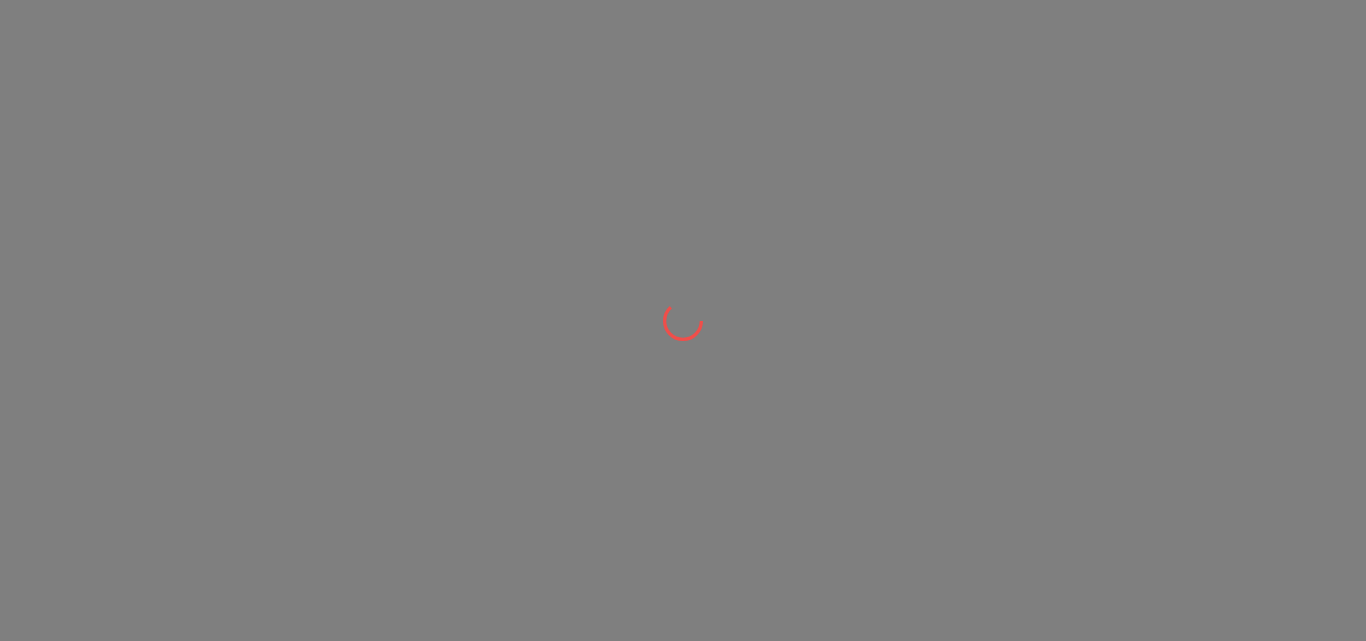scroll, scrollTop: 0, scrollLeft: 0, axis: both 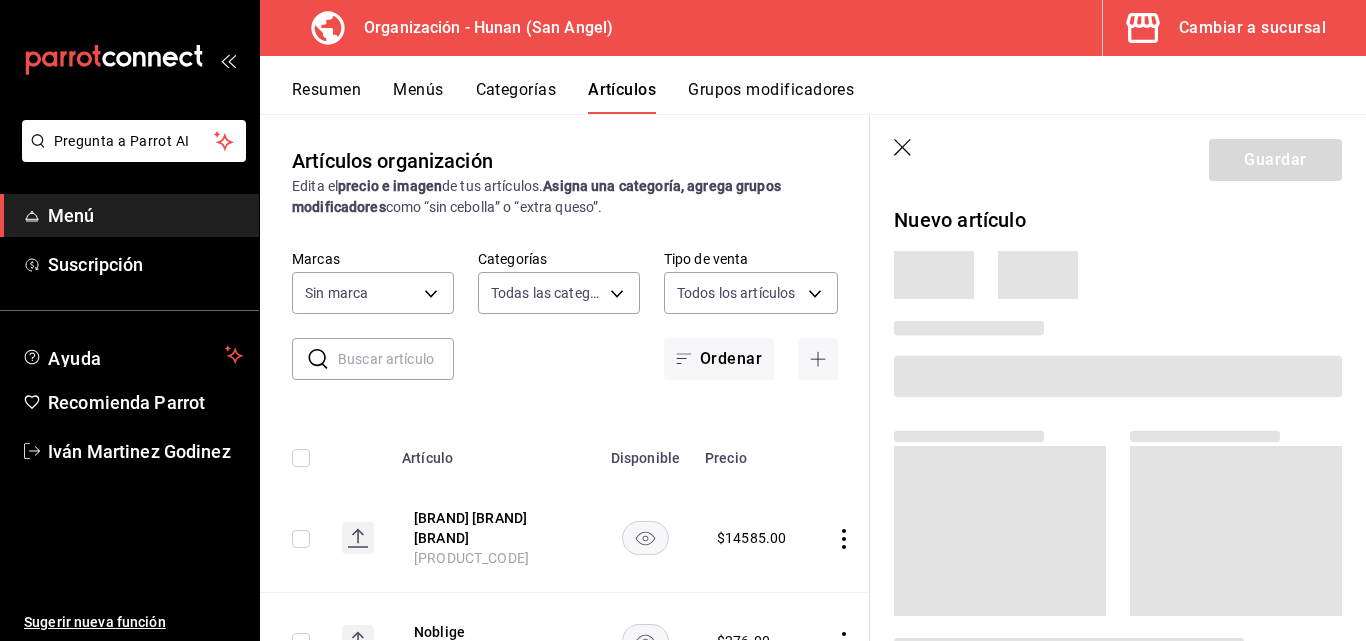 type on "5e6c8ed4-bdf8-42e8-816b-d39911e12aa6,1cac5387-84ff-42b0-b512-876f76fa8552,4df8252f-8381-4e4b-aa36-cbf6799b9b19,66c890f6-31da-4825-873c-06ad82b2a8d1,42138e37-9094-49a3-9b1d-d8bd571e538f,6c974f5b-64a1-4db4-9329-f8007736791e,8f9a5257-0753-41f6-908c-b25ff31d048a,d43900f8-5062-4f3a-931c-f4693d6acd48,0f03c763-f264-4281-b2e6-084ea7303955,7c1312d1-d61e-4024-9980-e59e50ff31fe,74f692cd-2d9d-4422-8d8b-c1d16f937b06,2abbedeb-6956-444c-8311-af12ab2f48cf,45acaf2d-1a5d-4869-8095-20515bade5f2,d2e1e135-9b60-490d-a190-91b5254c9e3f,6e7b6b96-f09b-429d-86c0-6dfadc554d16,1981e156-6f71-485c-aa99-da763a422a7e,7dd48d4e-9a72-4f43-975c-517530808e20,8235b652-b3e0-4365-9283-4a1a7ce3d654,542dcf18-e5bb-4dfd-811b-dde650df56d2,153b917f-3aae-4ded-87c3-ae1f0e41e87a,a83457d1-f450-41d8-829a-5c954141f3d6,119f2a60-242e-4e16-a87b-7d977e585b68,6a4bf5ff-1286-47ca-a9ed-be9c72c96a48,65c0dfef-038a-4f78-a7ec-44366e865eba,821c8703-2032-4a64-9509-4b99b9262e77,43aa3d75-9ced-4ca3-8a60-36cc8ae8679b,15ef8ebb-4127-47dc-8e29-c05443de52b5,a684563e-7796-44d5-b98..." 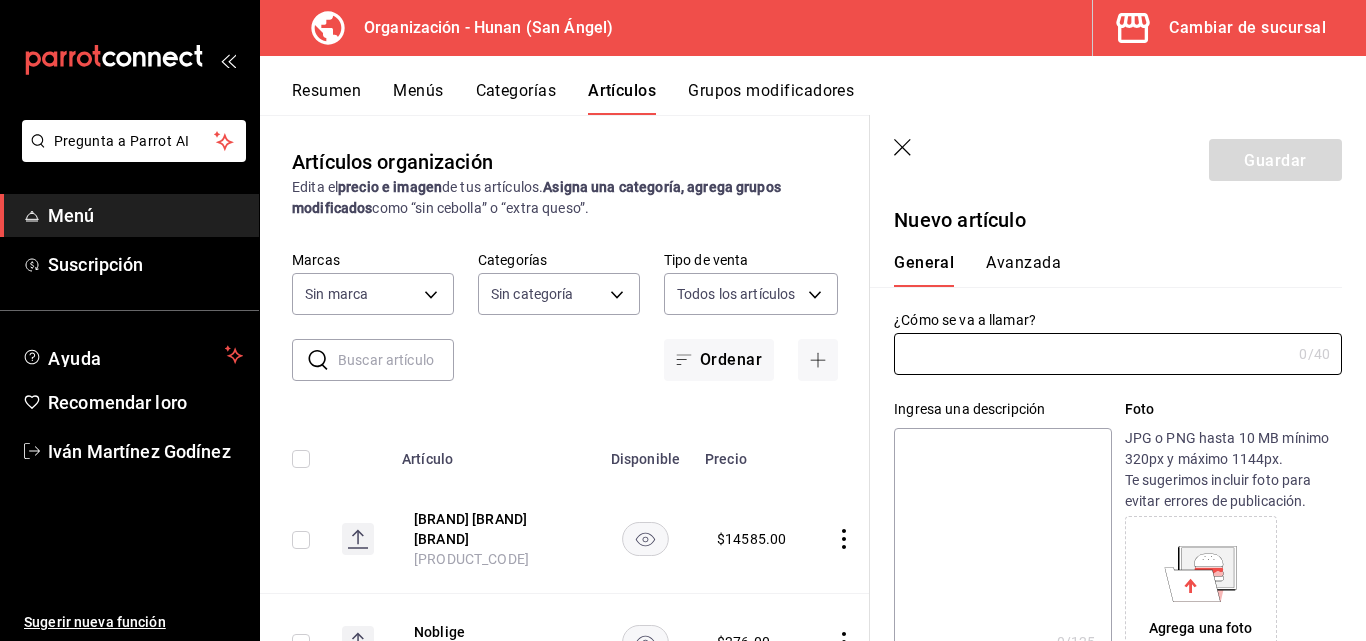 type on "d384c8d0-66a7-43b9-ac0d-3f995a6be0a8" 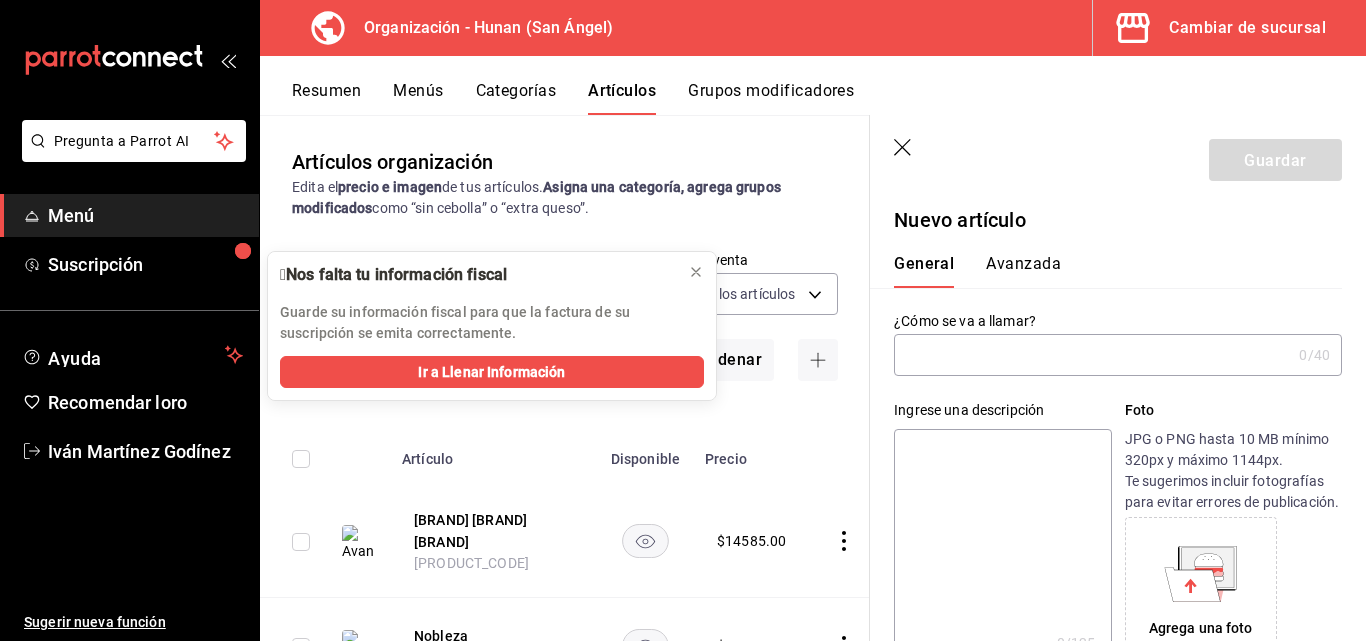 click on "Nuevo artículo" at bounding box center [1118, 220] 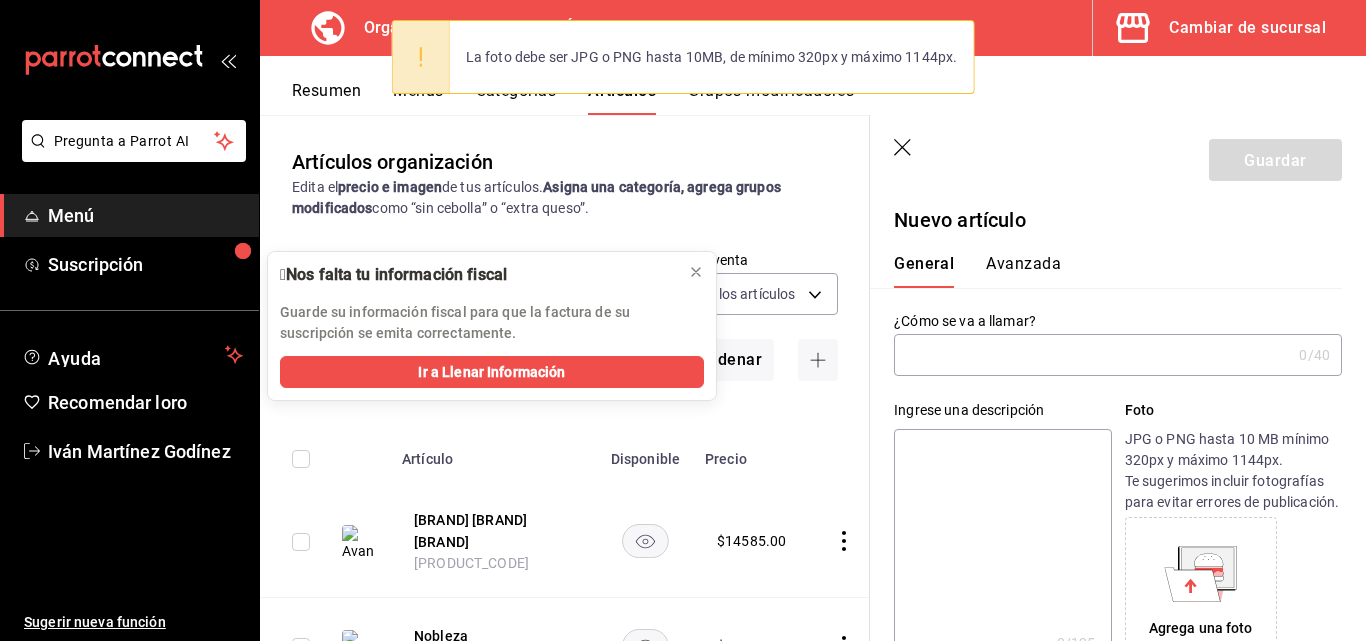 click on "General Avanzada" at bounding box center (1106, 270) 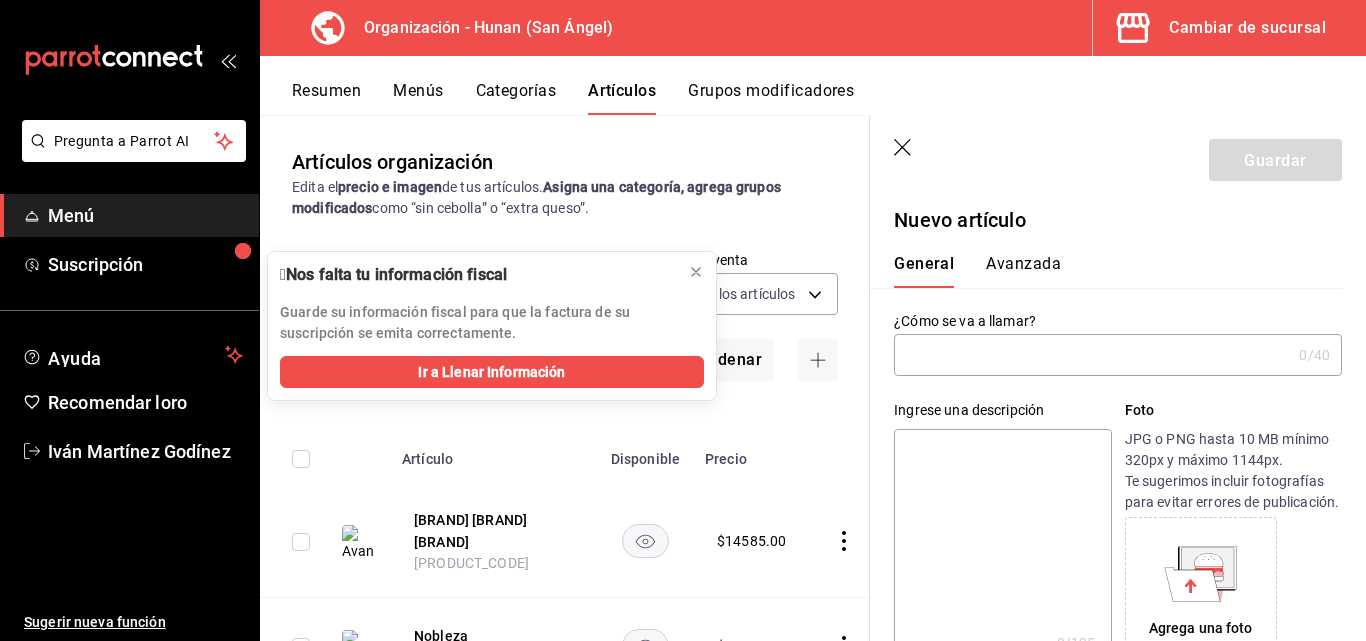 click 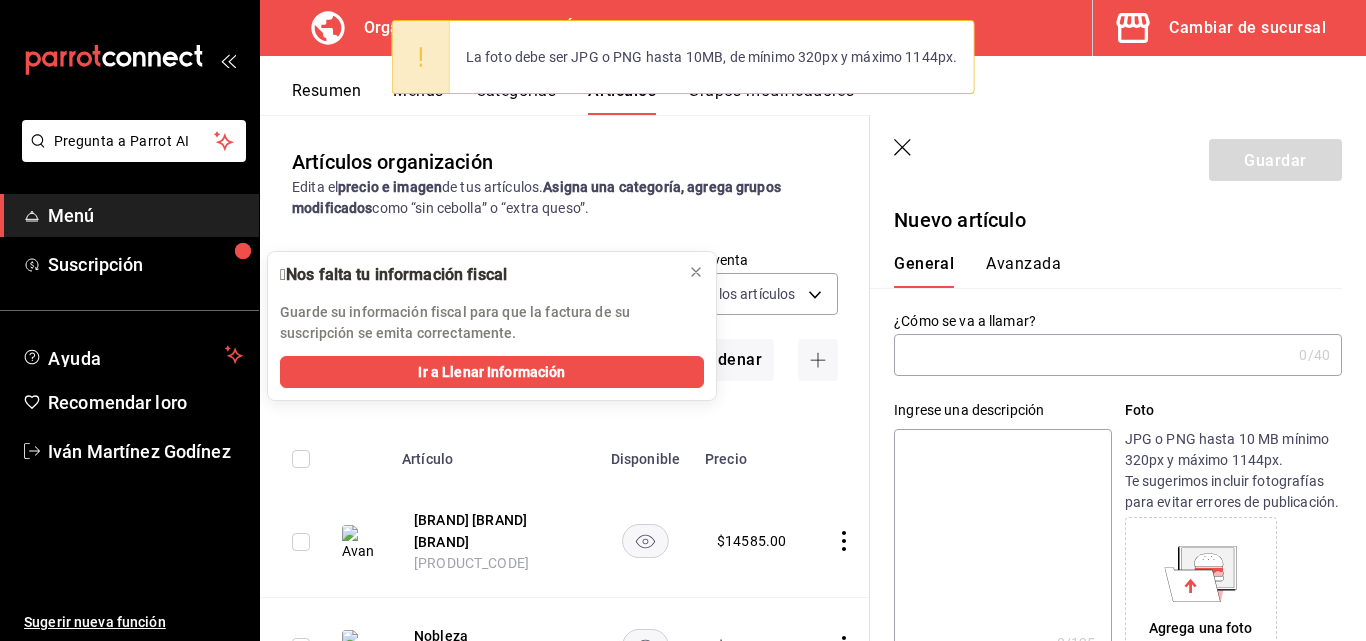 click on "Artículos organización Edita el precio e imagen de tus artículos. Asigna una categoría, agrega grupos modificados como “sin cebolla” o “extra queso”." at bounding box center [565, 183] 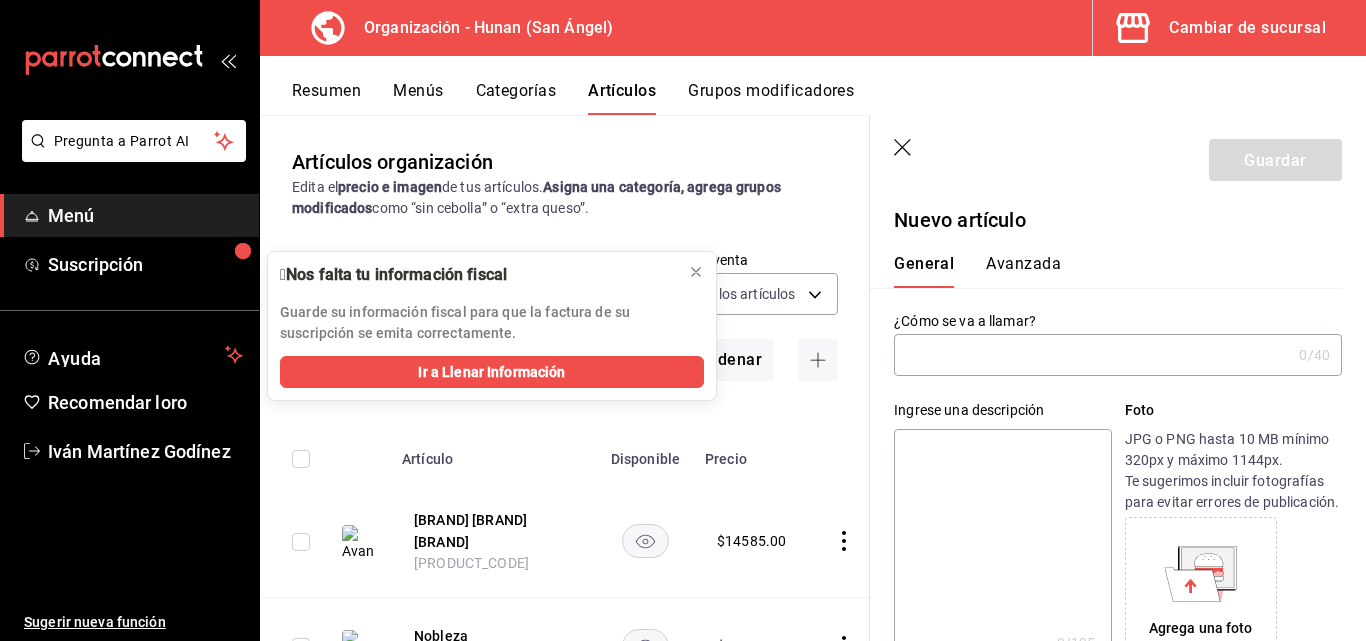 click on "Agrega una foto" at bounding box center [1201, 593] 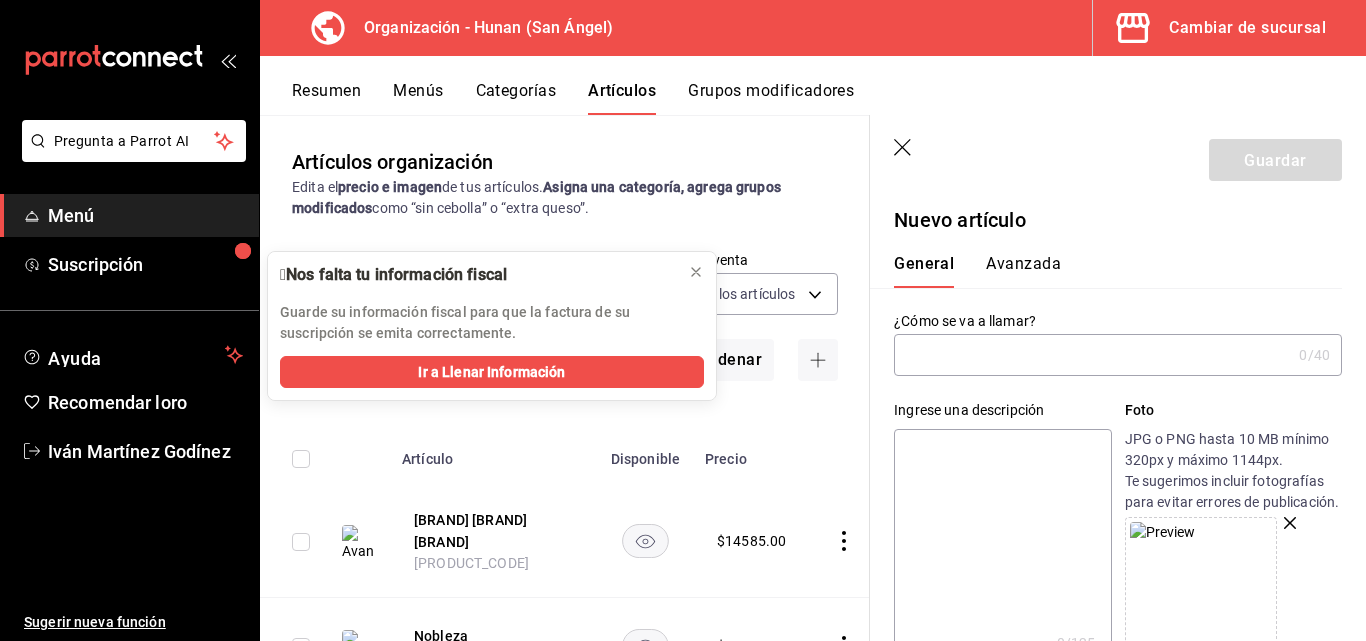 click at bounding box center [1092, 355] 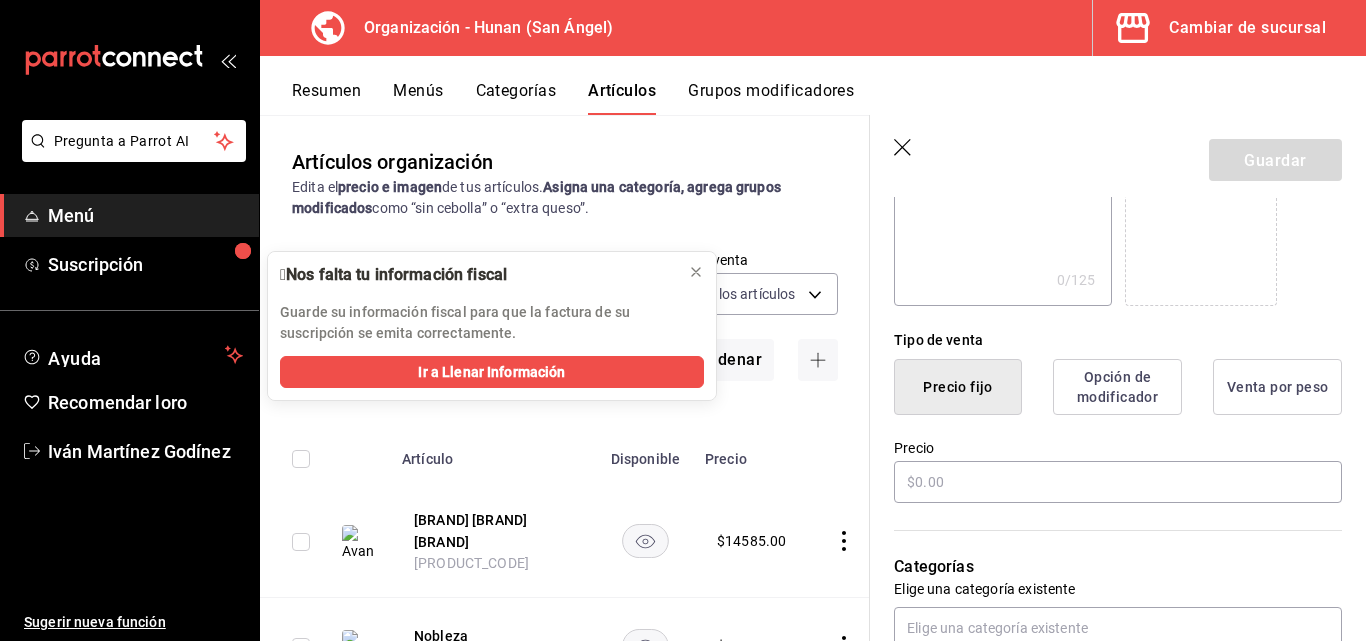 scroll, scrollTop: 504, scrollLeft: 0, axis: vertical 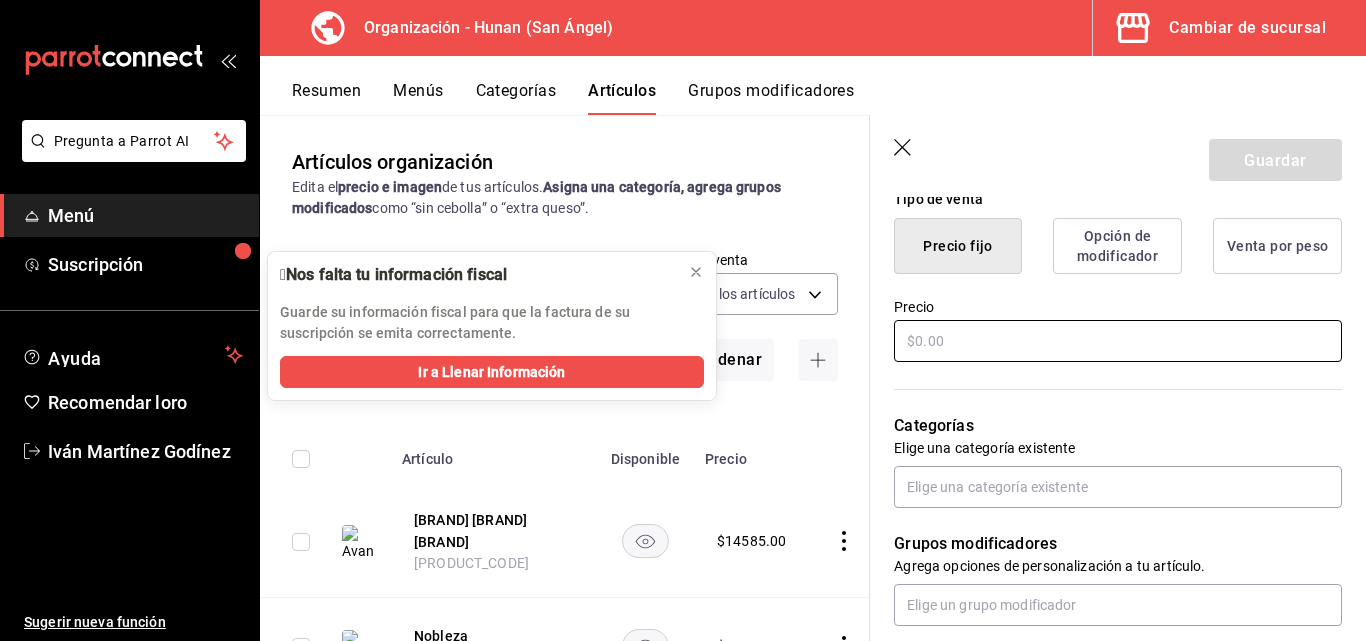 type on "[BRAND] [BRAND]" 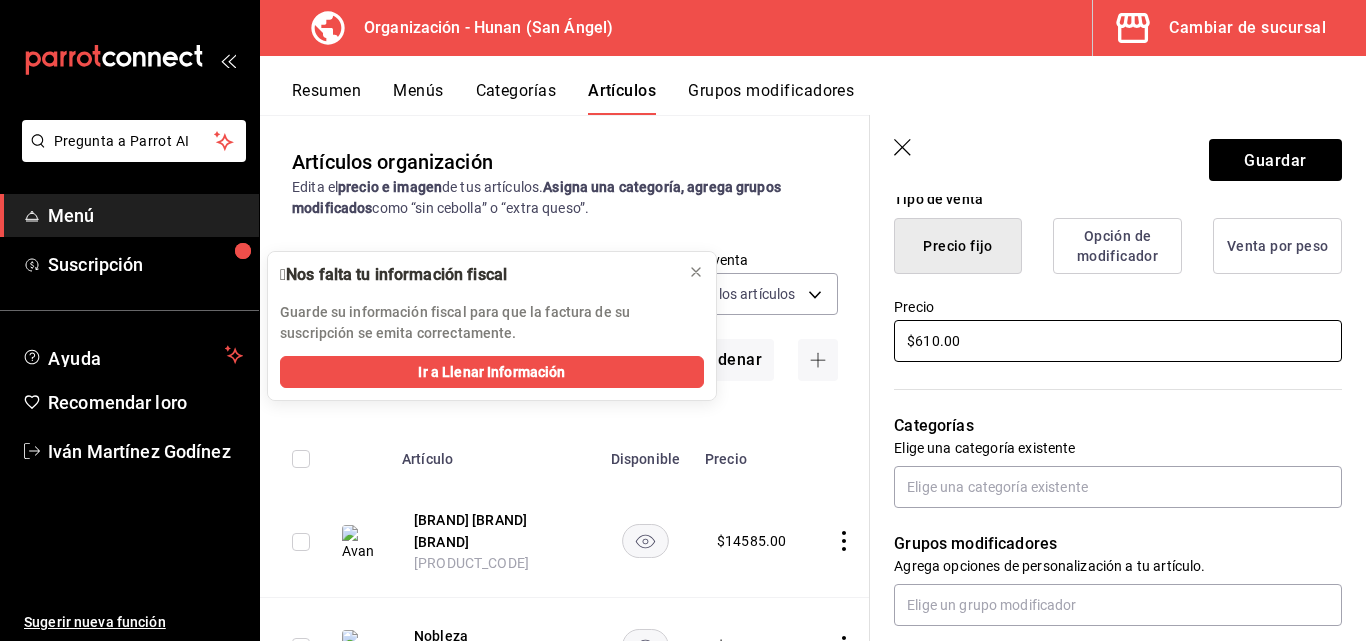 scroll, scrollTop: 826, scrollLeft: 0, axis: vertical 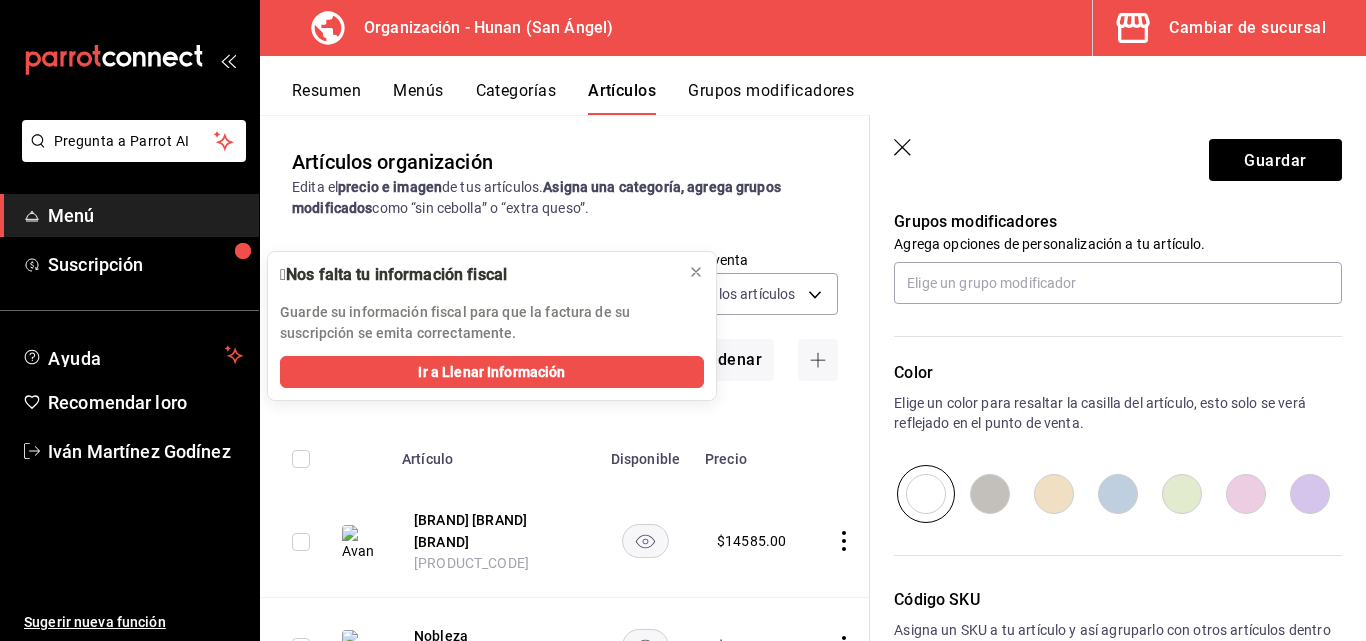 type on "$610.00" 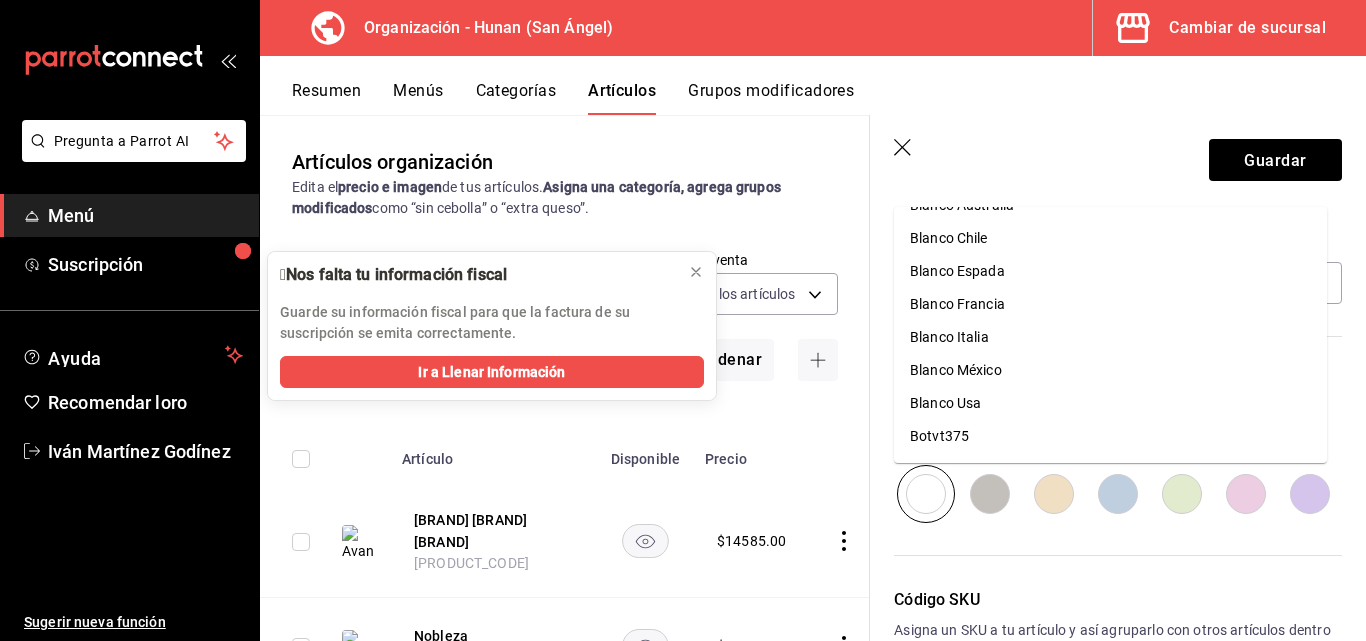 scroll, scrollTop: 448, scrollLeft: 0, axis: vertical 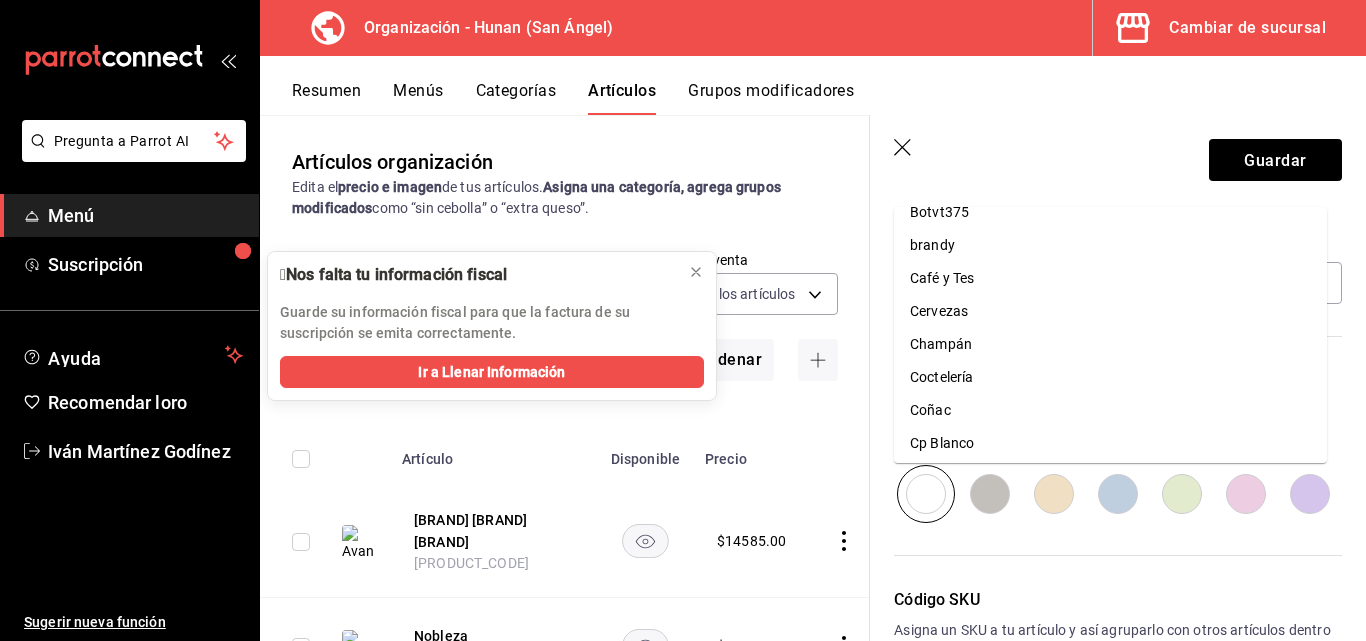 click on "Coñac" at bounding box center [1110, 410] 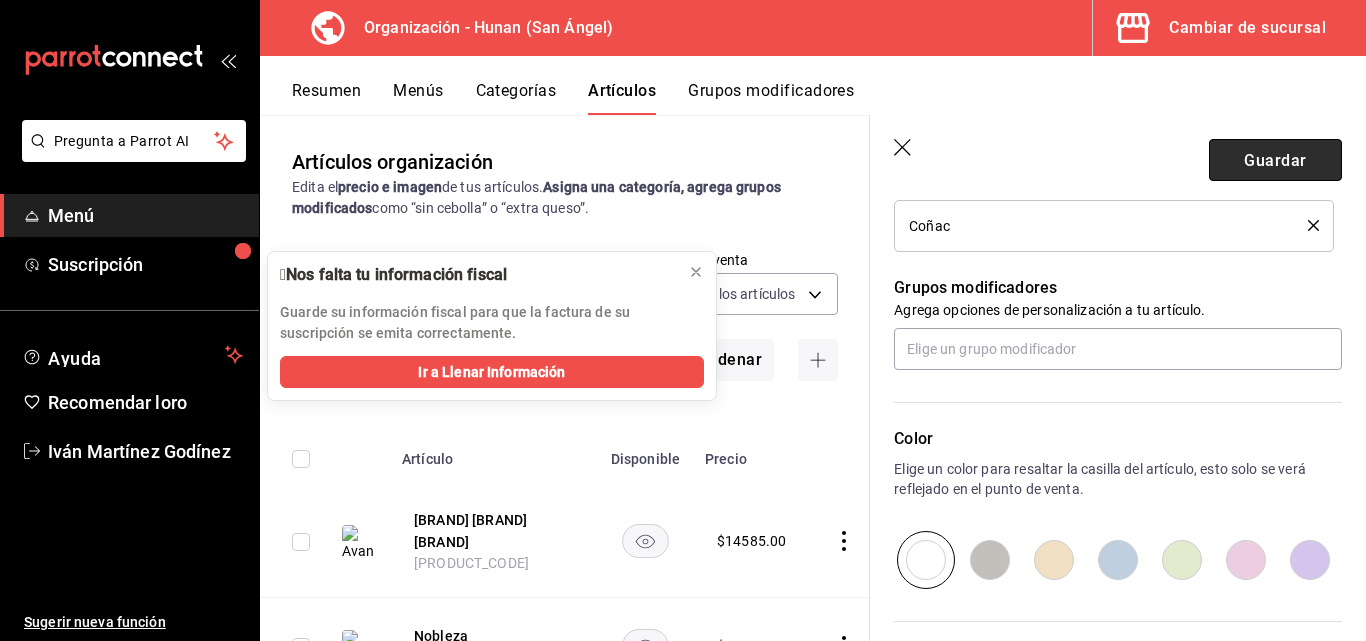 click on "Guardar" at bounding box center [1275, 159] 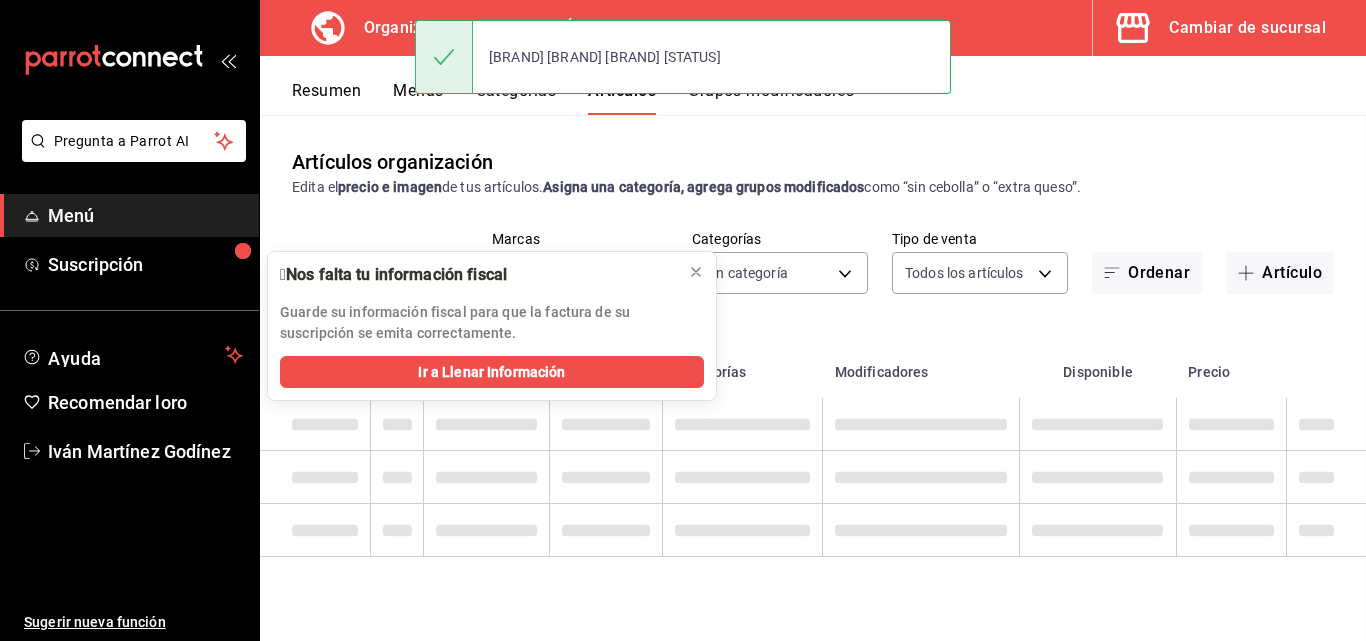 scroll, scrollTop: 0, scrollLeft: 0, axis: both 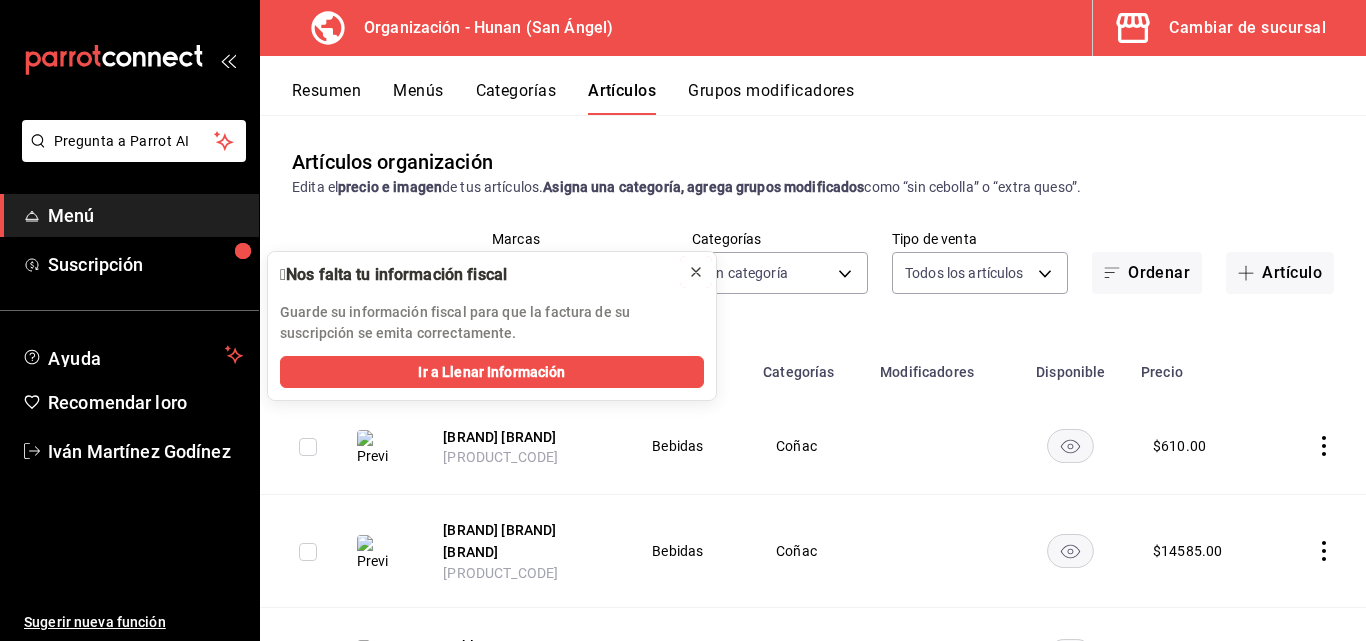 click 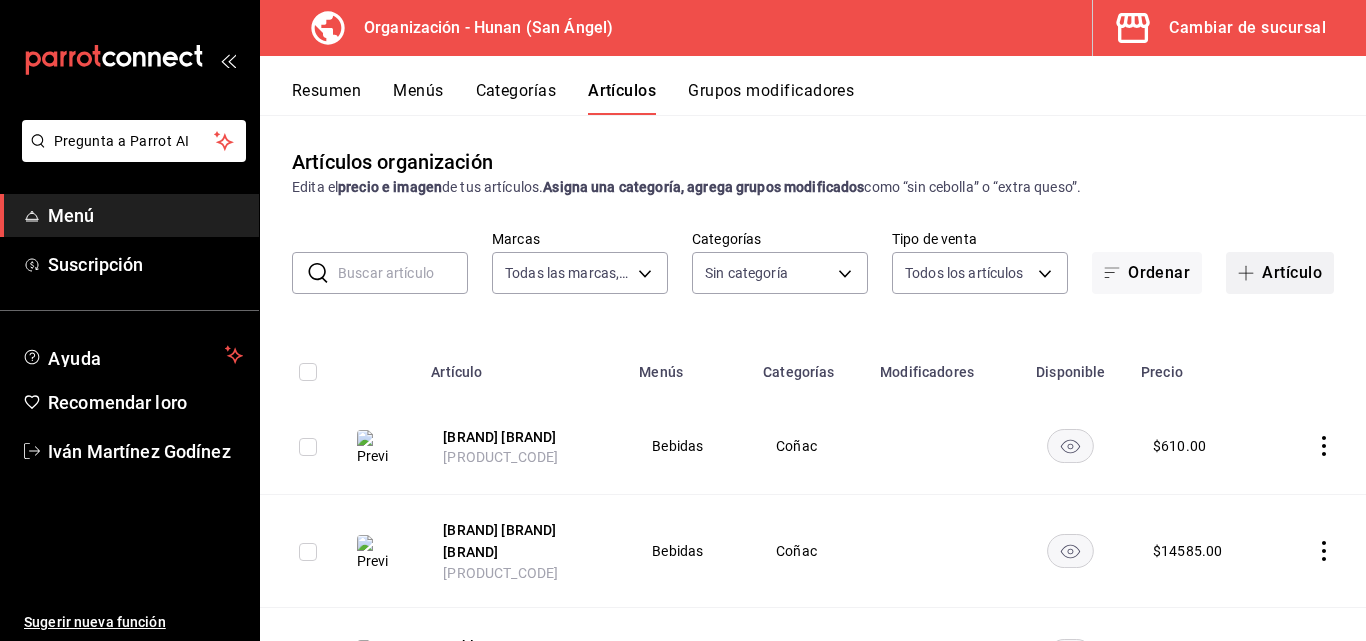 click on "Artículo" at bounding box center [1280, 273] 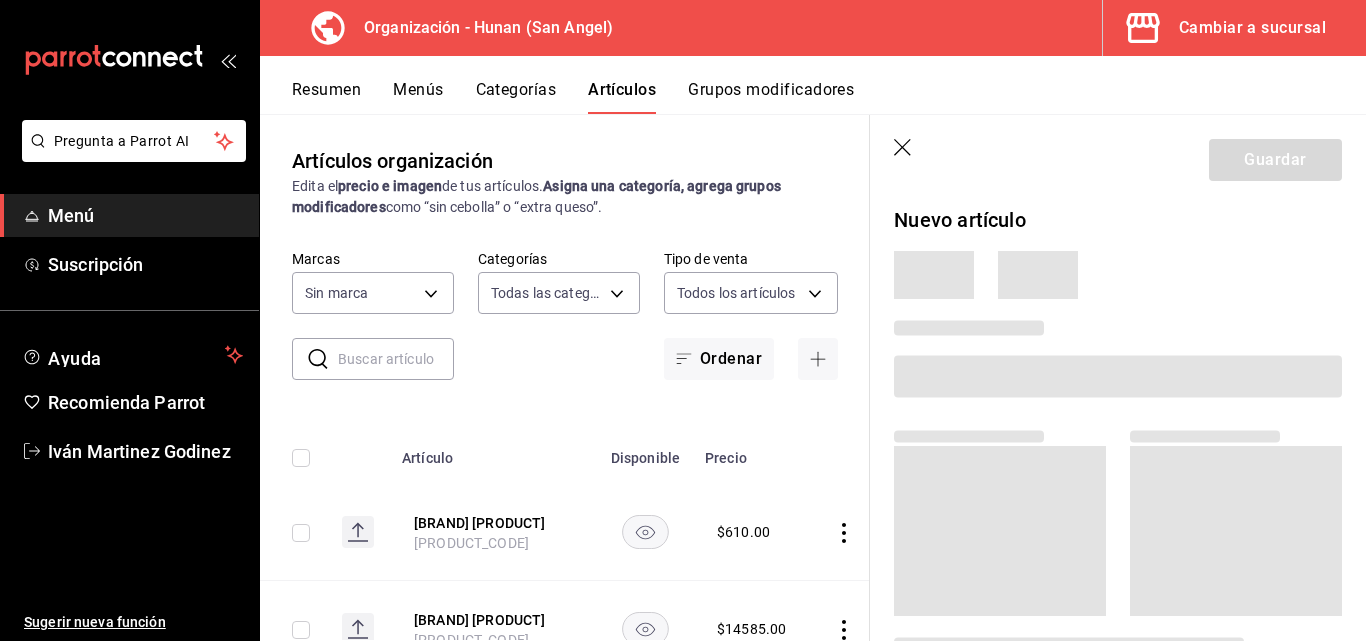 type on "5e6c8ed4-bdf8-42e8-816b-d39911e12aa6,1cac5387-84ff-42b0-b512-876f76fa8552,4df8252f-8381-4e4b-aa36-cbf6799b9b19,66c890f6-31da-4825-873c-06ad82b2a8d1,42138e37-9094-49a3-9b1d-d8bd571e538f,6c974f5b-64a1-4db4-9329-f8007736791e,8f9a5257-0753-41f6-908c-b25ff31d048a,d43900f8-5062-4f3a-931c-f4693d6acd48,0f03c763-f264-4281-b2e6-084ea7303955,7c1312d1-d61e-4024-9980-e59e50ff31fe,74f692cd-2d9d-4422-8d8b-c1d16f937b06,2abbedeb-6956-444c-8311-af12ab2f48cf,45acaf2d-1a5d-4869-8095-20515bade5f2,d2e1e135-9b60-490d-a190-91b5254c9e3f,6e7b6b96-f09b-429d-86c0-6dfadc554d16,1981e156-6f71-485c-aa99-da763a422a7e,7dd48d4e-9a72-4f43-975c-517530808e20,8235b652-b3e0-4365-9283-4a1a7ce3d654,542dcf18-e5bb-4dfd-811b-dde650df56d2,153b917f-3aae-4ded-87c3-ae1f0e41e87a,a83457d1-f450-41d8-829a-5c954141f3d6,119f2a60-242e-4e16-a87b-7d977e585b68,6a4bf5ff-1286-47ca-a9ed-be9c72c96a48,65c0dfef-038a-4f78-a7ec-44366e865eba,821c8703-2032-4a64-9509-4b99b9262e77,43aa3d75-9ced-4ca3-8a60-36cc8ae8679b,15ef8ebb-4127-47dc-8e29-c05443de52b5,a684563e-7796-44d5-b98..." 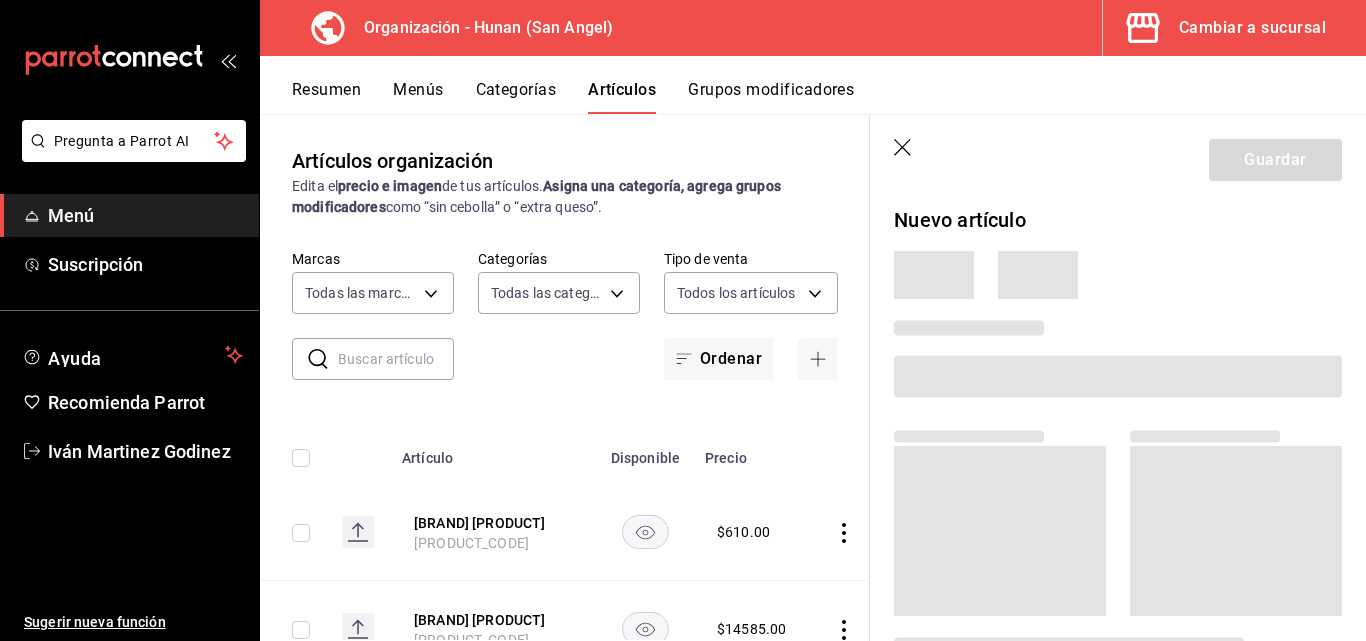scroll, scrollTop: 0, scrollLeft: 0, axis: both 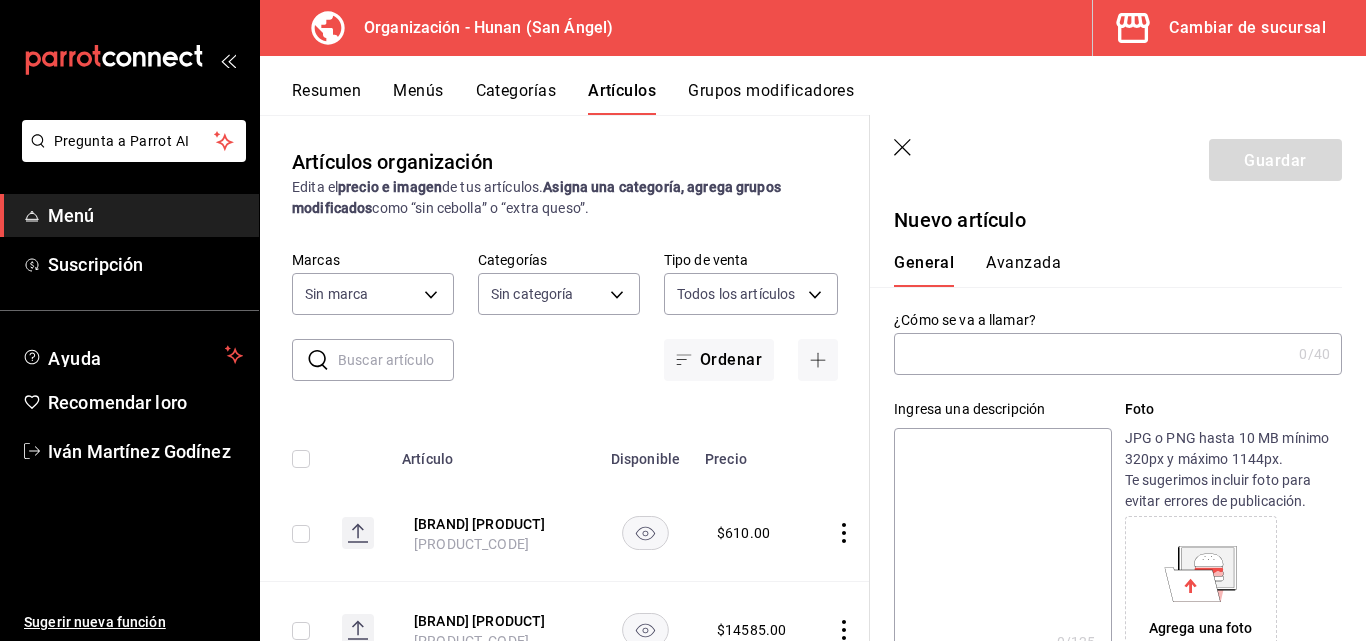 type on "[PRODUCT_CODE]" 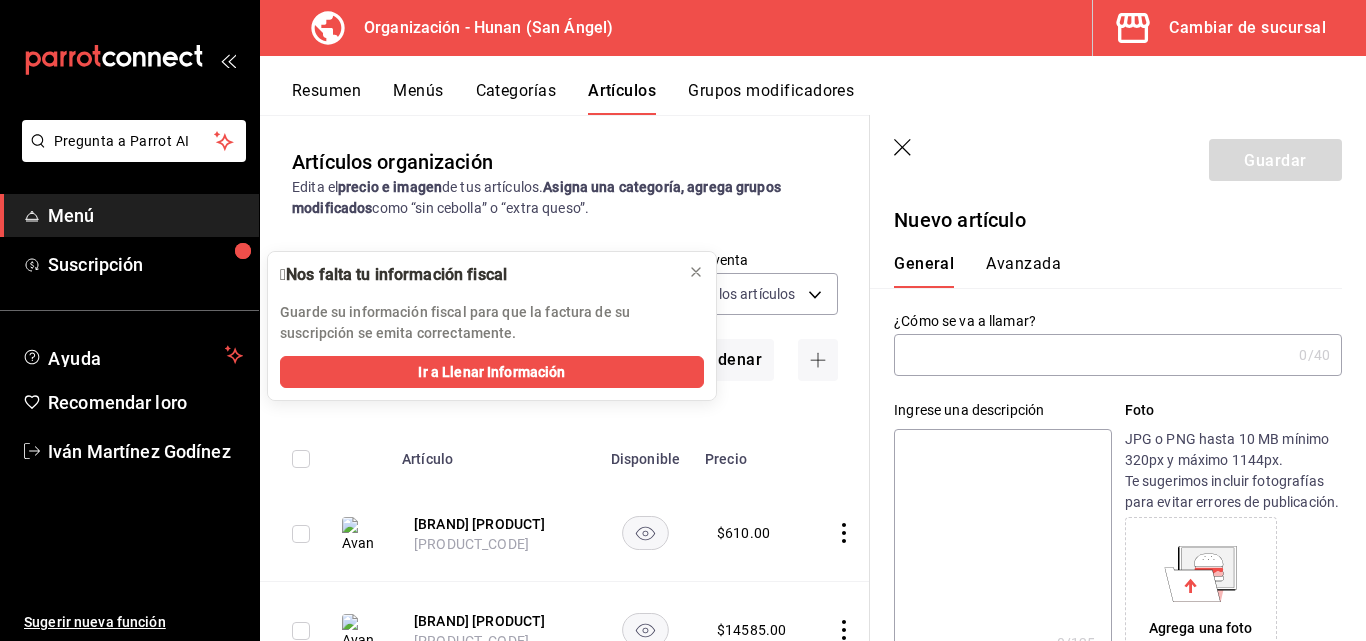 click on "Artículos organización Edita el  precio e imagen  de tus artículos.  Asigna una categoría, agrega grupos modificados  como “sin cebolla” o “extra queso”. ​ ​ Marcas Sin marca [UUID] Categorías Sin categoría Tipo de venta Todos los artículos ALL Ordenar Artículo Disponible Precio [BRAND] [PRODUCT] [PRODUCT_CODE] $  610.00 [BRAND] [PRODUCT] [PRODUCT_CODE] $  14585.00 [BRAND] [PRODUCT_CODE] $  276.00 [BRAND] [PRODUCT] [PRODUCT_CODE] $  370.00 [BRAND] [PRODUCT] [PRODUCT_CODE] $  1375.00 [BRAND] [PRODUCT] [PRODUCT_CODE] $  400.00 [BRAND] [PRODUCT] [PRODUCT_CODE] $  880.00 [BRAND] [PRODUCT] [PRODUCT_CODE] $  400.00 [BRAND] [PRODUCT] [PRODUCT_CODE] $  845.00 [BRAND] [PRODUCT] [PRODUCT_CODE] $  880.00 [BRAND] [PRODUCT] [PRODUCT_CODE] $  385.00 [BRAND] [PRODUCT] [PRODUCT_CODE] $  340.00 [BRAND] [PRODUCT] [PRODUCT_CODE] $  355.00 [BRAND] [PRODUCT] [PRODUCT_CODE] $  390.00 [BRAND] [PRODUCT] [PRODUCT_CODE] $  245.00 [PRODUCT] $  490.00" at bounding box center (565, 378) 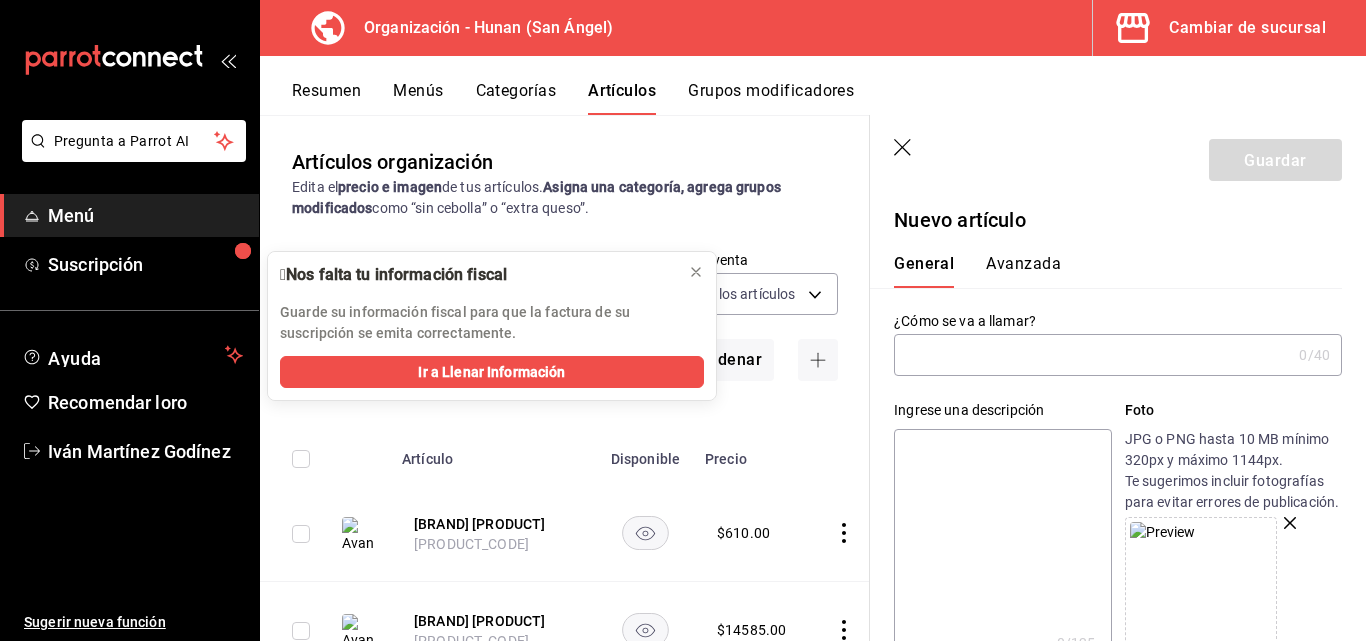 click at bounding box center (1092, 355) 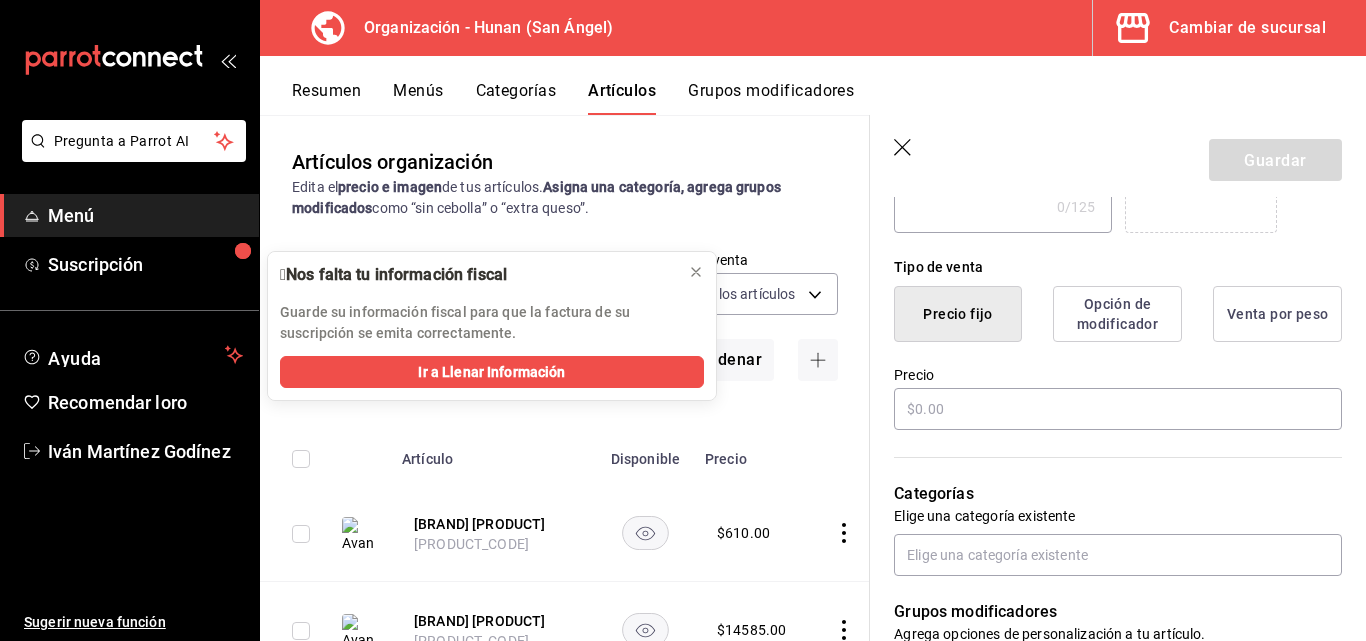 scroll, scrollTop: 439, scrollLeft: 0, axis: vertical 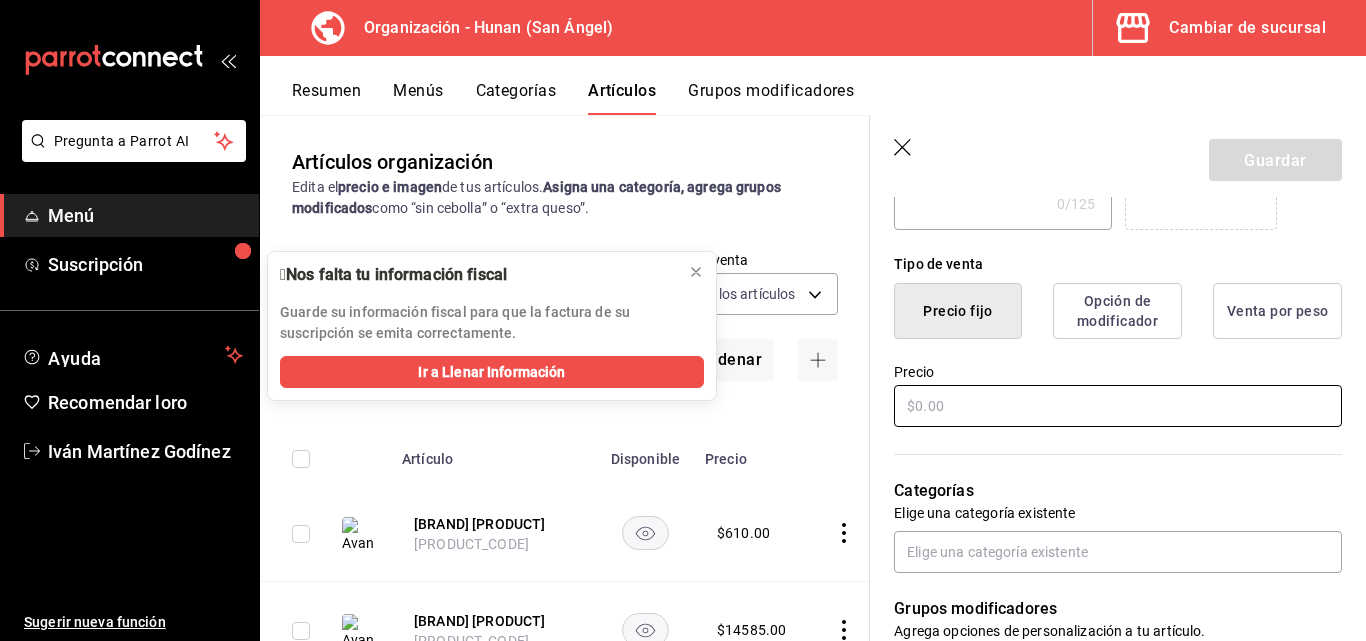 type on "[BRAND] [PRODUCT]" 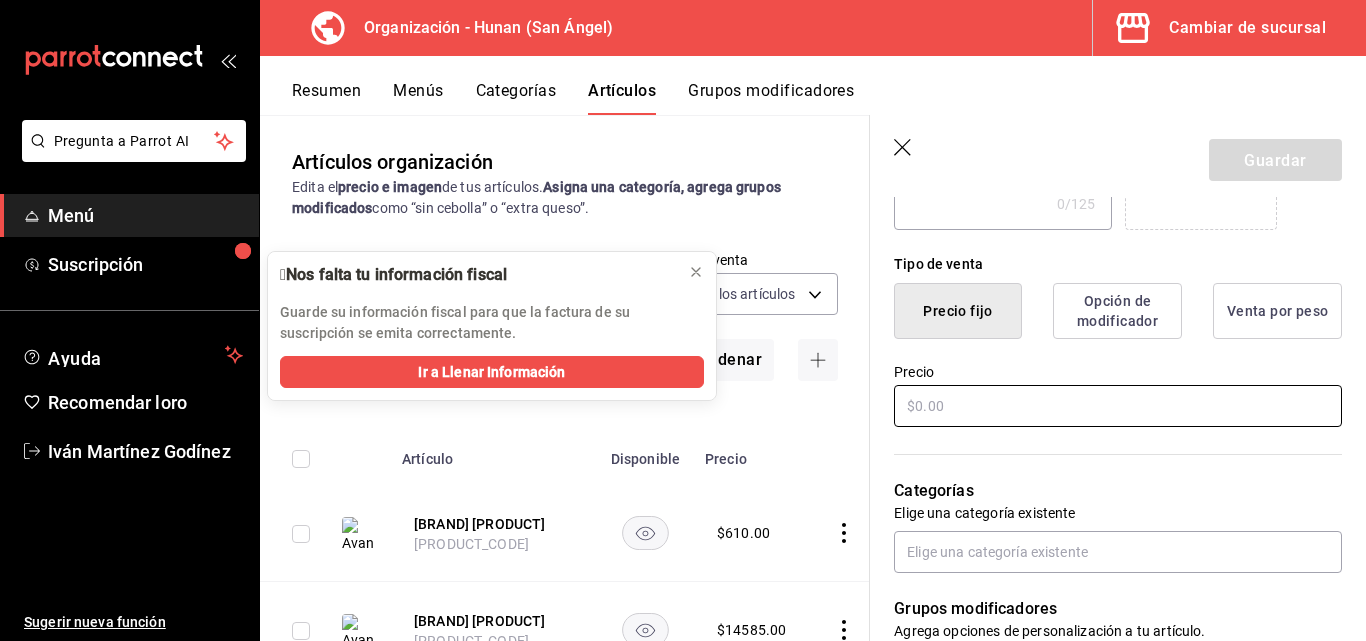 click at bounding box center (1118, 406) 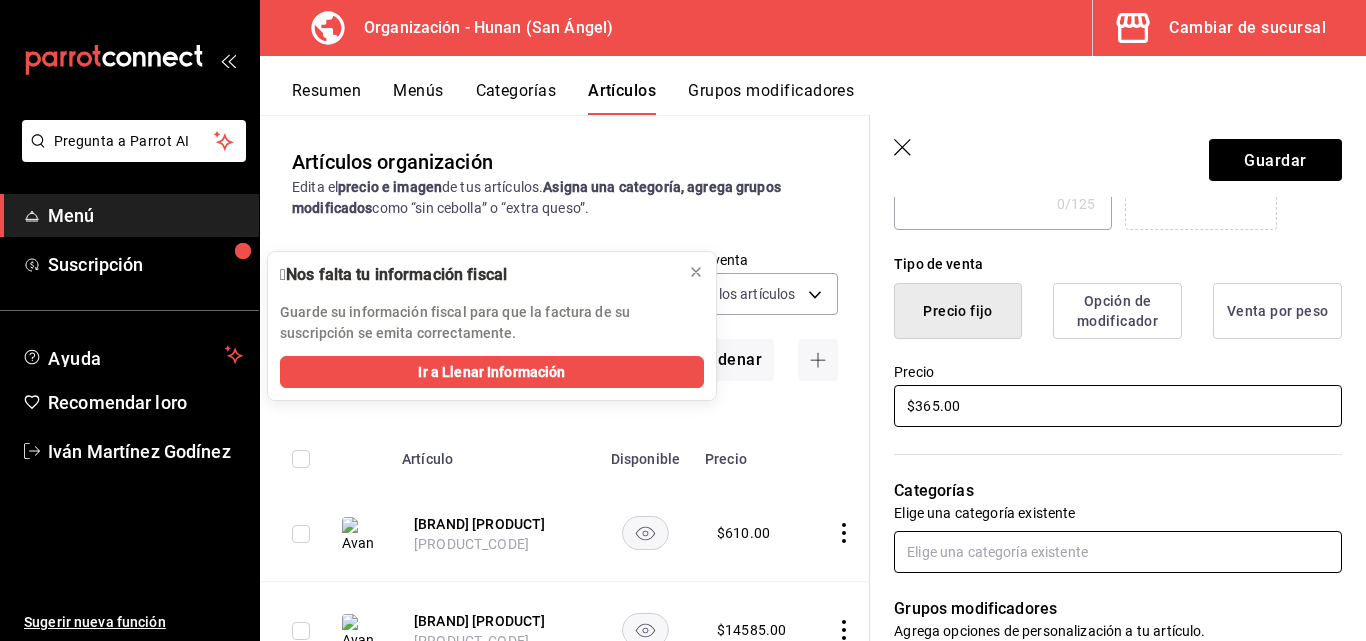 type on "$365.00" 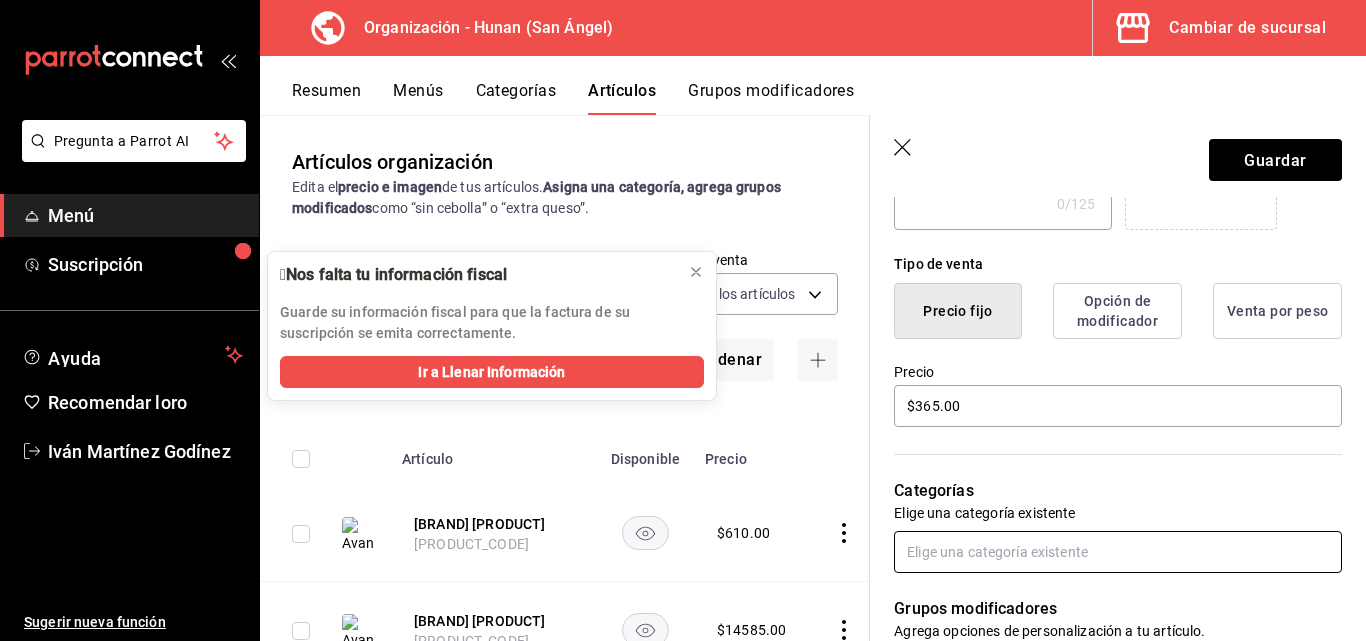 click at bounding box center (1118, 552) 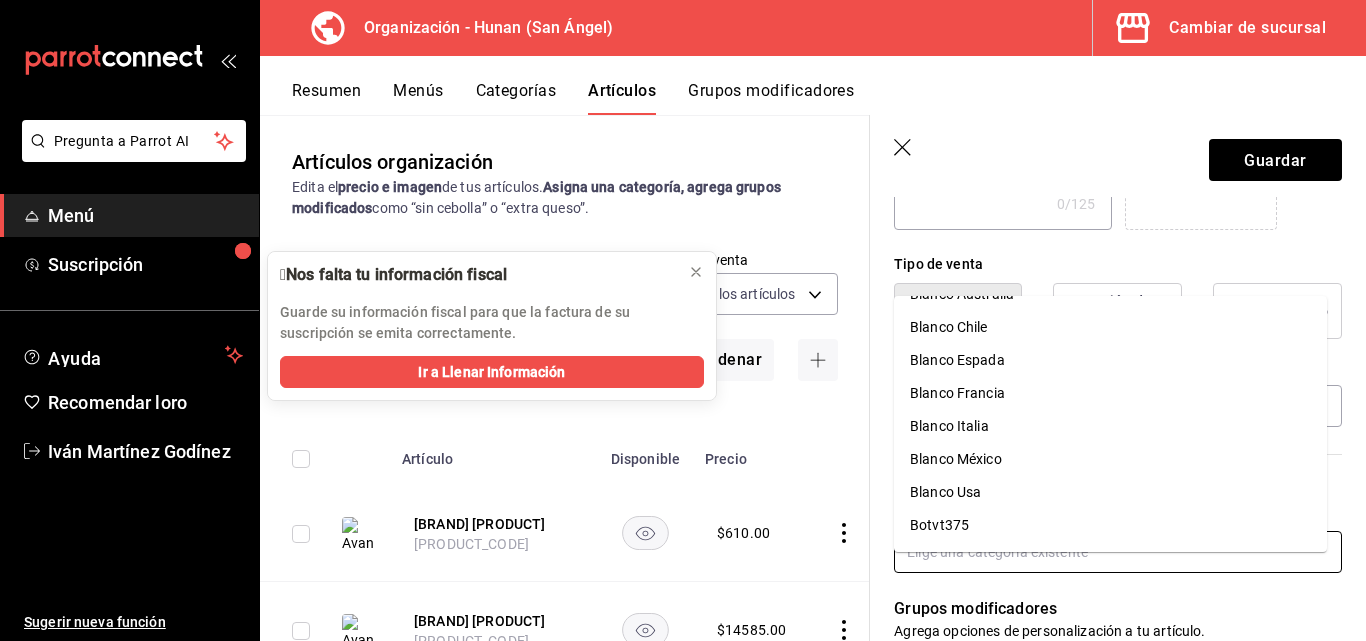 scroll, scrollTop: 448, scrollLeft: 0, axis: vertical 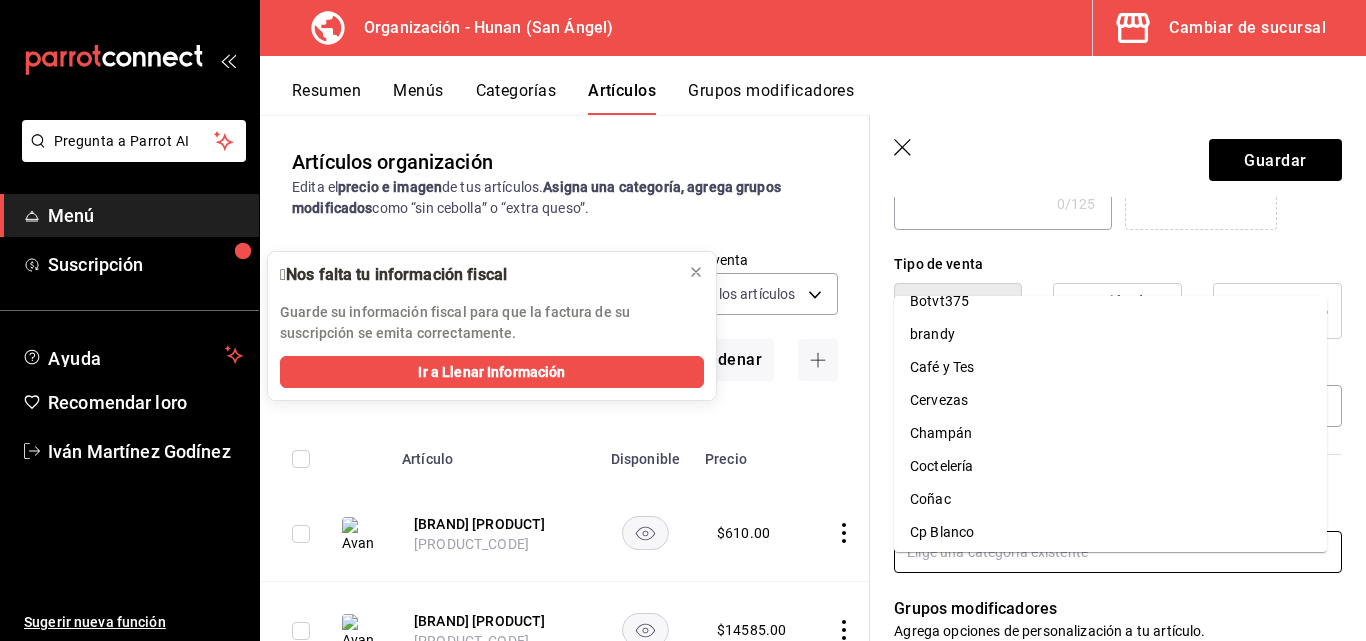 click on "Coñac" at bounding box center (1110, 499) 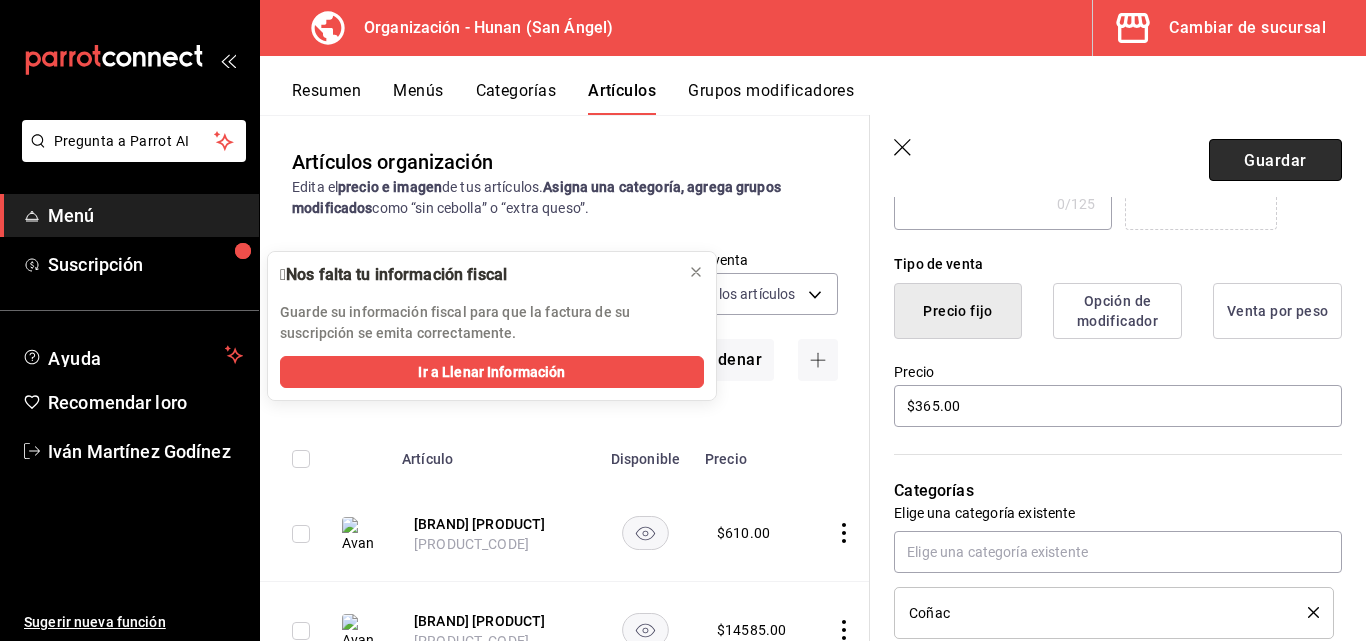 click on "Guardar" at bounding box center [1275, 159] 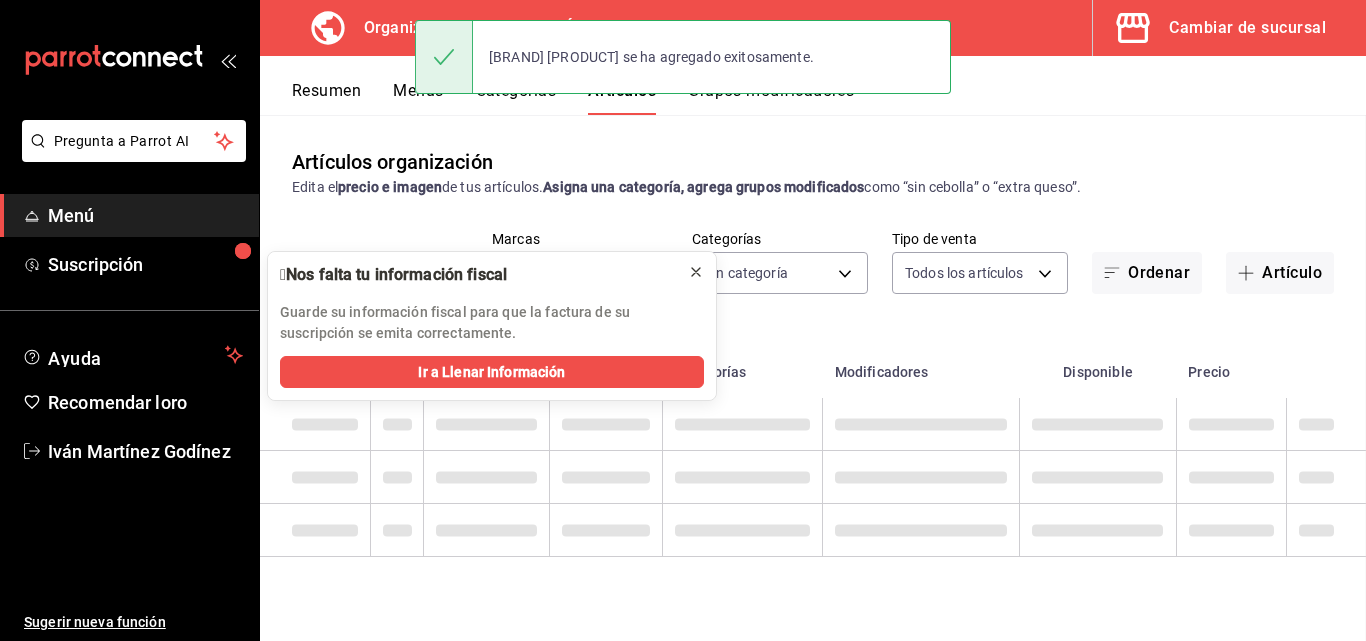 scroll, scrollTop: 0, scrollLeft: 0, axis: both 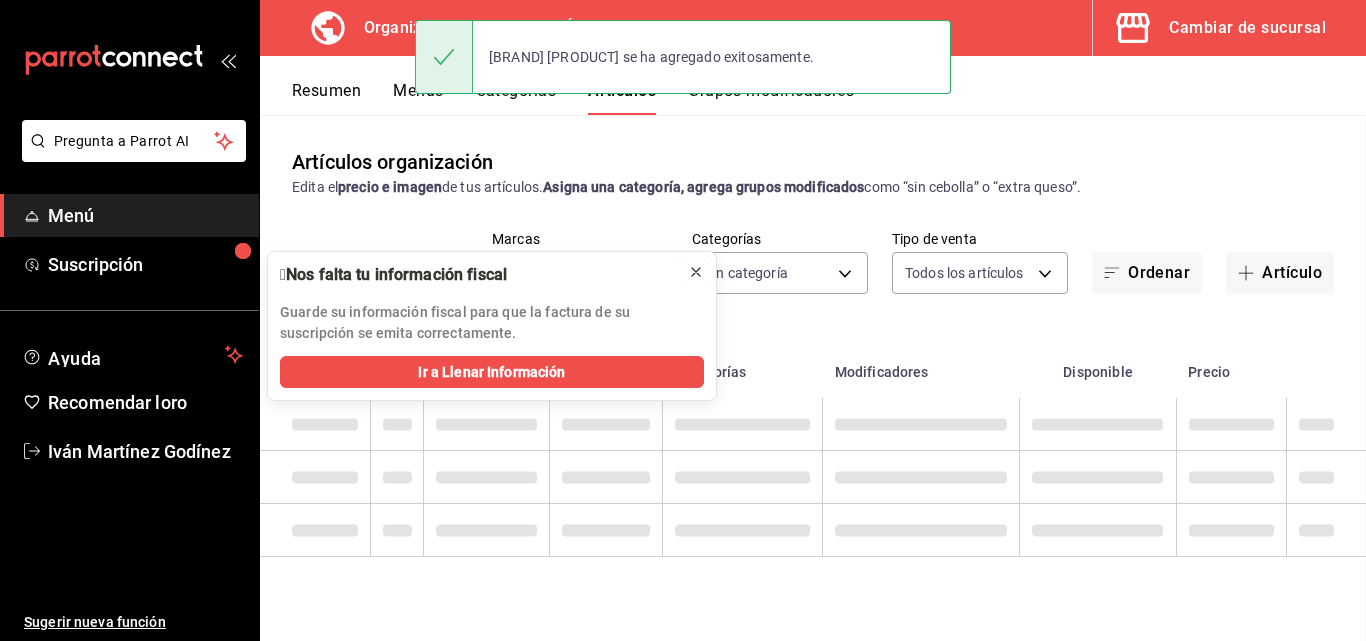 click 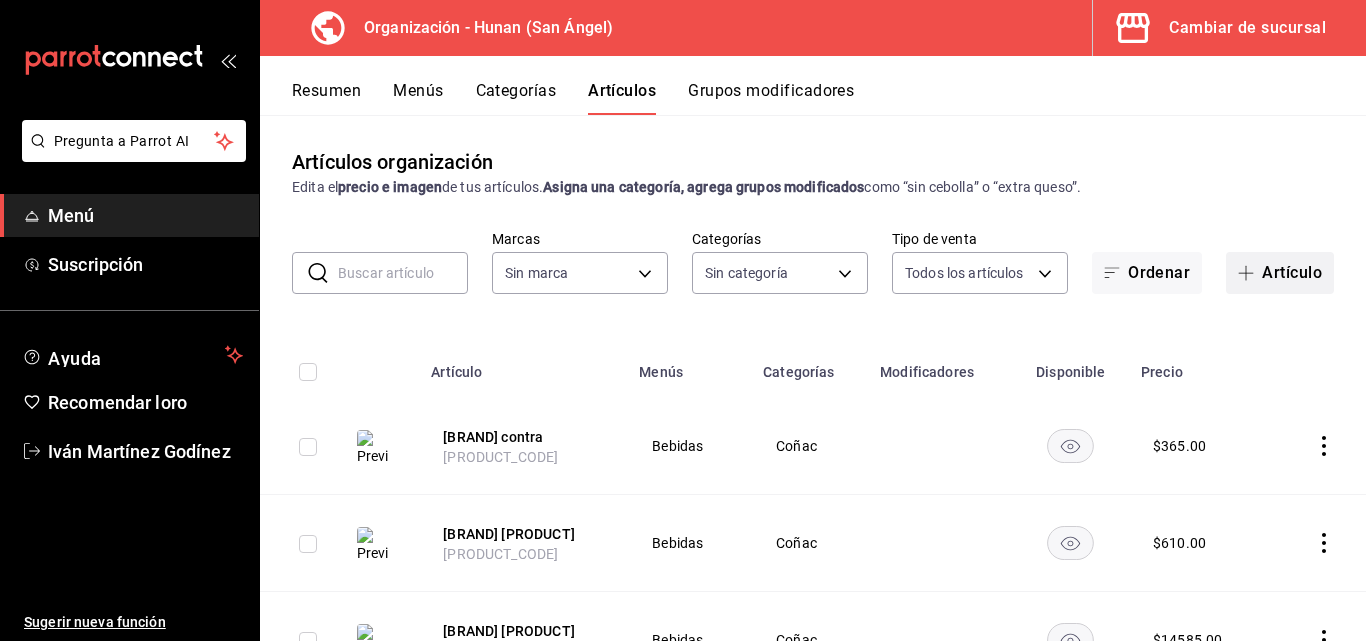 click on "Artículo" at bounding box center (1292, 272) 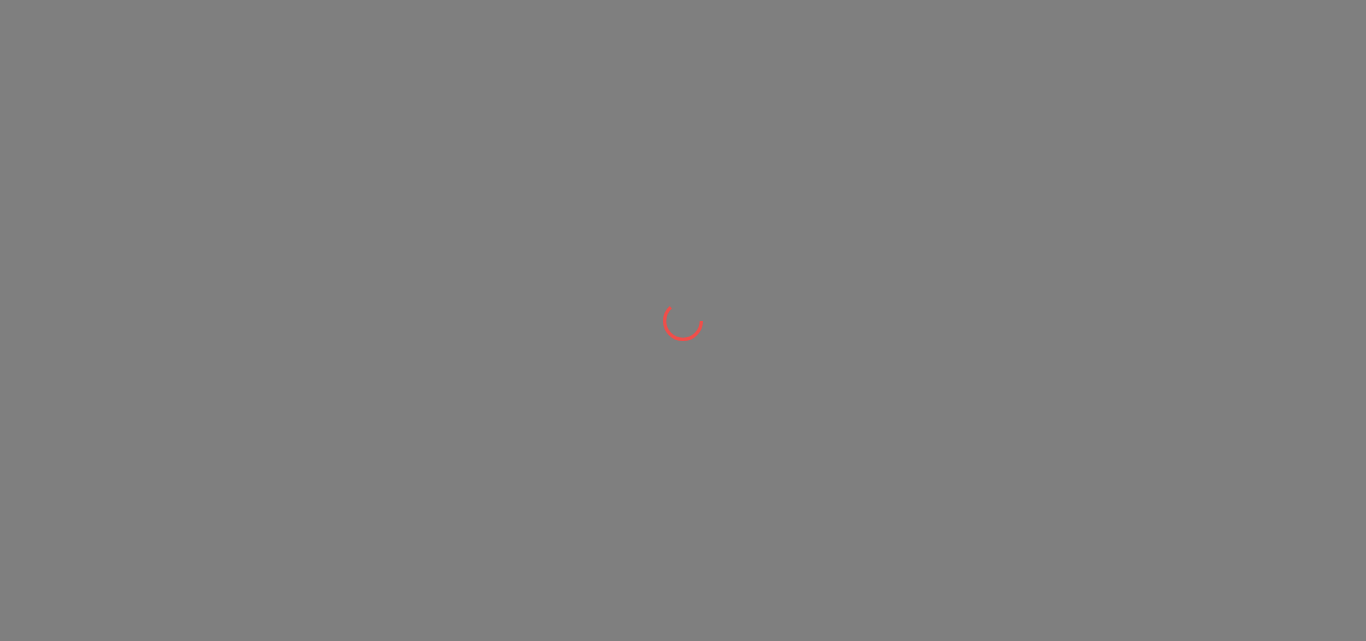 scroll, scrollTop: 0, scrollLeft: 0, axis: both 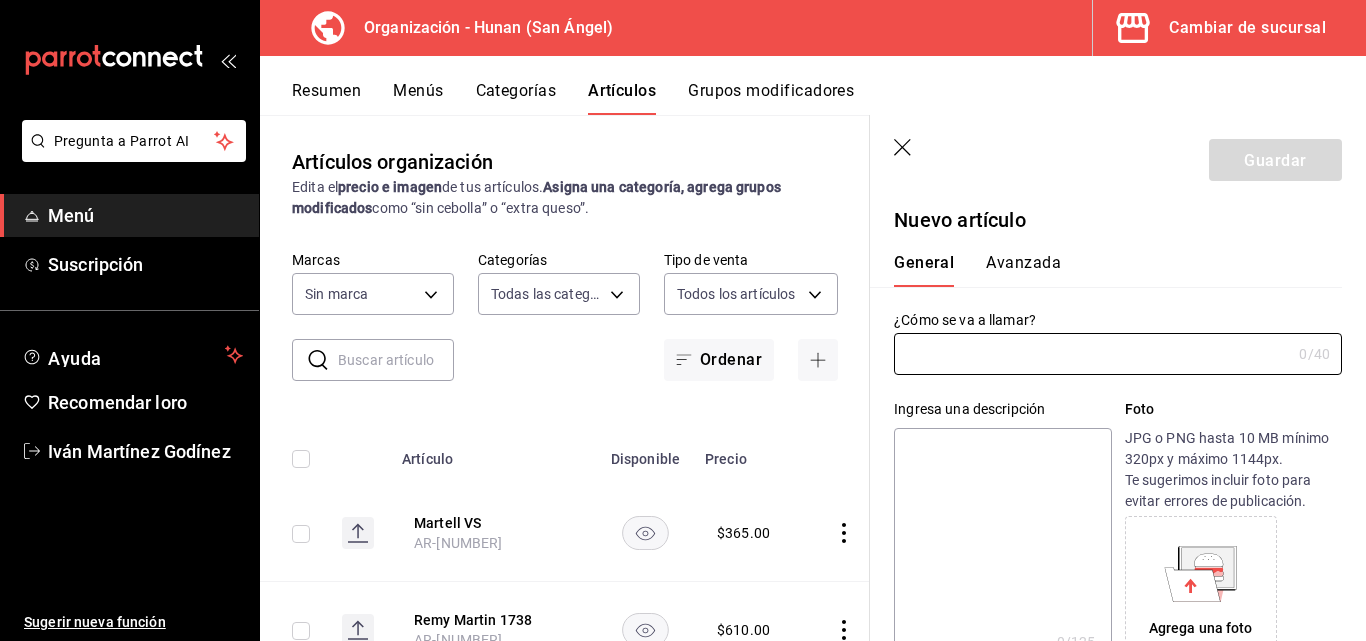 type on "5e6c8ed4-bdf8-42e8-816b-d39911e12aa6,1cac5387-84ff-42b0-b512-876f76fa8552,4df8252f-8381-4e4b-aa36-cbf6799b9b19,66c890f6-31da-4825-873c-06ad82b2a8d1,42138e37-9094-49a3-9b1d-d8bd571e538f,6c974f5b-64a1-4db4-9329-f8007736791e,8f9a5257-0753-41f6-908c-b25ff31d048a,d43900f8-5062-4f3a-931c-f4693d6acd48,0f03c763-f264-4281-b2e6-084ea7303955,7c1312d1-d61e-4024-9980-e59e50ff31fe,74f692cd-2d9d-4422-8d8b-c1d16f937b06,2abbedeb-6956-444c-8311-af12ab2f48cf,45acaf2d-1a5d-4869-8095-20515bade5f2,d2e1e135-9b60-490d-a190-91b5254c9e3f,6e7b6b96-f09b-429d-86c0-6dfadc554d16,1981e156-6f71-485c-aa99-da763a422a7e,7dd48d4e-9a72-4f43-975c-517530808e20,8235b652-b3e0-4365-9283-4a1a7ce3d654,542dcf18-e5bb-4dfd-811b-dde650df56d2,153b917f-3aae-4ded-87c3-ae1f0e41e87a,a83457d1-f450-41d8-829a-5c954141f3d6,119f2a60-242e-4e16-a87b-7d977e585b68,6a4bf5ff-1286-47ca-a9ed-be9c72c96a48,65c0dfef-038a-4f78-a7ec-44366e865eba,821c8703-2032-4a64-9509-4b99b9262e77,43aa3d75-9ced-4ca3-8a60-36cc8ae8679b,15ef8ebb-4127-47dc-8e29-c05443de52b5,a684563e-7796-44d5-b98..." 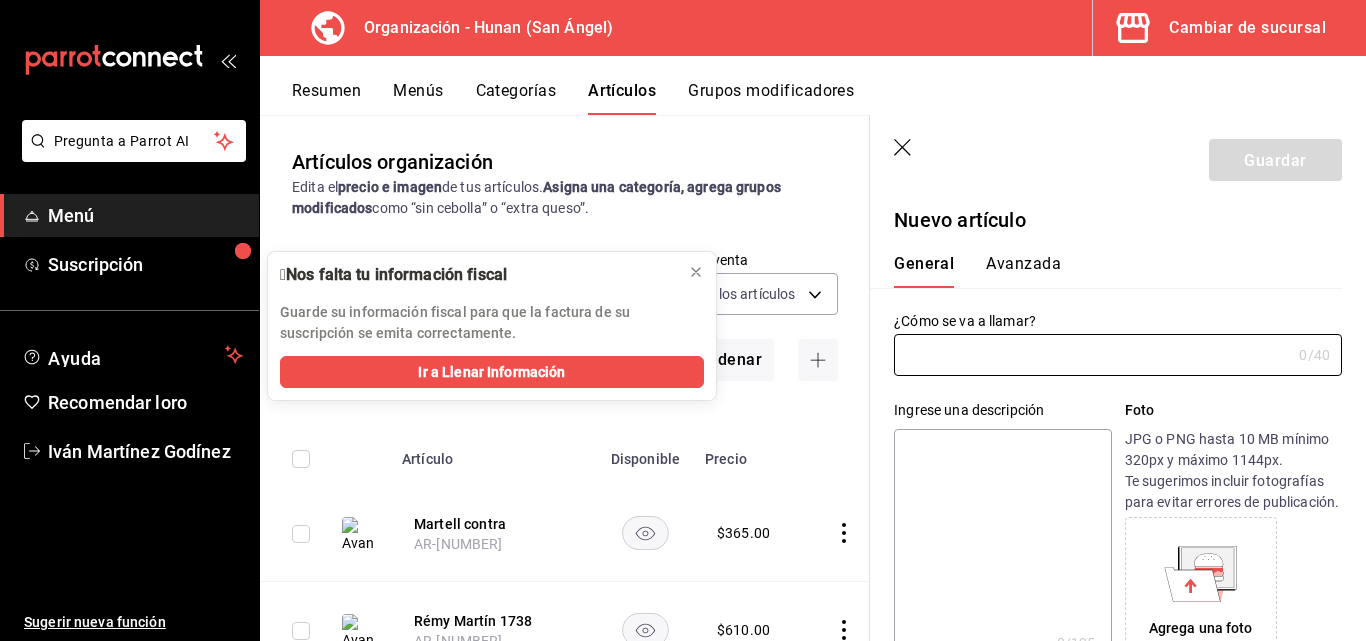 click 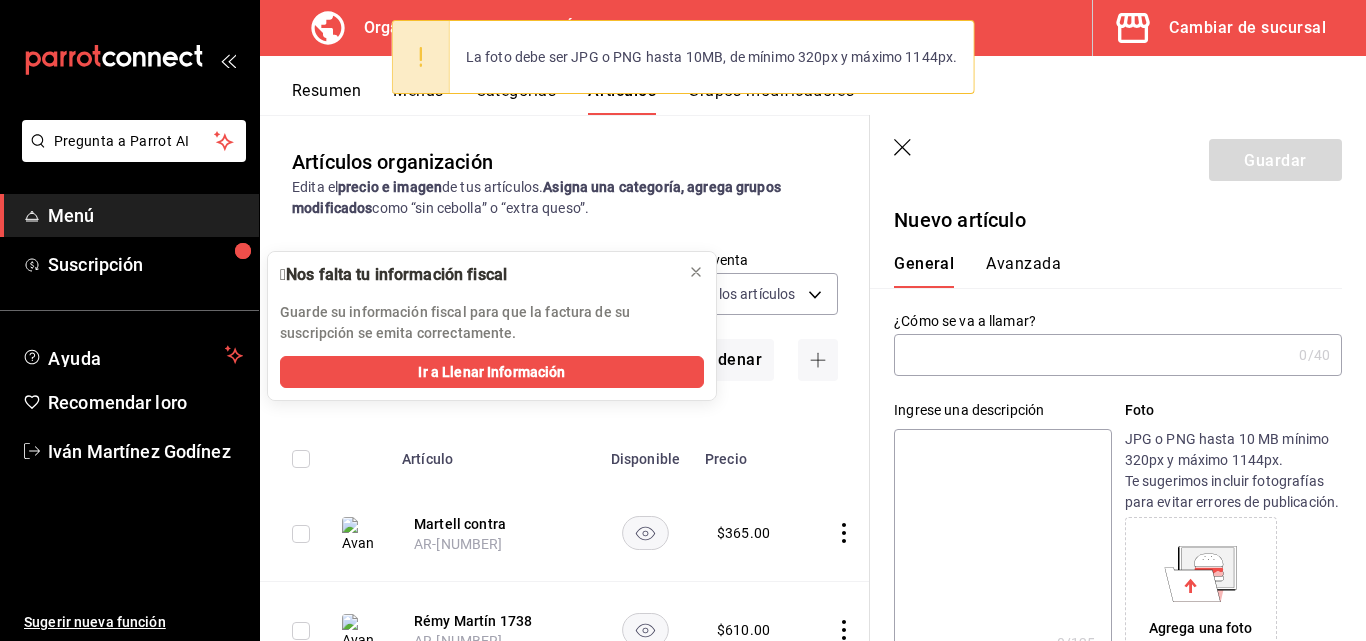 click 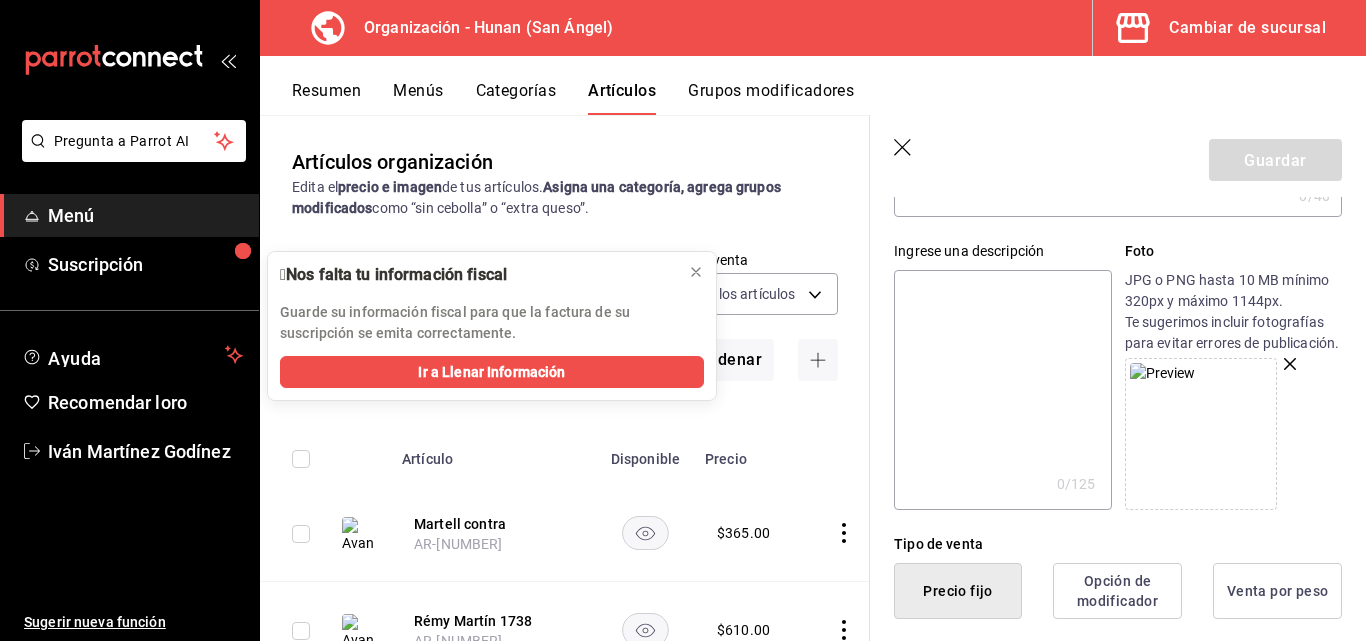 scroll, scrollTop: 0, scrollLeft: 0, axis: both 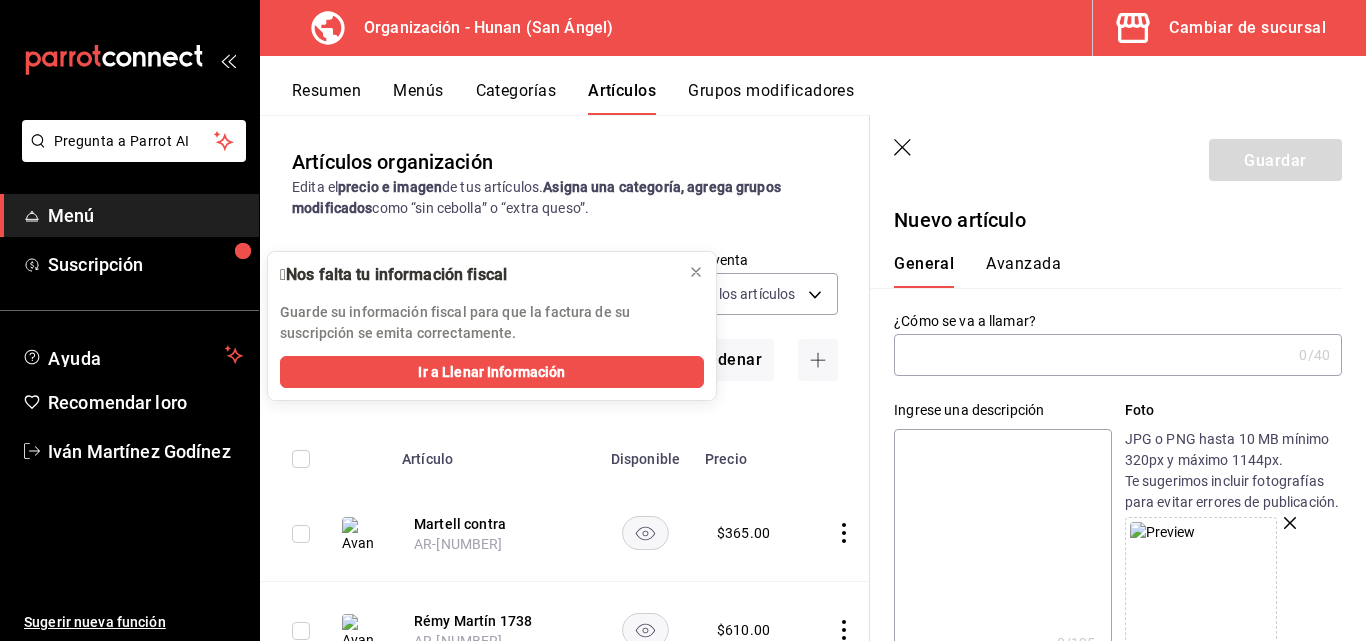 click at bounding box center (1092, 355) 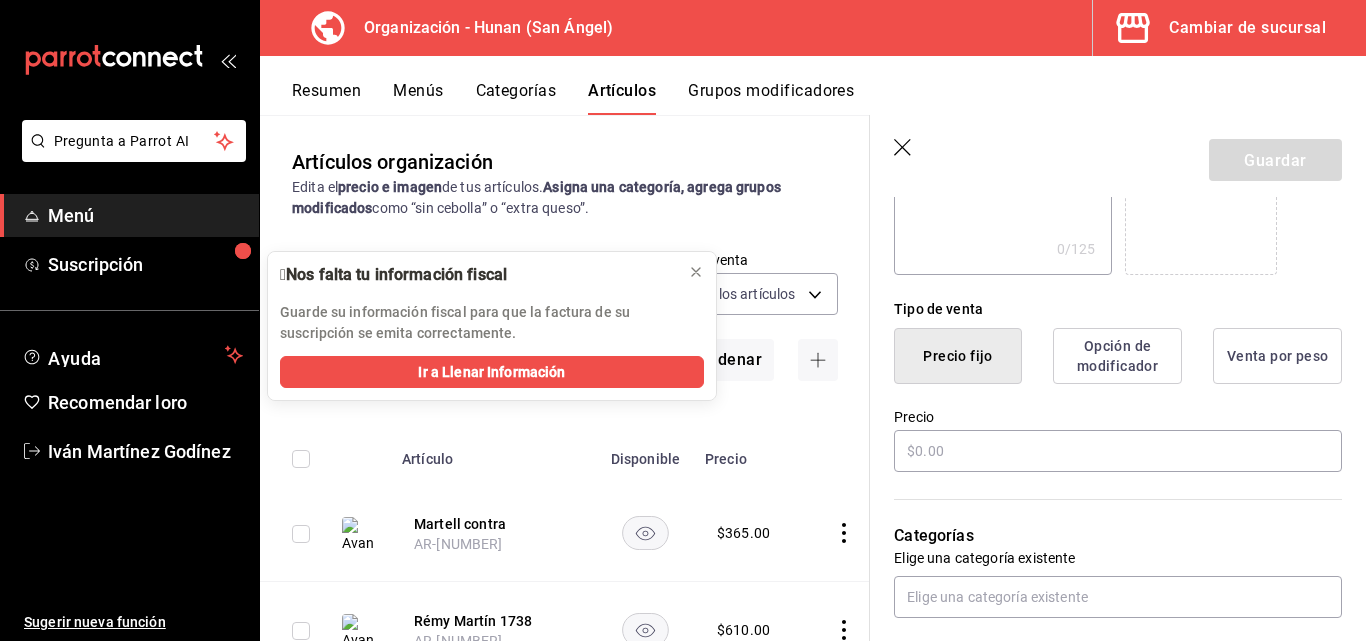 scroll, scrollTop: 411, scrollLeft: 0, axis: vertical 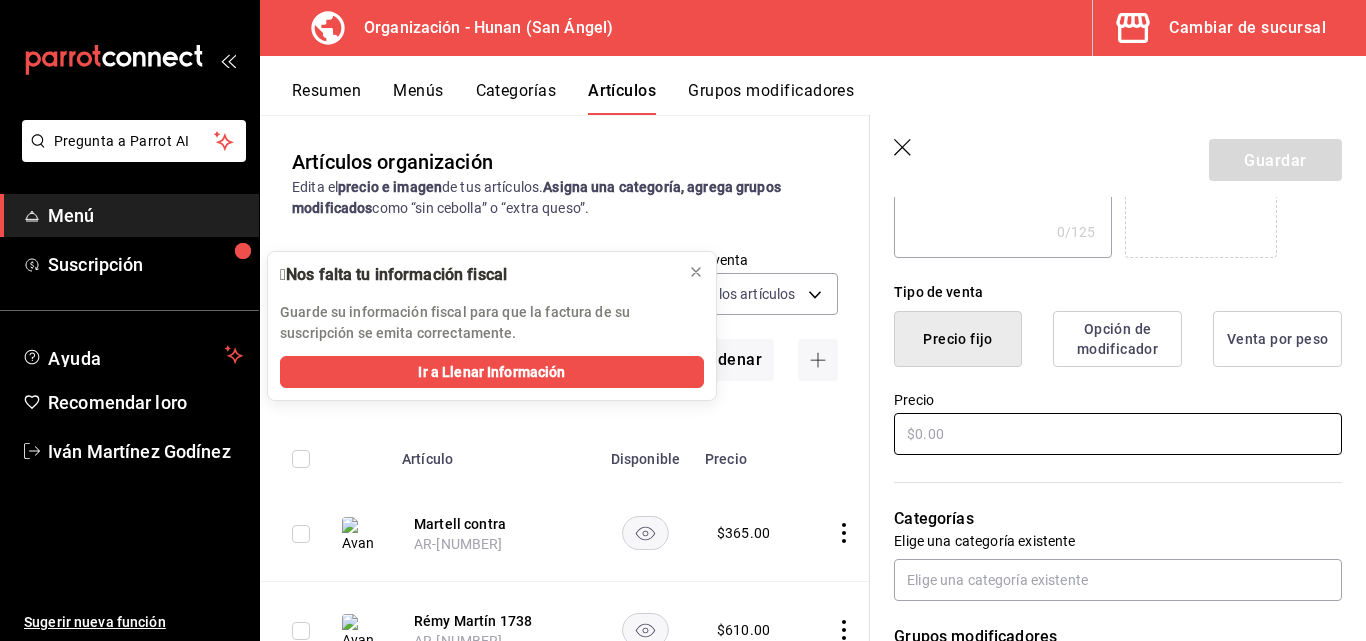 type on "Martel Blue Swift" 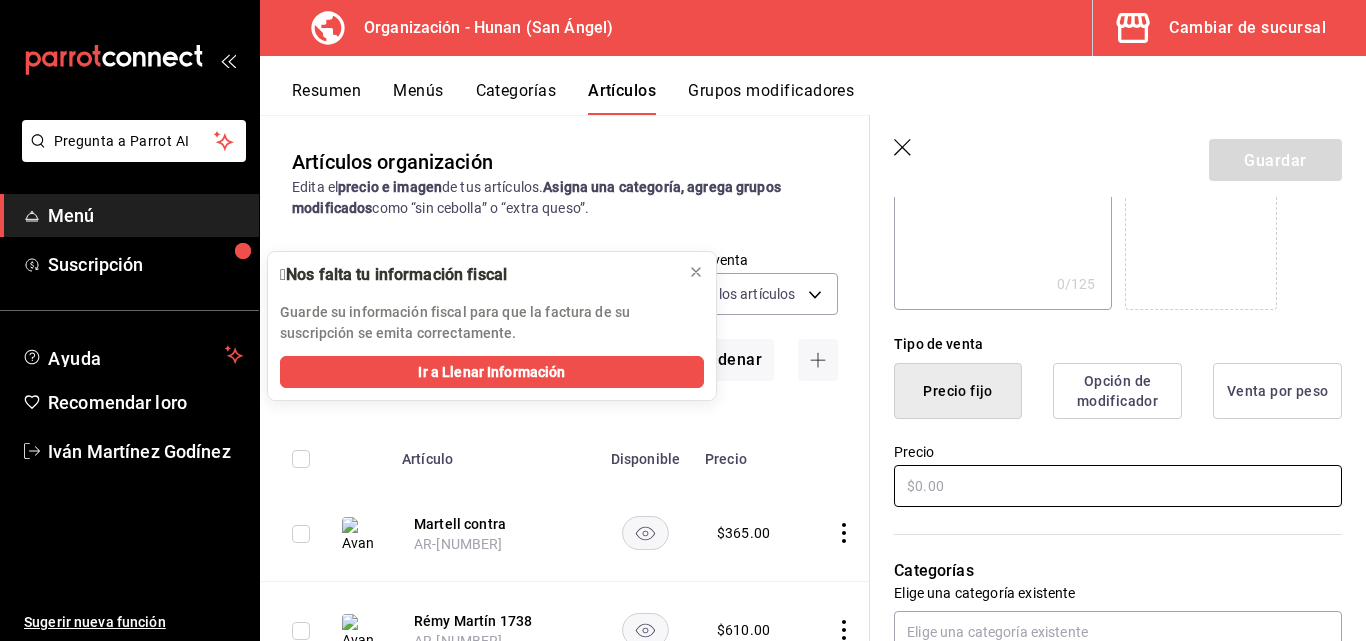 scroll, scrollTop: 362, scrollLeft: 0, axis: vertical 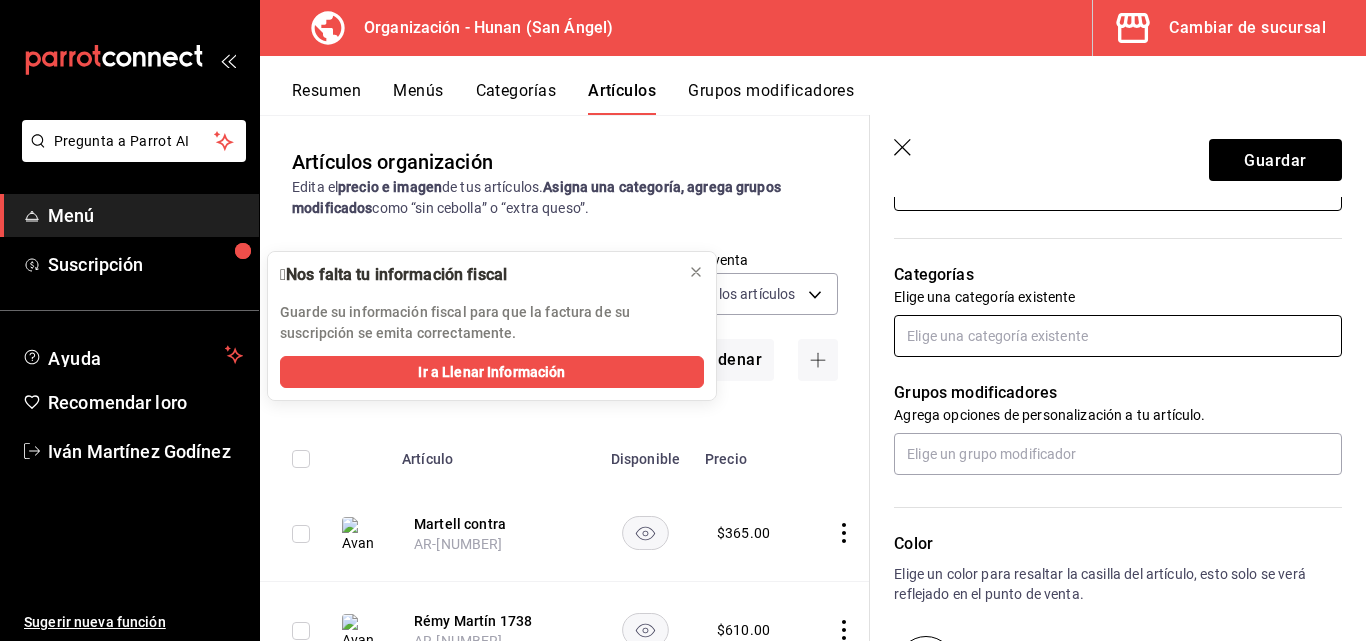 type on "$380.00" 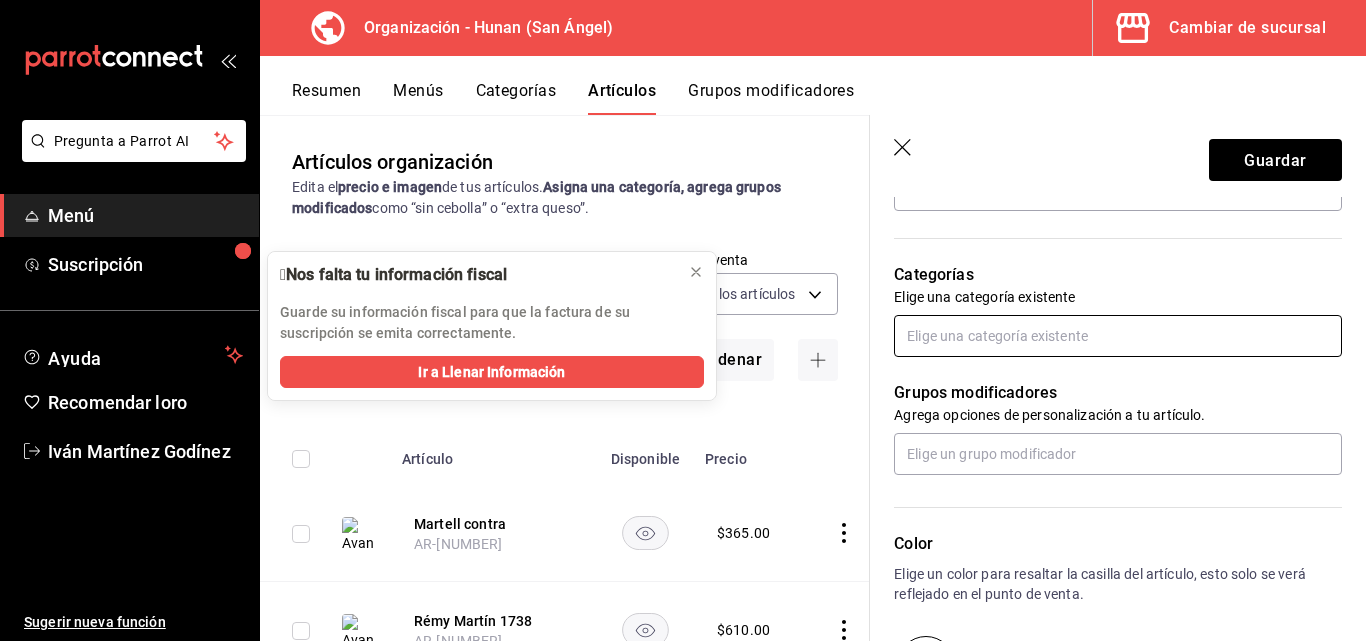 click at bounding box center (1118, 336) 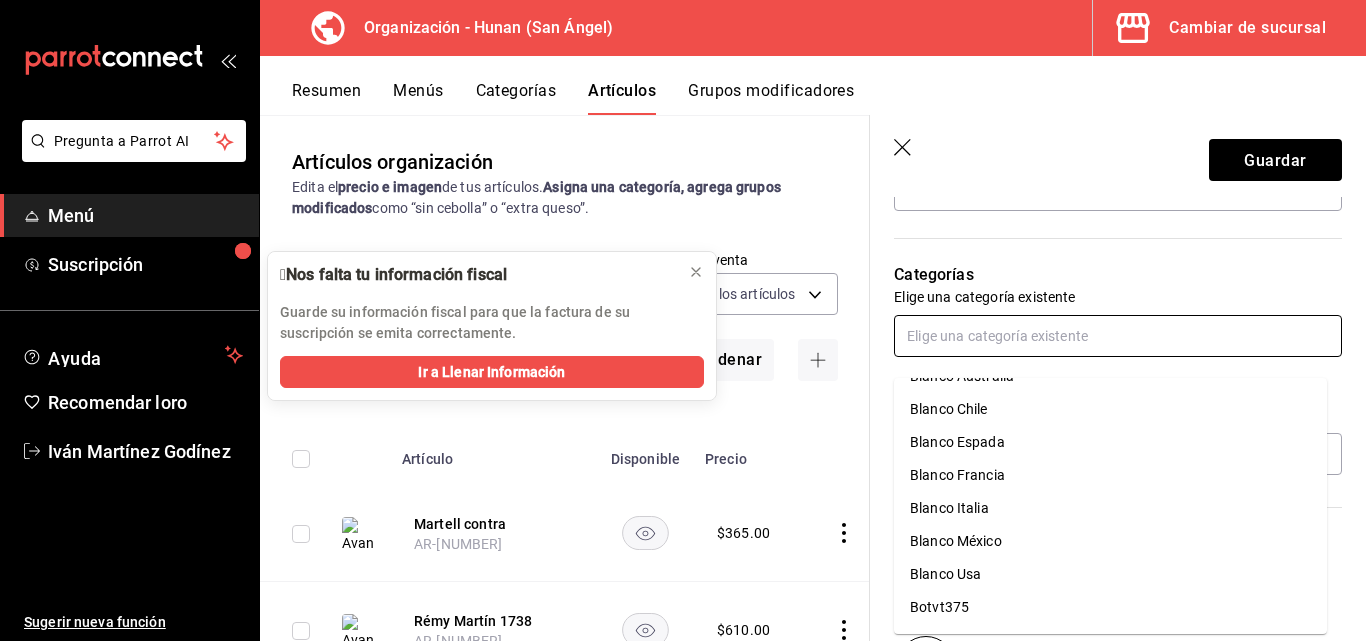 scroll, scrollTop: 448, scrollLeft: 0, axis: vertical 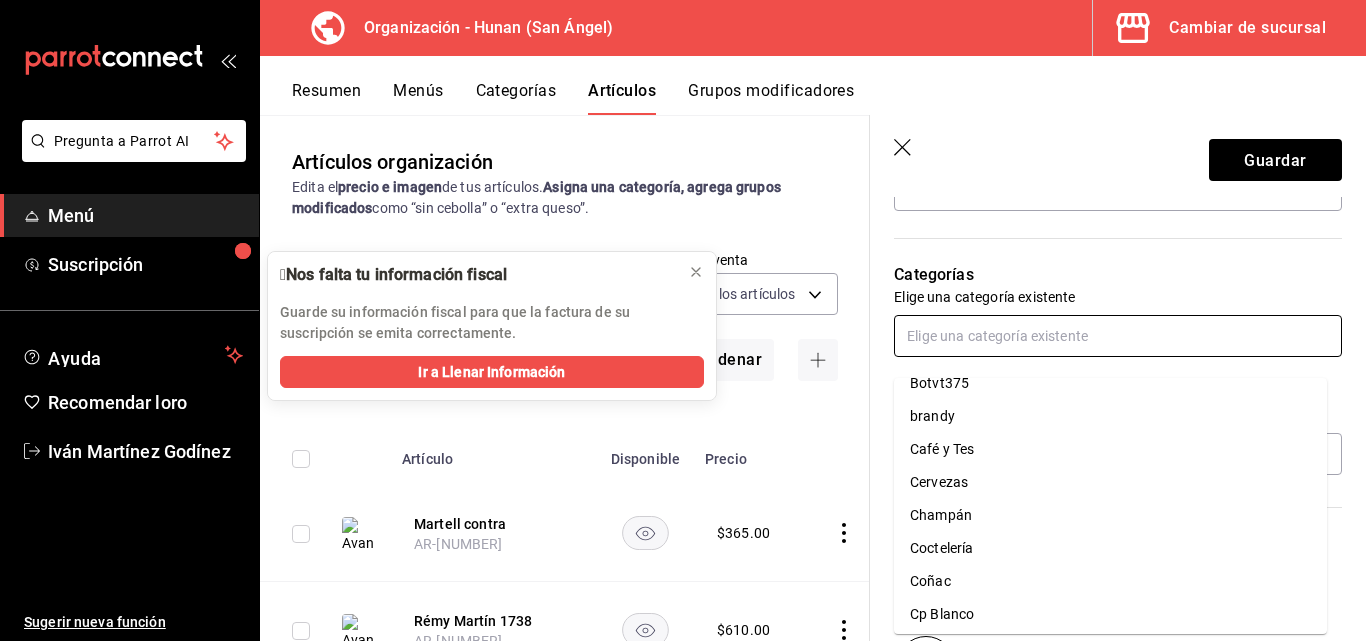 click on "Coñac" at bounding box center [1110, 581] 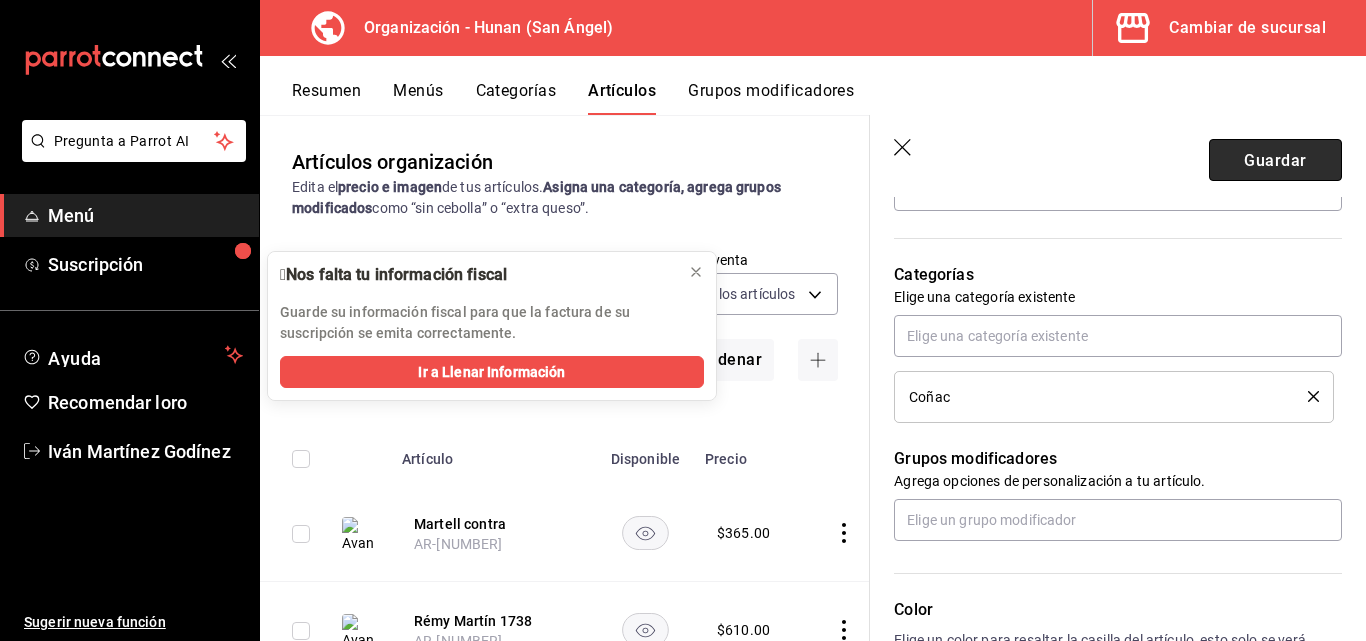 click on "Guardar" at bounding box center (1275, 159) 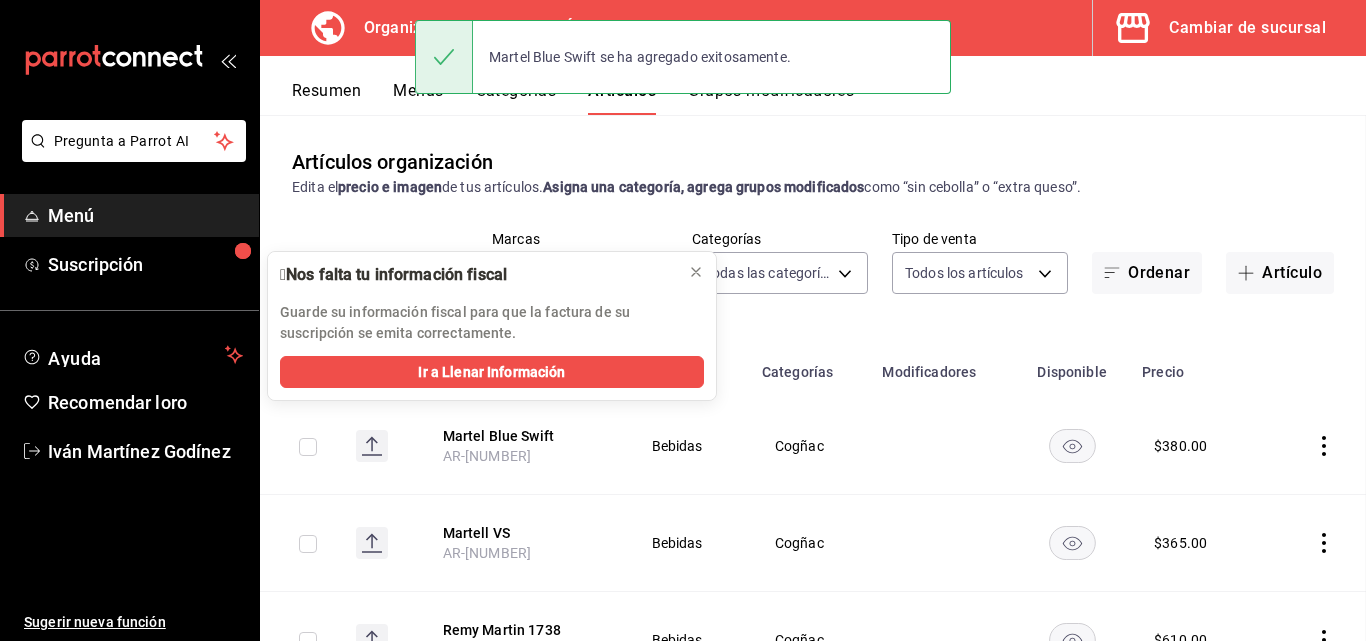 scroll, scrollTop: 0, scrollLeft: 0, axis: both 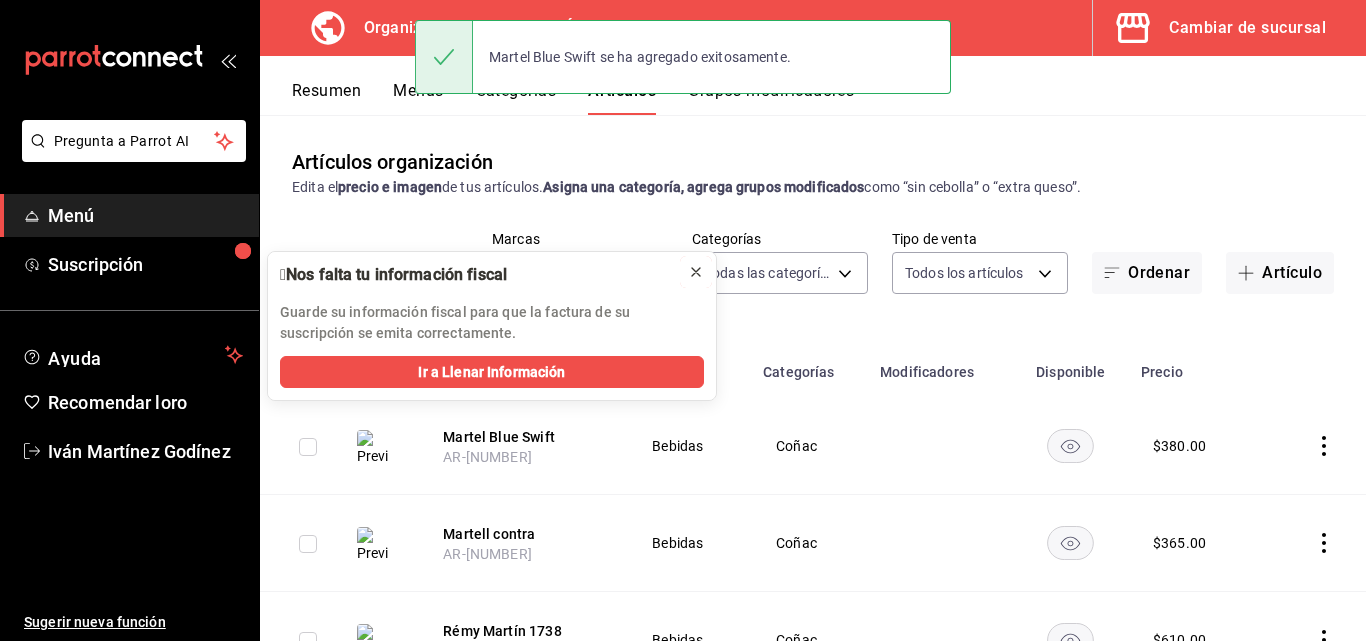 click 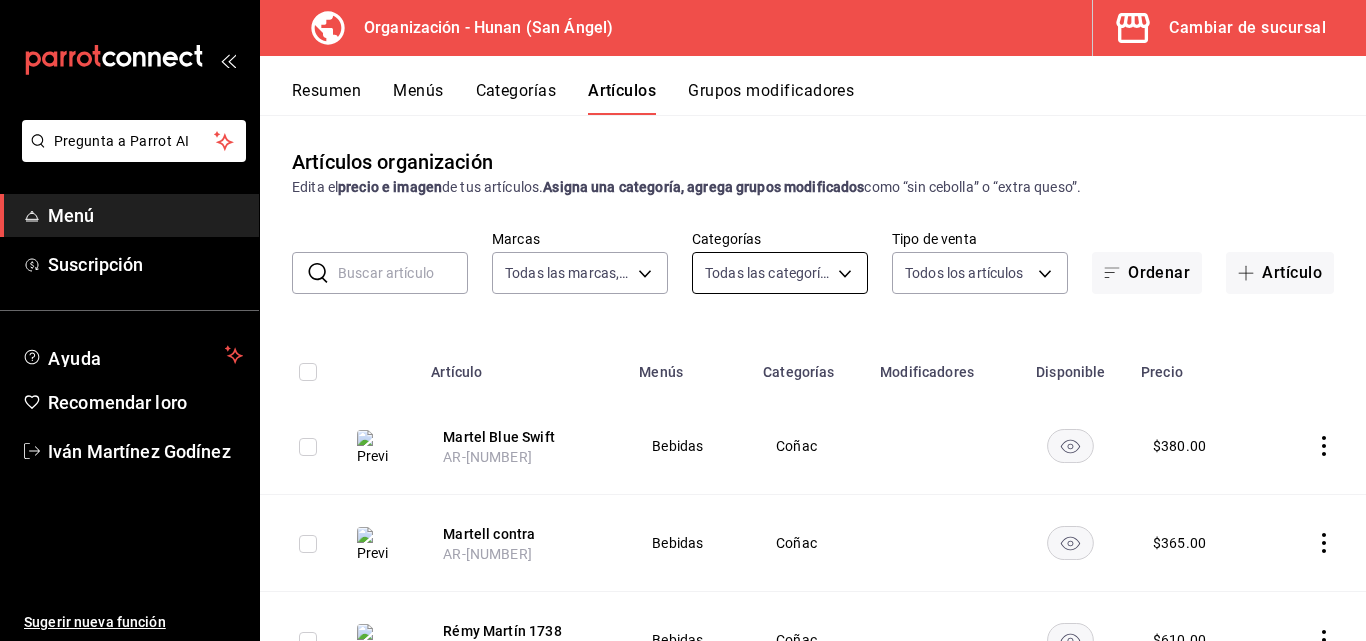 click on "Pregunta a Parrot AI Menú   Suscripción   Ayuda Recomendar loro   [FIRST] [LAST]   Sugerir nueva función   Organización - Hunan ([CITY]) Cambiar de sucursal Resumen Menús Categorías Artículos Grupos modificadores Artículos organización Edita el  precio e imagen  de tus artículos.  Asigna una categoría, agrega grupos modificados  como “sin cebolla” o “extra queso”. ​ ​ Marcas Todas las marcas, Sin marca [UUID] Categorías Todas las categorías, Sin categoría Tipo de venta Todos los artículos ALL Ordenar Artículo Artículo Menús Categorías Modificadores Disponible Precio Martel Blue Swift AR-[NUMBER] Bebidas Coñac $  380.00 Martel contra AR-[NUMBER] Bebidas Coñac $  365.00 Rémy Martín 1738 AR-[NUMBER] Bebidas Coñac $  610.00 Rémy Martín Luis XIII AR-[NUMBER] Bebidas Coñac $  14585.00 Nobleza AR-[NUMBER] Bebidas Coñac $  276.00 Hennessy vs. AR-[NUMBER] Bebidas Coñac $  370.00 Rémy Martin XO Bebidas" at bounding box center (683, 320) 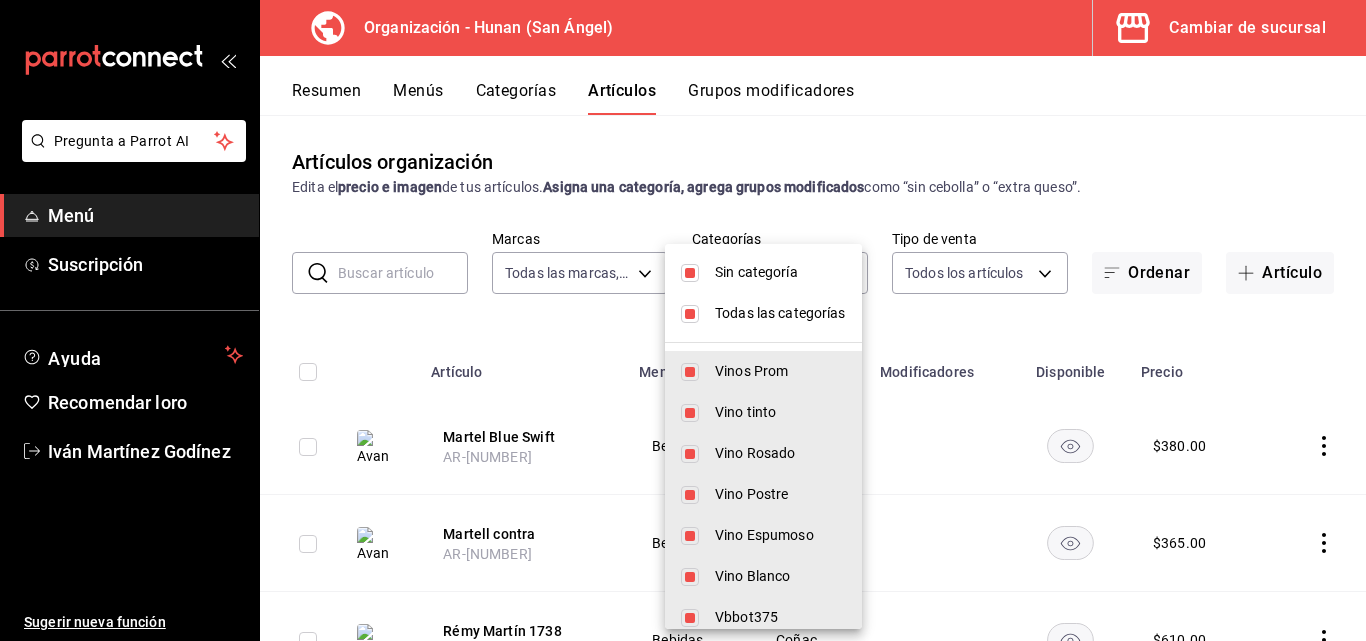 click on "Sin categoría" at bounding box center (763, 272) 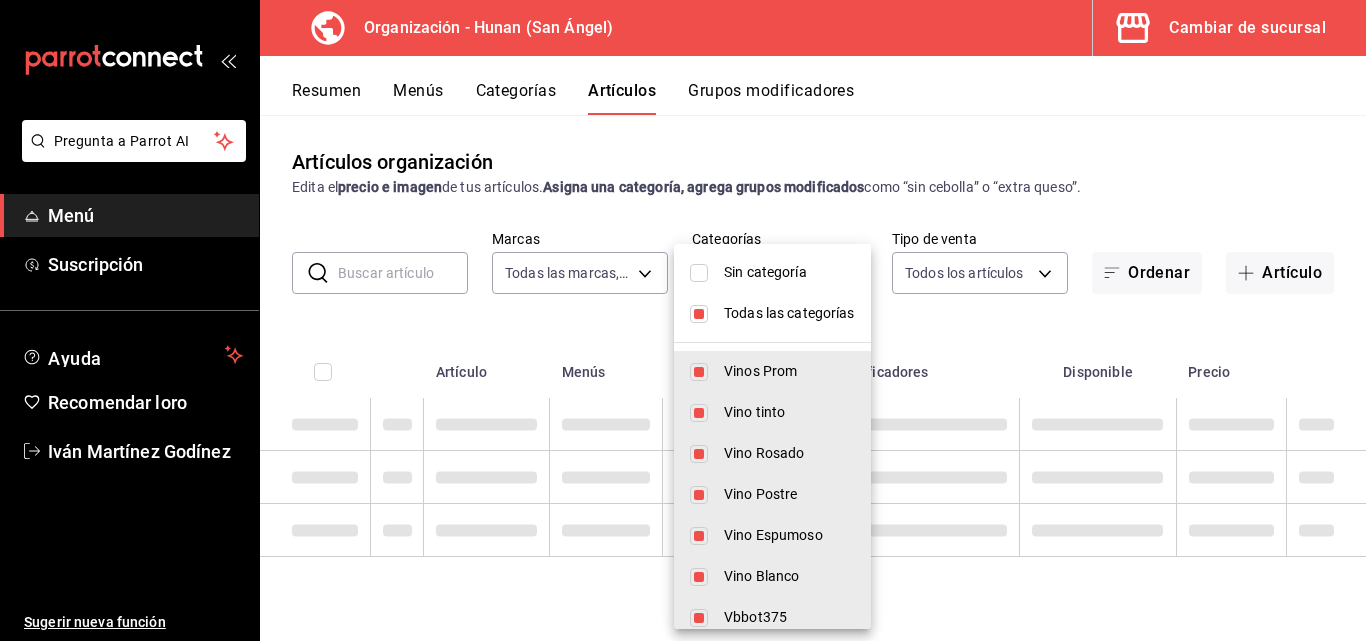 click on "Sin categoría" at bounding box center [789, 272] 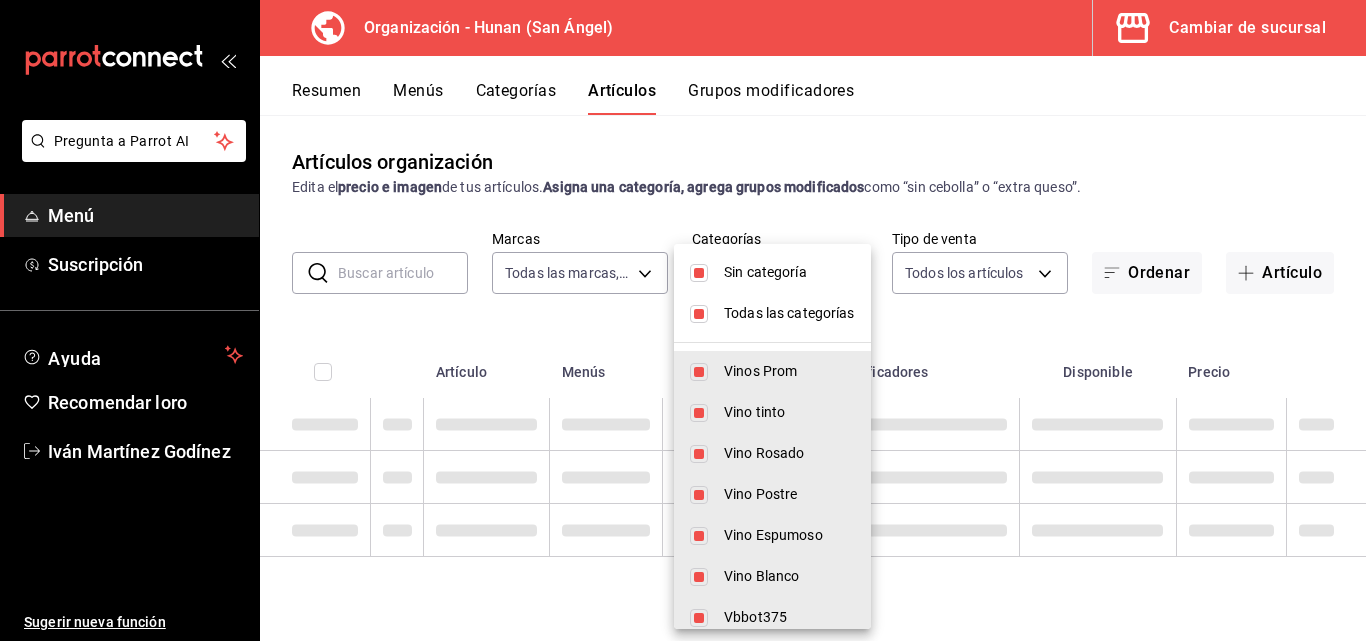click on "Sin categoría" at bounding box center [789, 272] 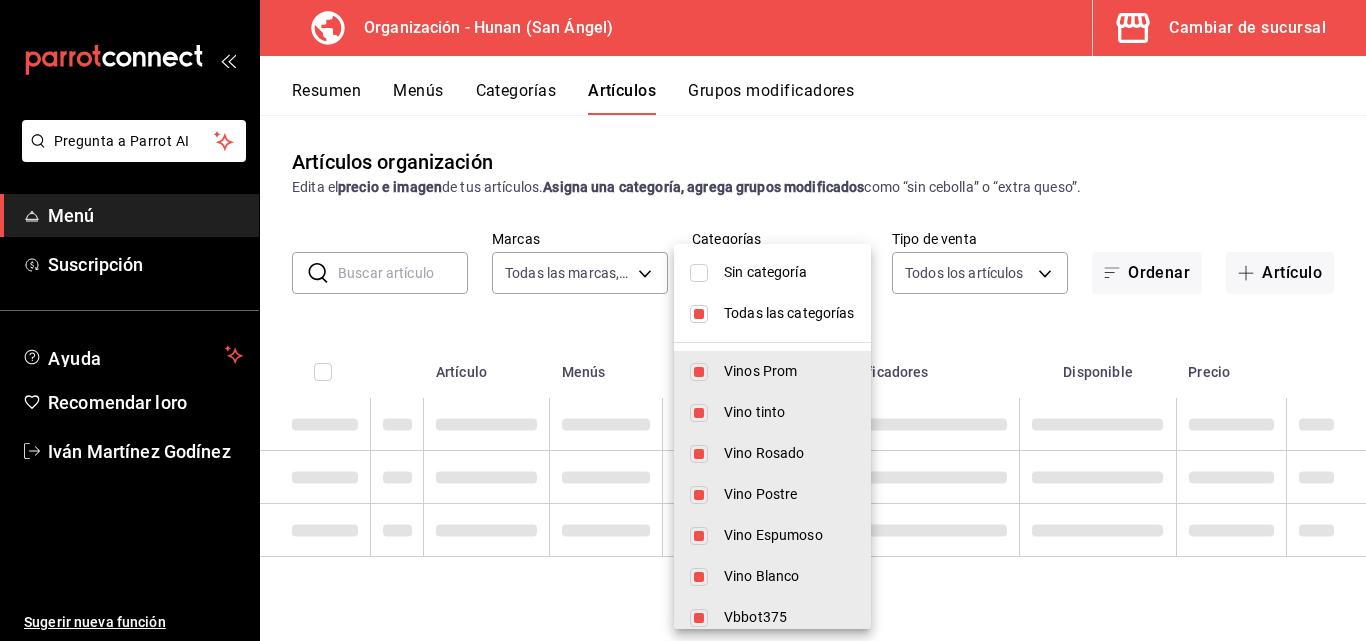 checkbox on "false" 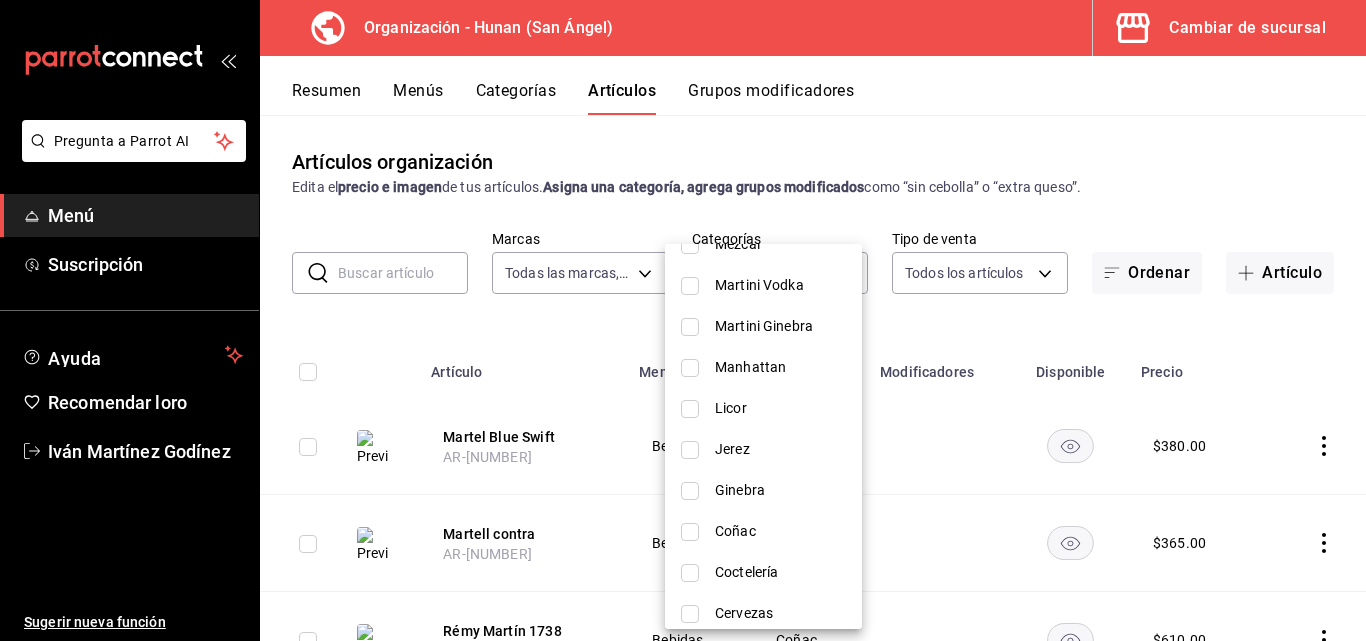 scroll, scrollTop: 1702, scrollLeft: 0, axis: vertical 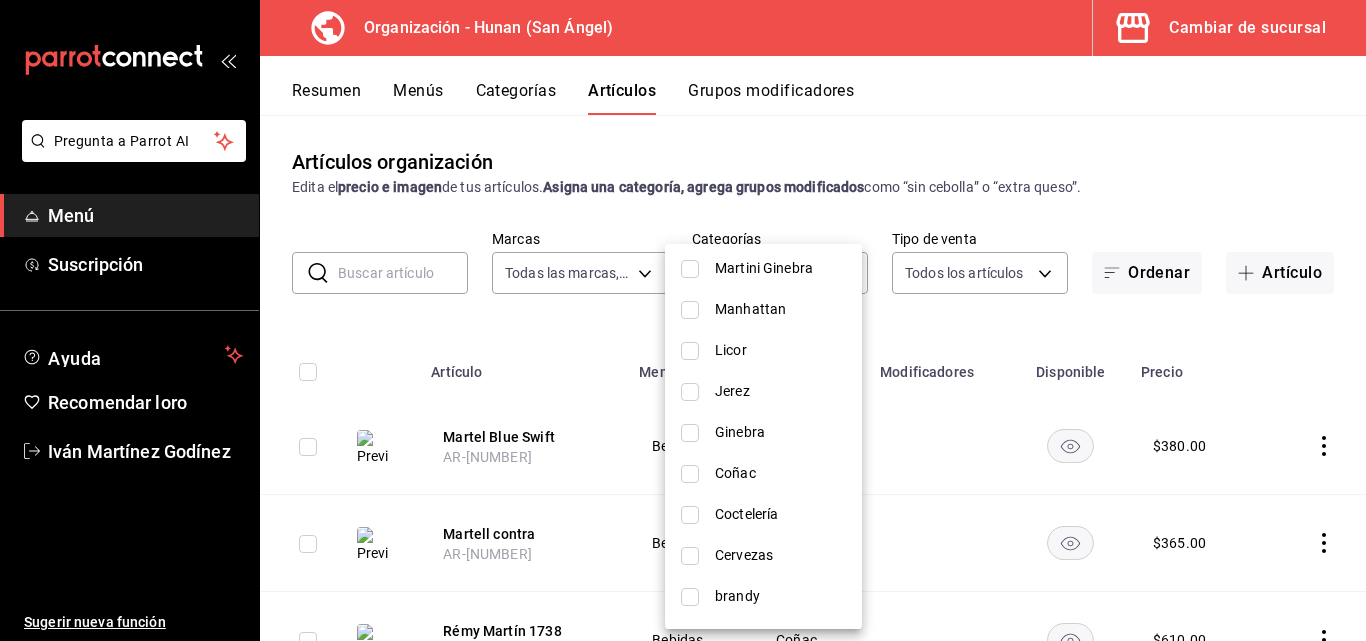 click on "Coñac" at bounding box center (780, 473) 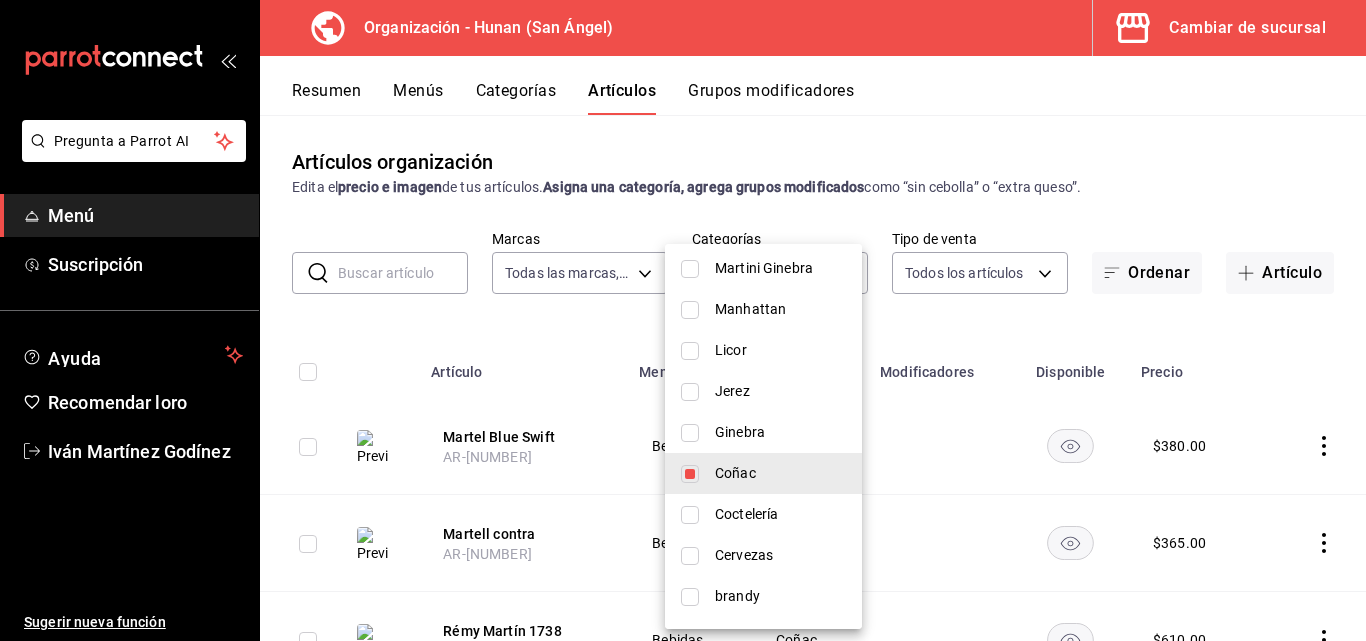 click at bounding box center (683, 320) 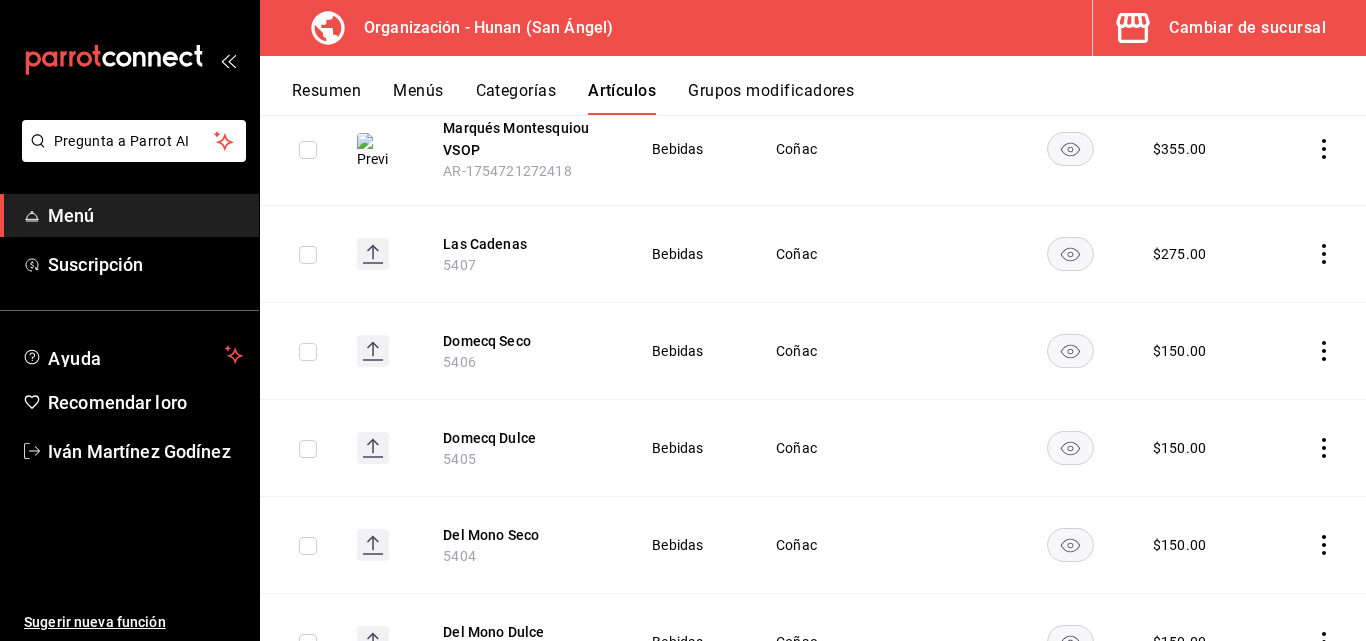 scroll, scrollTop: 1667, scrollLeft: 0, axis: vertical 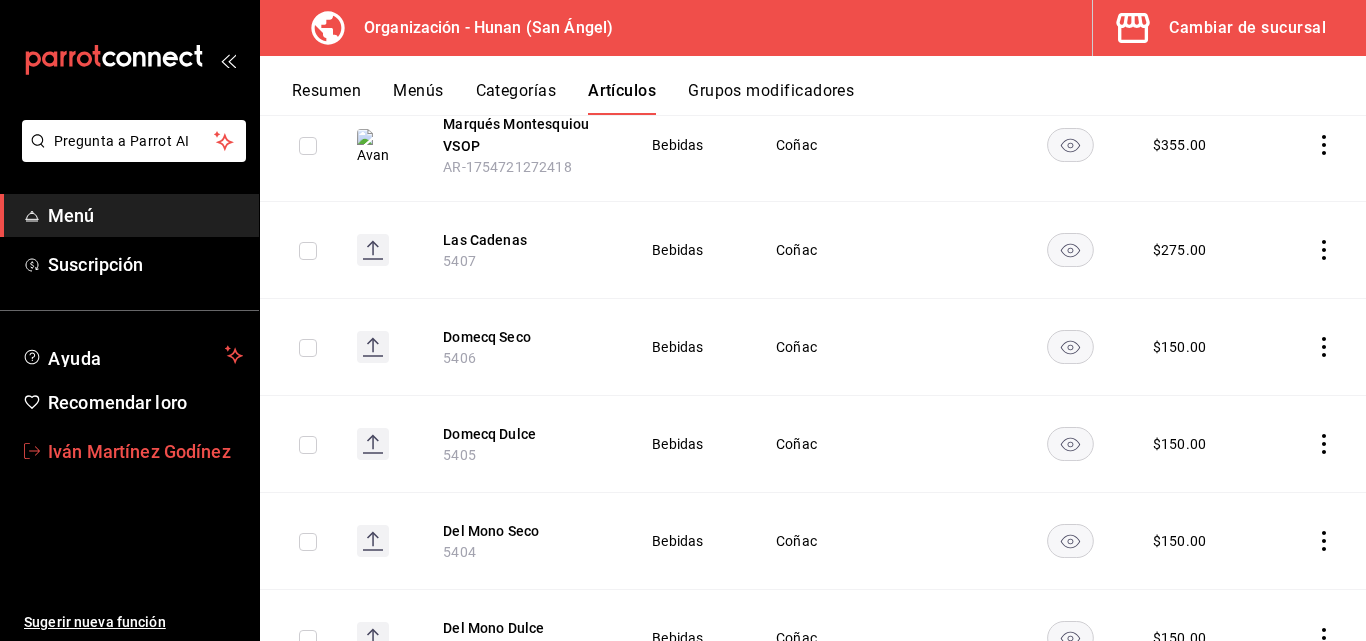 click on "Iván Martínez Godínez" at bounding box center (139, 451) 